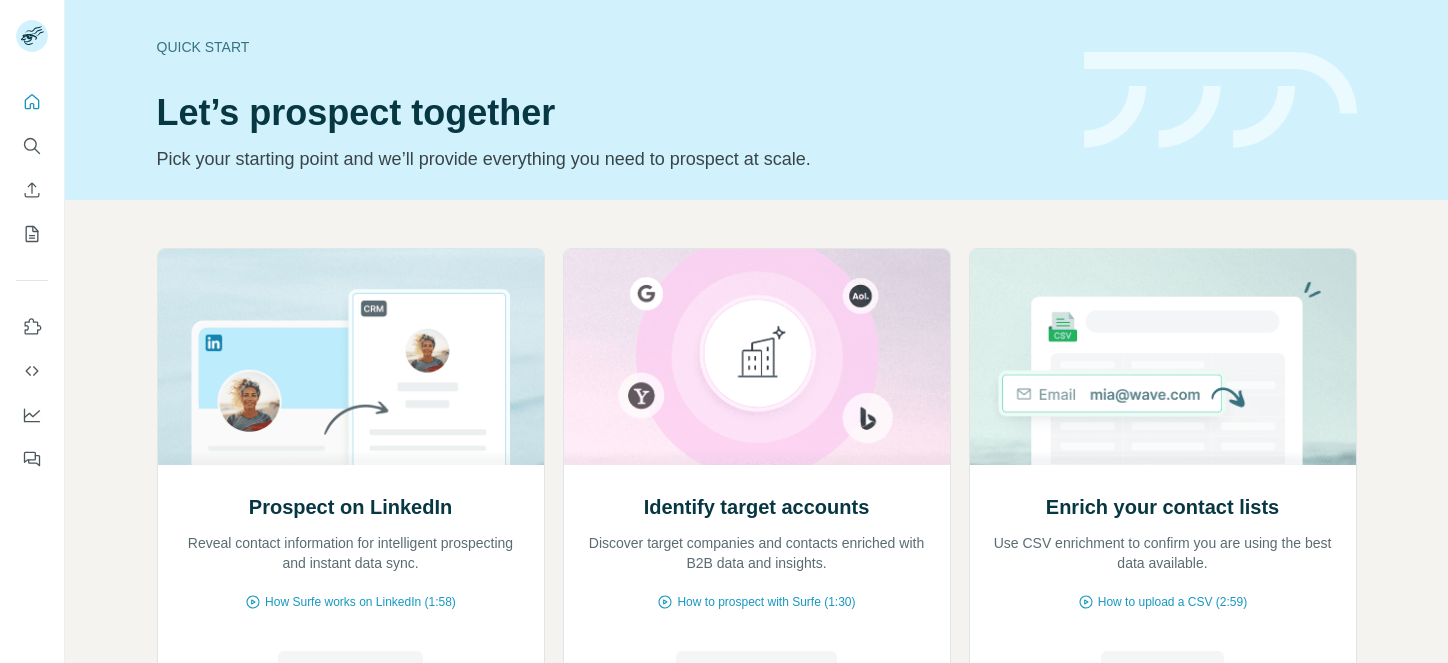 scroll, scrollTop: 0, scrollLeft: 0, axis: both 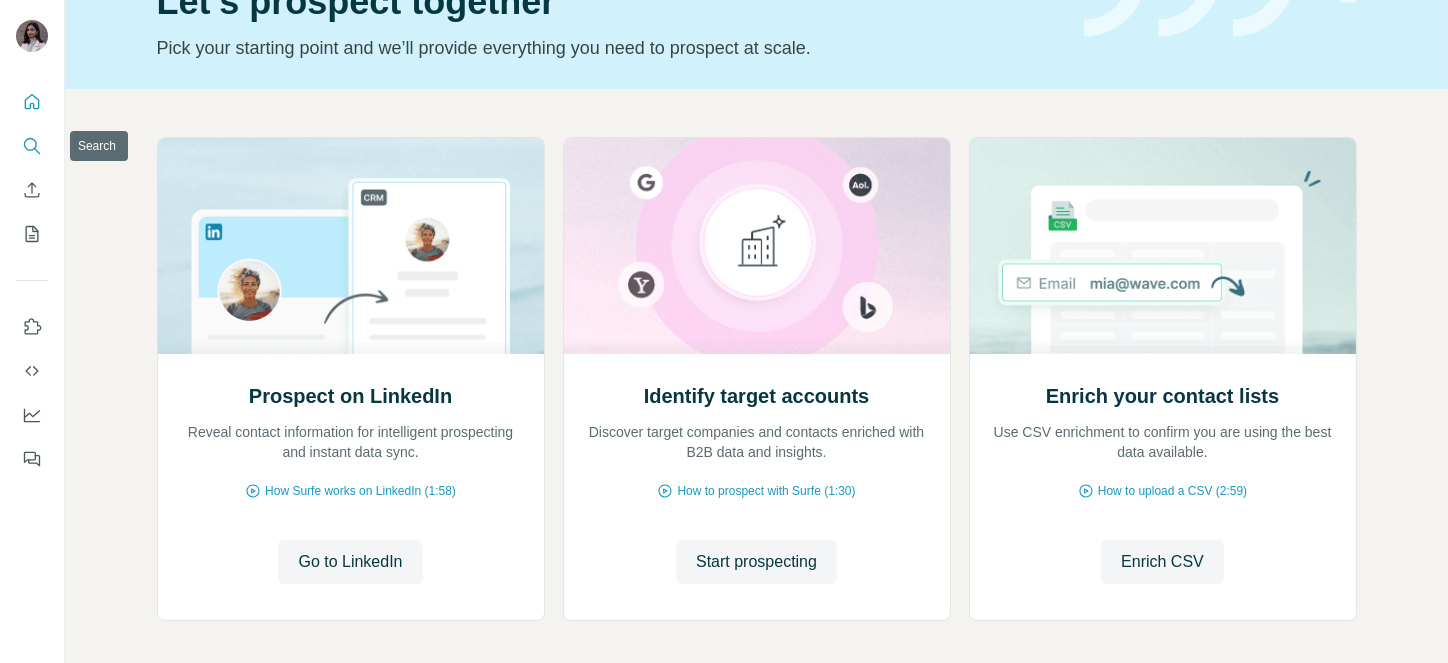 click 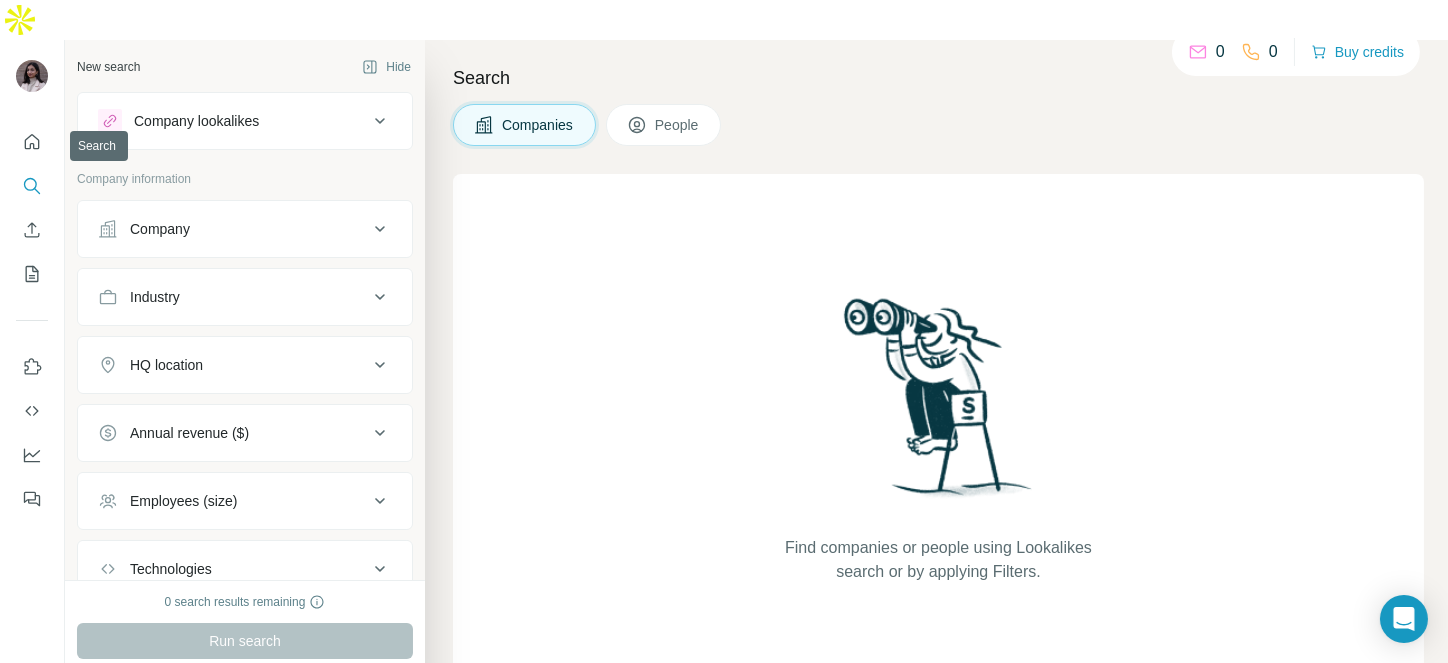 click 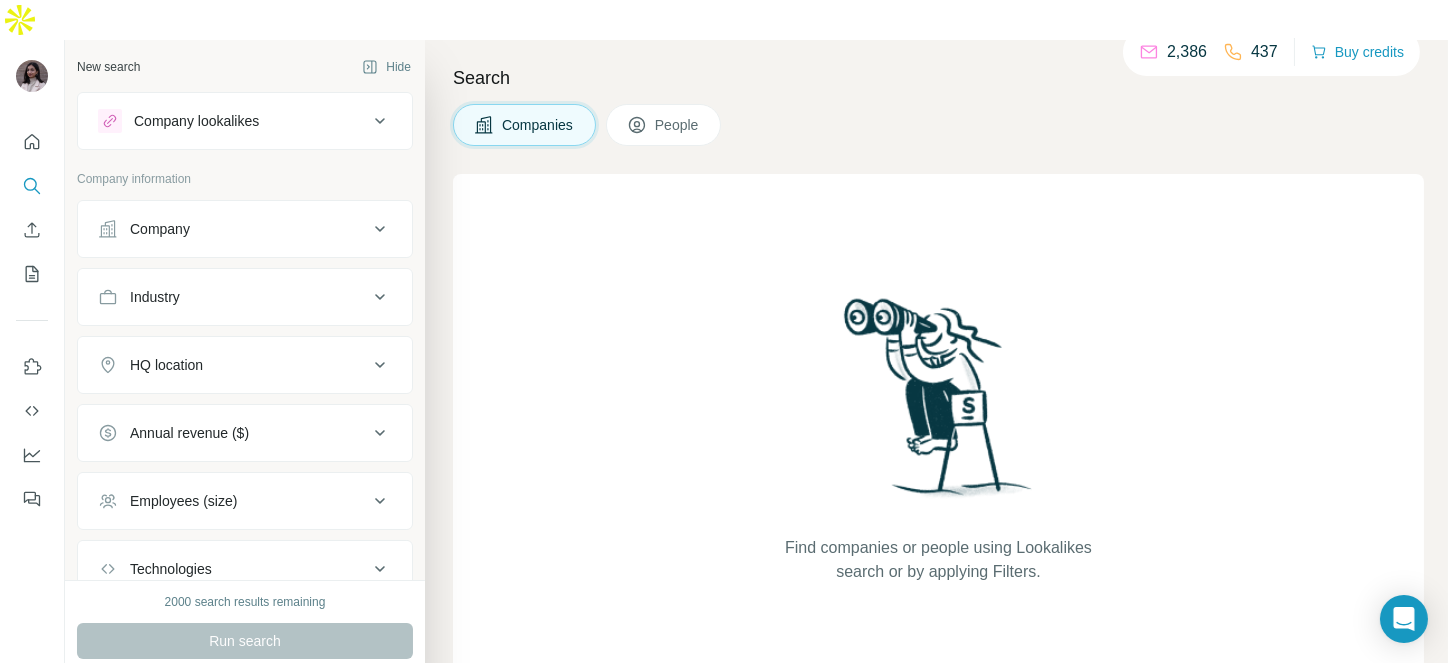 click on "Company" at bounding box center (245, 229) 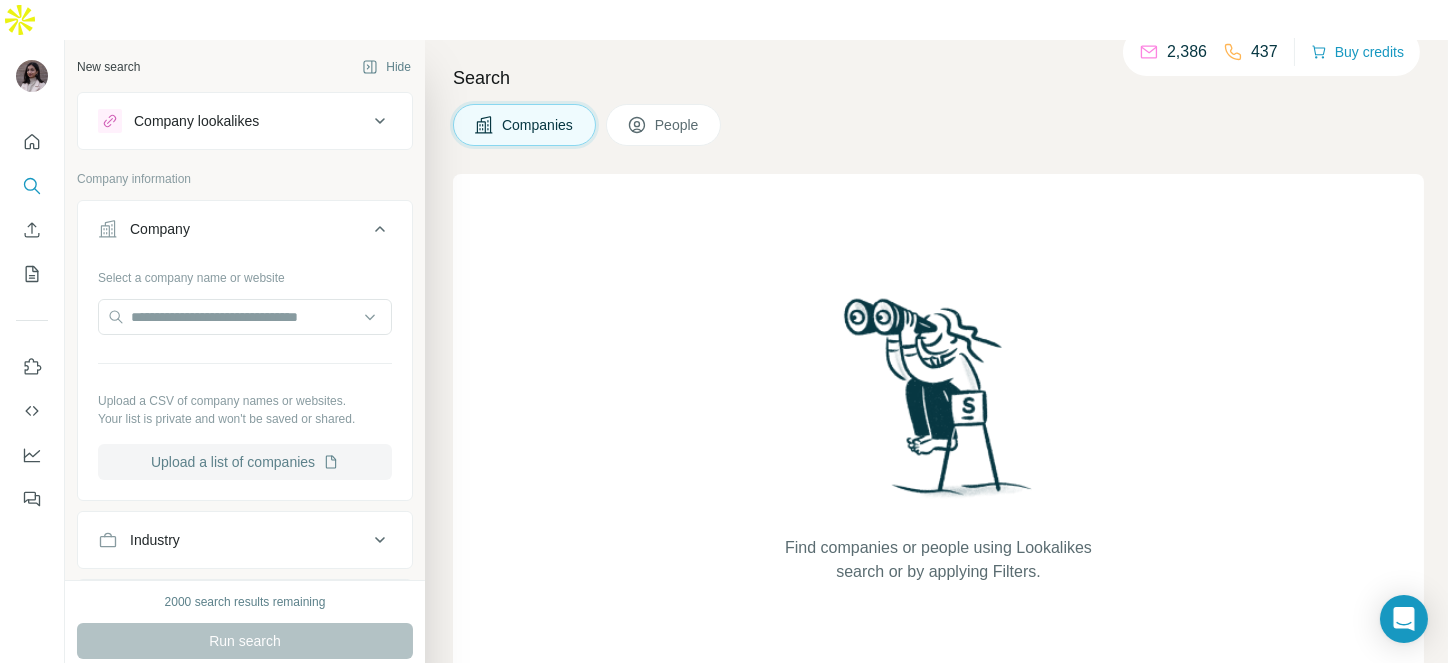 click on "Upload a list of companies" at bounding box center [245, 462] 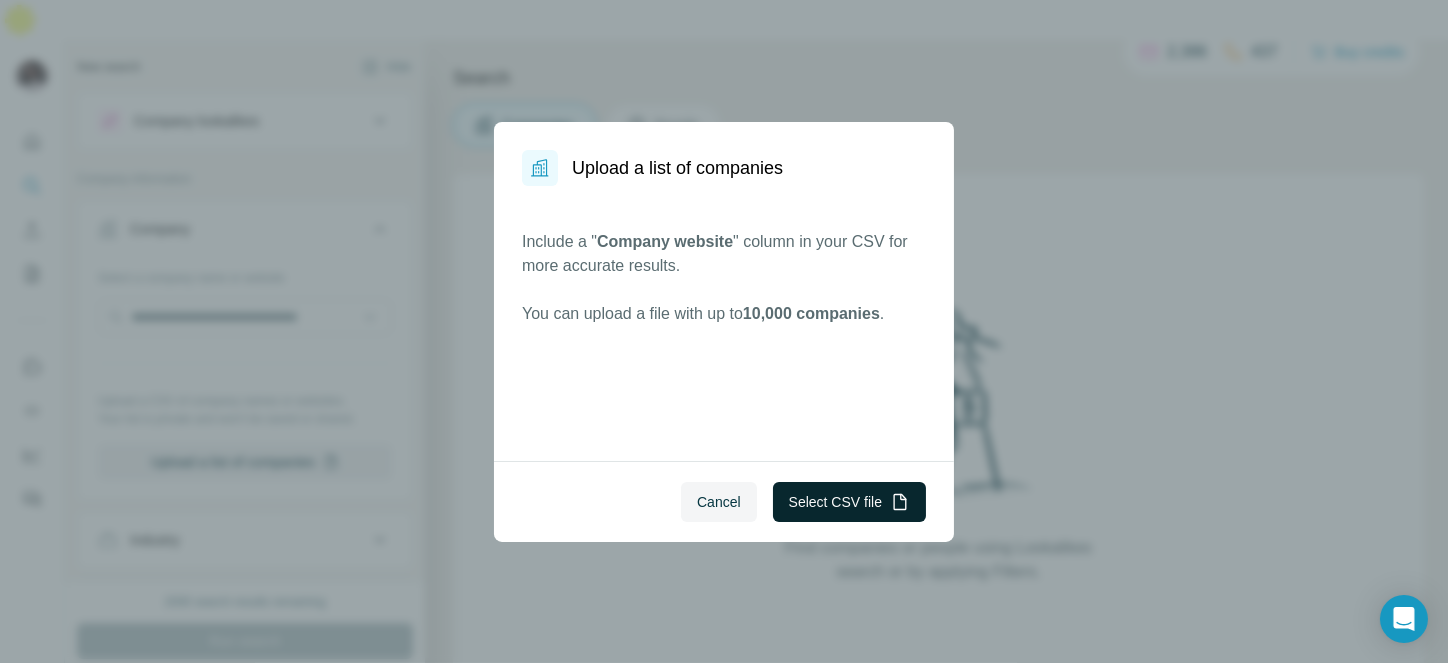 click on "Select CSV file" at bounding box center [849, 502] 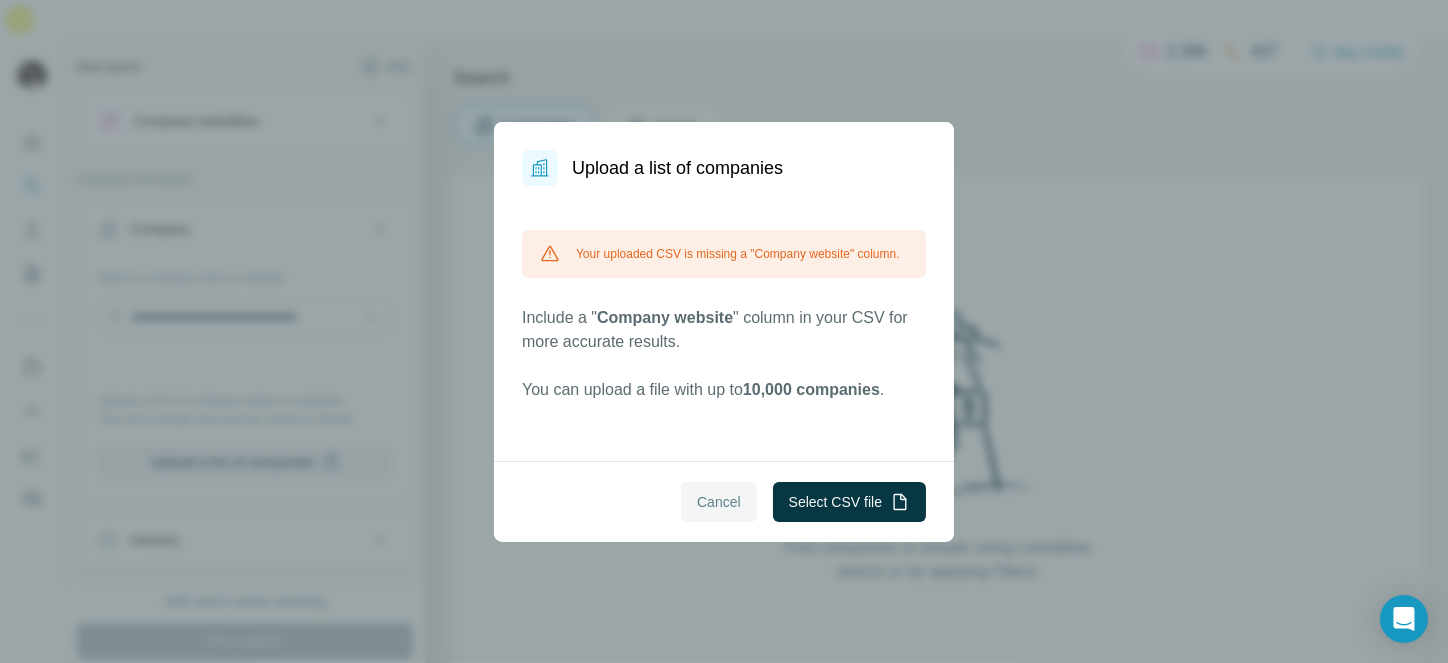 click on "Cancel" at bounding box center [719, 502] 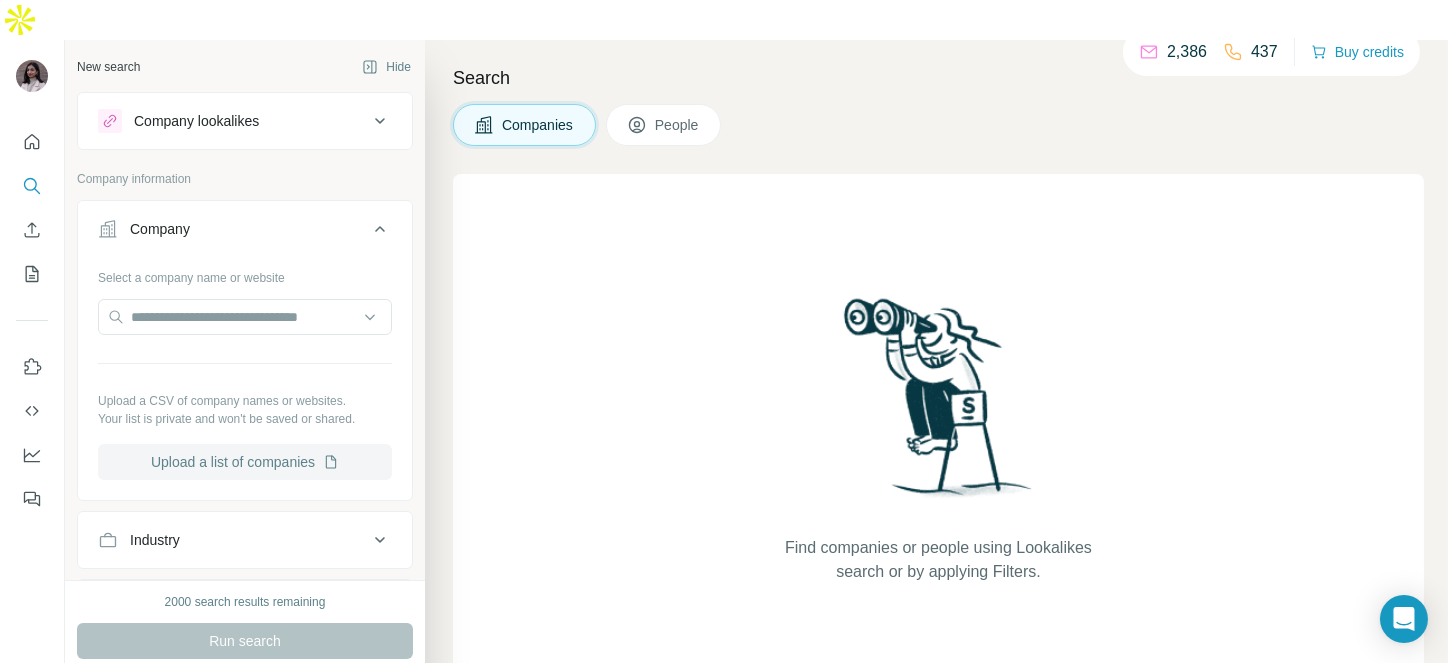 click on "Upload a list of companies" at bounding box center (245, 462) 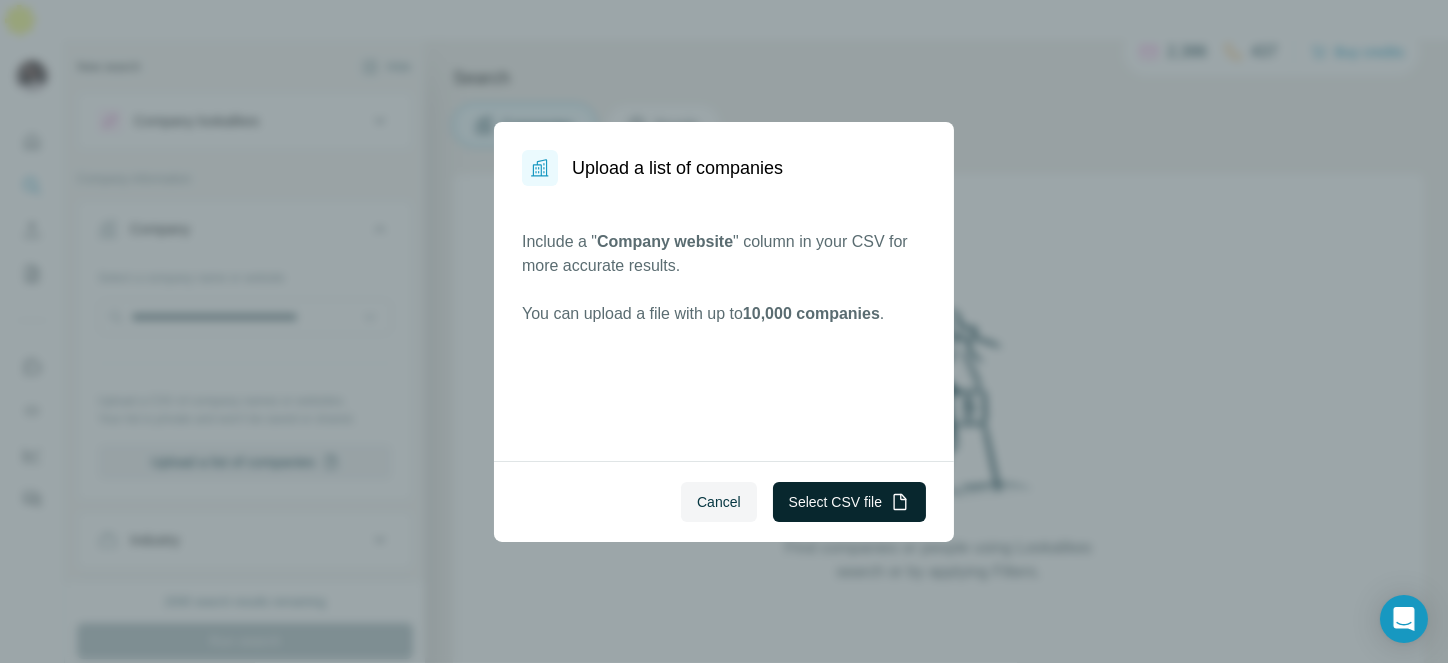 click on "Select CSV file" at bounding box center (849, 502) 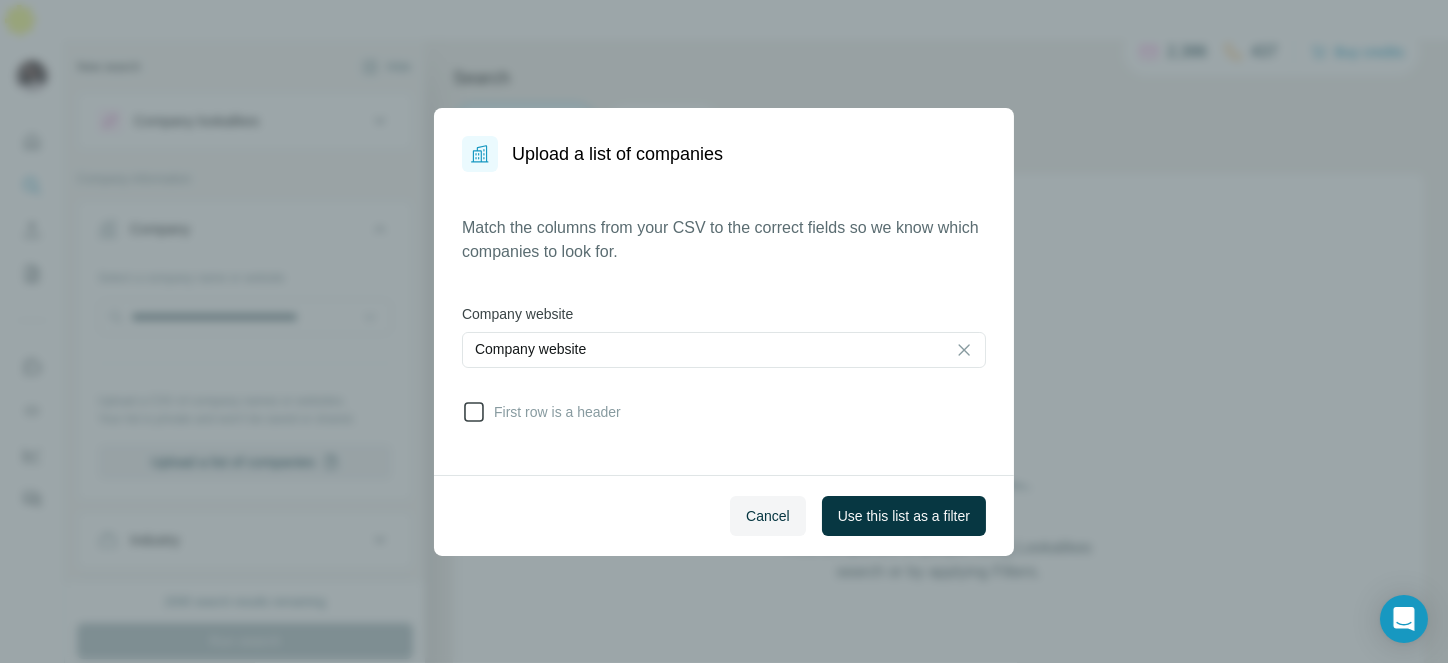 click on "First row is a header" at bounding box center (553, 412) 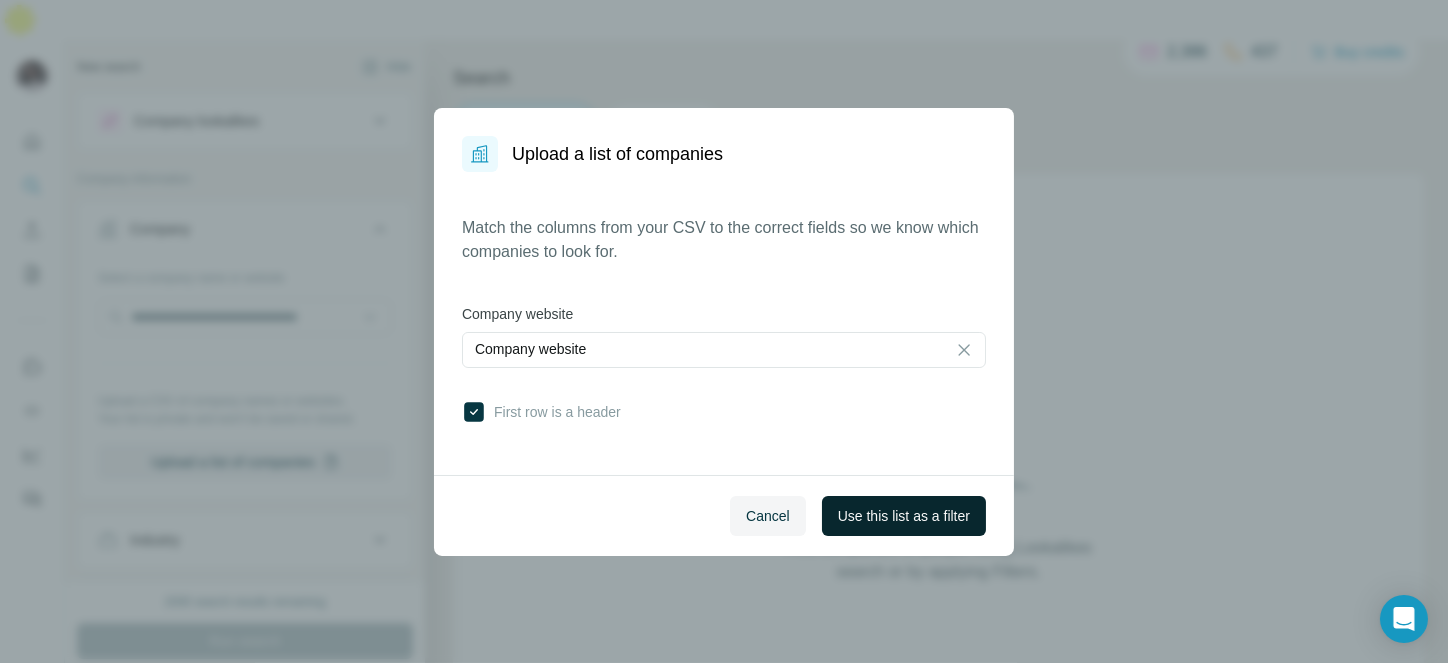 click on "Use this list as a filter" at bounding box center [904, 516] 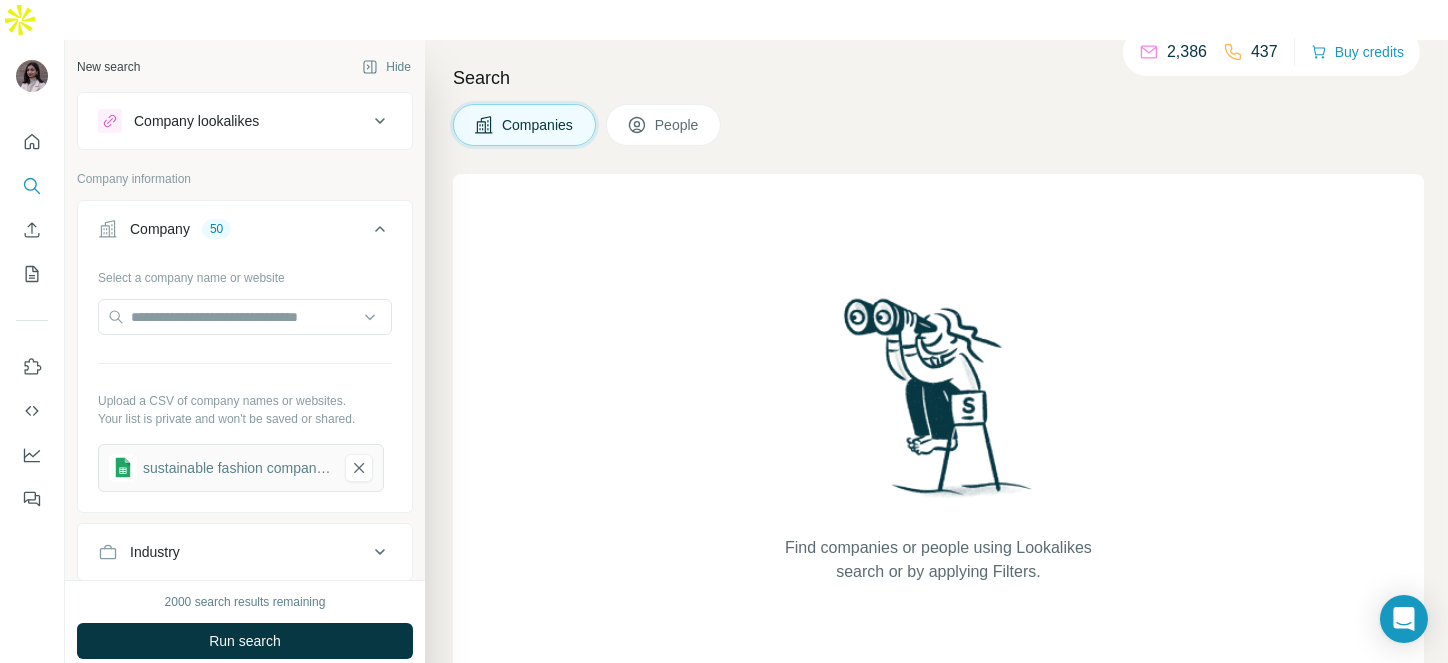 click on "People" at bounding box center (664, 125) 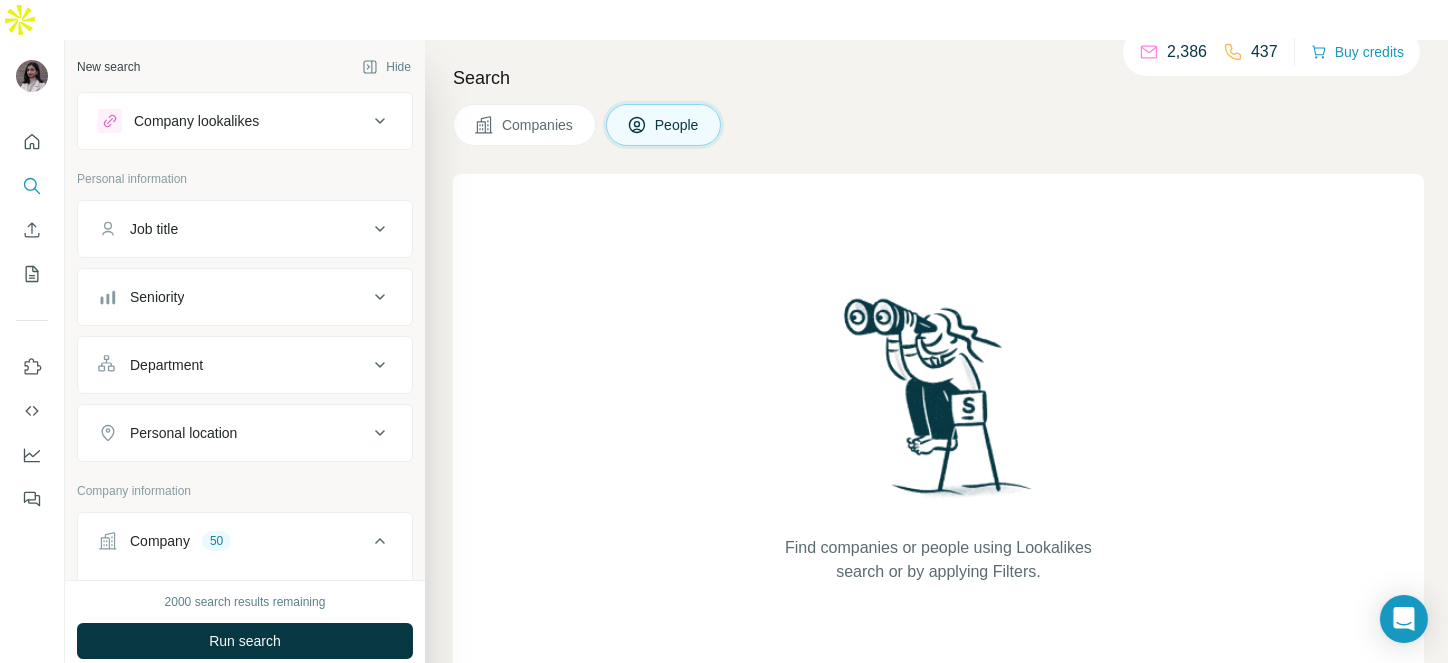 click on "Job title" at bounding box center [233, 229] 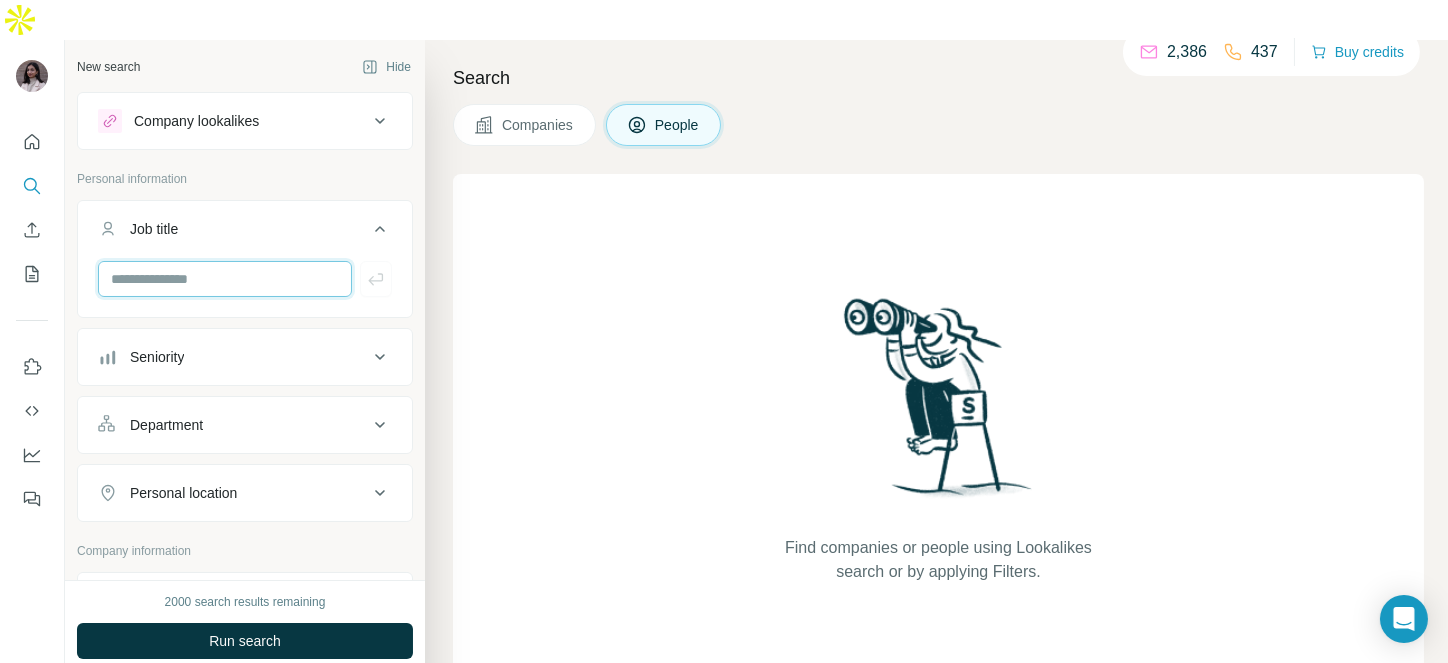 click at bounding box center [225, 279] 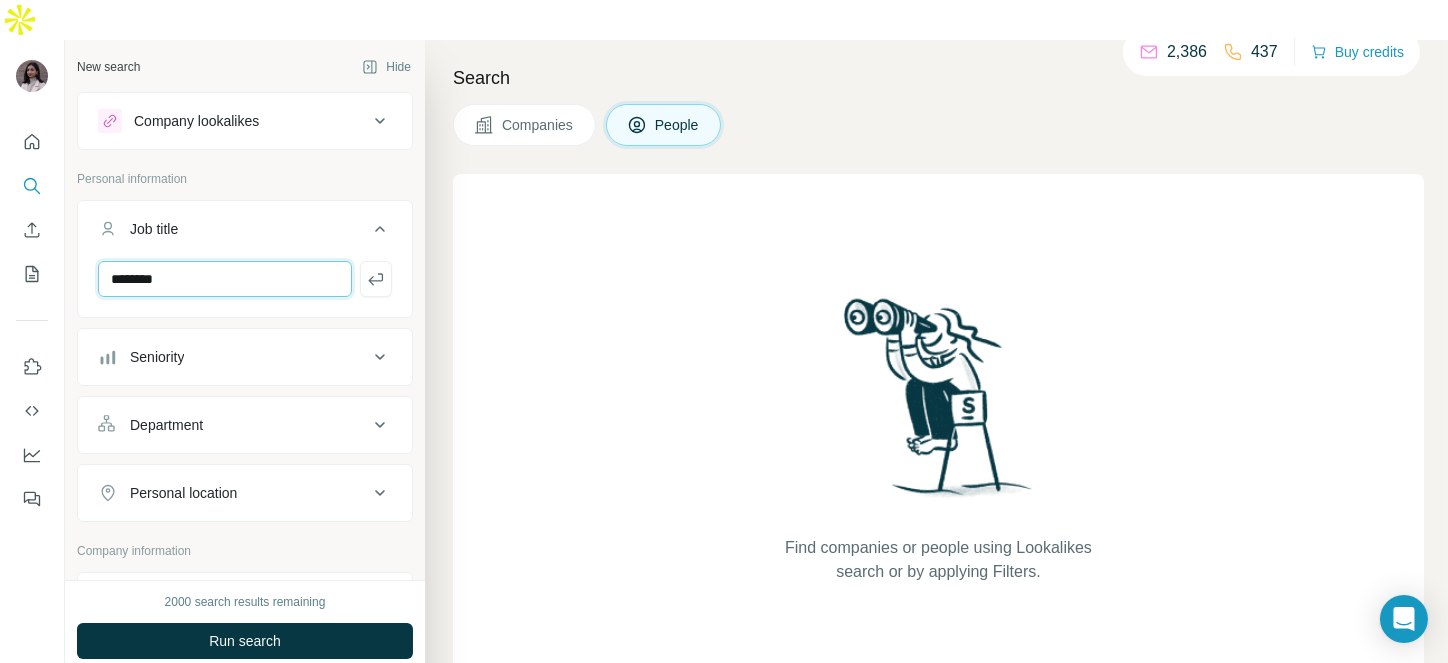 type on "********" 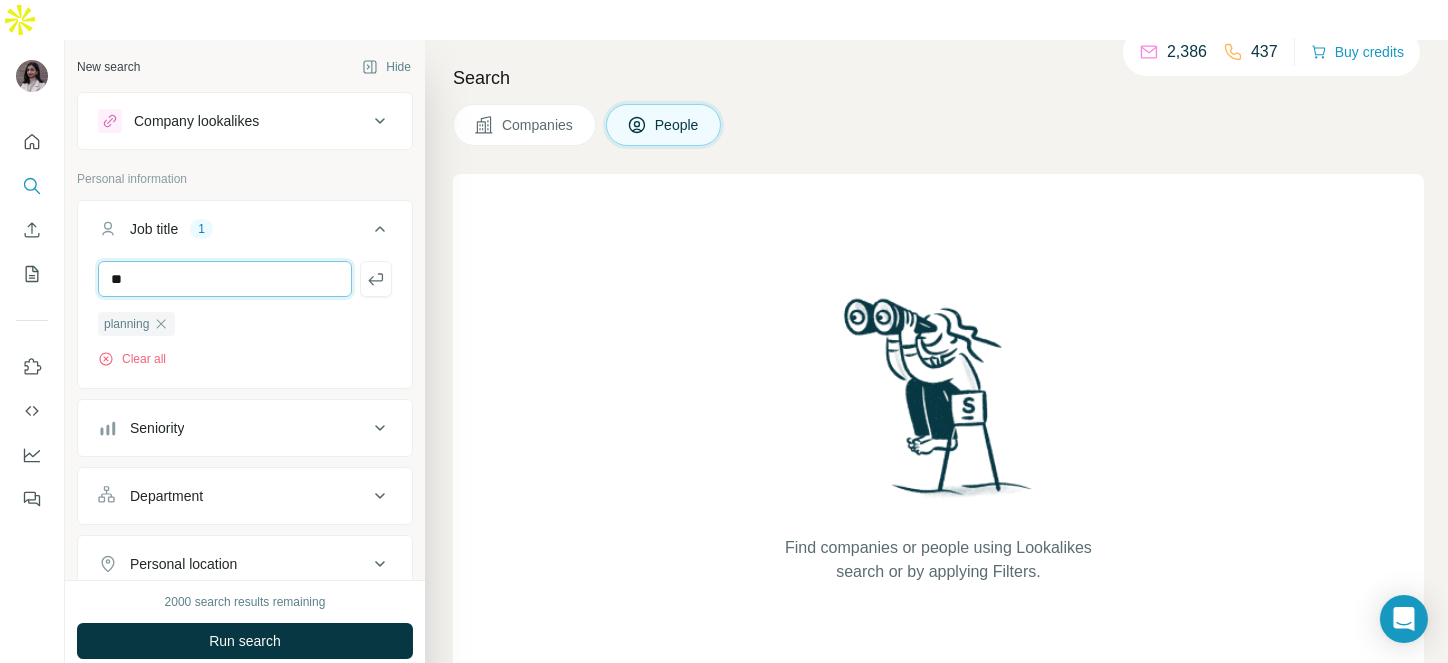type on "*" 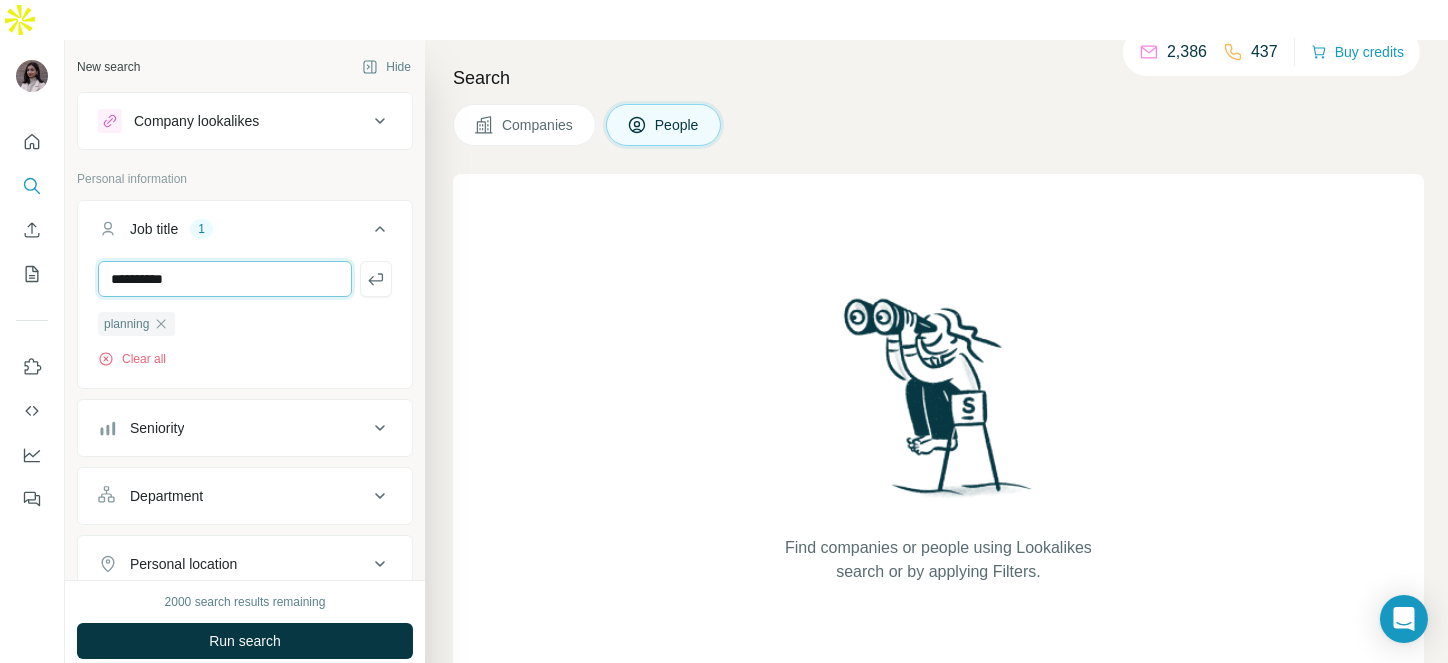 type on "**********" 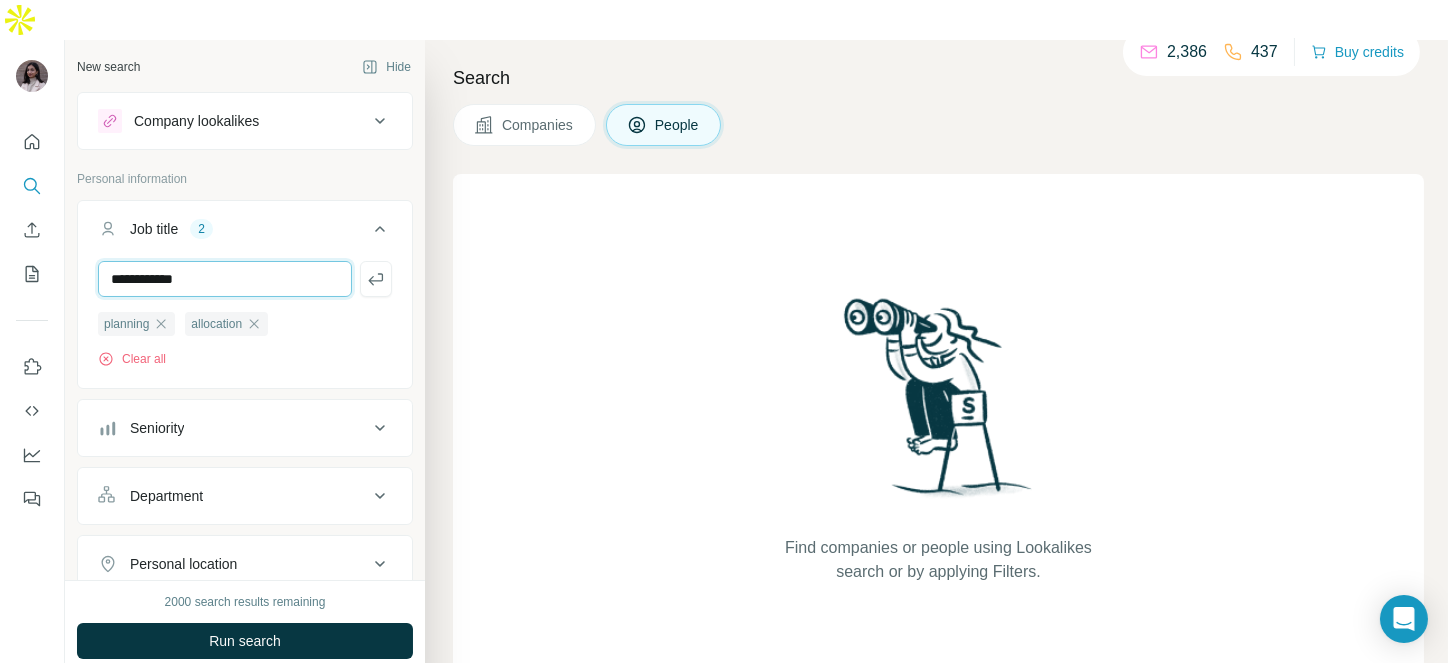 type on "**********" 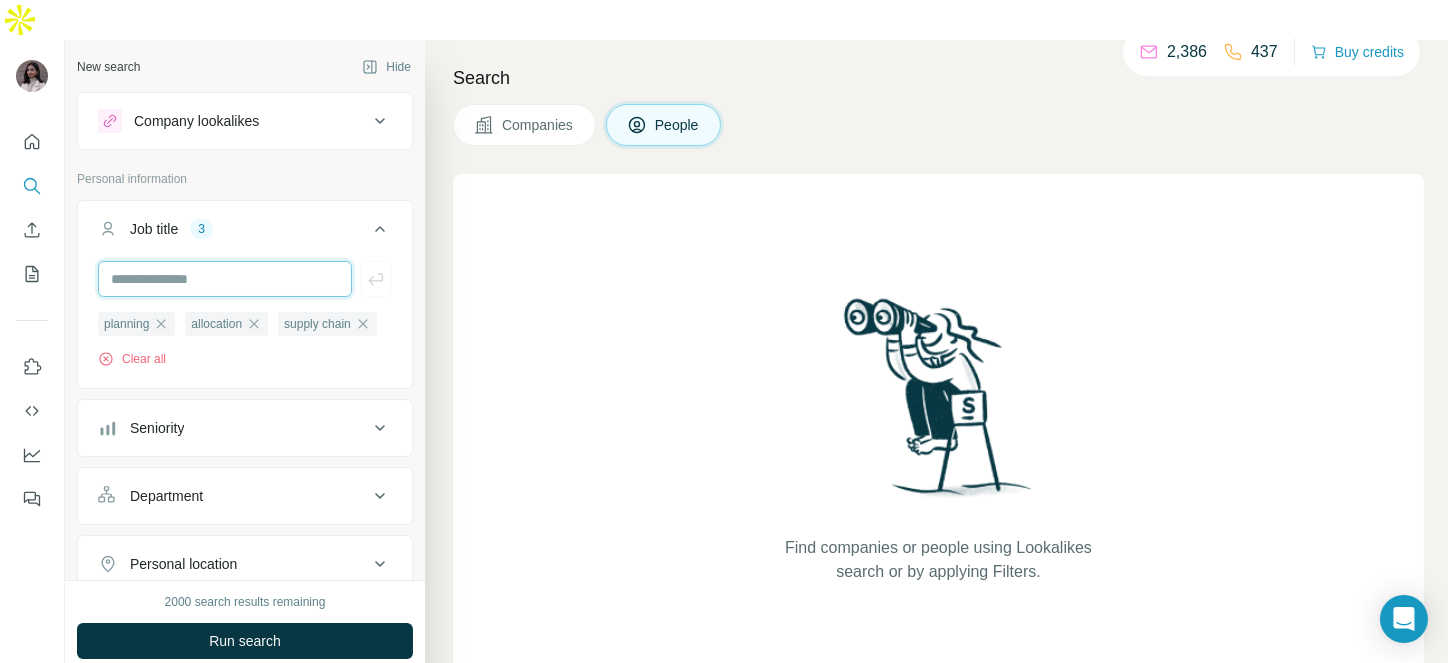 paste on "**********" 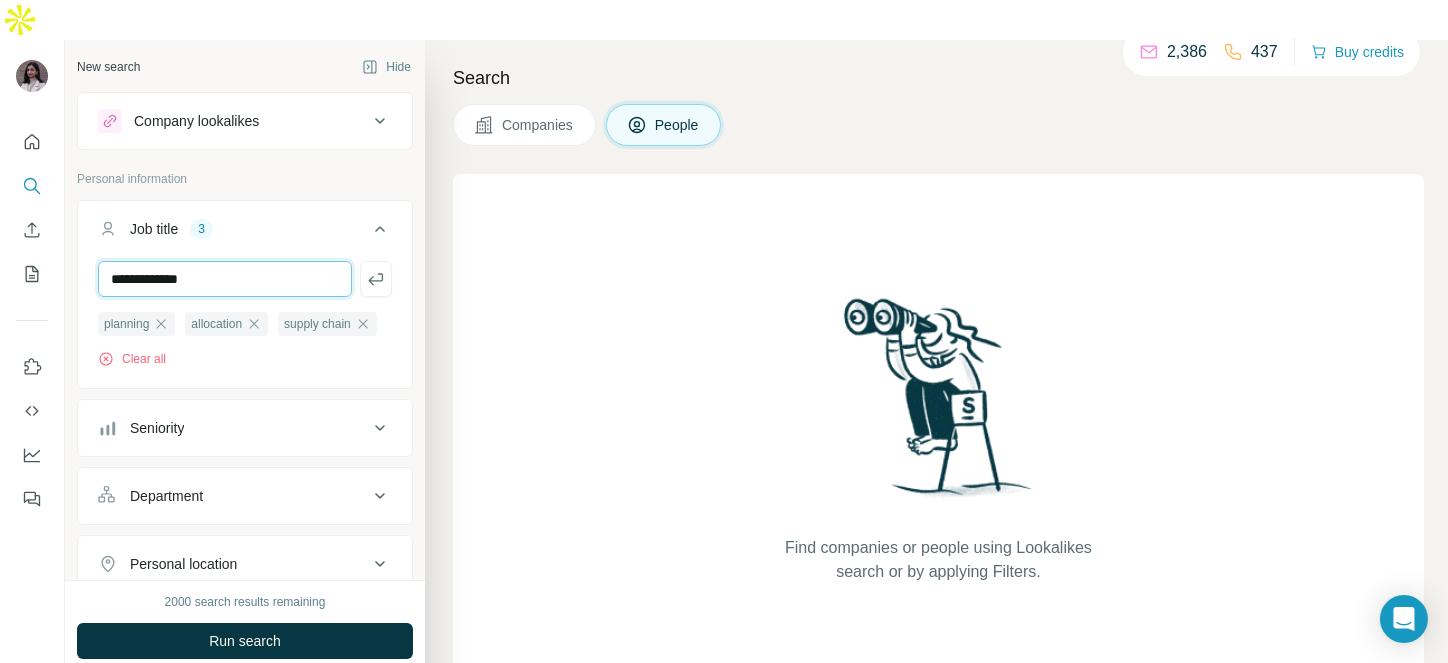 type on "**********" 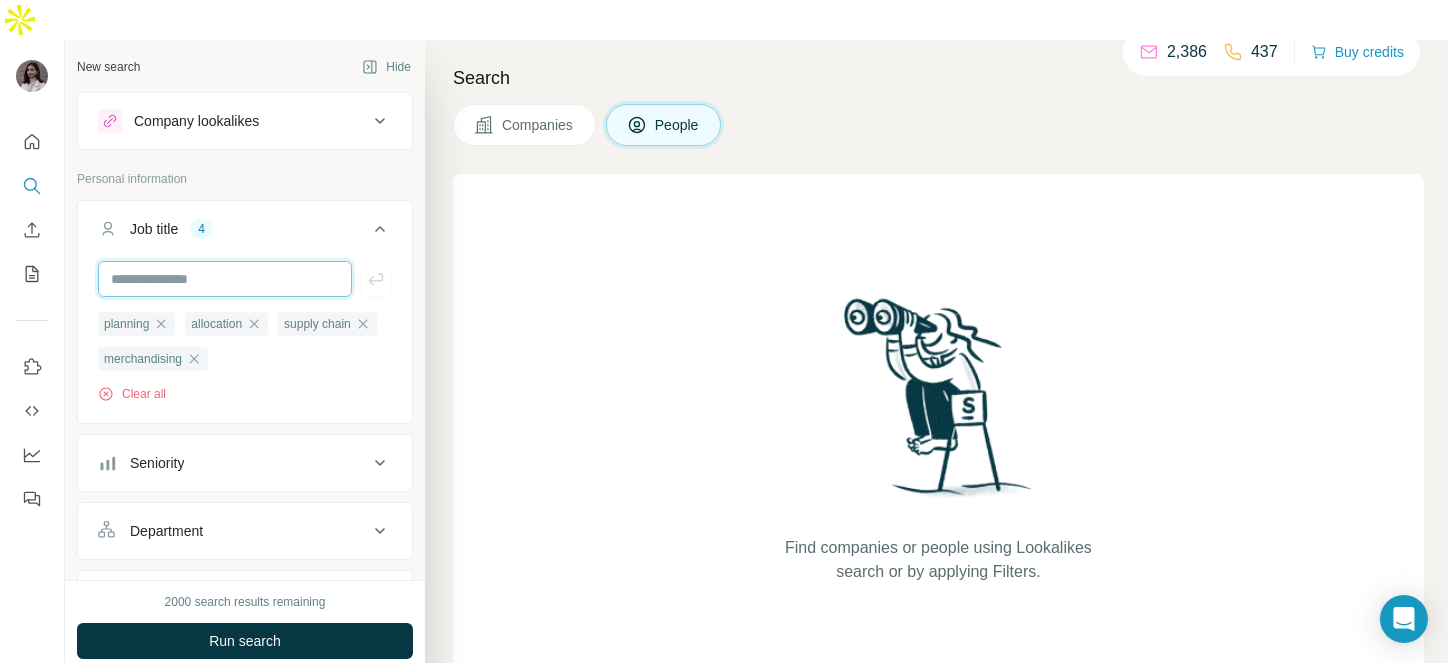click at bounding box center (225, 279) 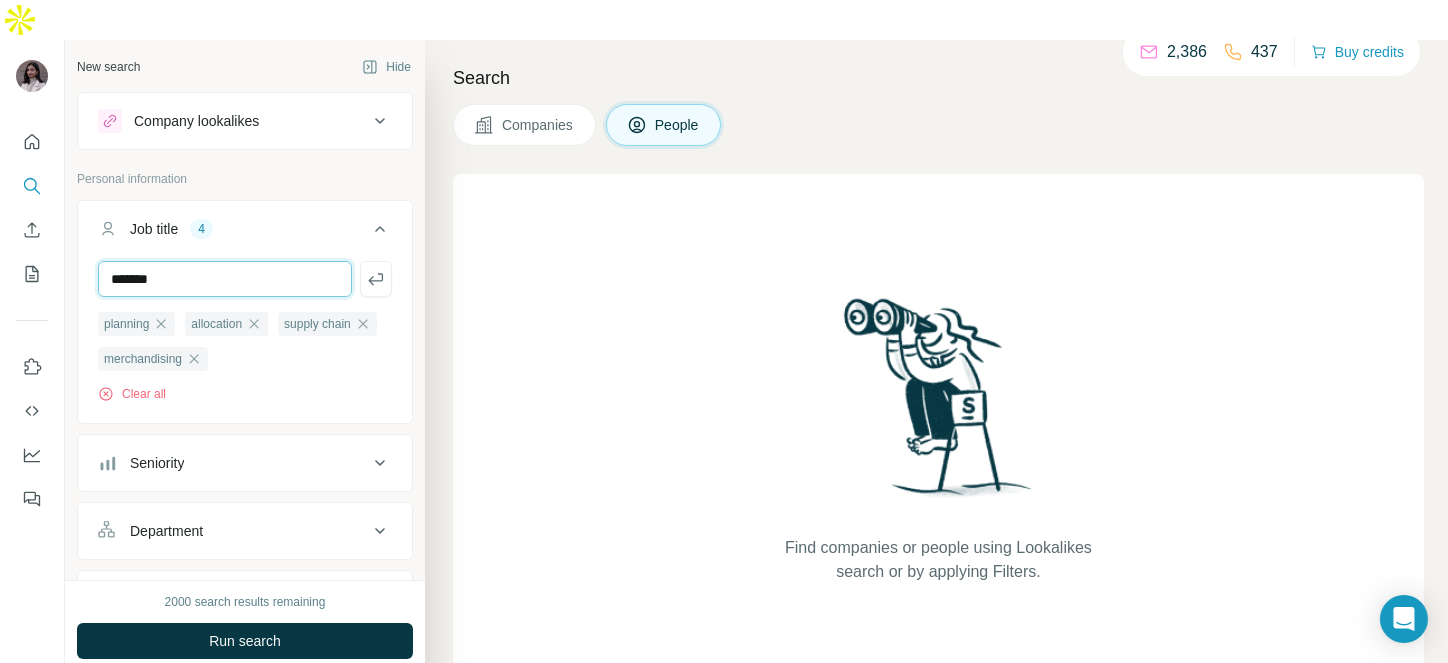 type on "*******" 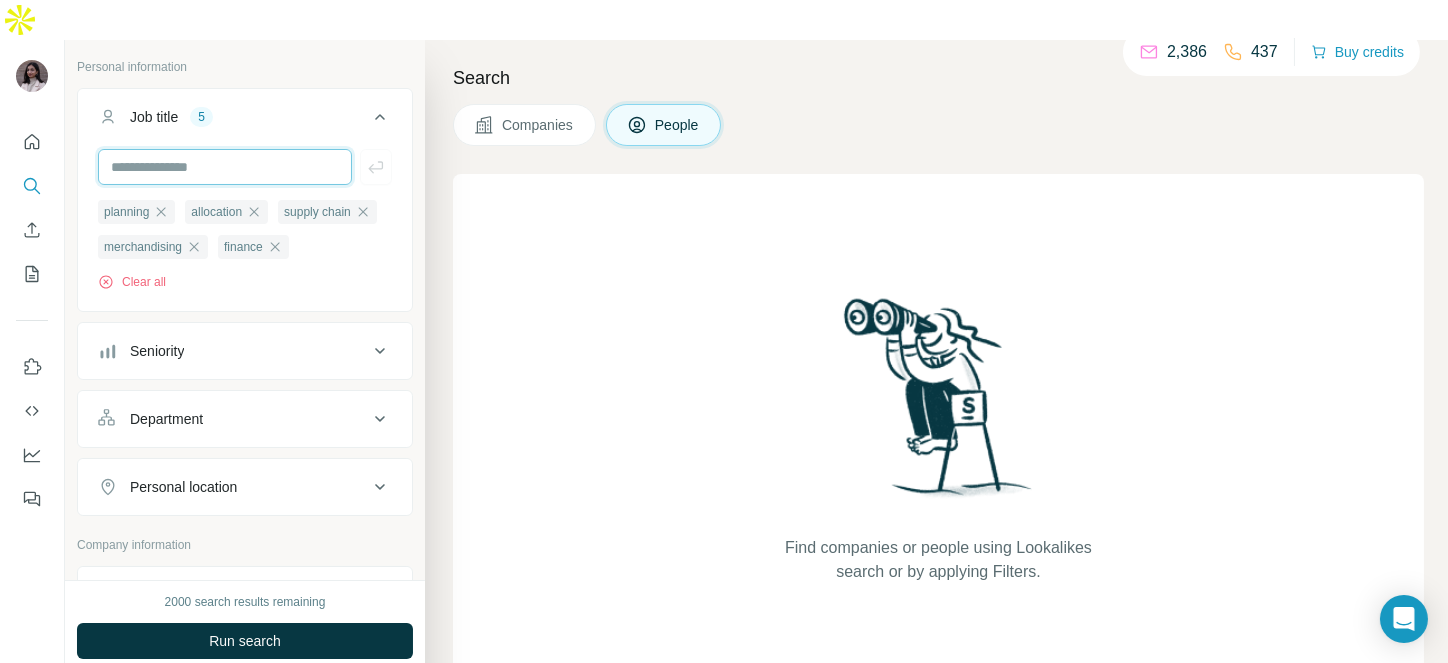 scroll, scrollTop: 131, scrollLeft: 0, axis: vertical 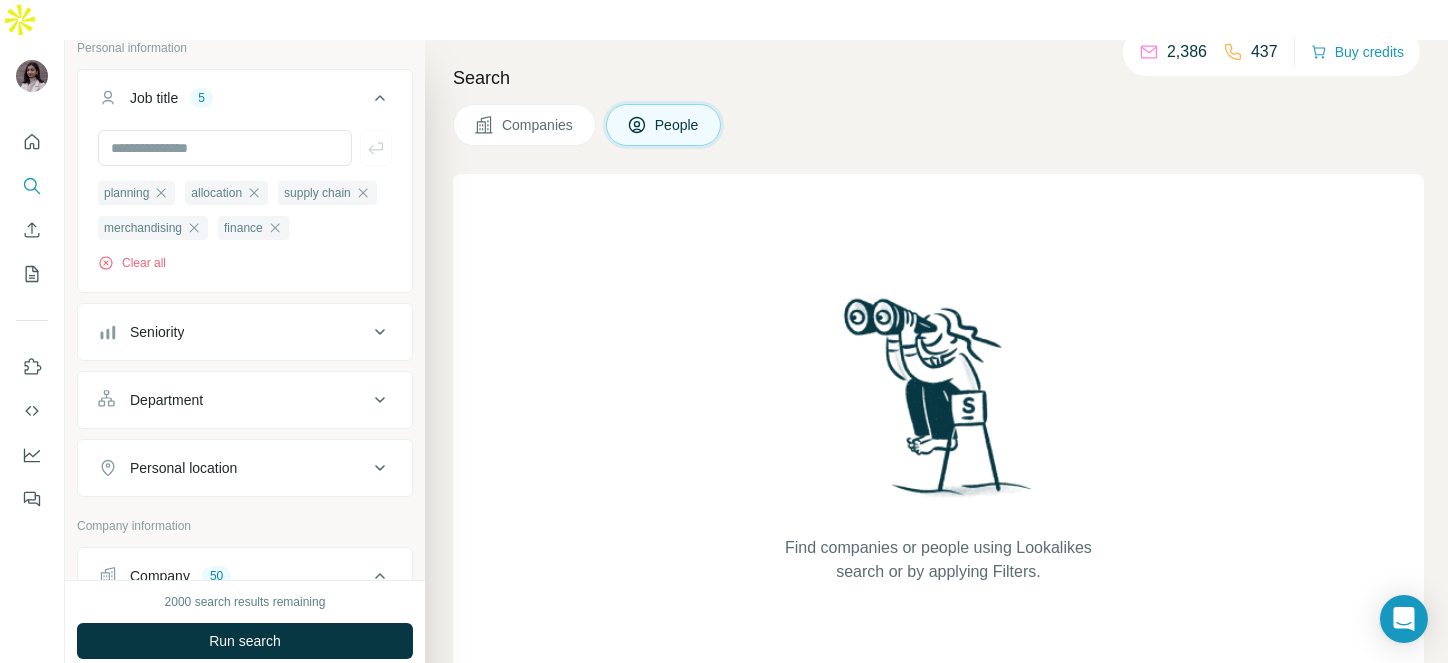 click on "Seniority" at bounding box center (245, 332) 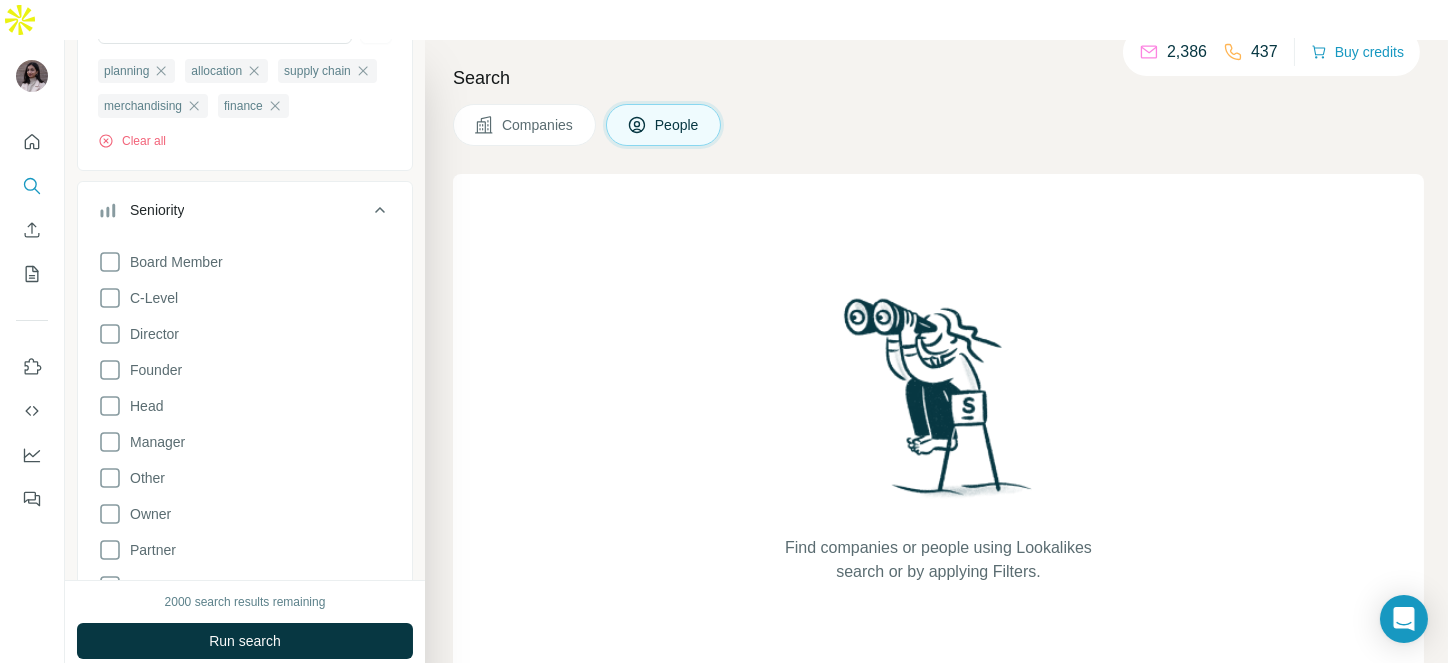 scroll, scrollTop: 254, scrollLeft: 0, axis: vertical 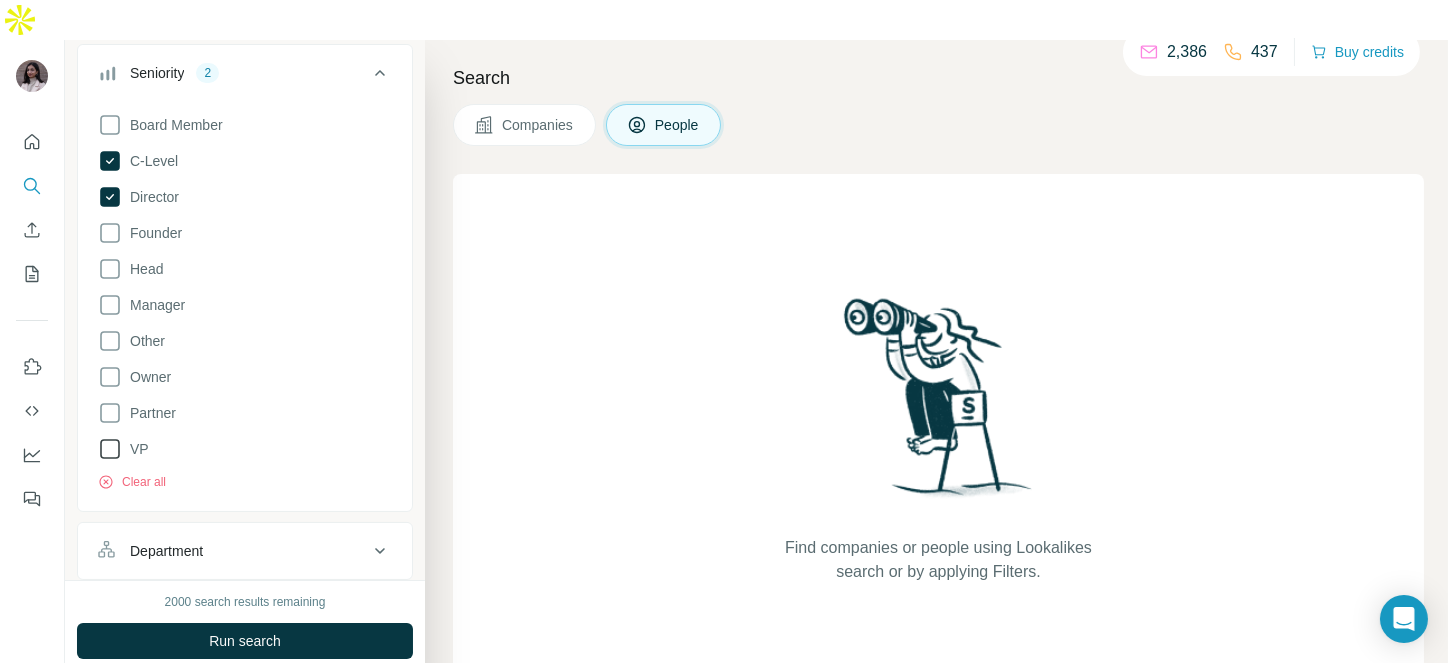 click on "VP" at bounding box center (135, 449) 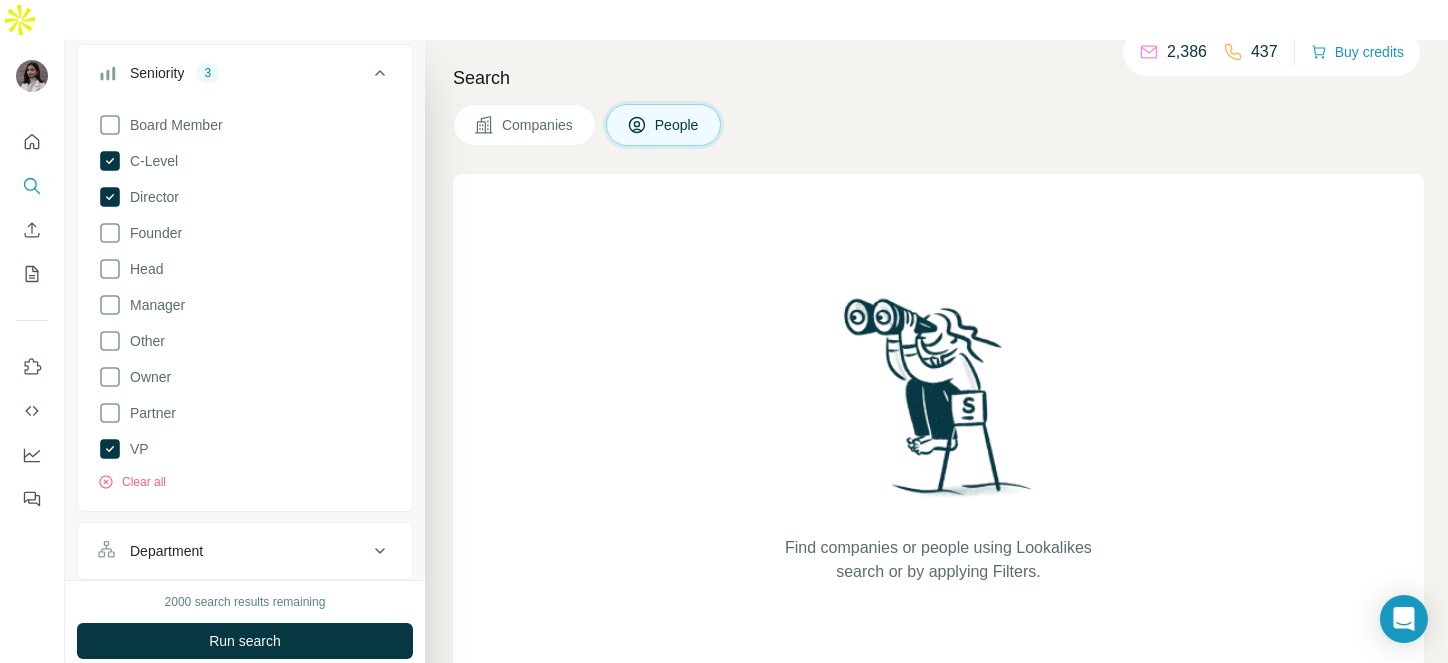 click on "Board Member C-Level Director Founder Head Manager Other Owner Partner VP Clear all" at bounding box center [245, 298] 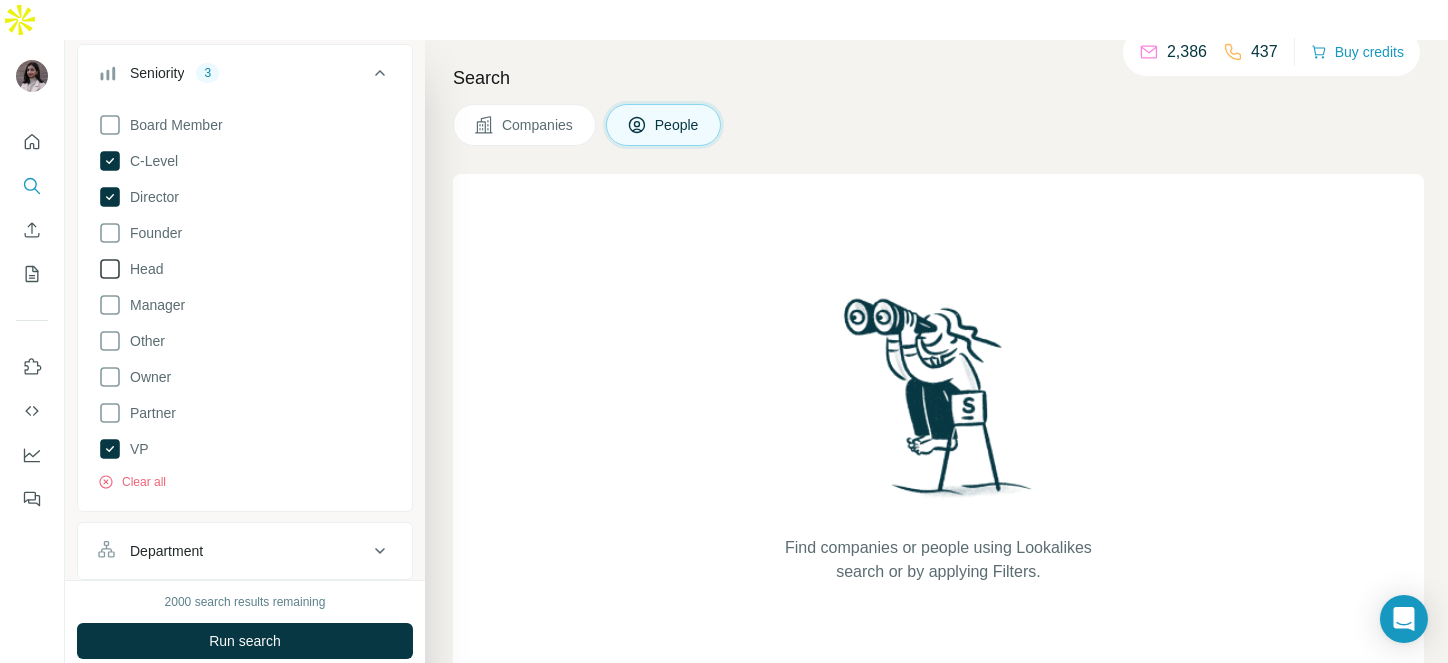 click on "Head" at bounding box center [142, 269] 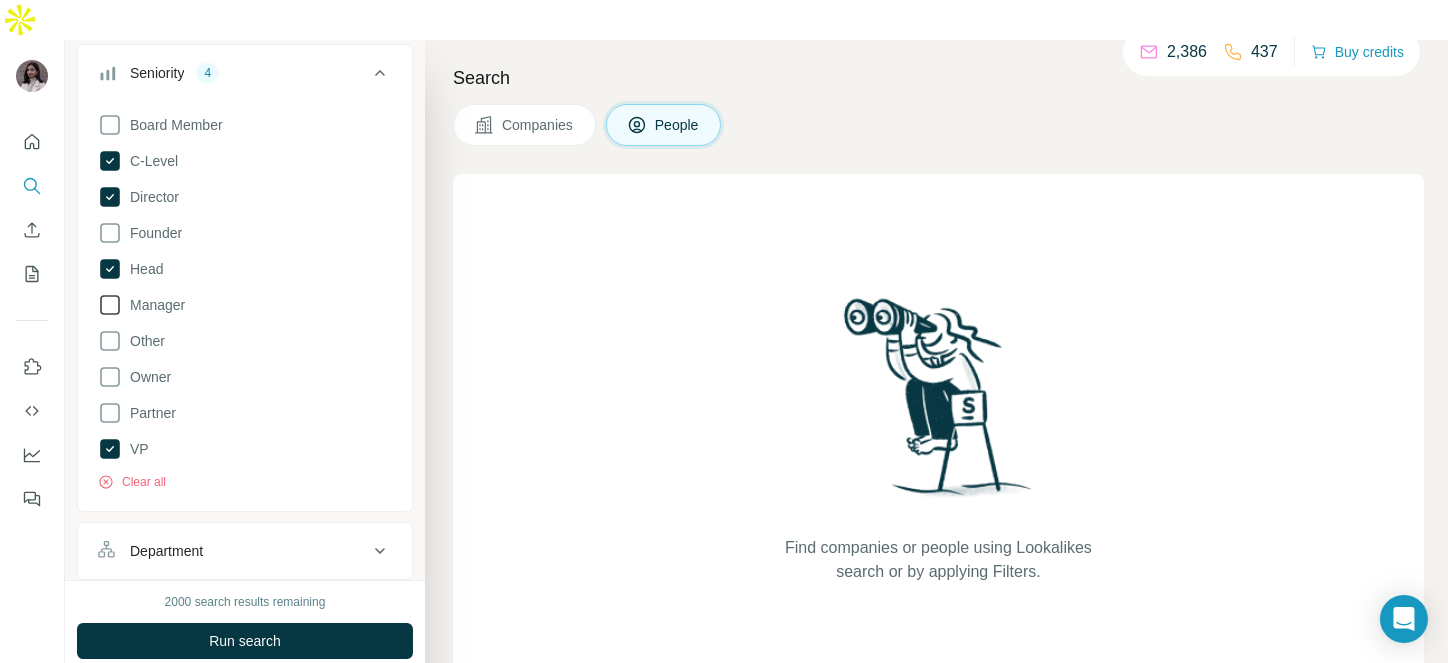 click on "Manager" at bounding box center [153, 305] 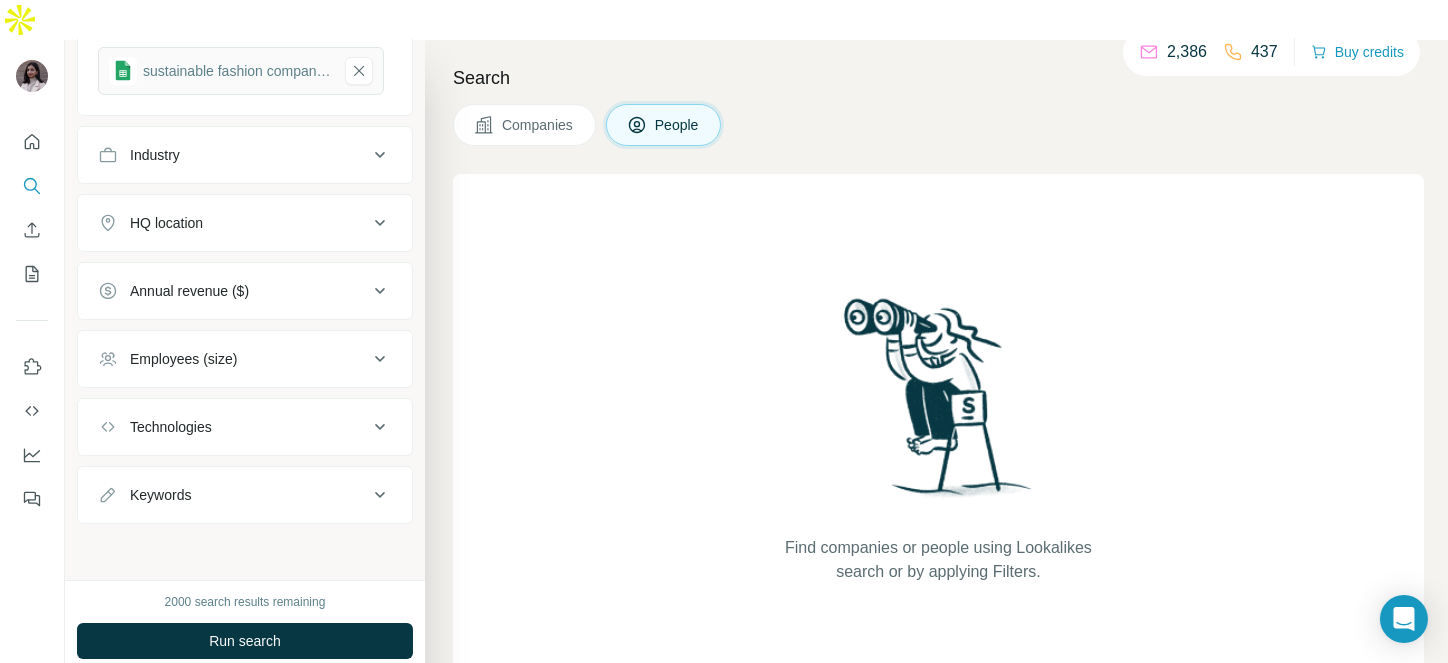 scroll, scrollTop: 1319, scrollLeft: 0, axis: vertical 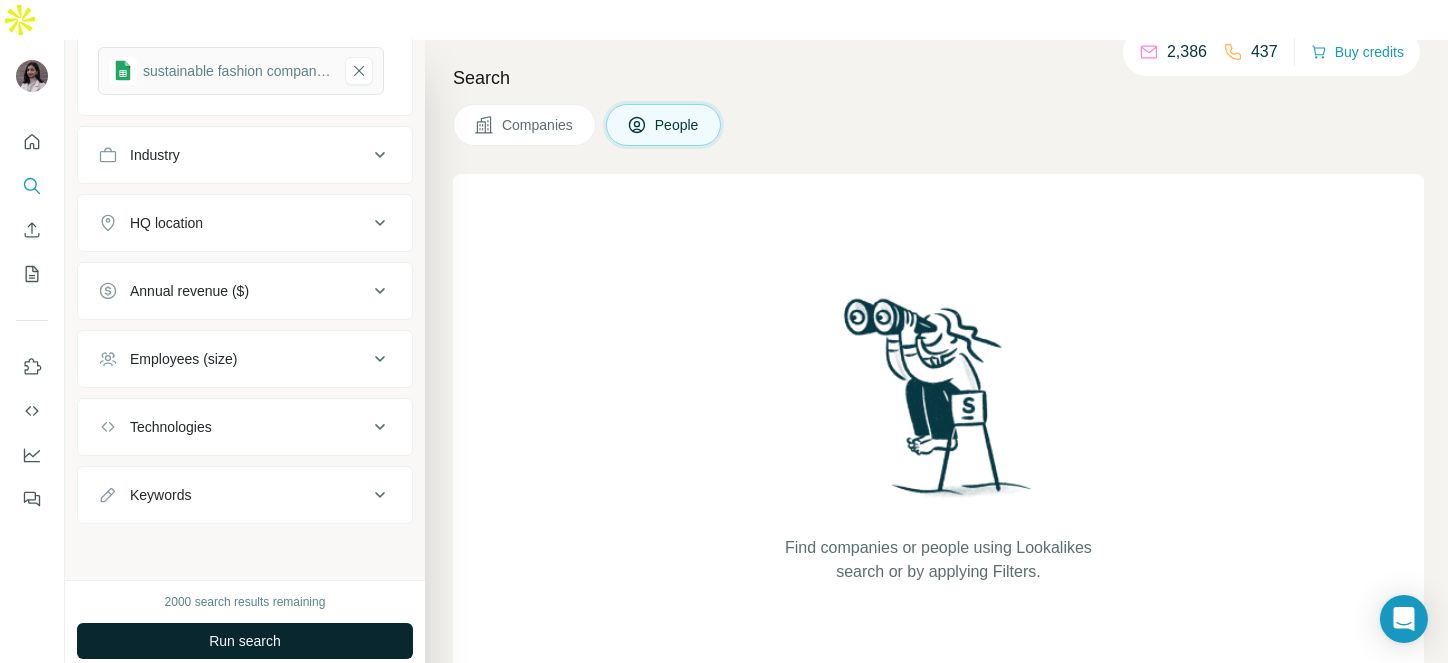 click on "Run search" at bounding box center (245, 641) 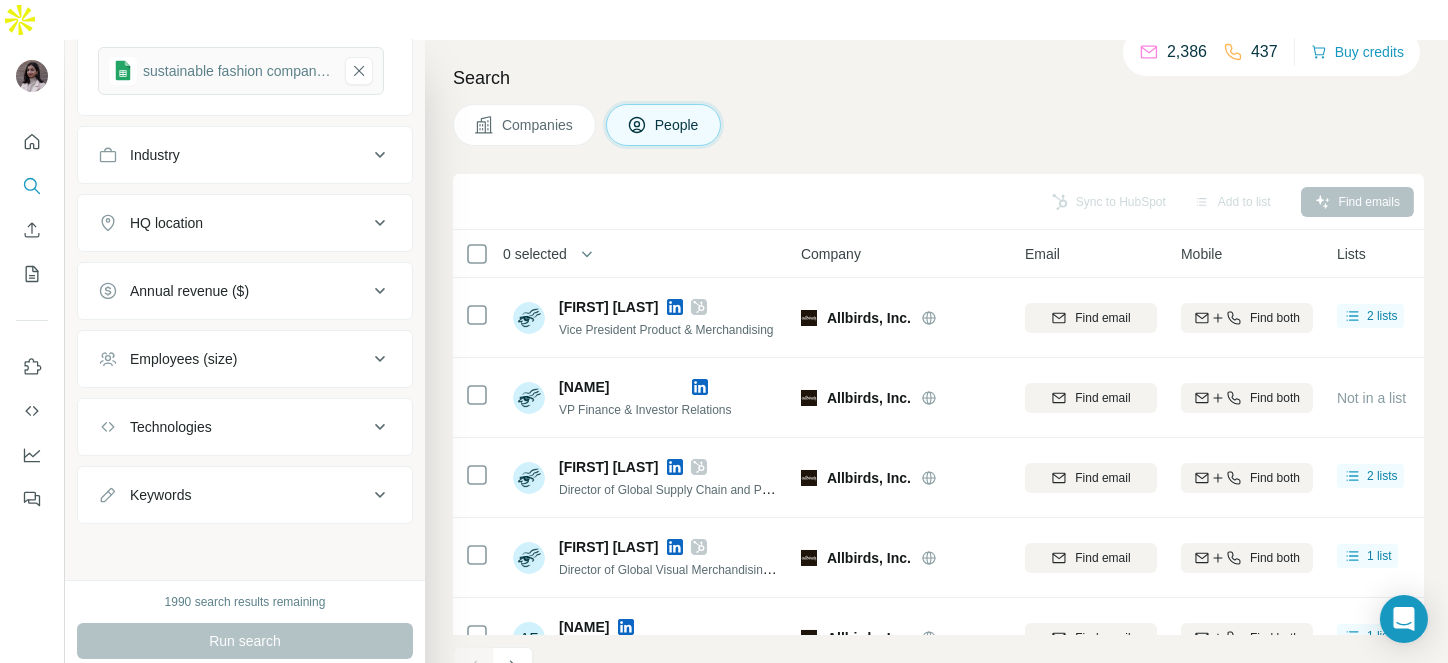 click on "0 selected" at bounding box center [535, 254] 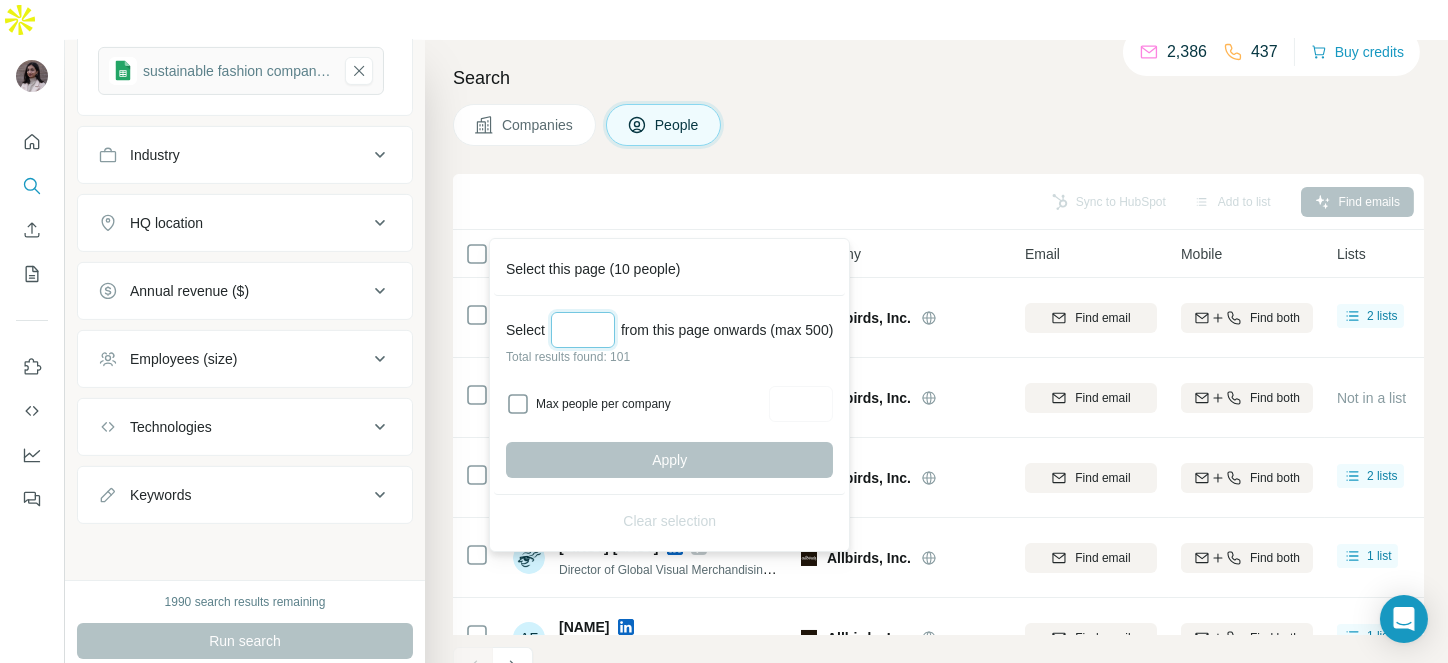 click at bounding box center [583, 330] 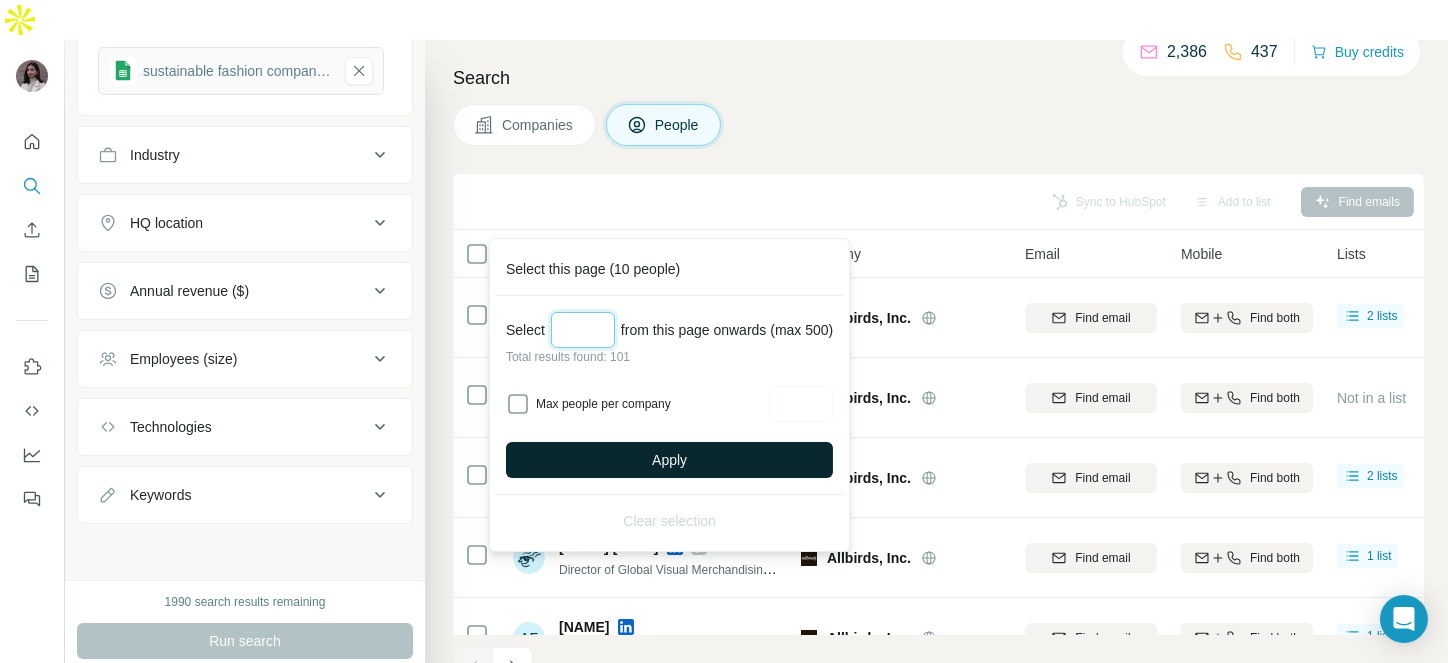 type on "***" 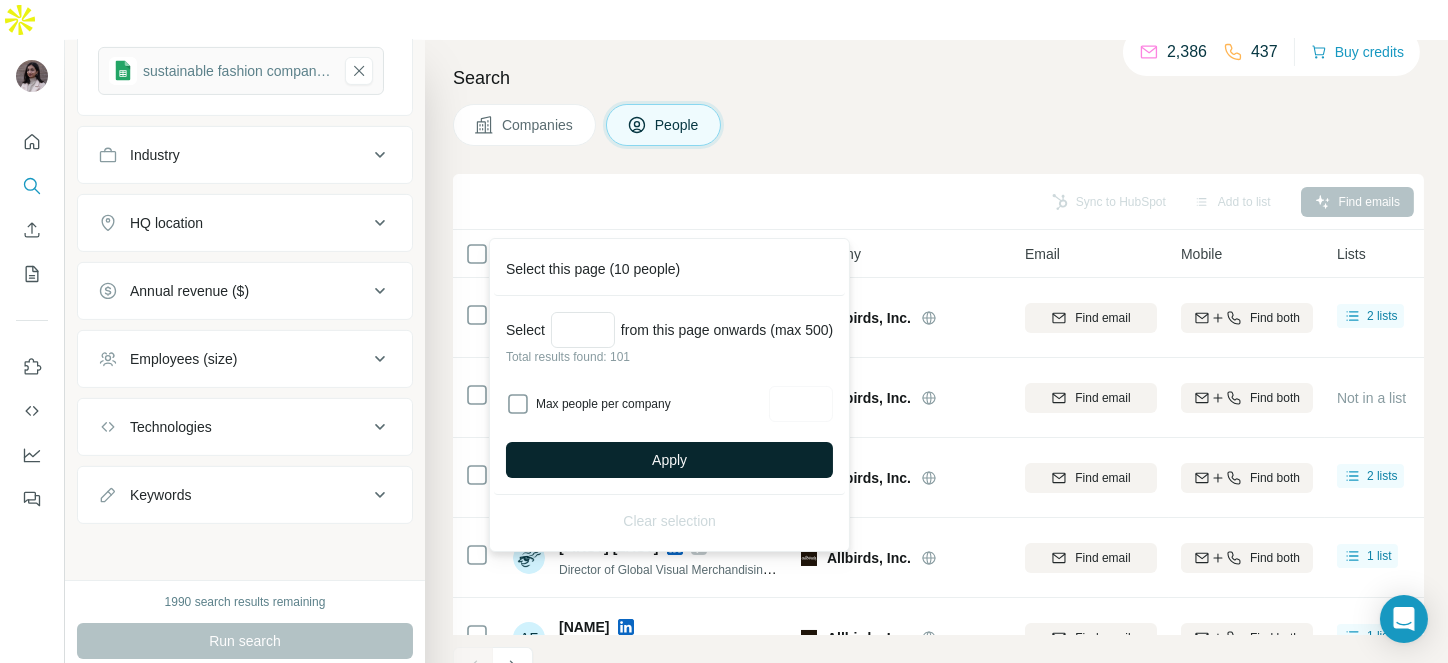 click on "Apply" at bounding box center (669, 460) 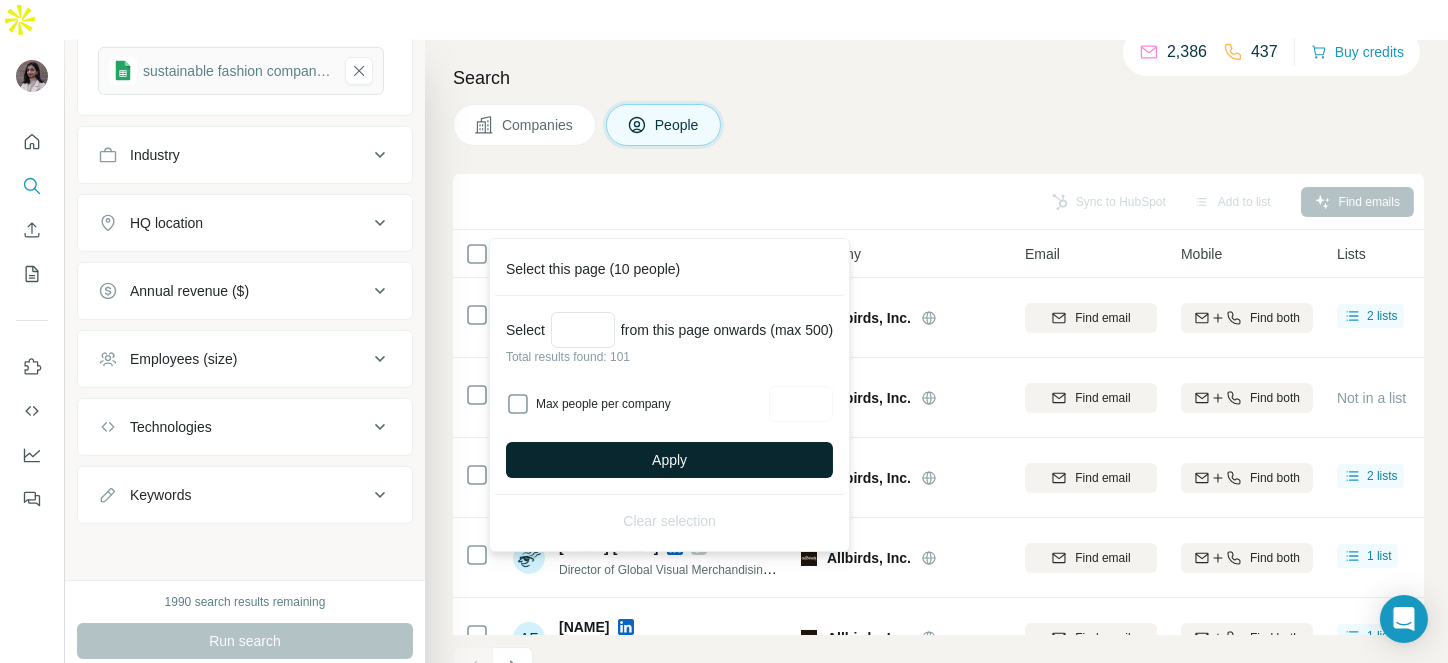 type 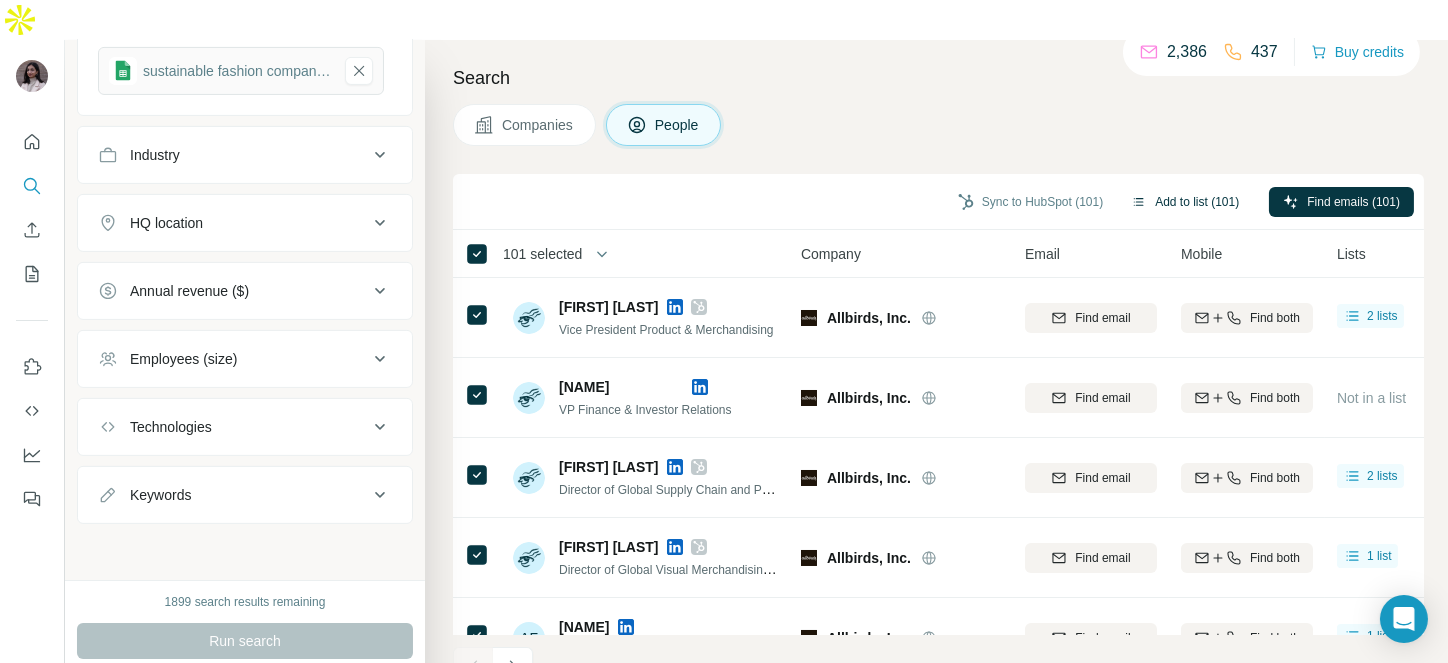 click on "Add to list (101)" at bounding box center [1185, 202] 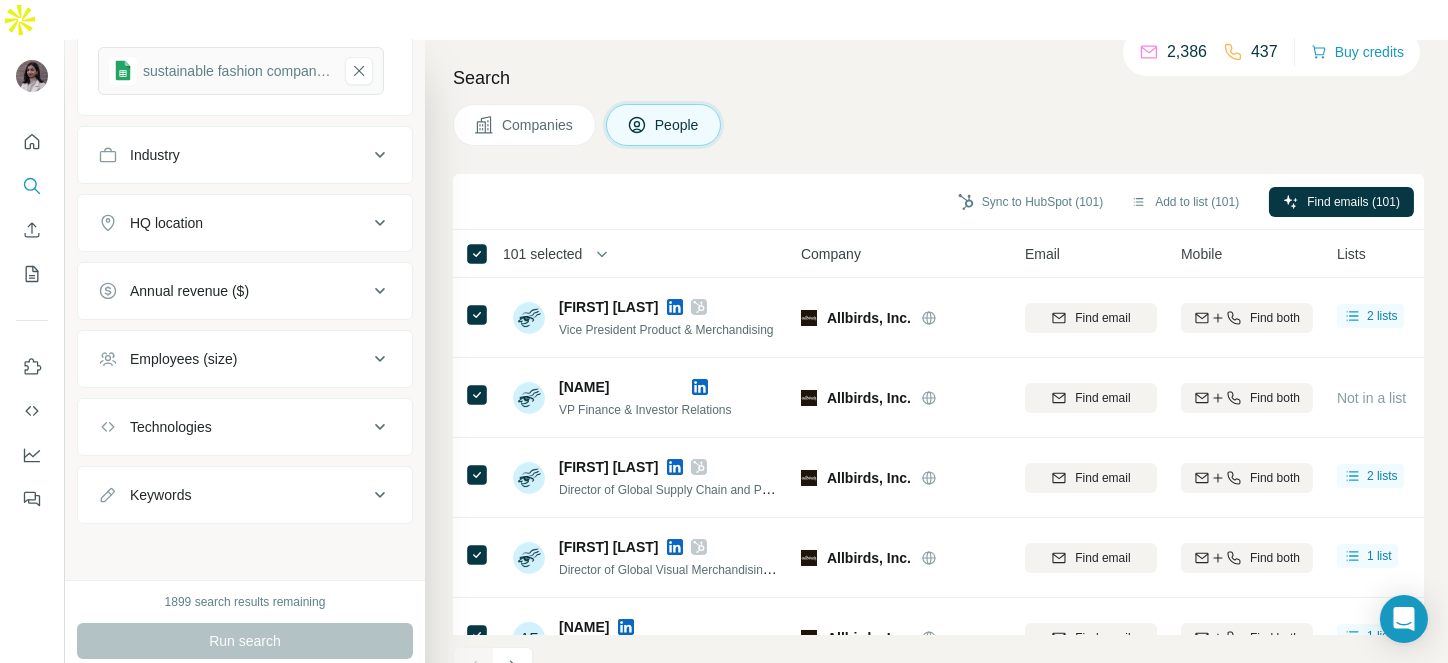 click on "Sync to HubSpot (101) Add to list (101) Find emails (101)" at bounding box center (938, 201) 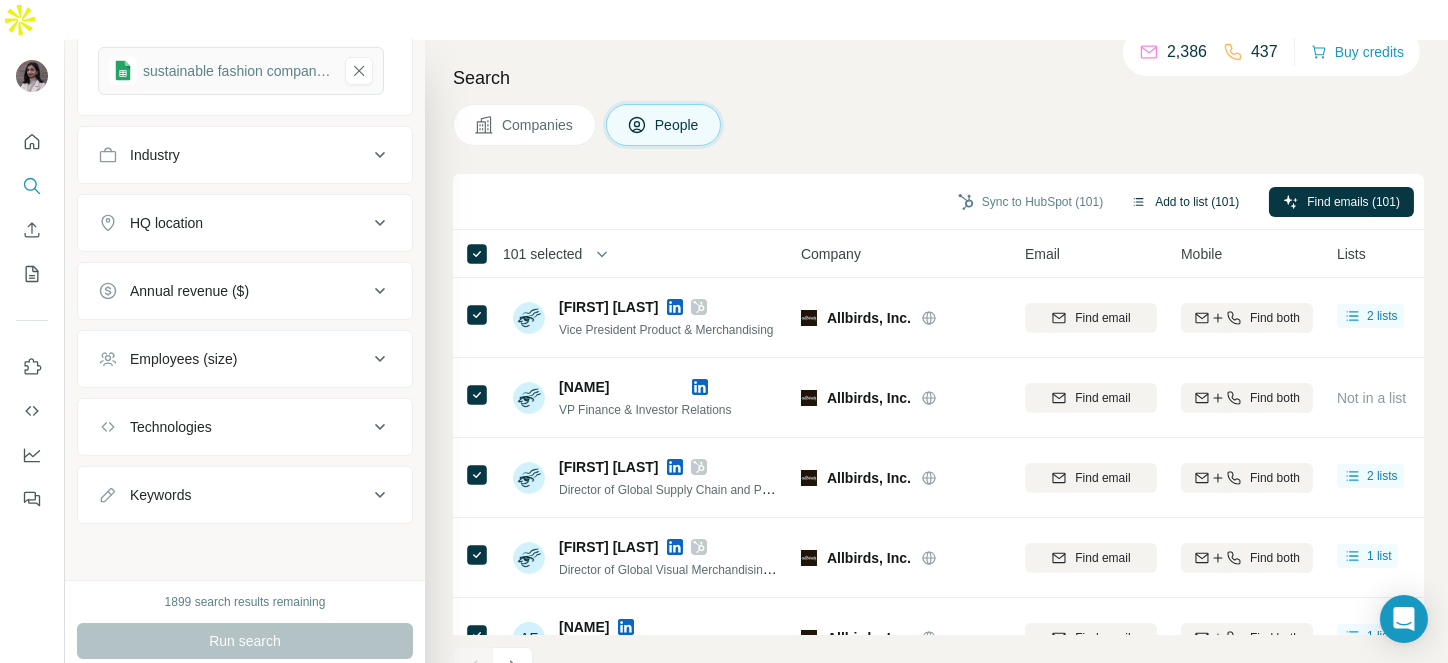 click on "Add to list (101)" at bounding box center (1185, 202) 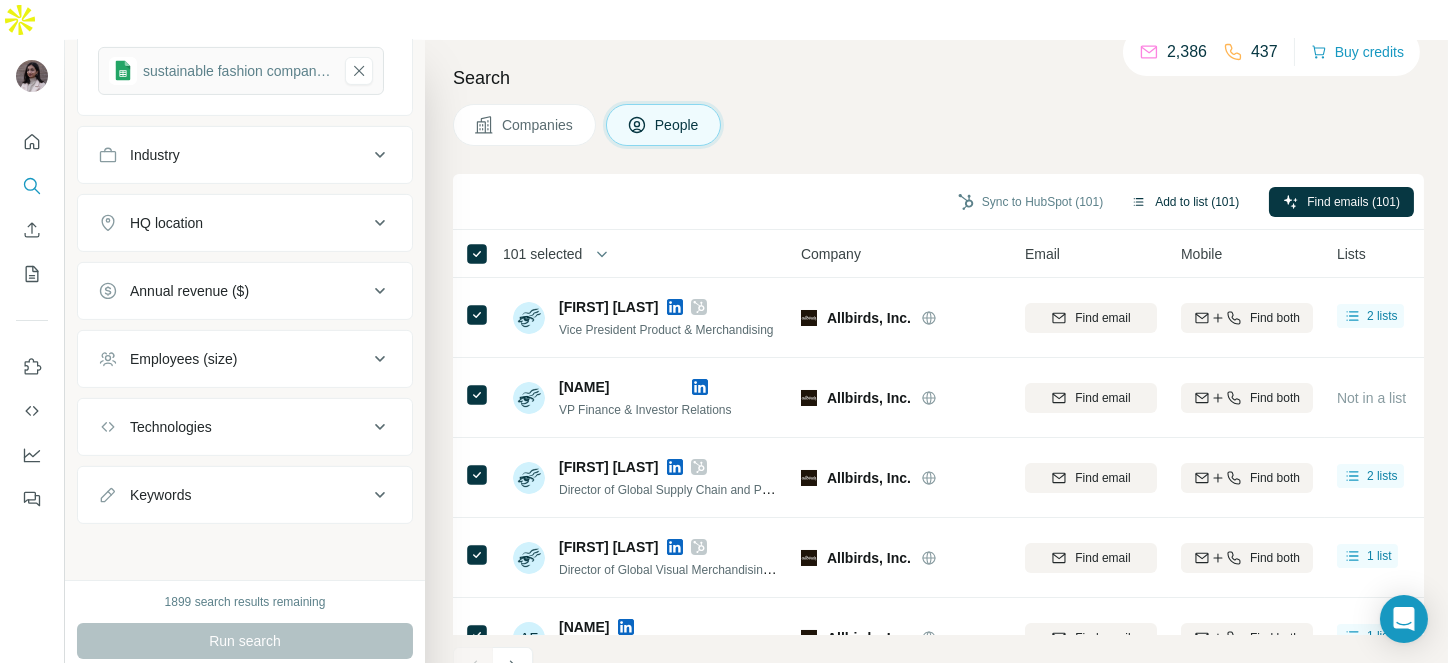 click on "Add to list (101)" at bounding box center [1185, 202] 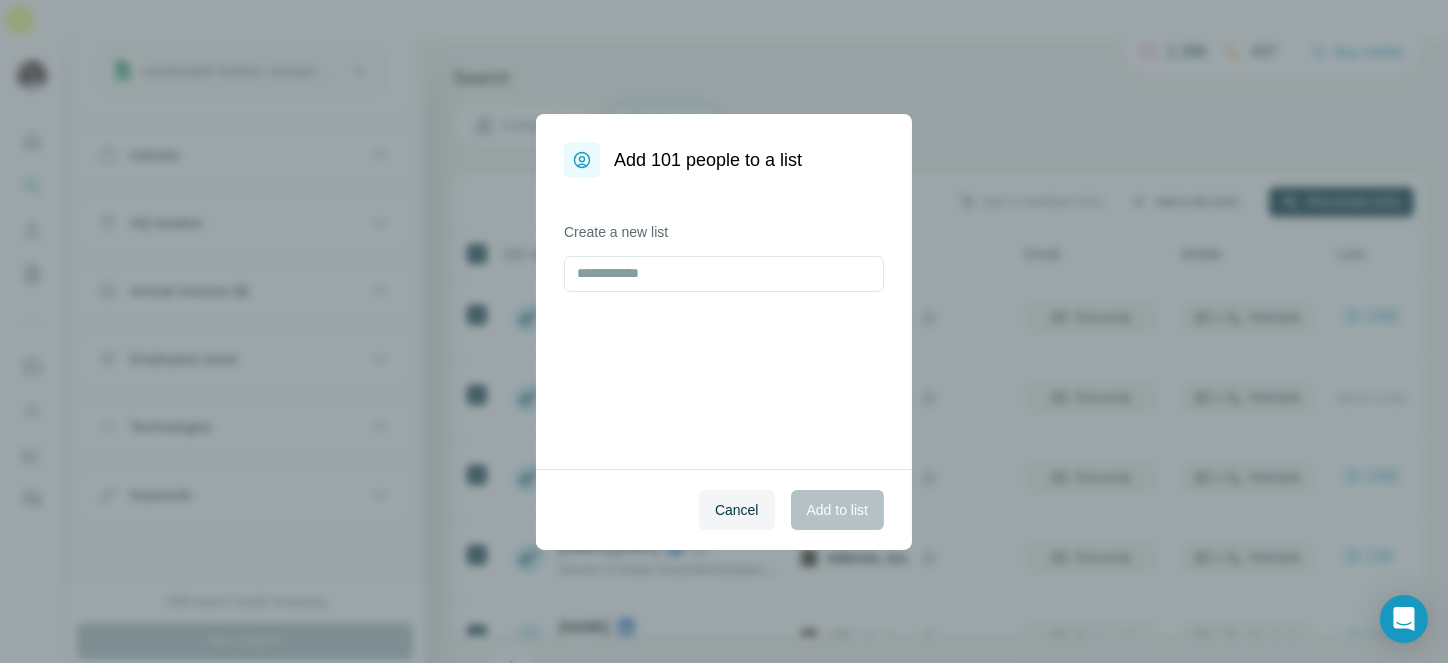 click on "Add 101 people to a list Create a new list Cancel Add to list" at bounding box center (724, 331) 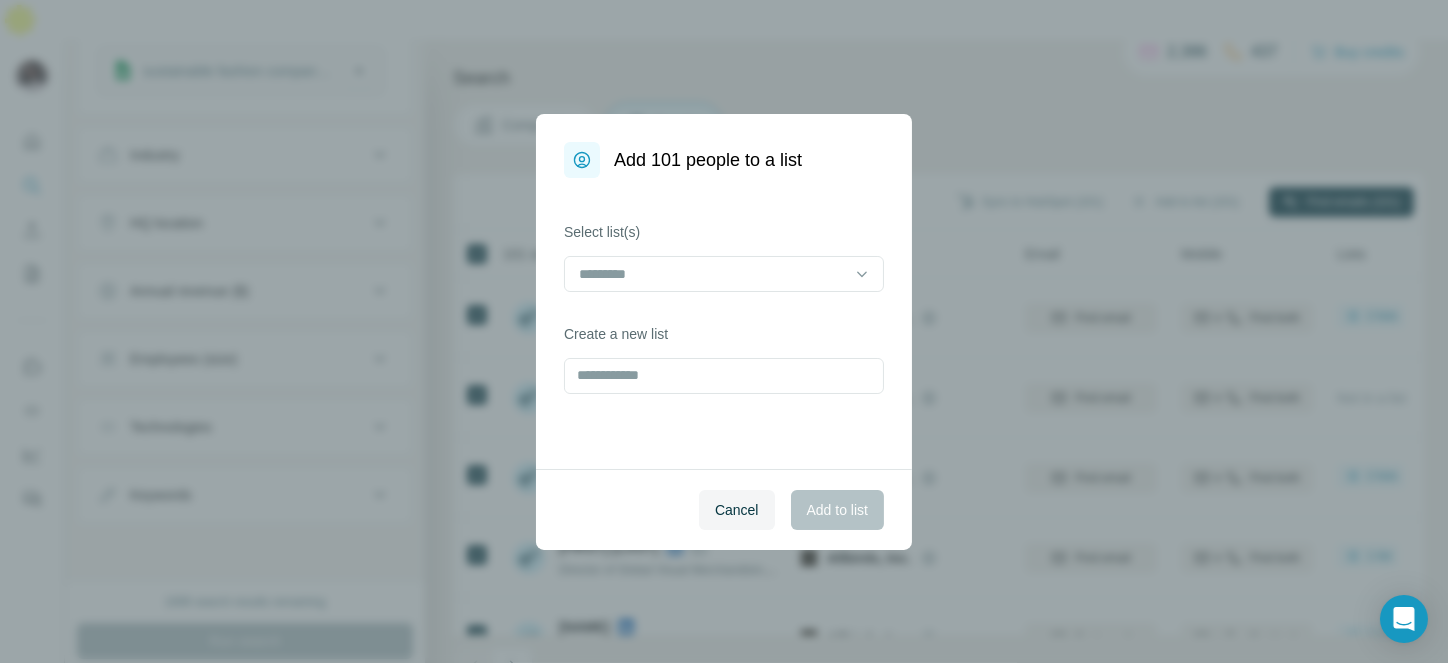 click on "Add 101 people to a list Select list(s) Create a new list Cancel Add to list" at bounding box center [724, 331] 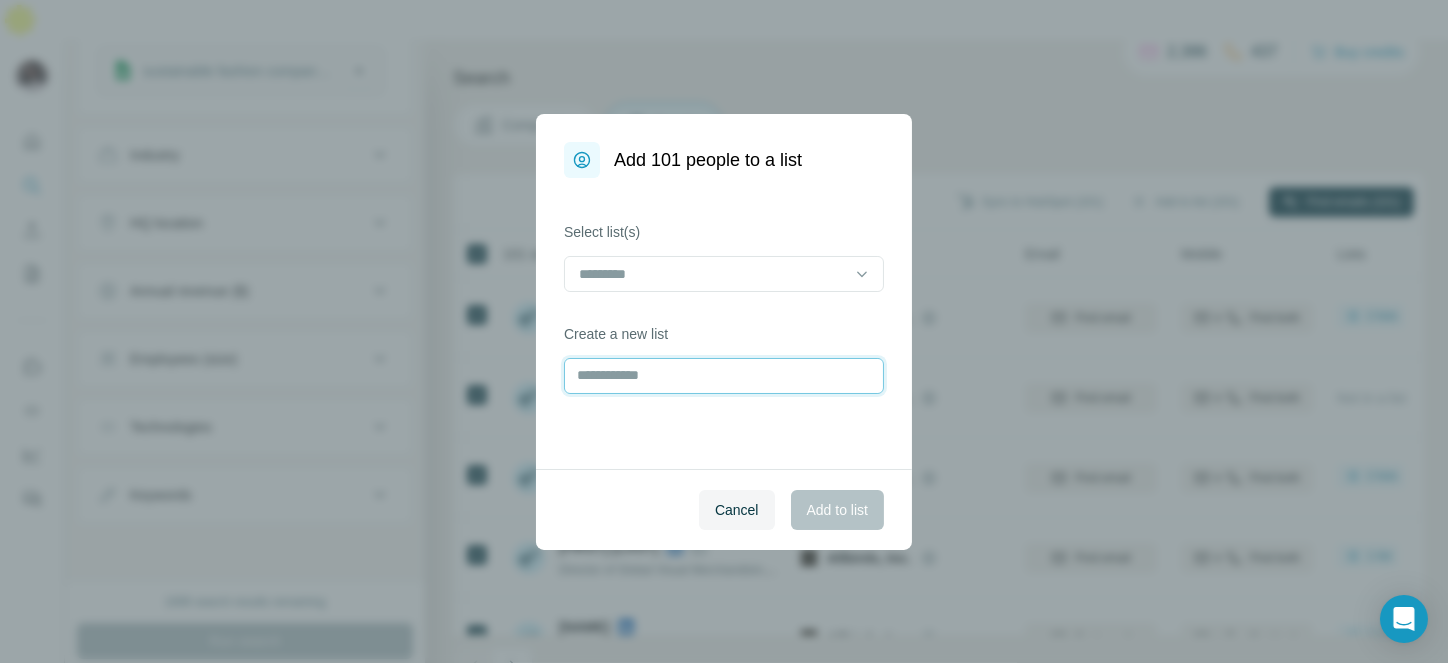 click at bounding box center (724, 376) 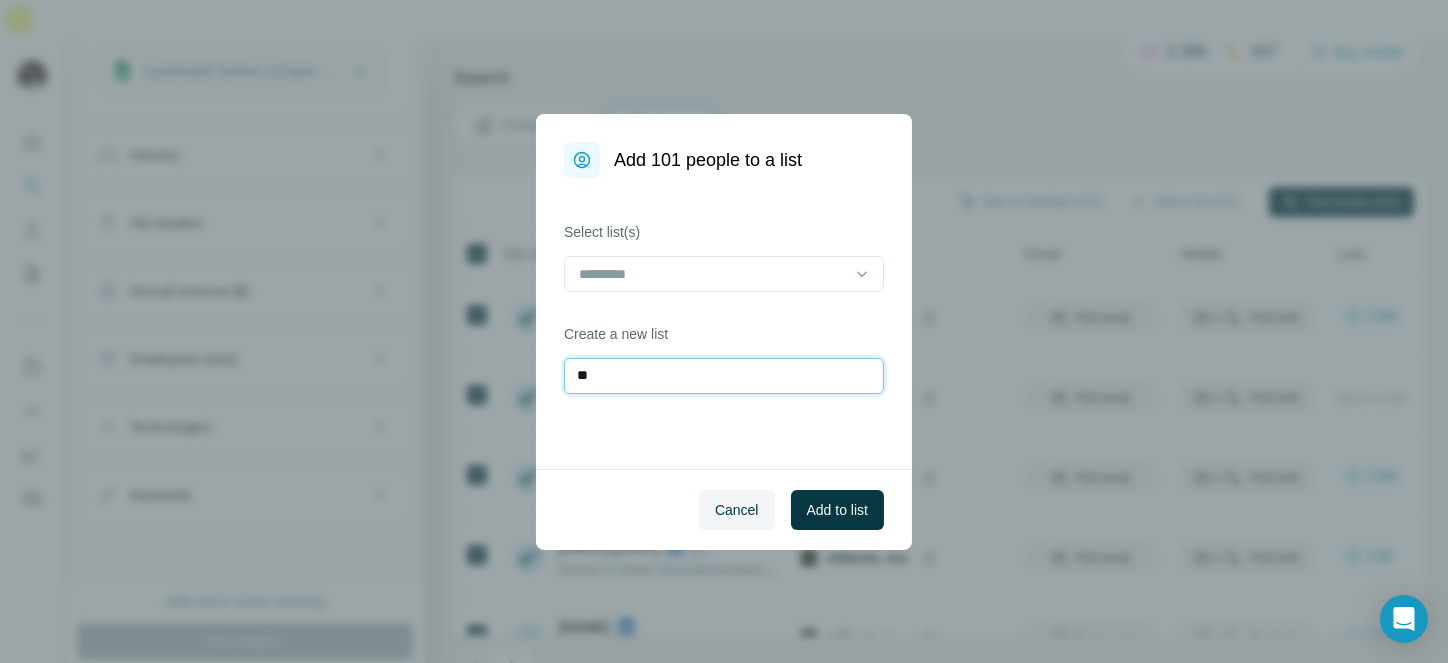 type on "*" 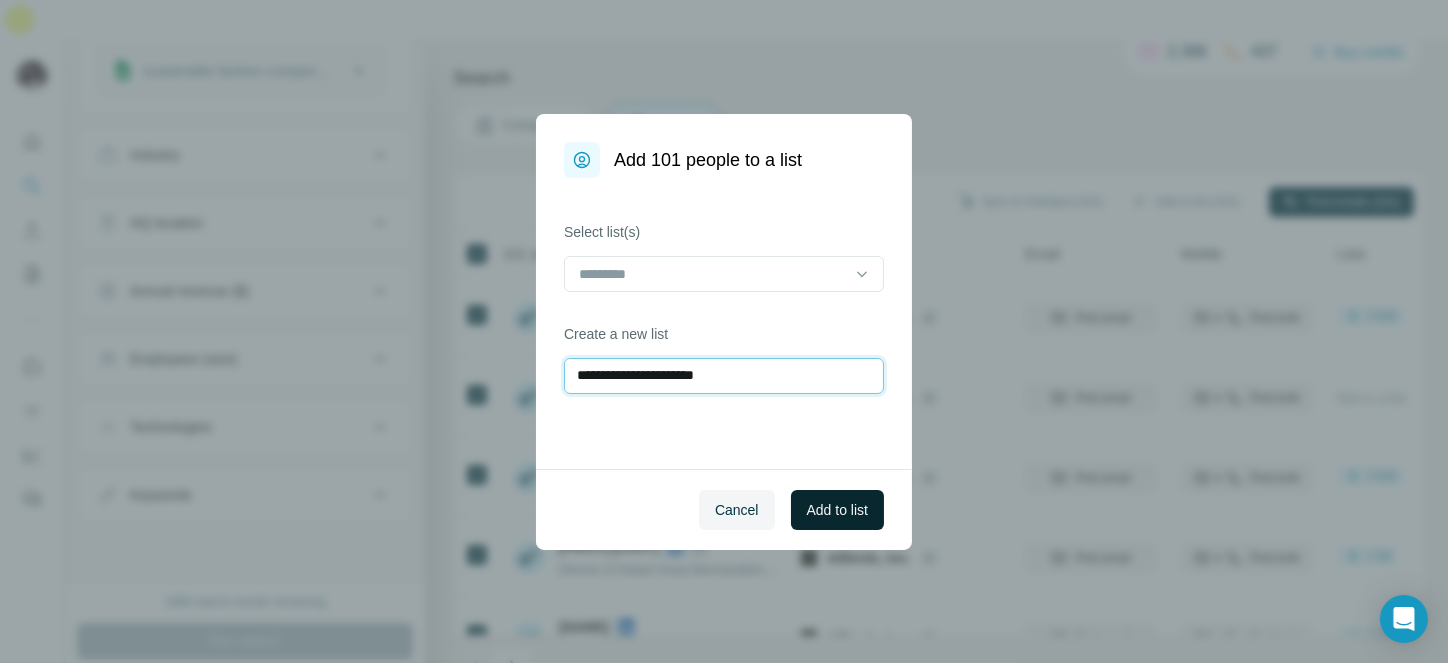 type on "**********" 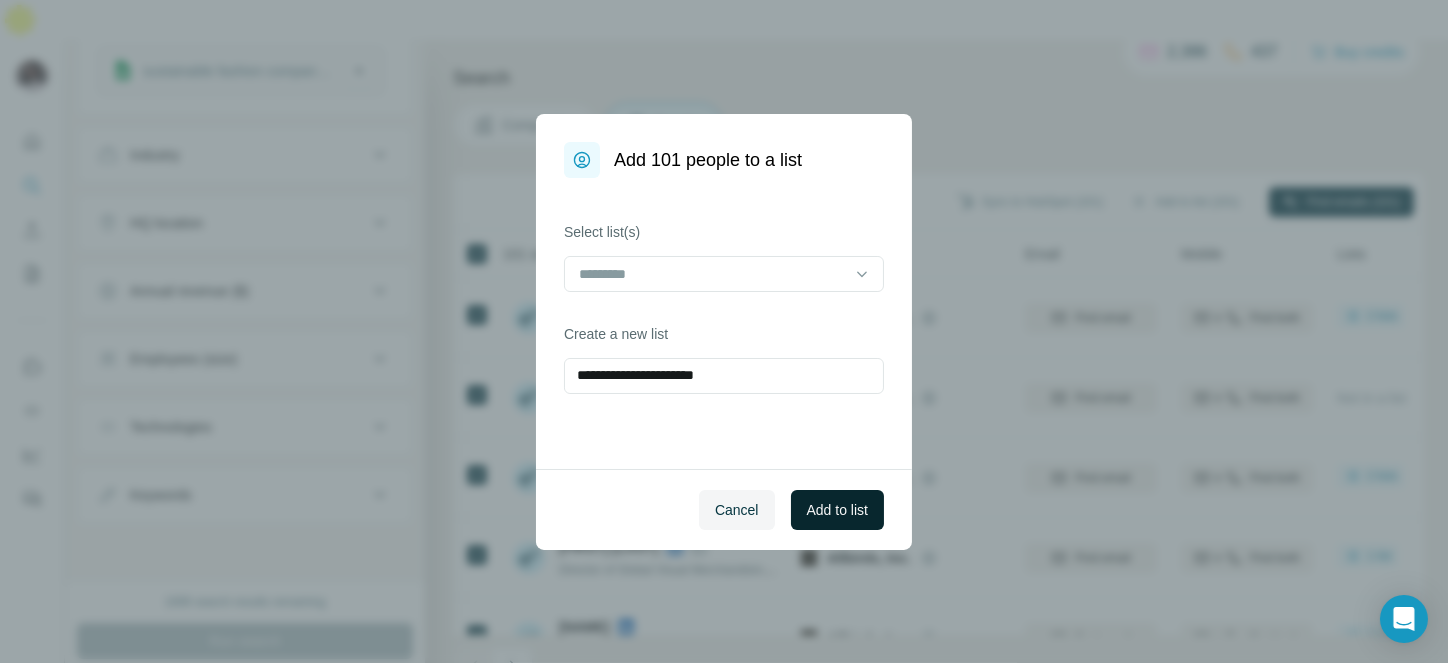 click on "Add to list" at bounding box center (837, 510) 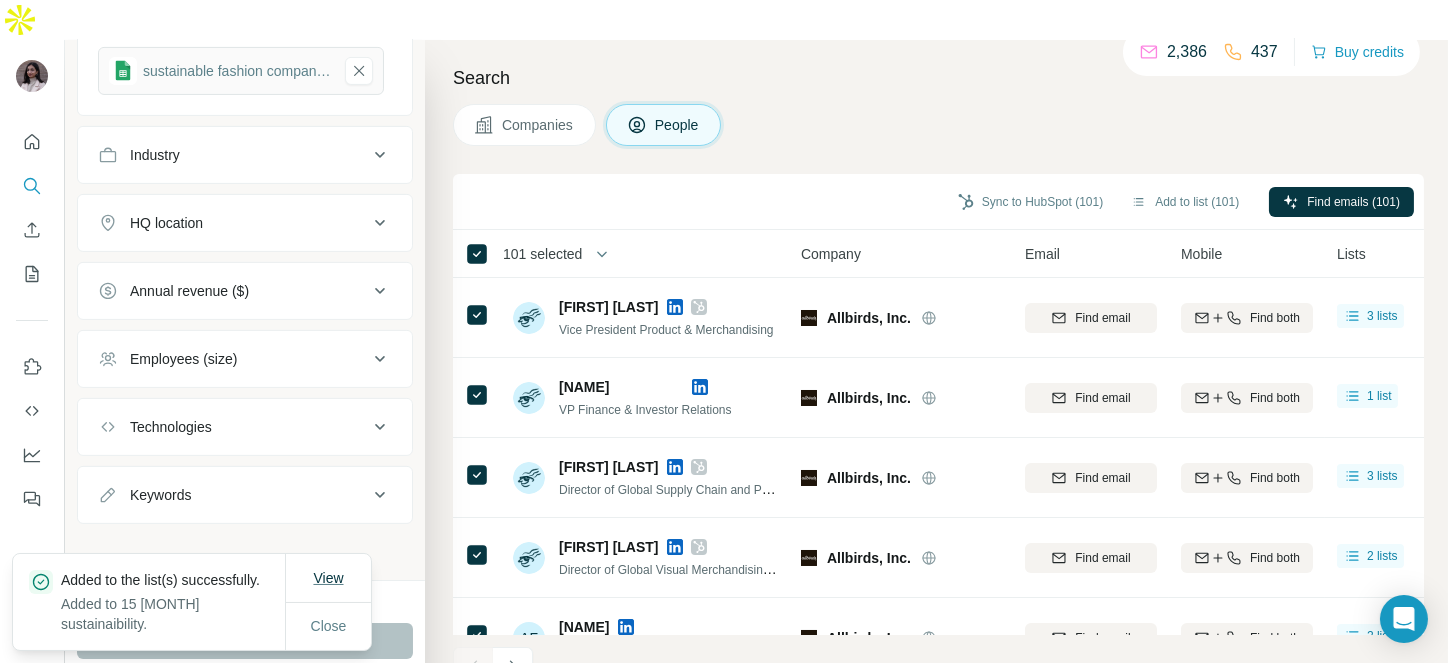 click on "View" at bounding box center (328, 578) 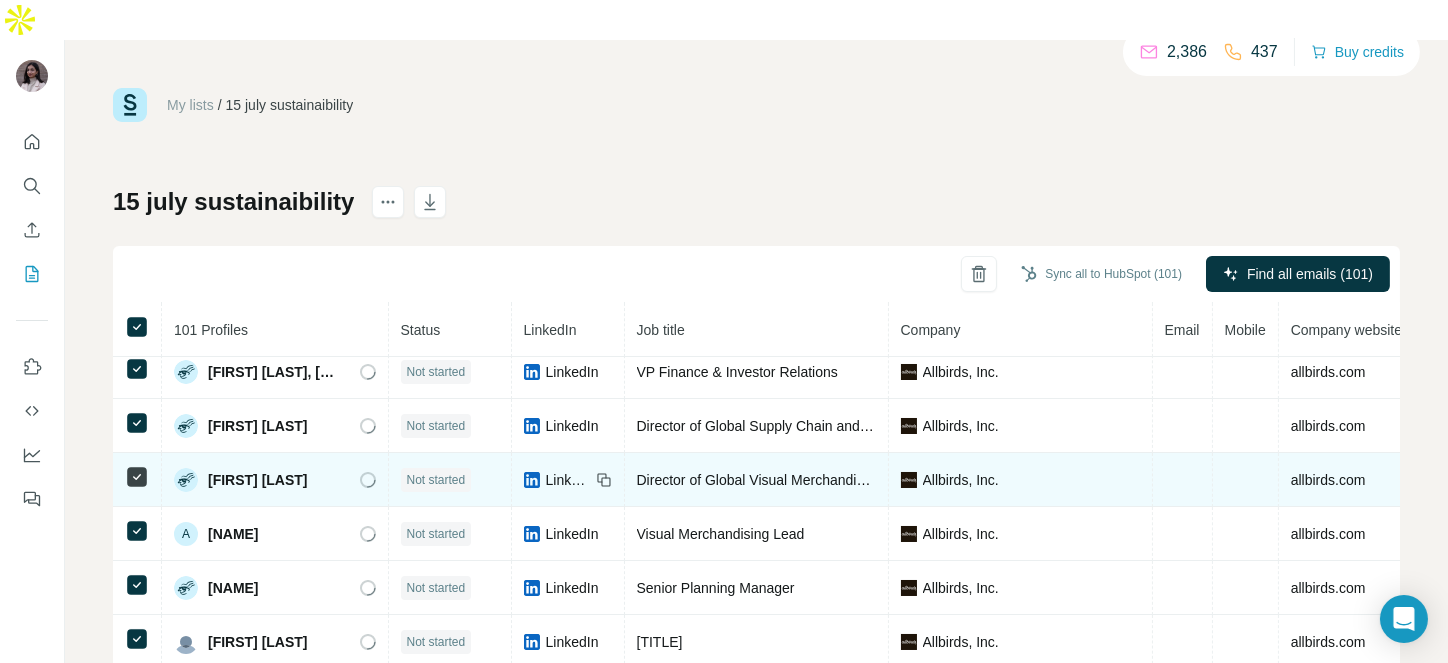 scroll, scrollTop: 80, scrollLeft: 0, axis: vertical 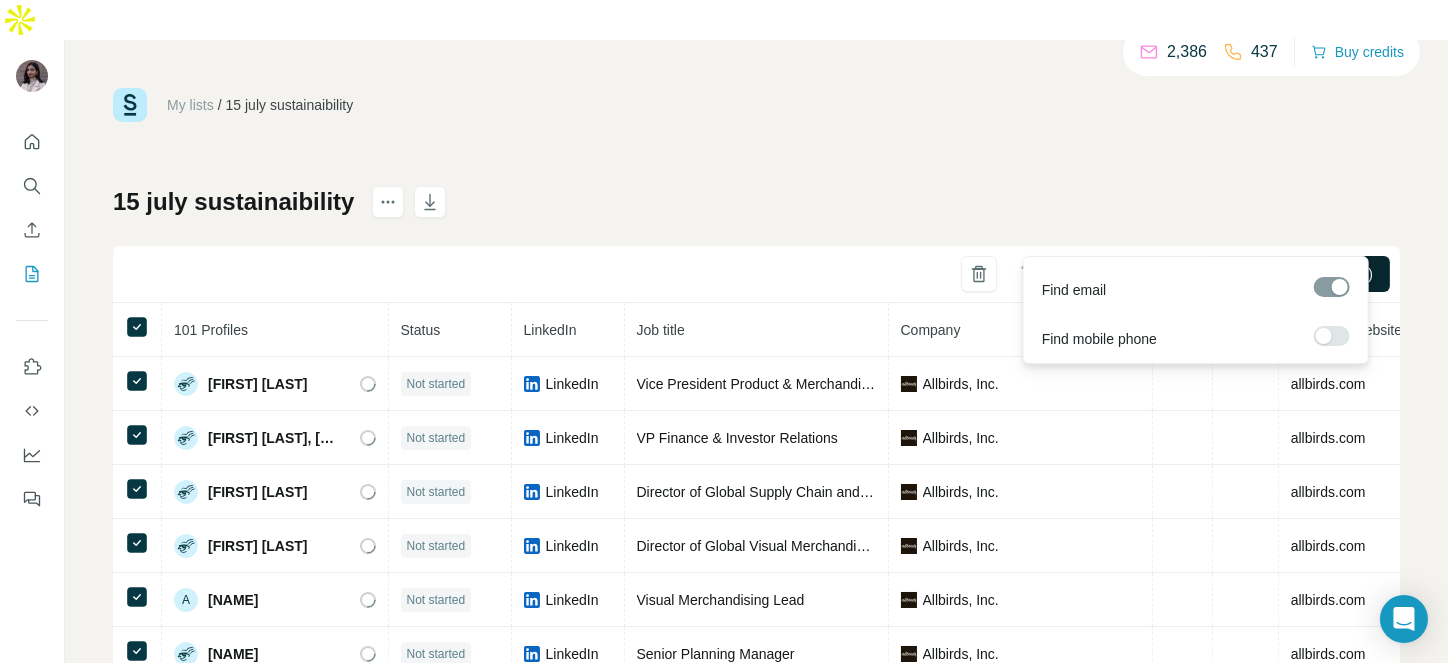 click on "Find all emails (101)" at bounding box center (1298, 274) 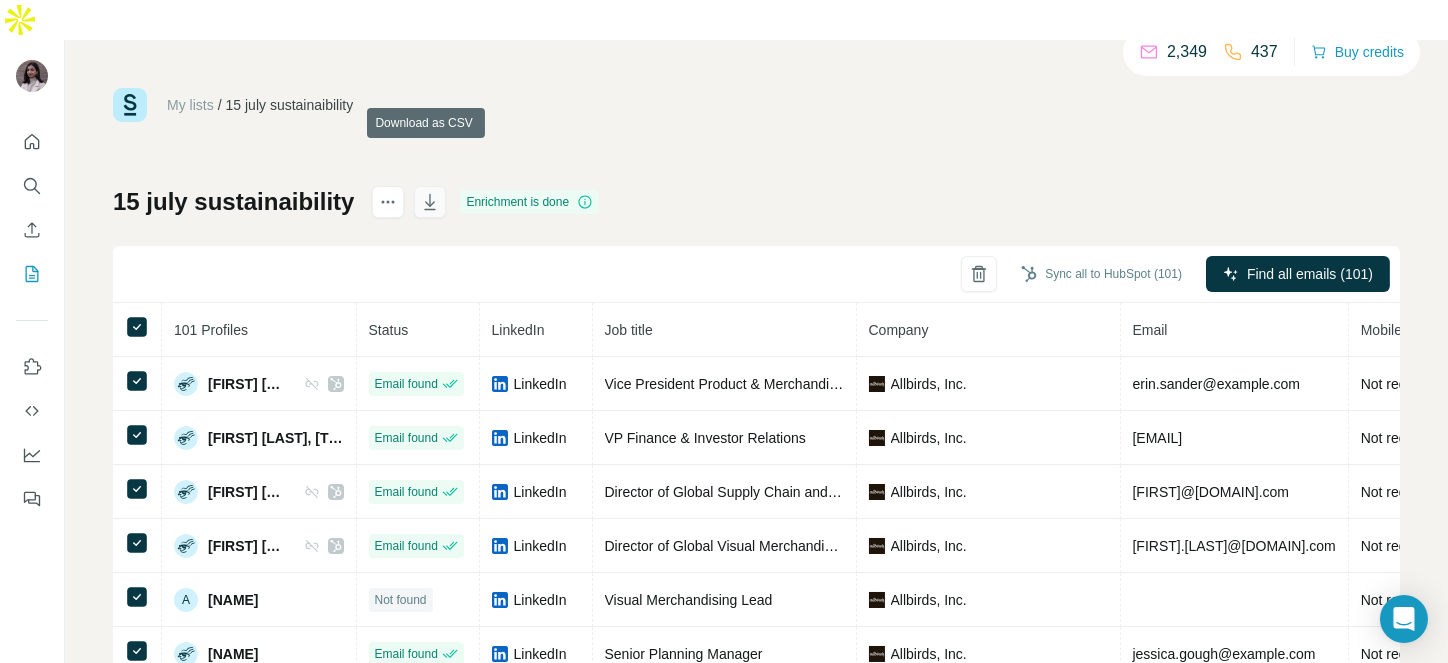 click 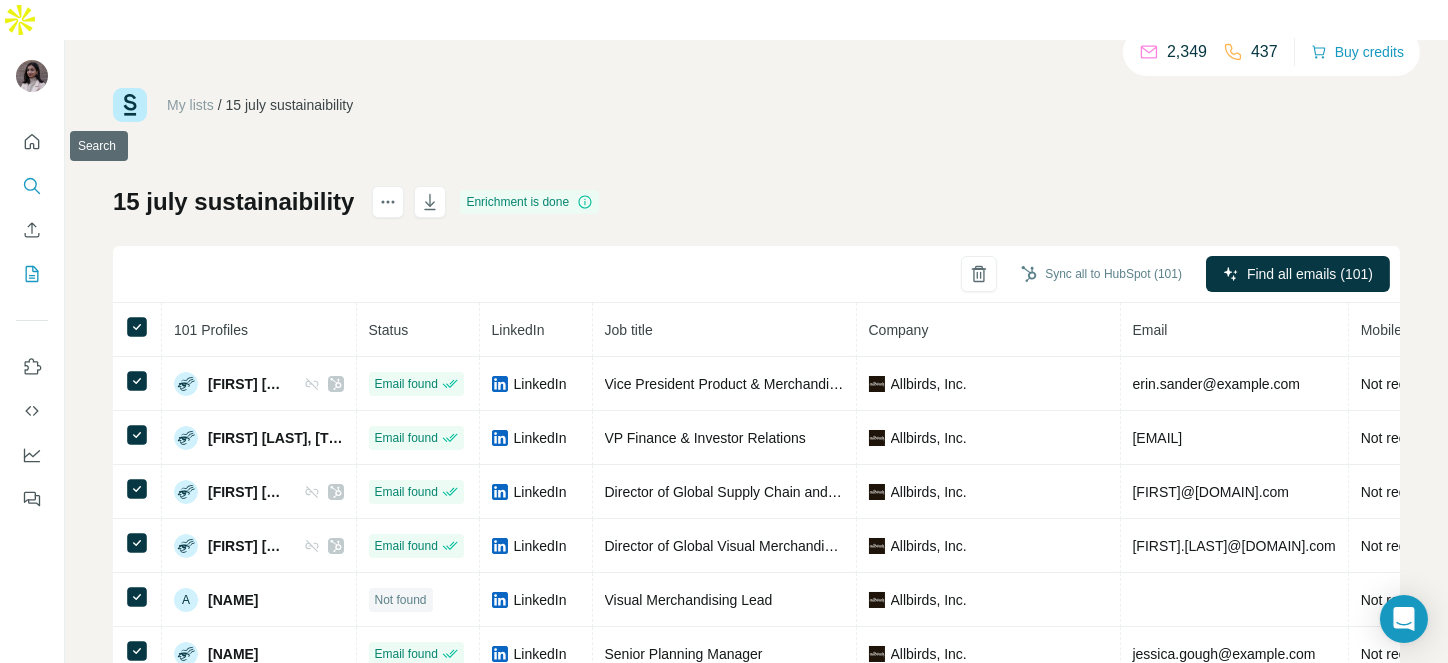 click 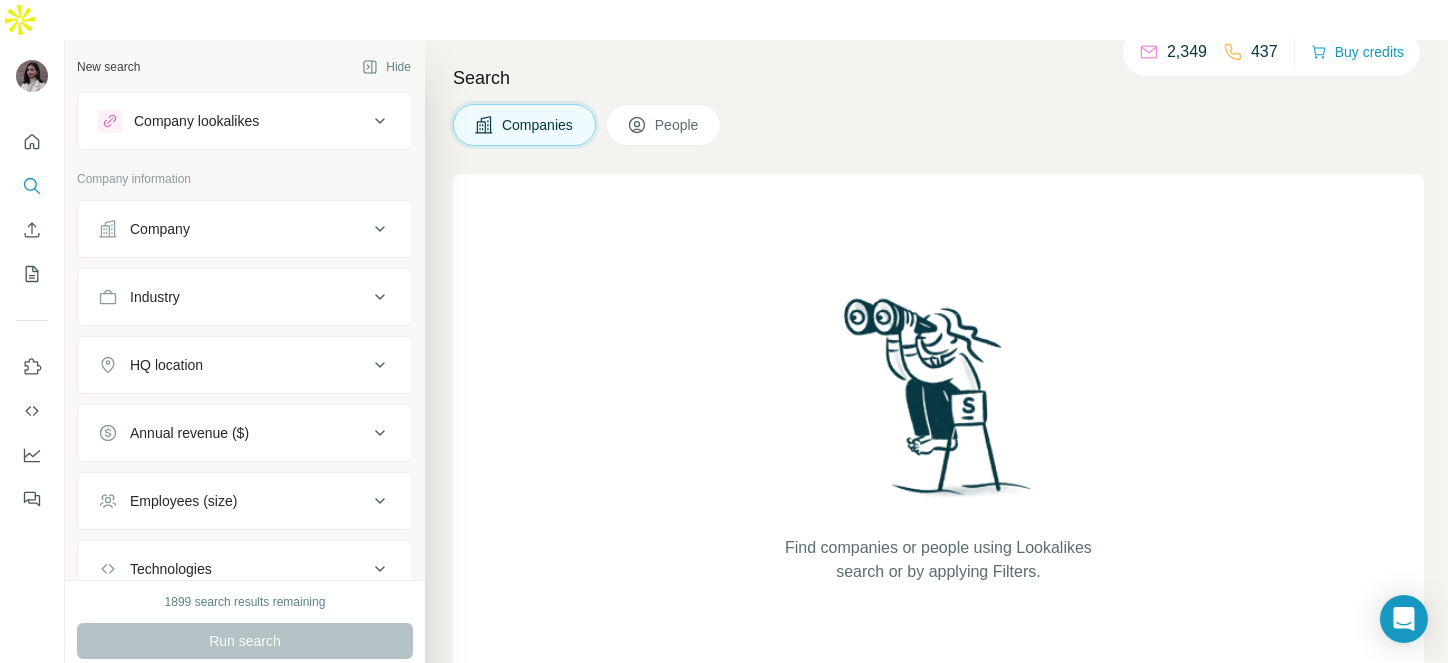 click 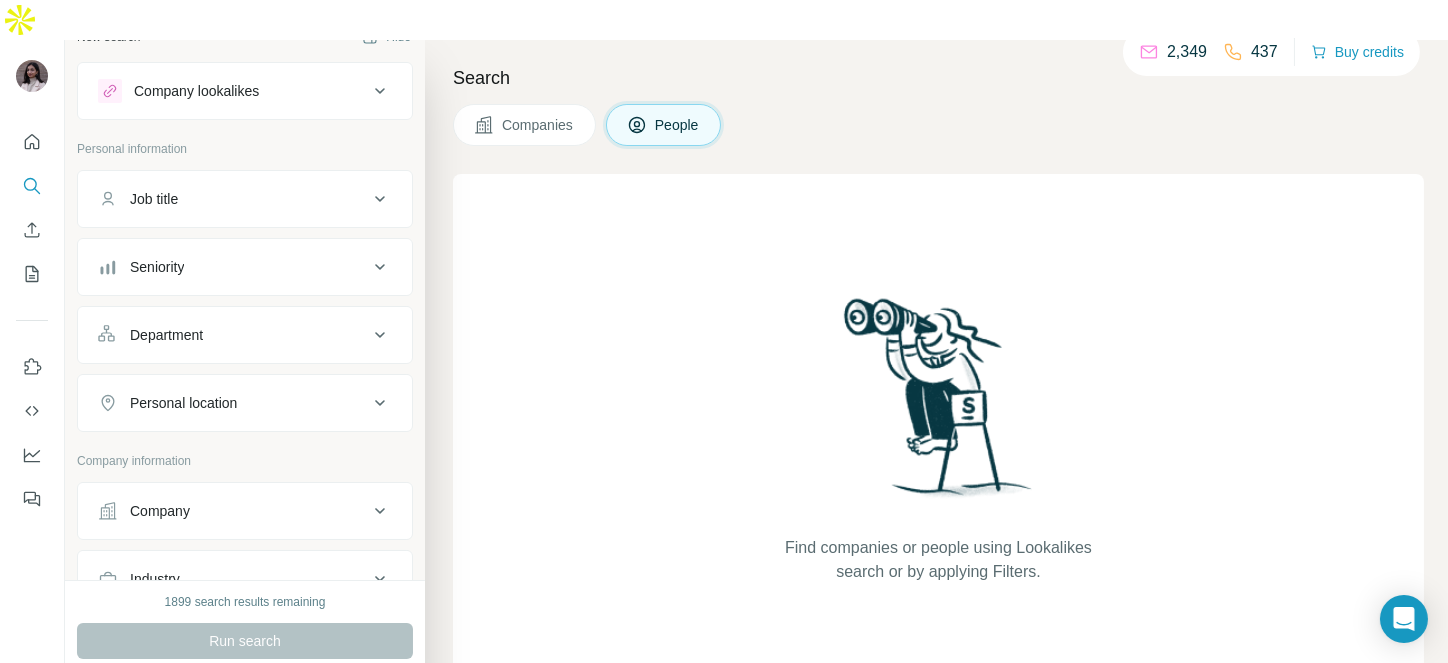 click on "Company" at bounding box center (233, 511) 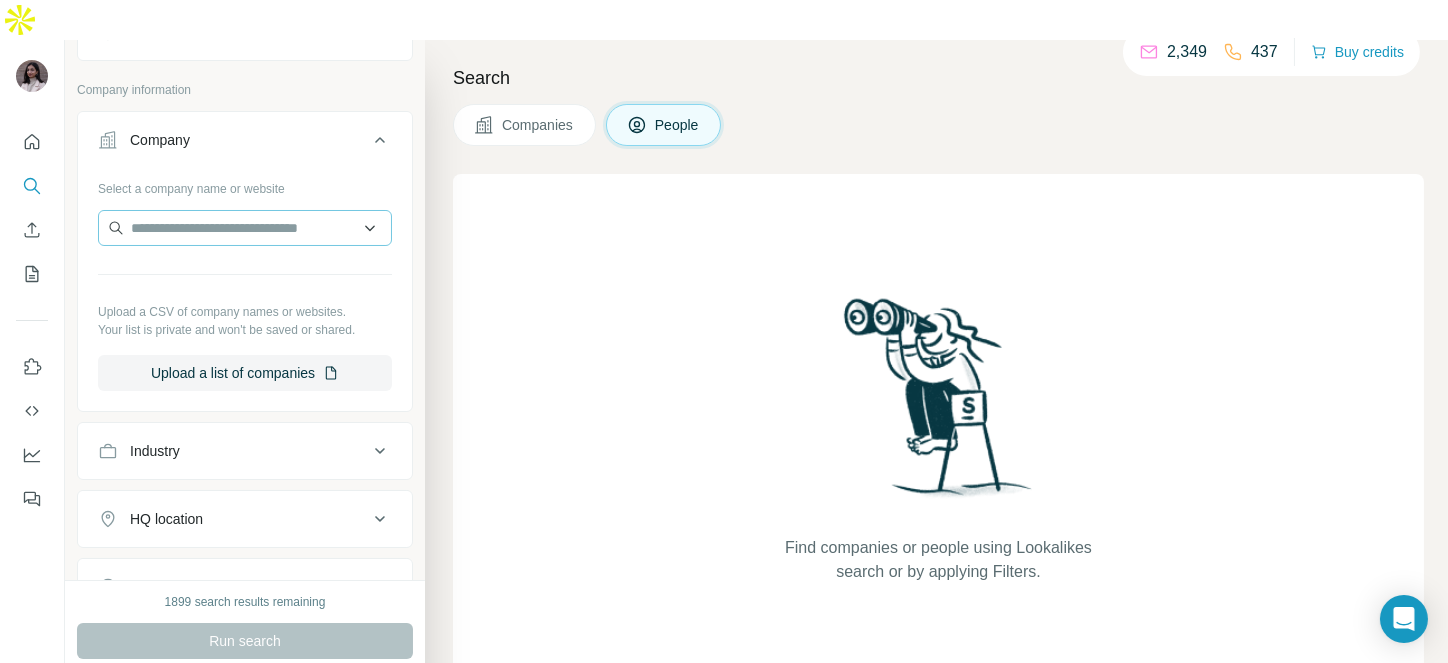 scroll, scrollTop: 417, scrollLeft: 0, axis: vertical 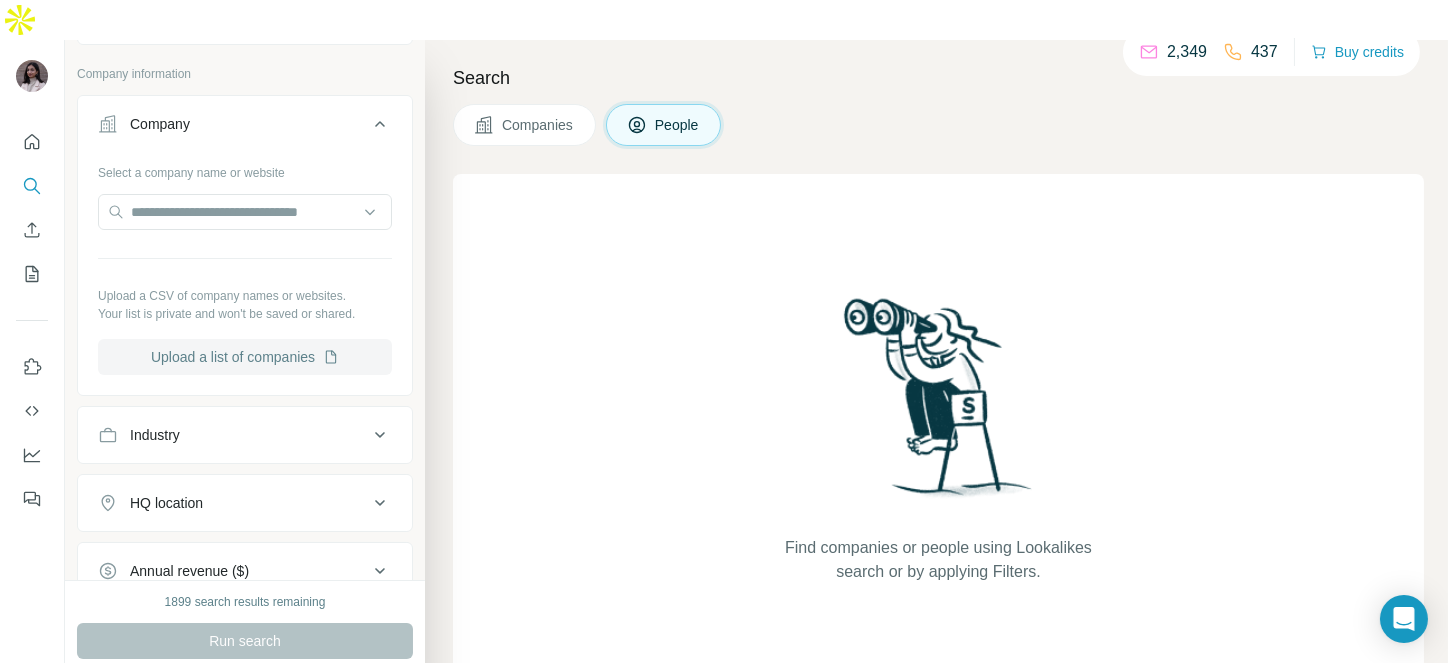 click on "Upload a list of companies" at bounding box center [245, 357] 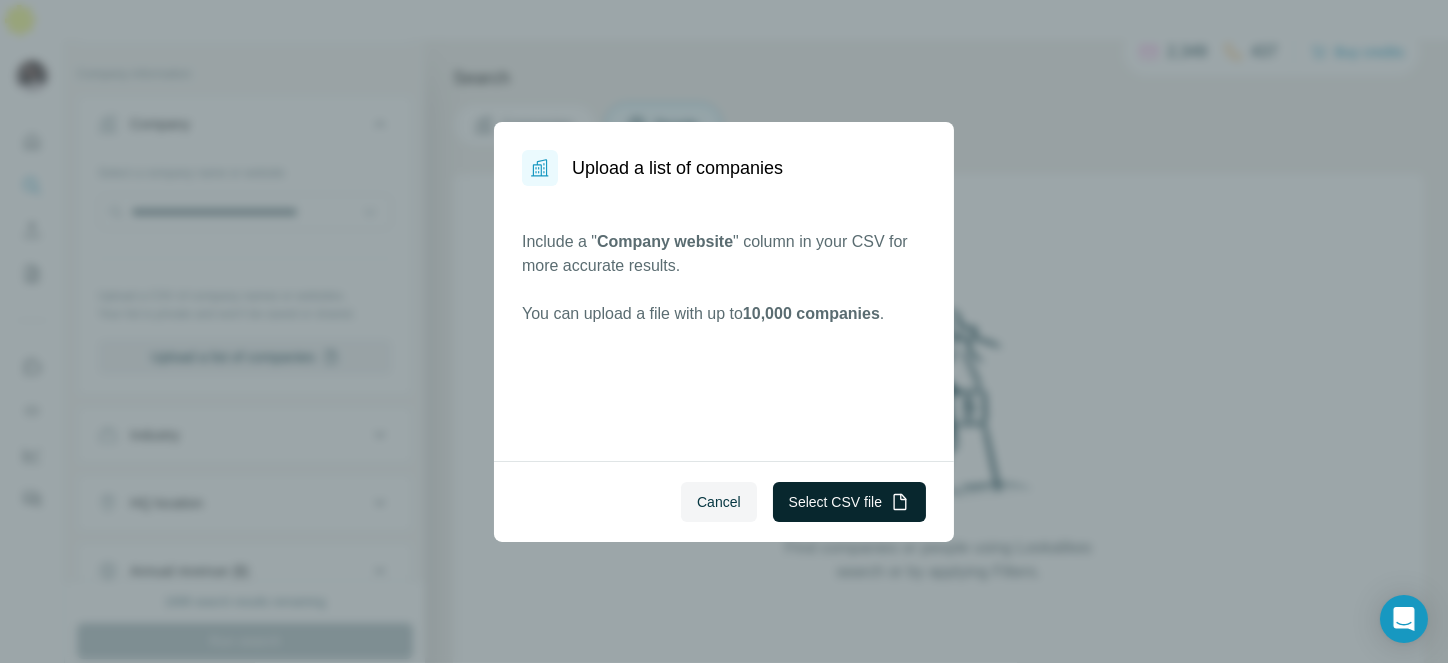 click on "Select CSV file" at bounding box center [849, 502] 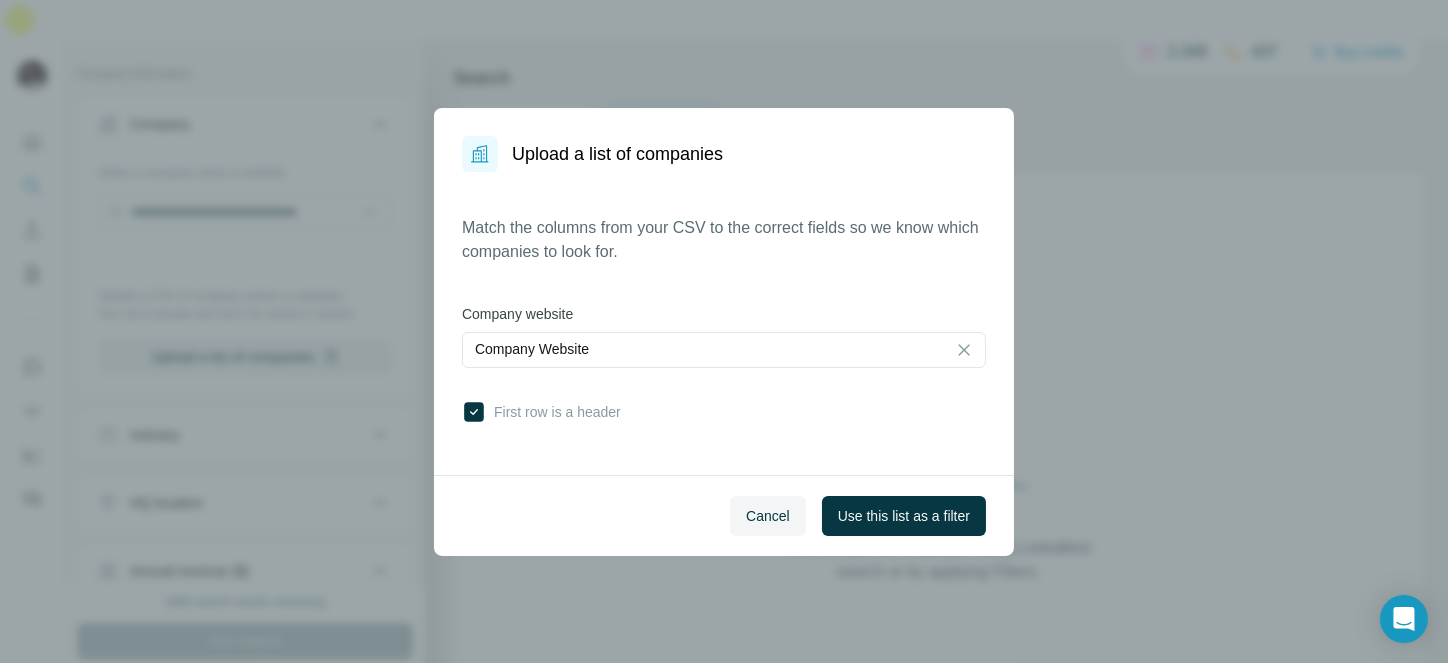 click on "Cancel Use this list as a filter" at bounding box center [724, 515] 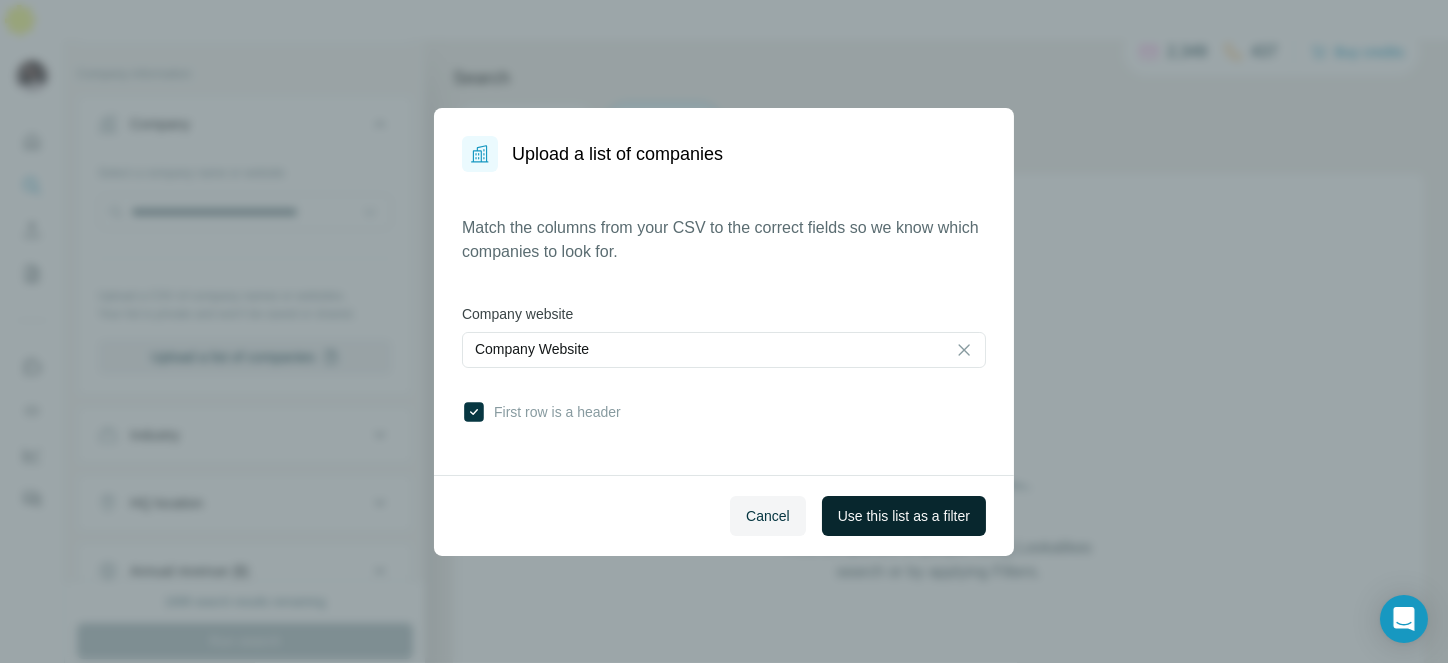 click on "Use this list as a filter" at bounding box center [904, 516] 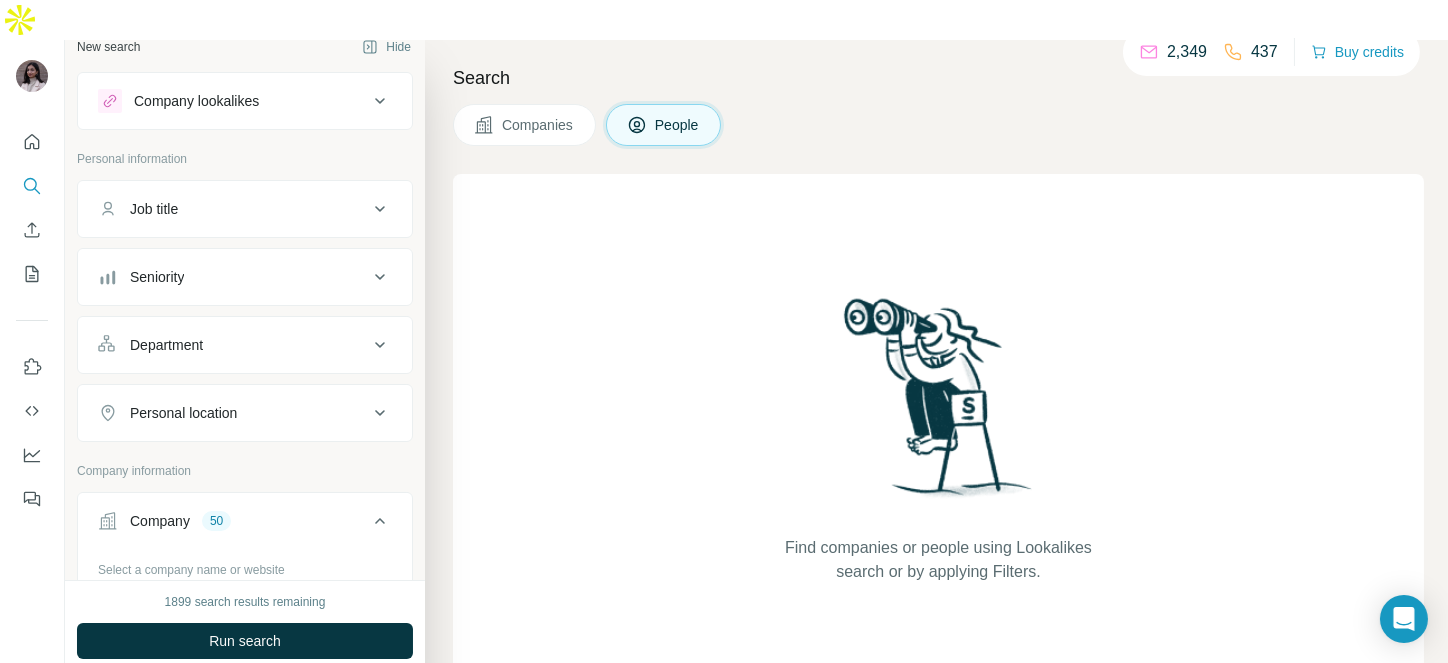 scroll, scrollTop: 0, scrollLeft: 0, axis: both 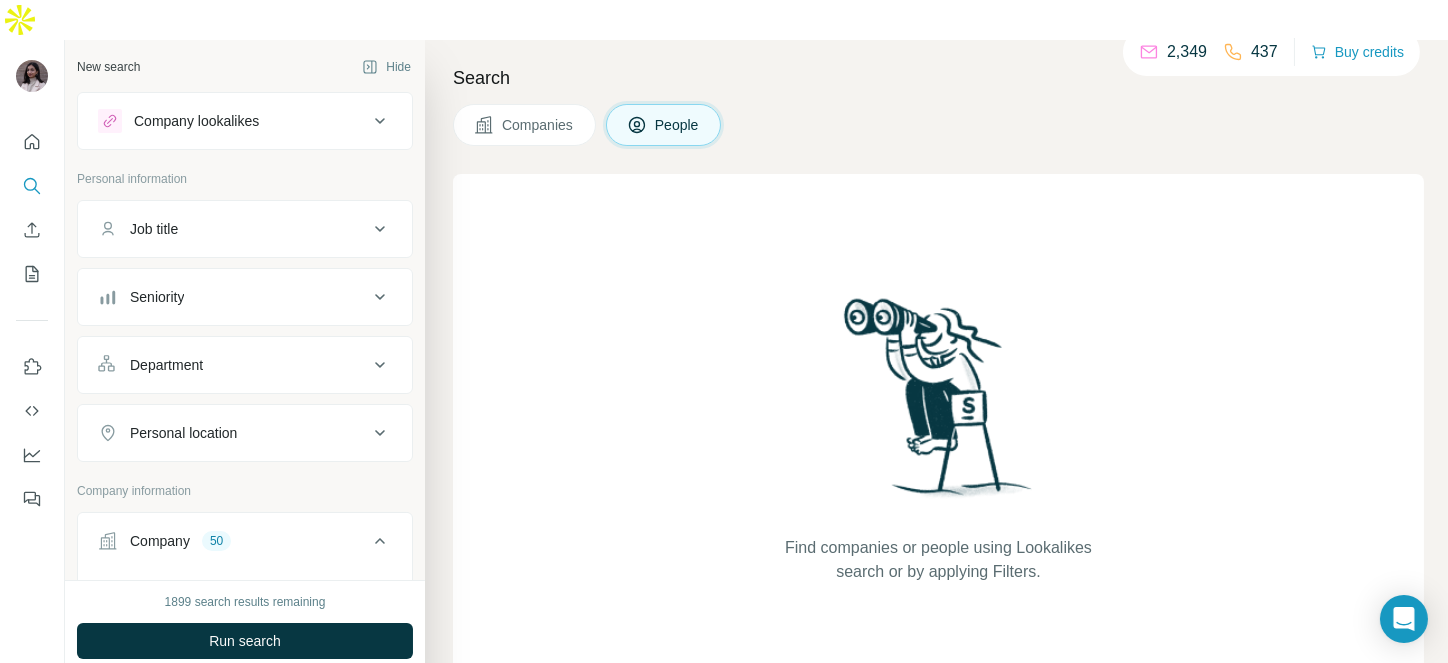 click on "Job title" at bounding box center [154, 229] 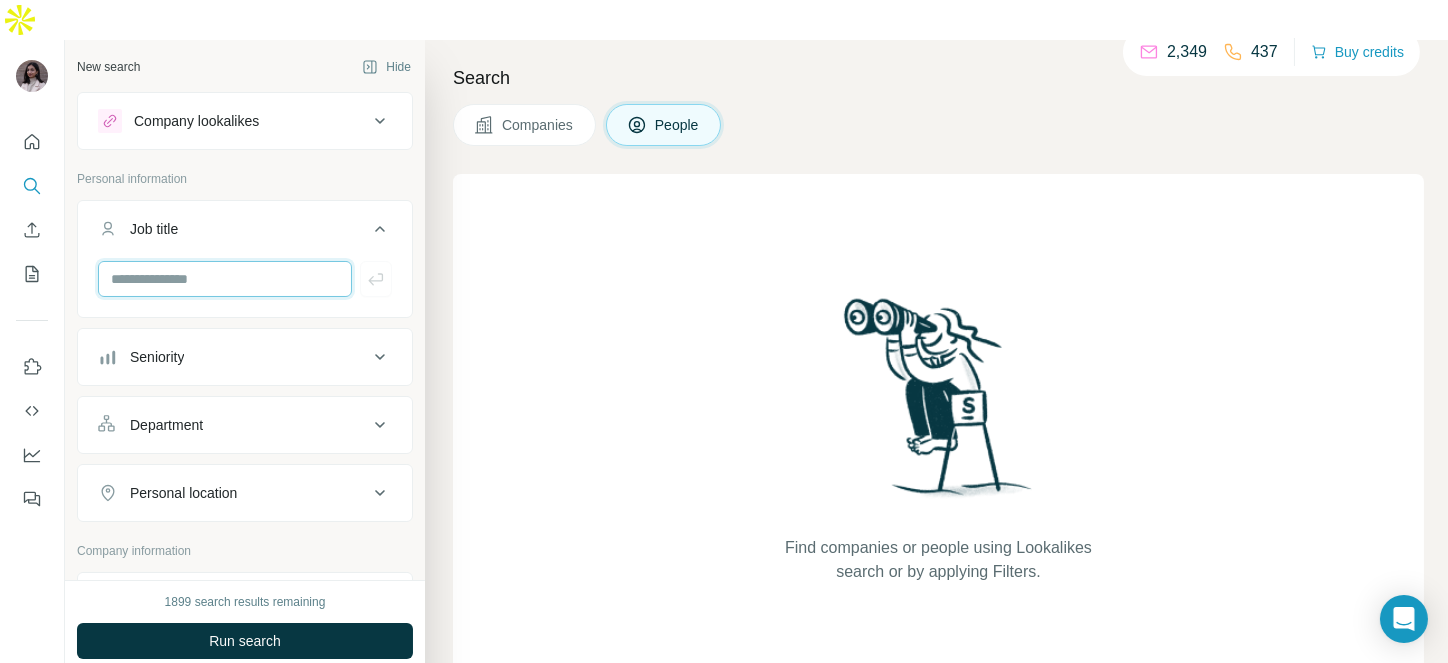 click at bounding box center (225, 279) 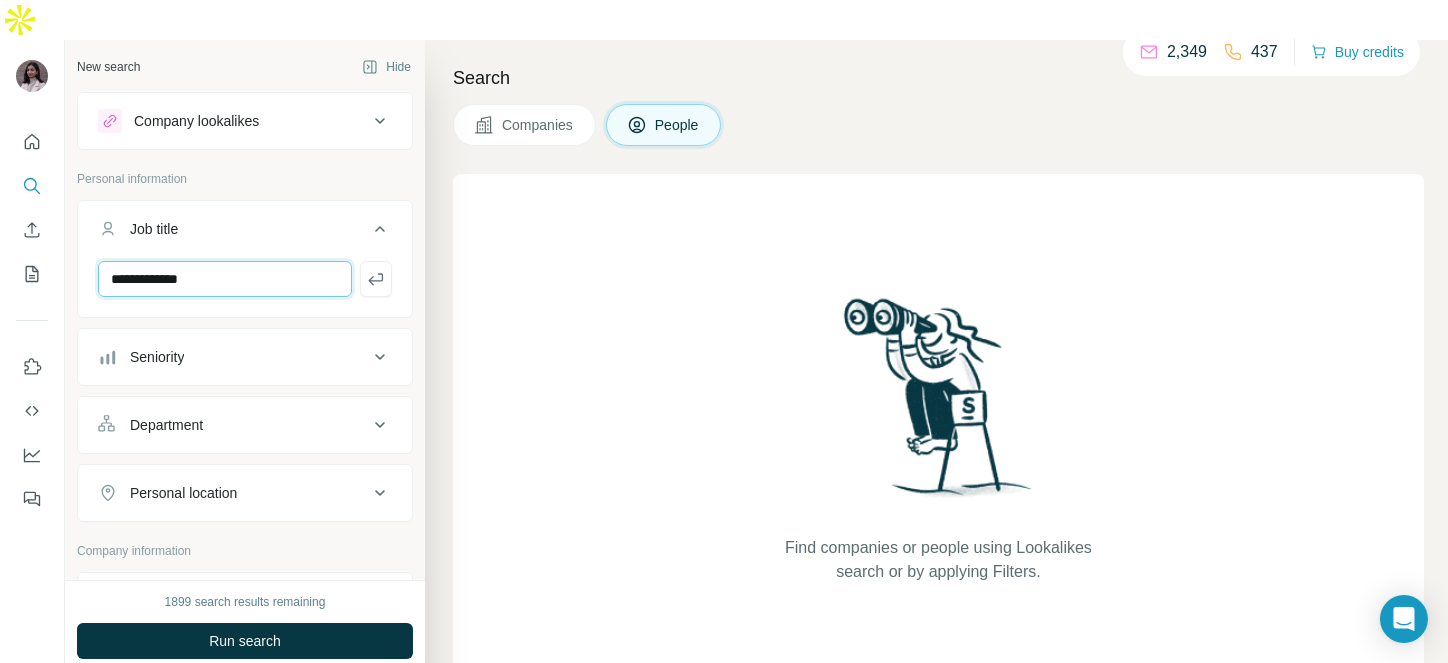 type on "**********" 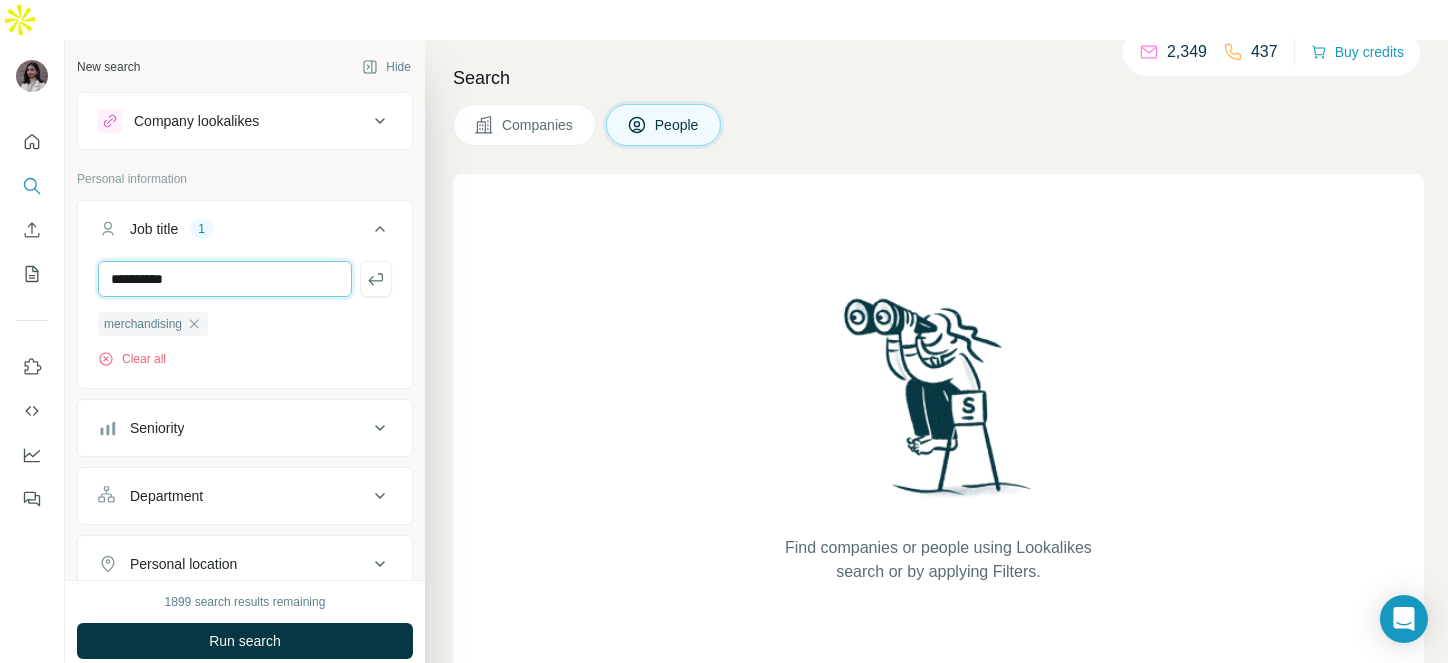 type on "**********" 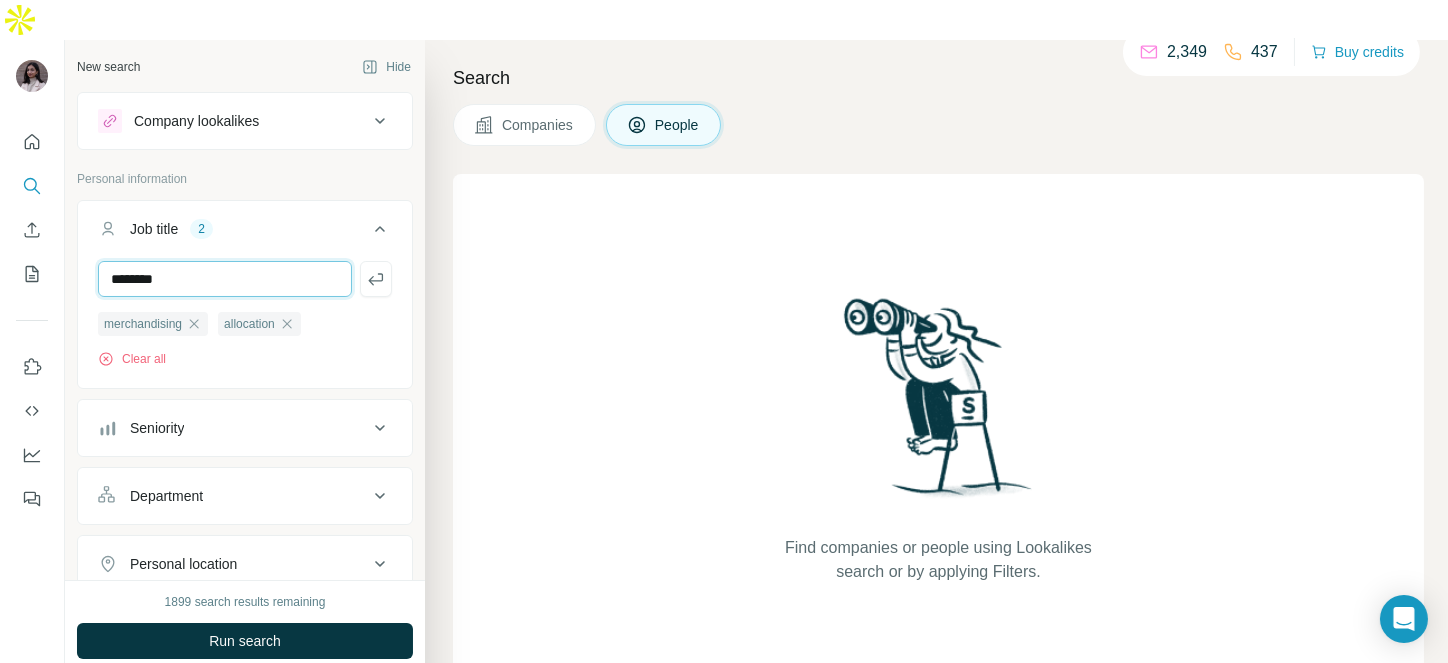 type on "********" 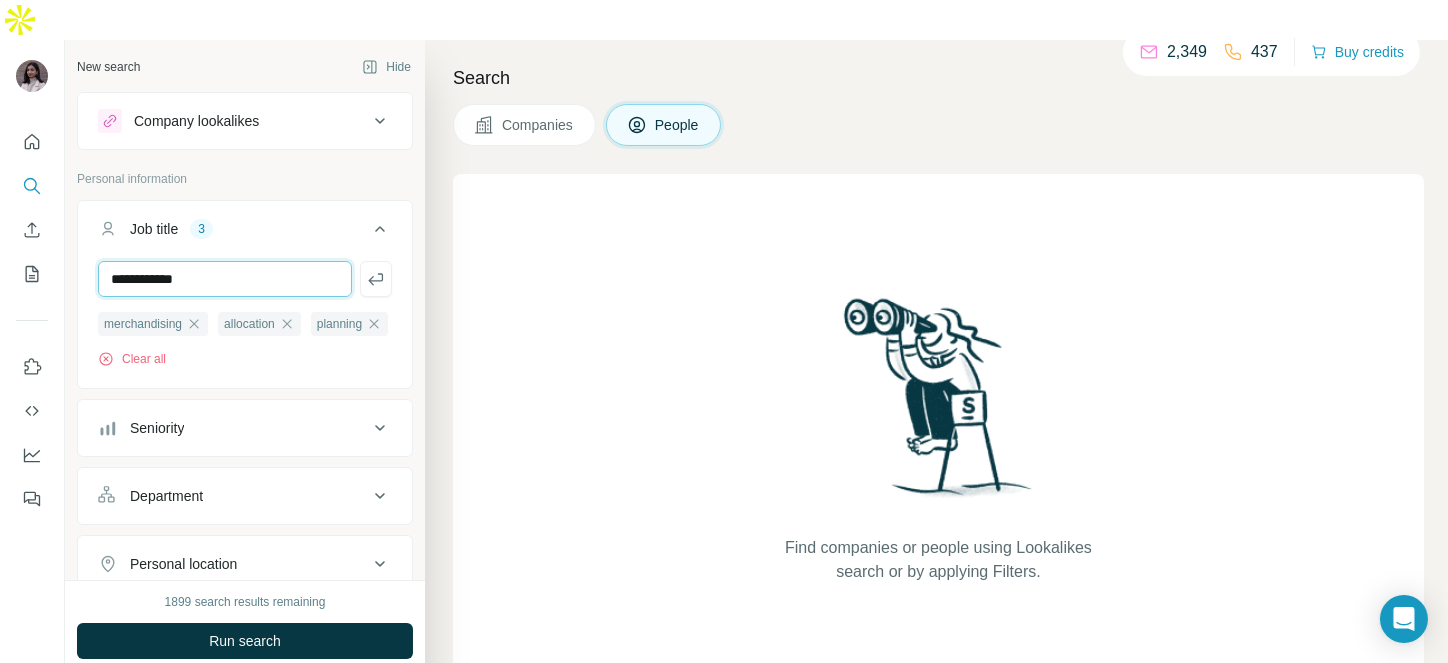 type on "**********" 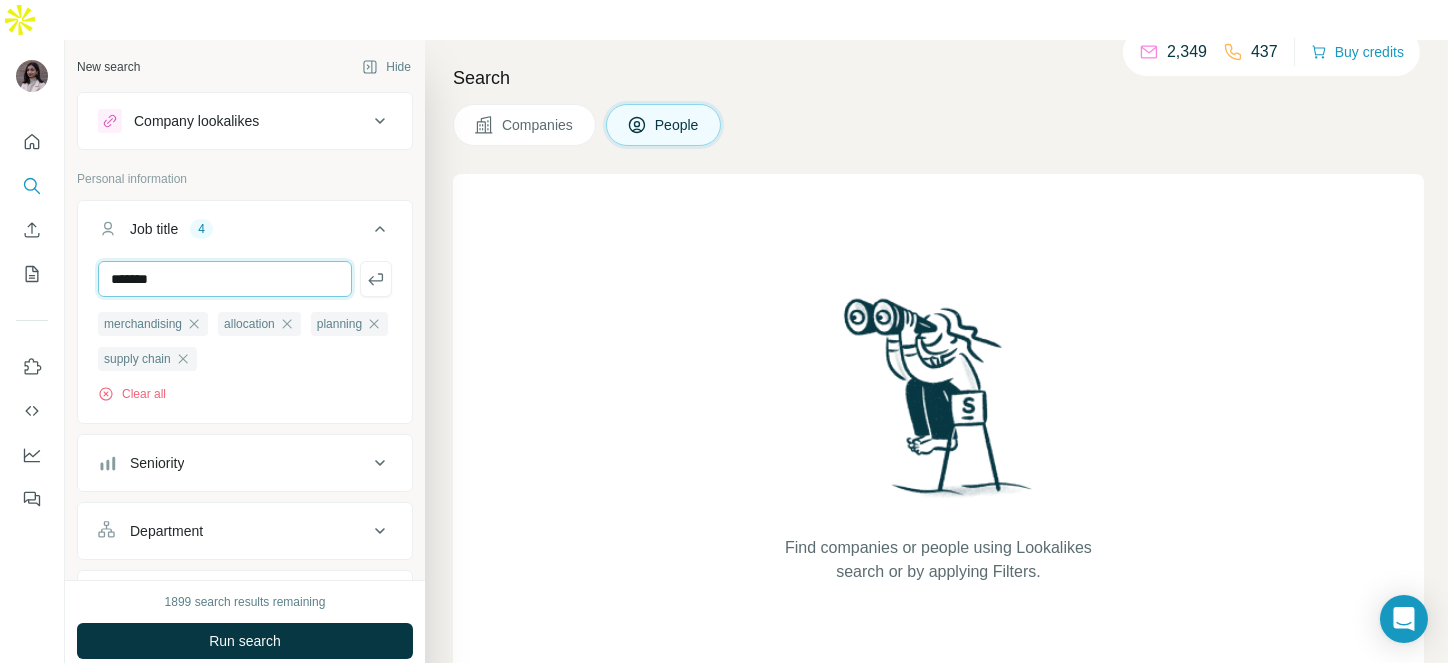 type on "*******" 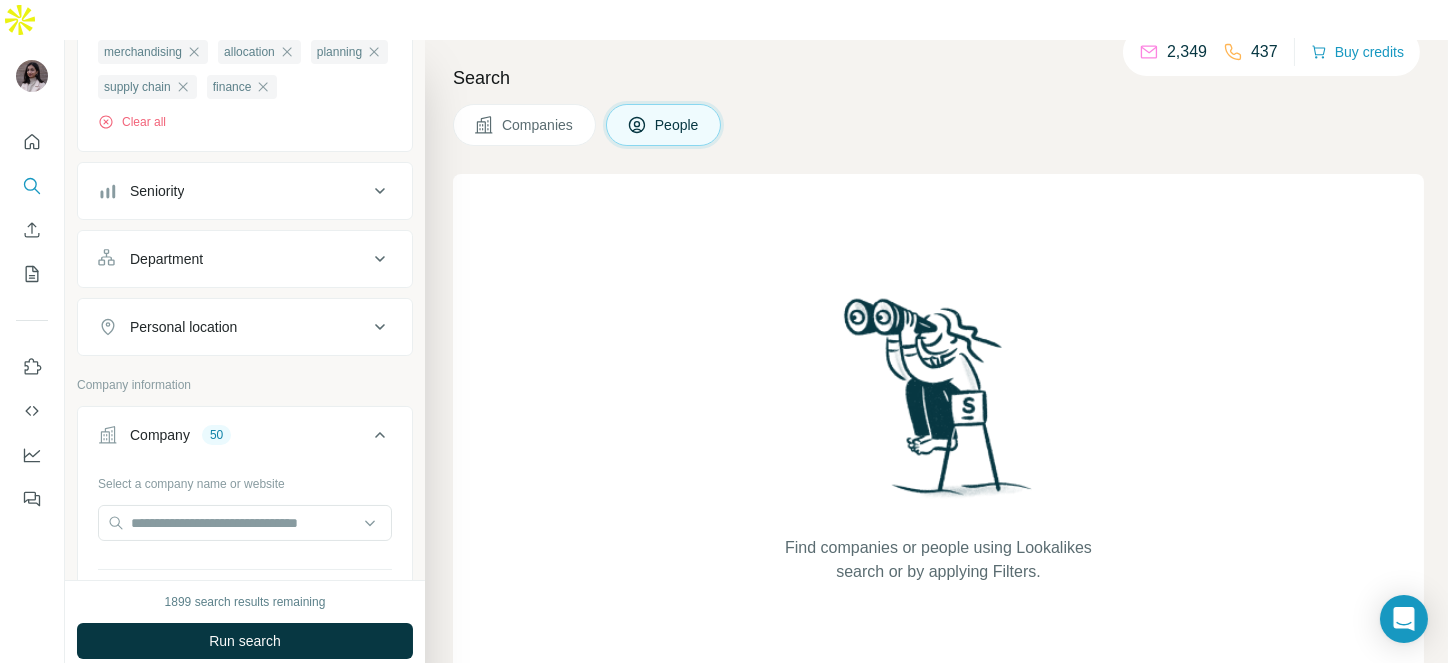 scroll, scrollTop: 277, scrollLeft: 0, axis: vertical 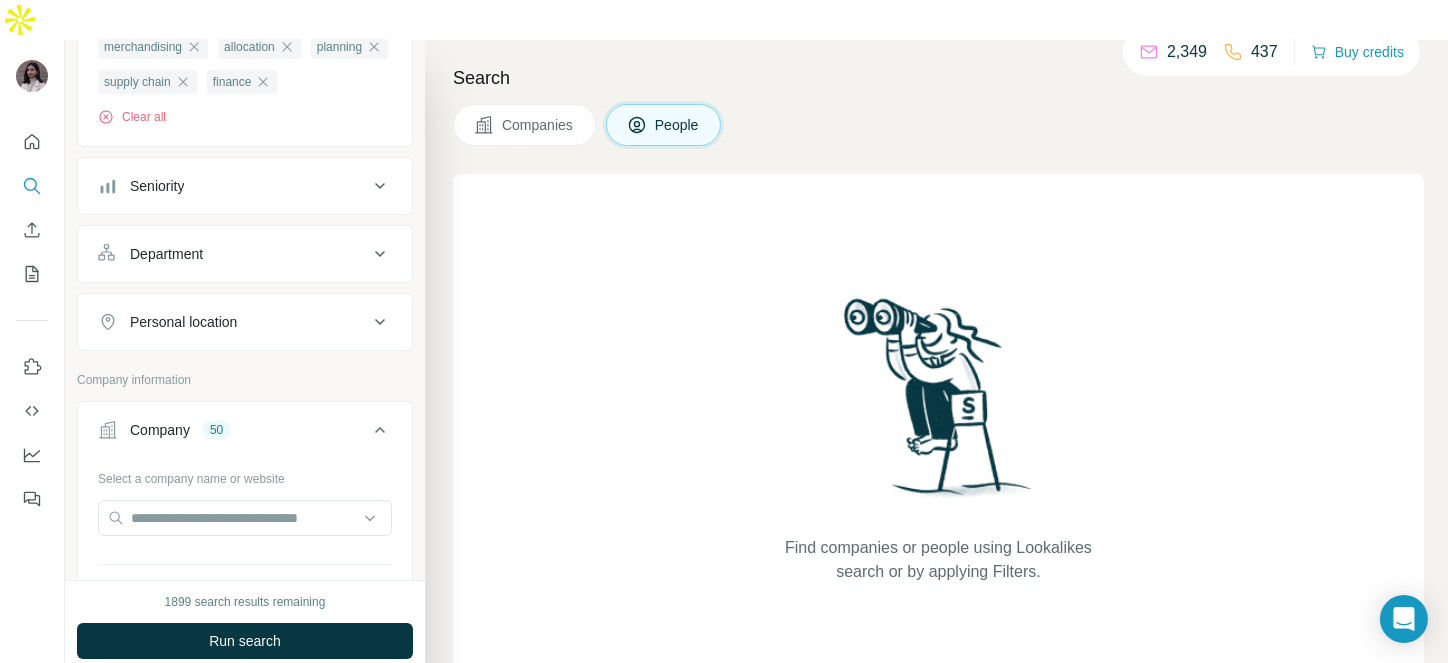 click on "Seniority" at bounding box center (233, 186) 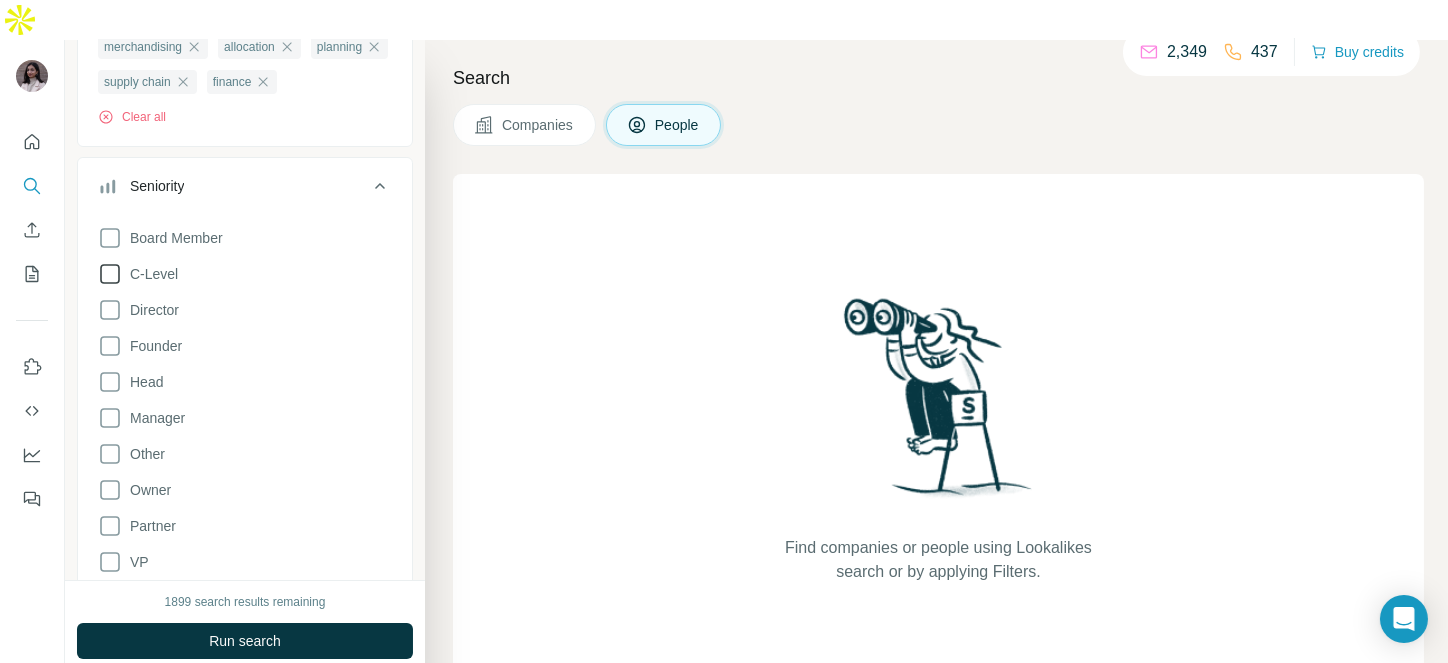 click on "C-Level" at bounding box center (150, 274) 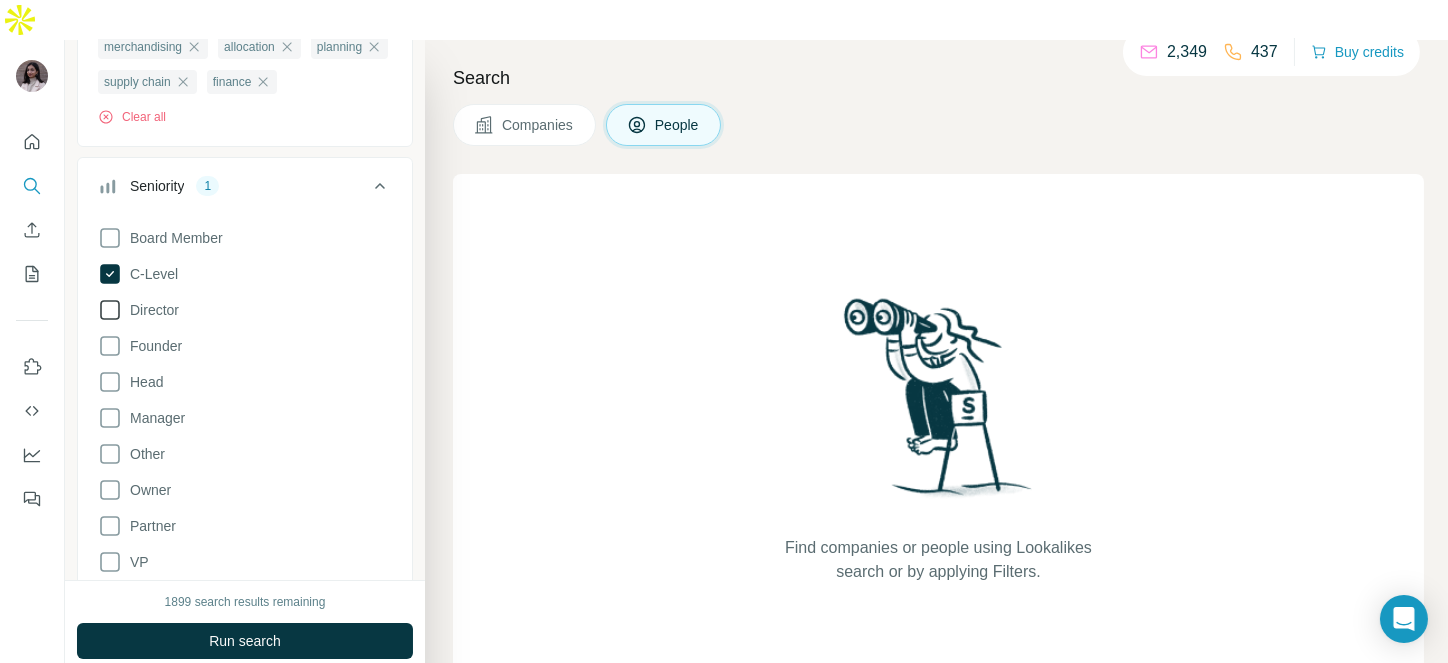 click on "Director" at bounding box center [150, 310] 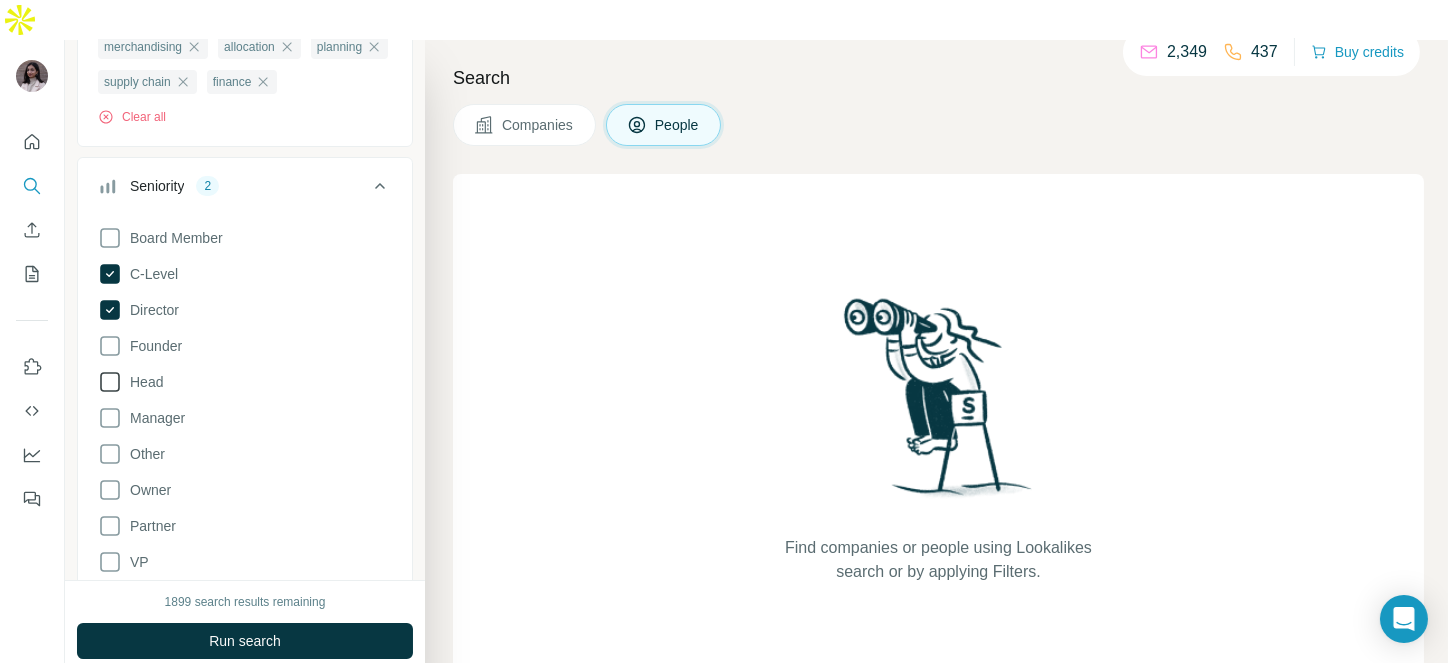 click on "Head" at bounding box center [130, 382] 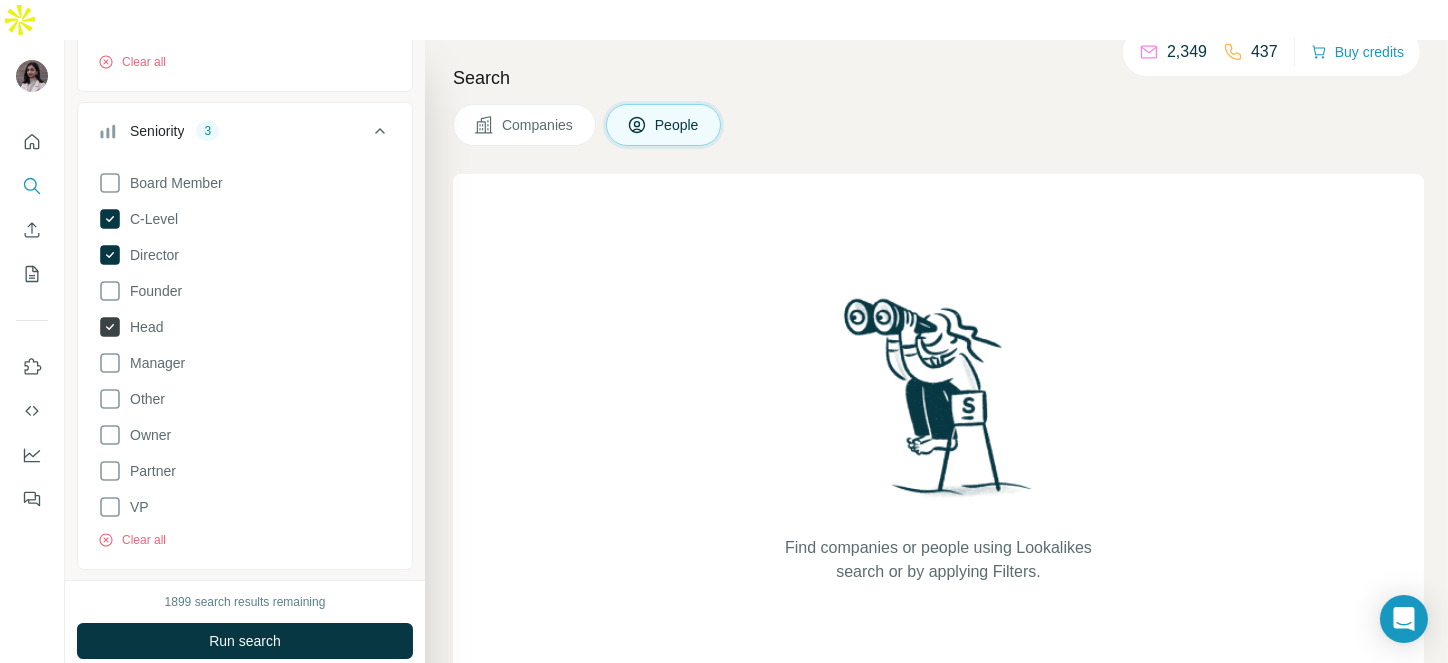 scroll, scrollTop: 349, scrollLeft: 0, axis: vertical 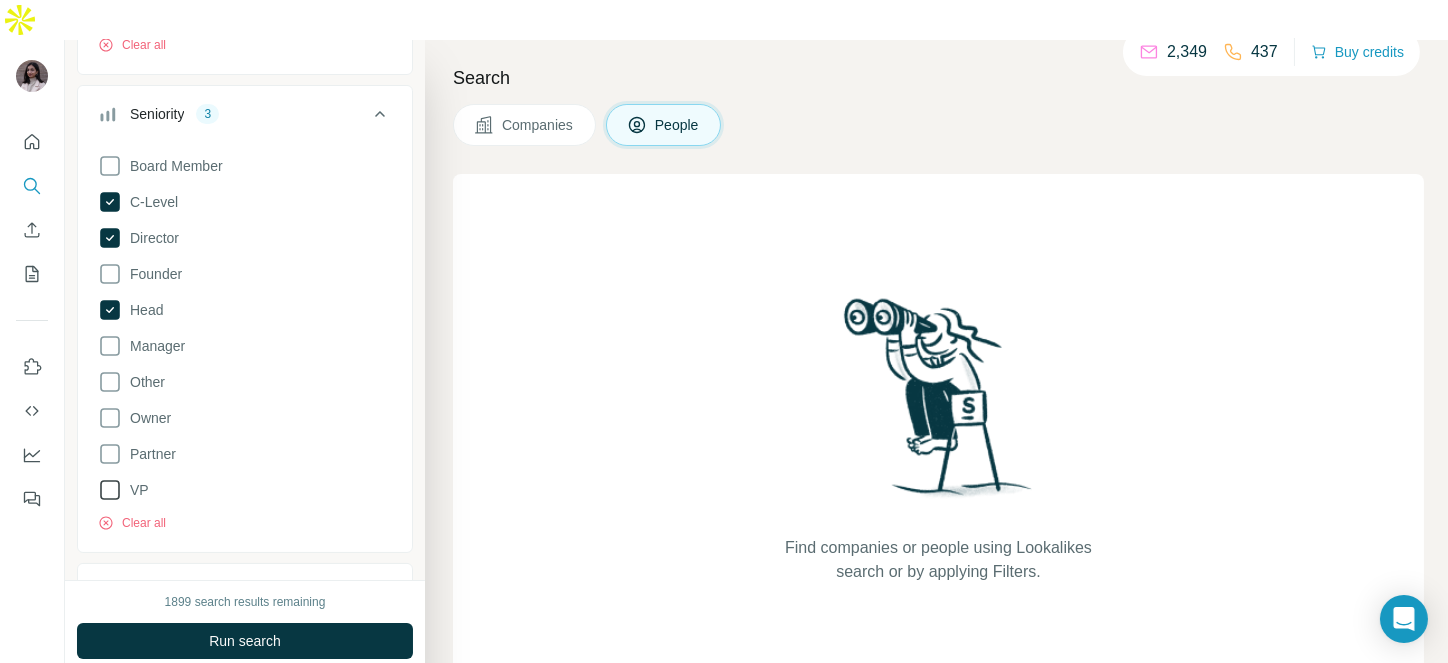 click on "VP" at bounding box center (123, 490) 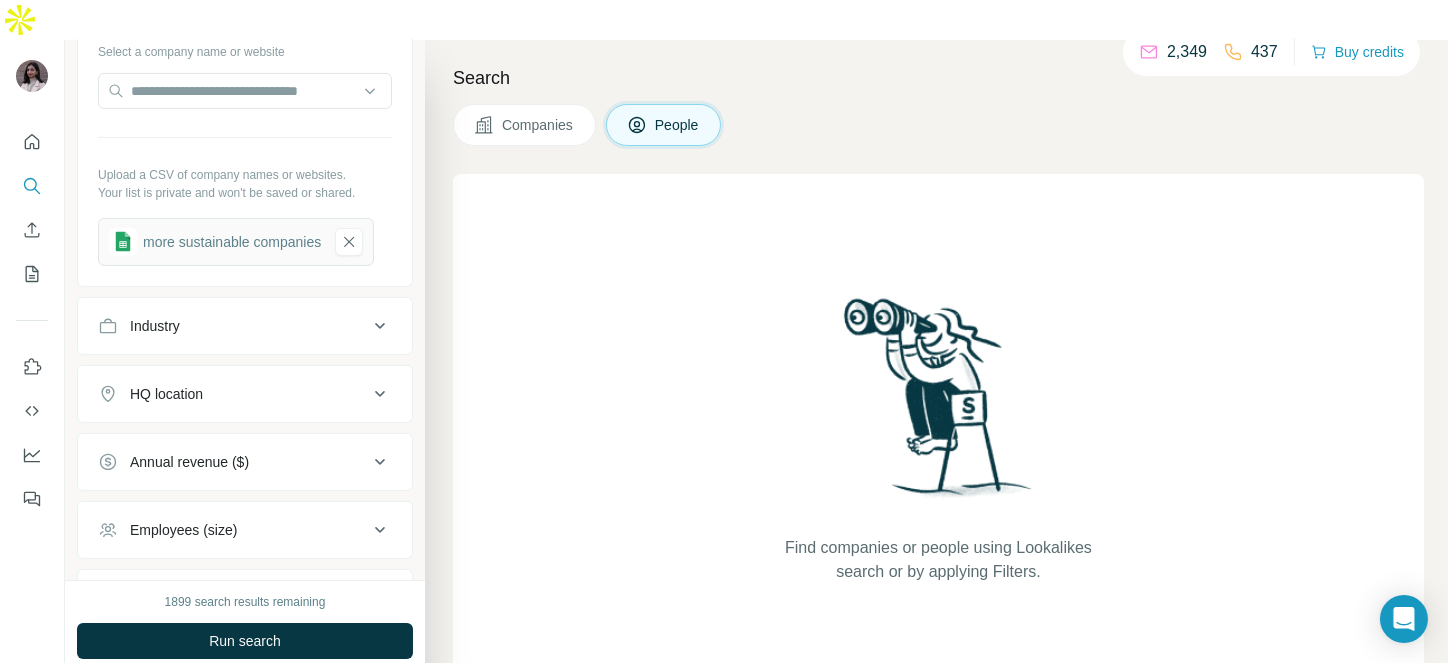 scroll, scrollTop: 1319, scrollLeft: 0, axis: vertical 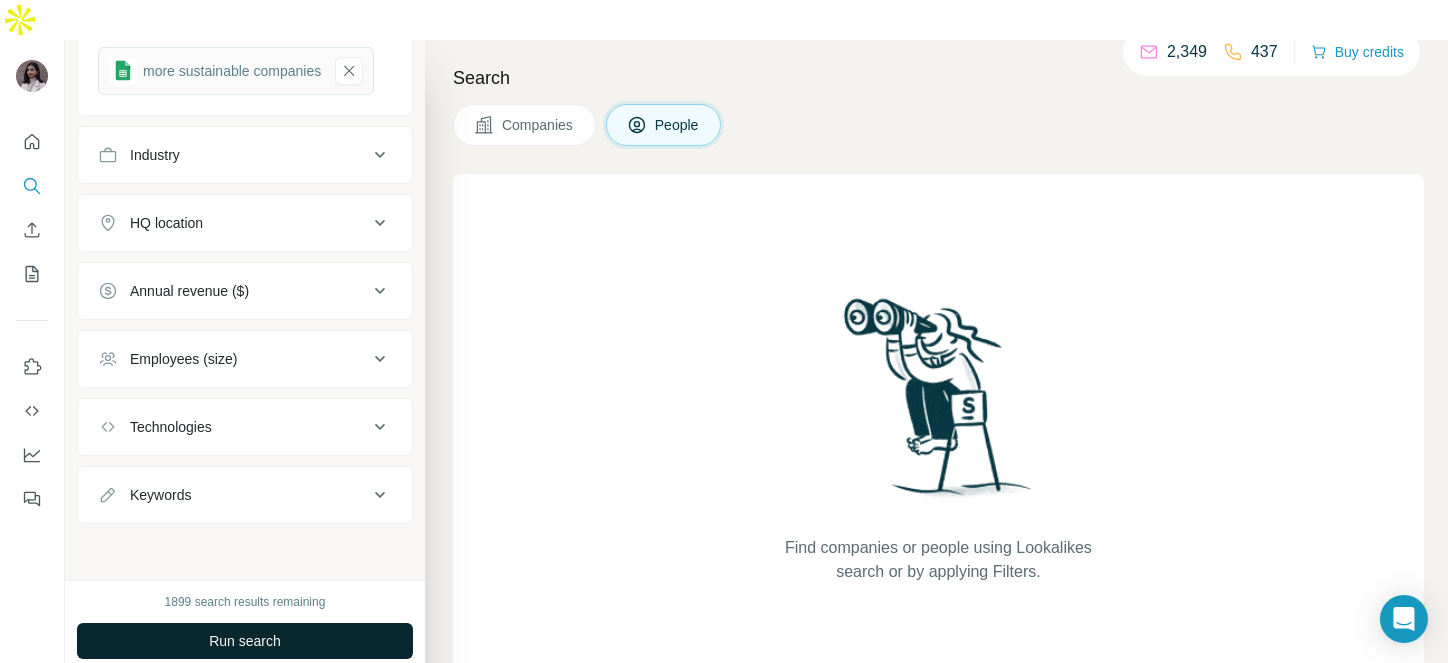 click on "Run search" at bounding box center (245, 641) 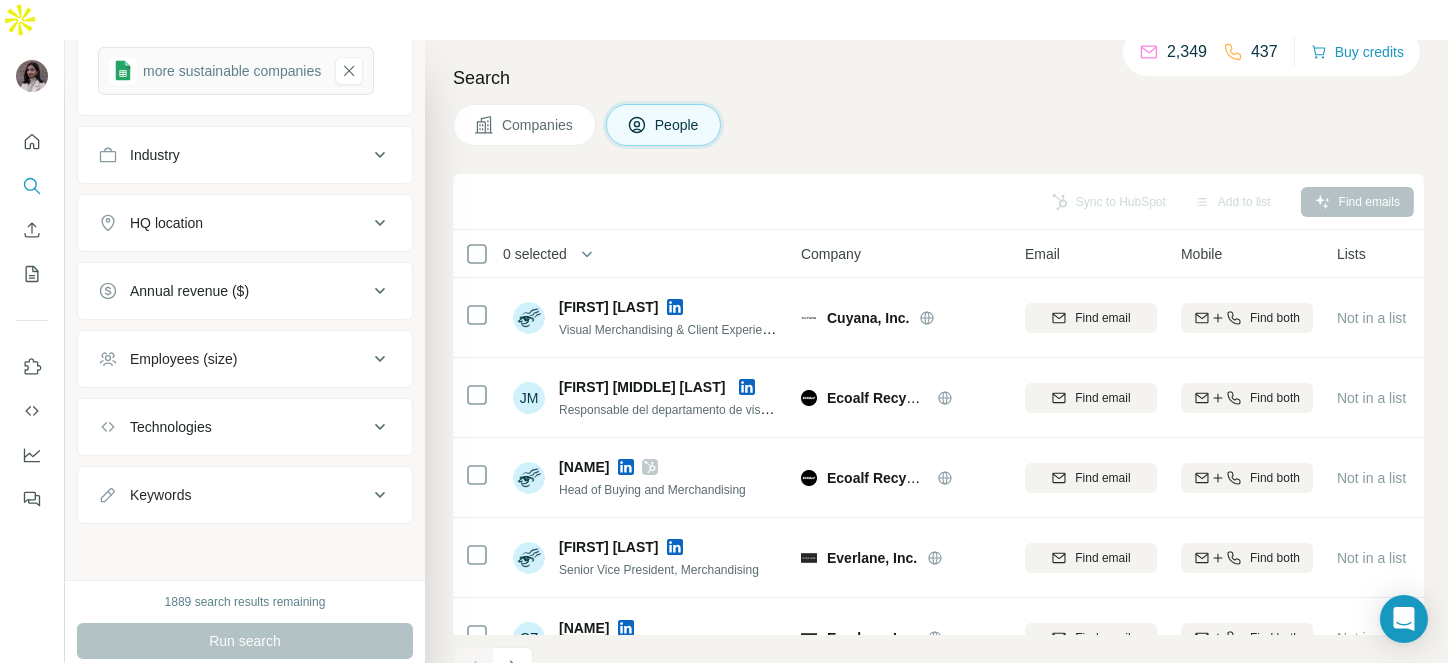 click on "0 selected" at bounding box center (535, 254) 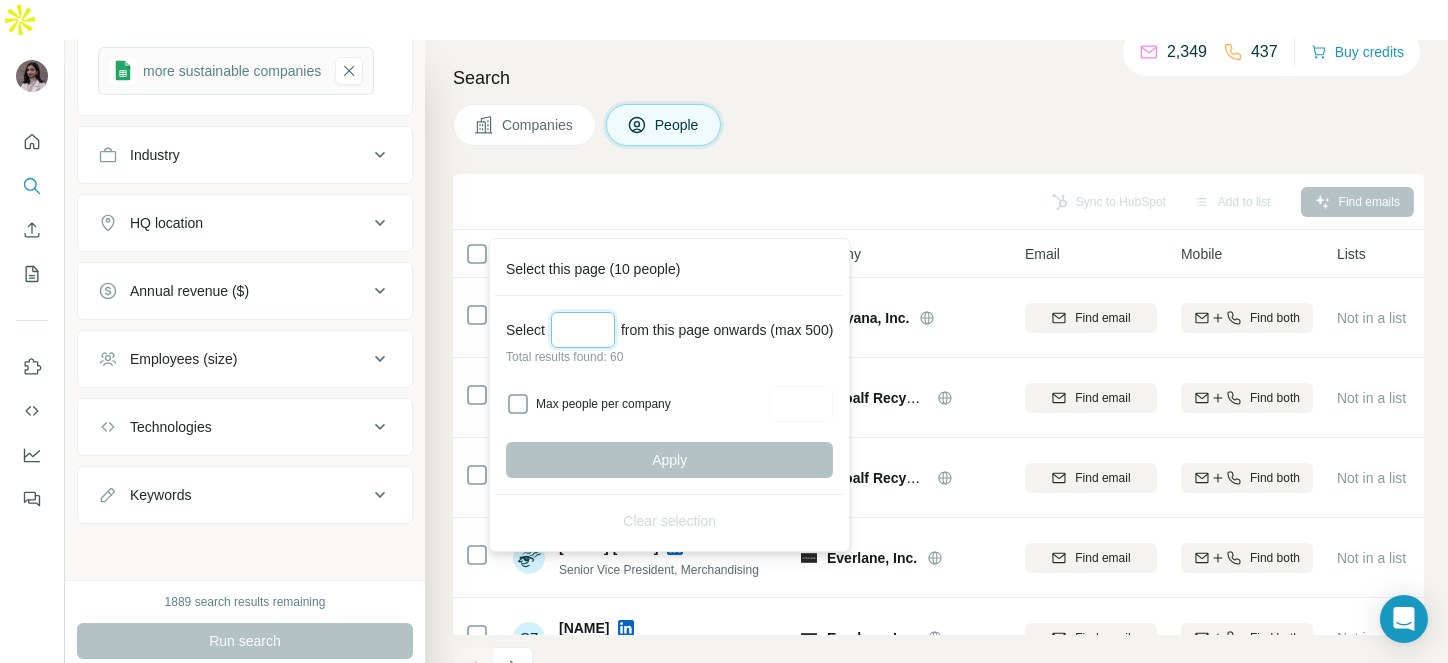 click at bounding box center [583, 330] 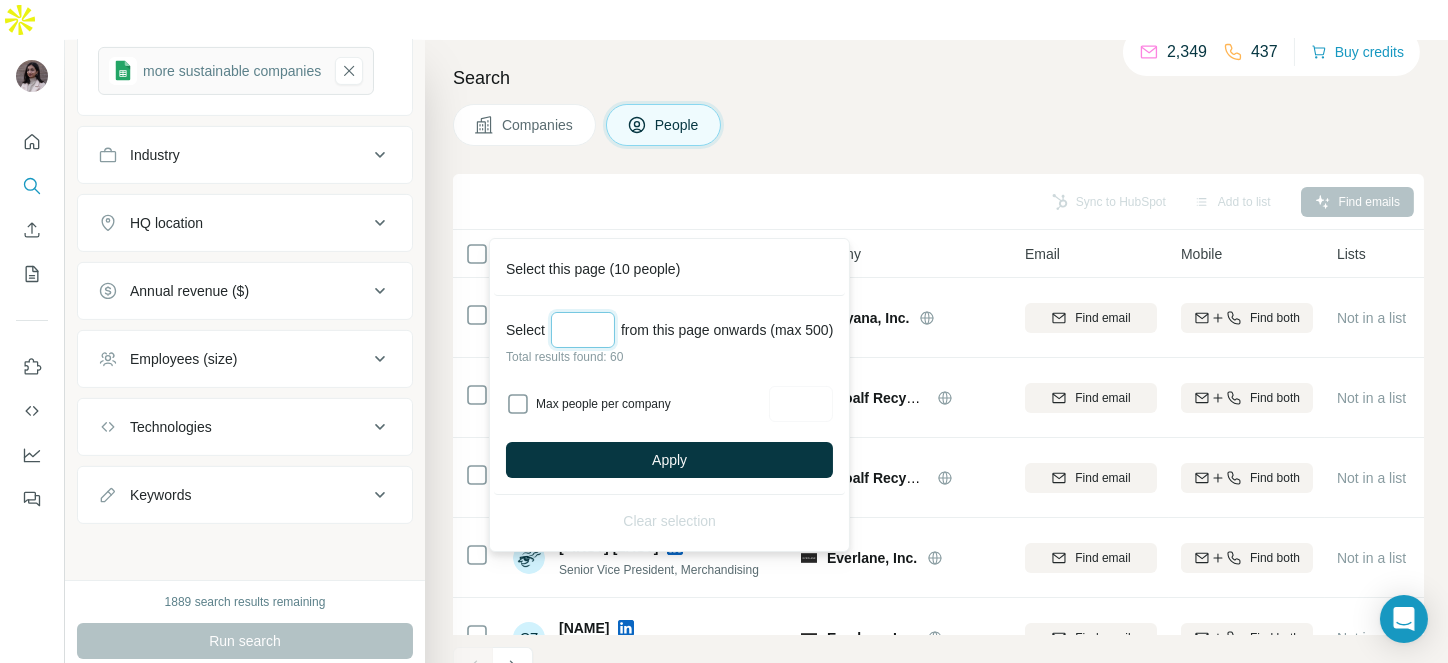type on "*" 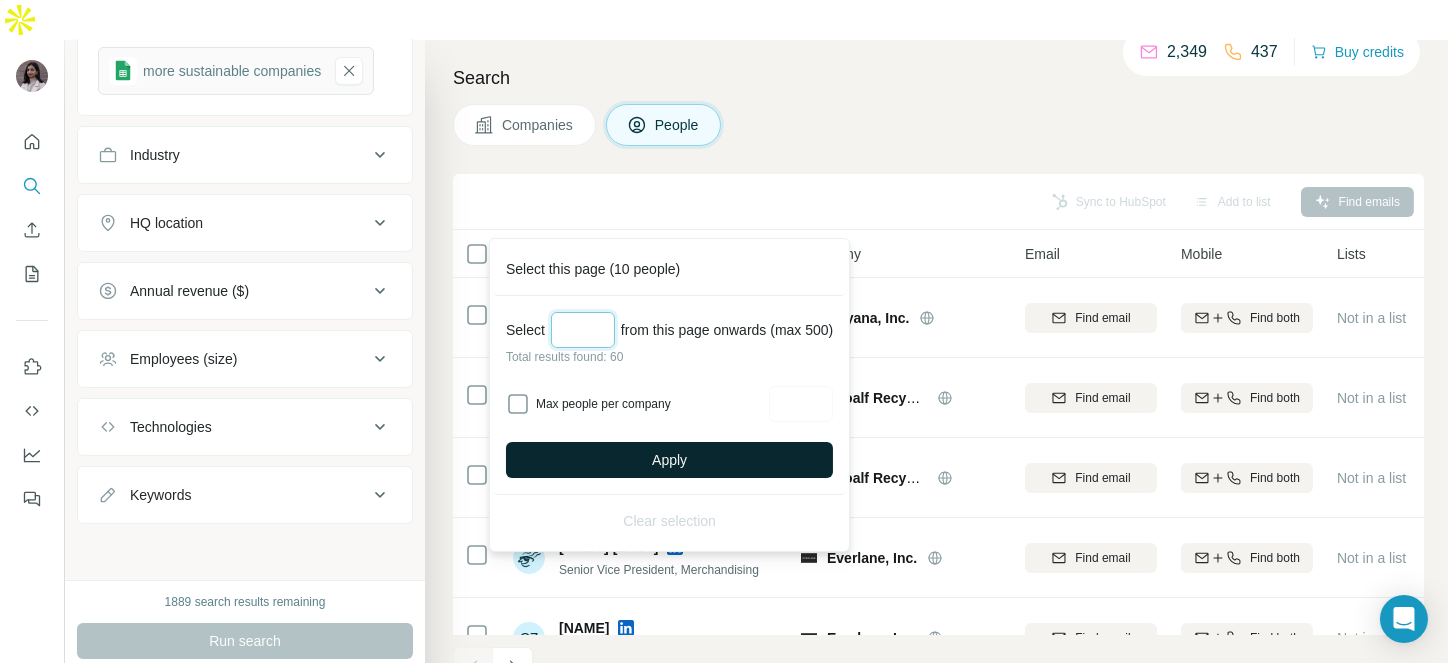 type on "**" 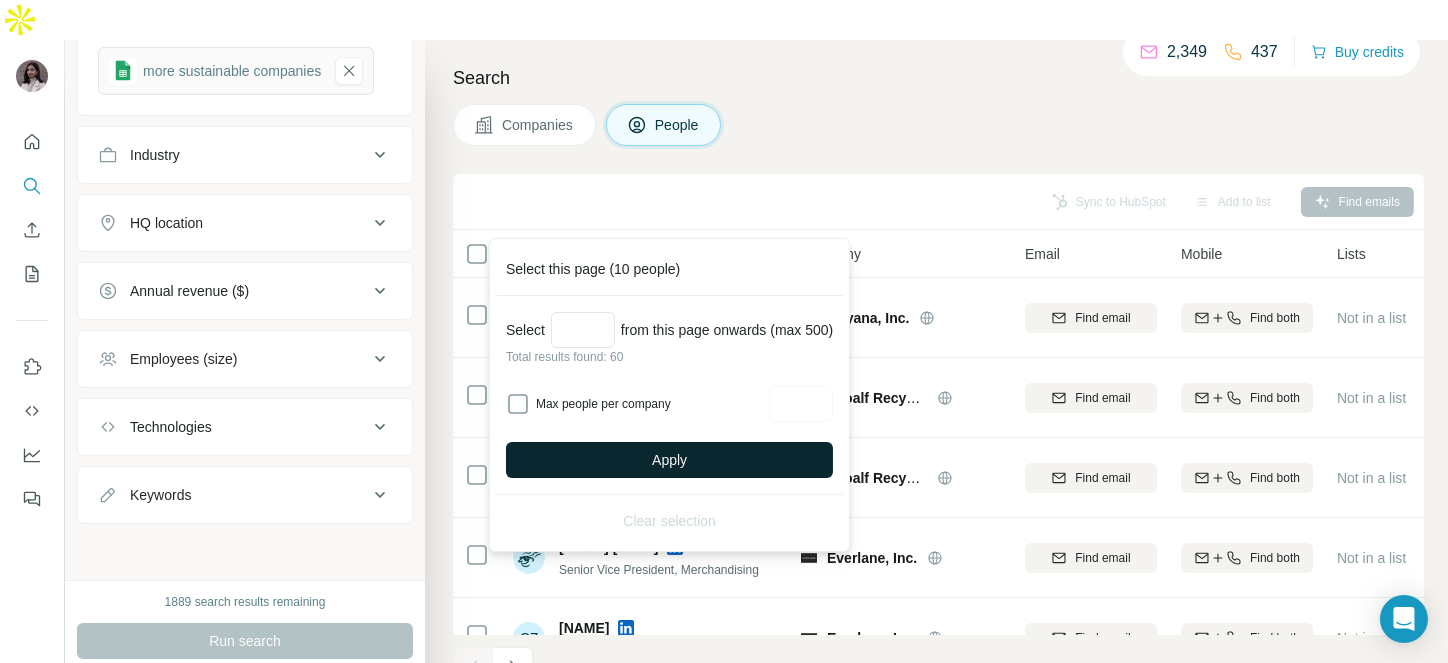 click on "Apply" at bounding box center (669, 460) 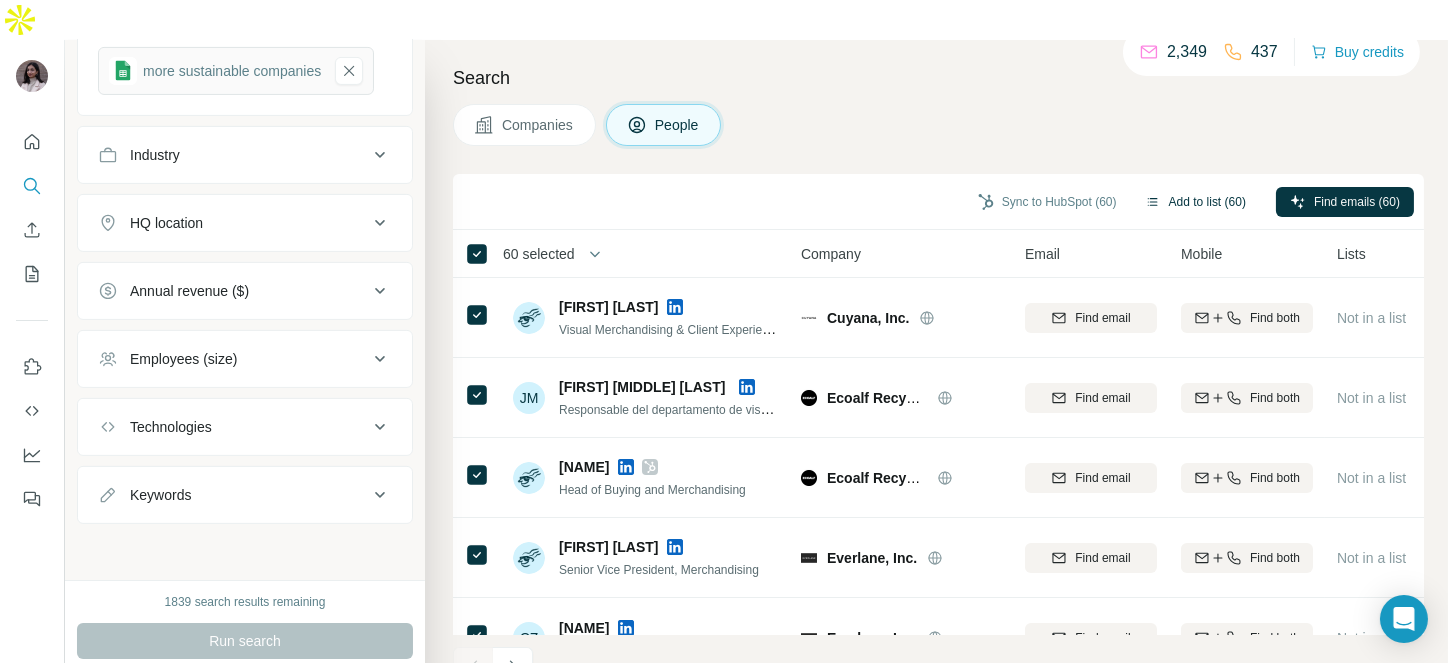 click on "Add to list (60)" at bounding box center [1195, 202] 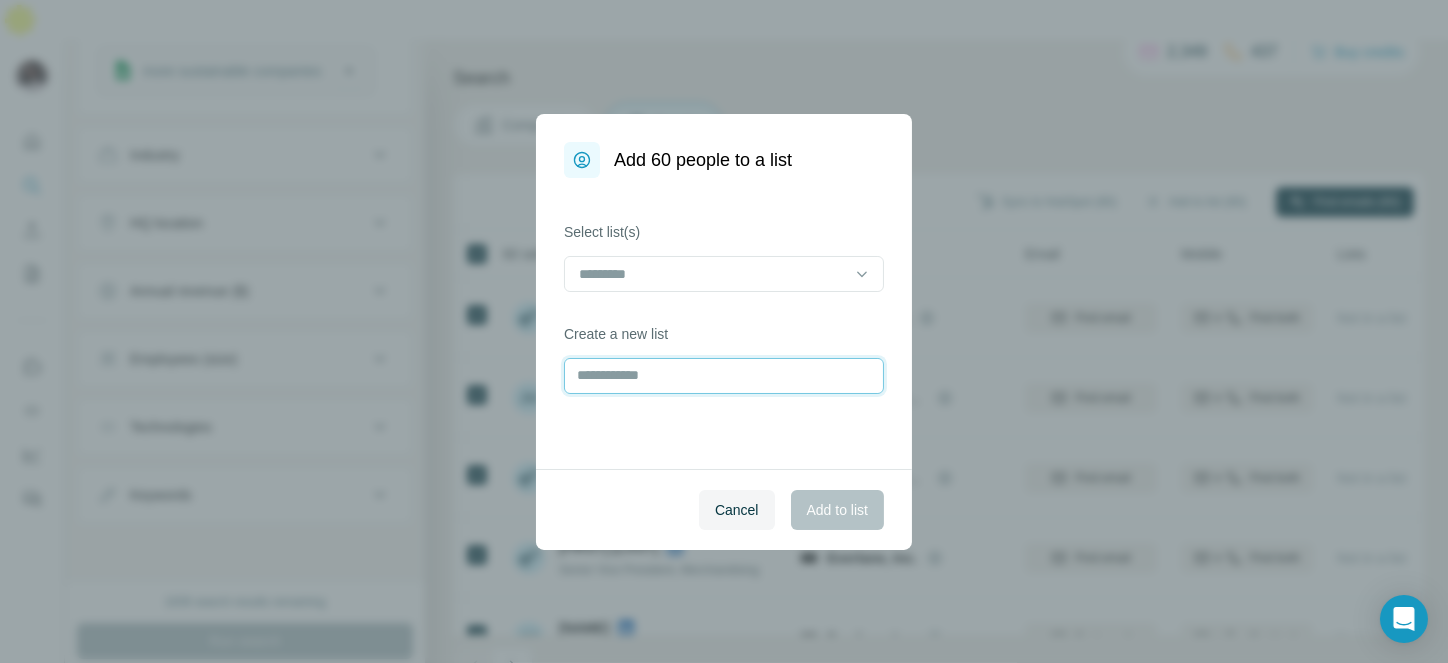 click at bounding box center (724, 376) 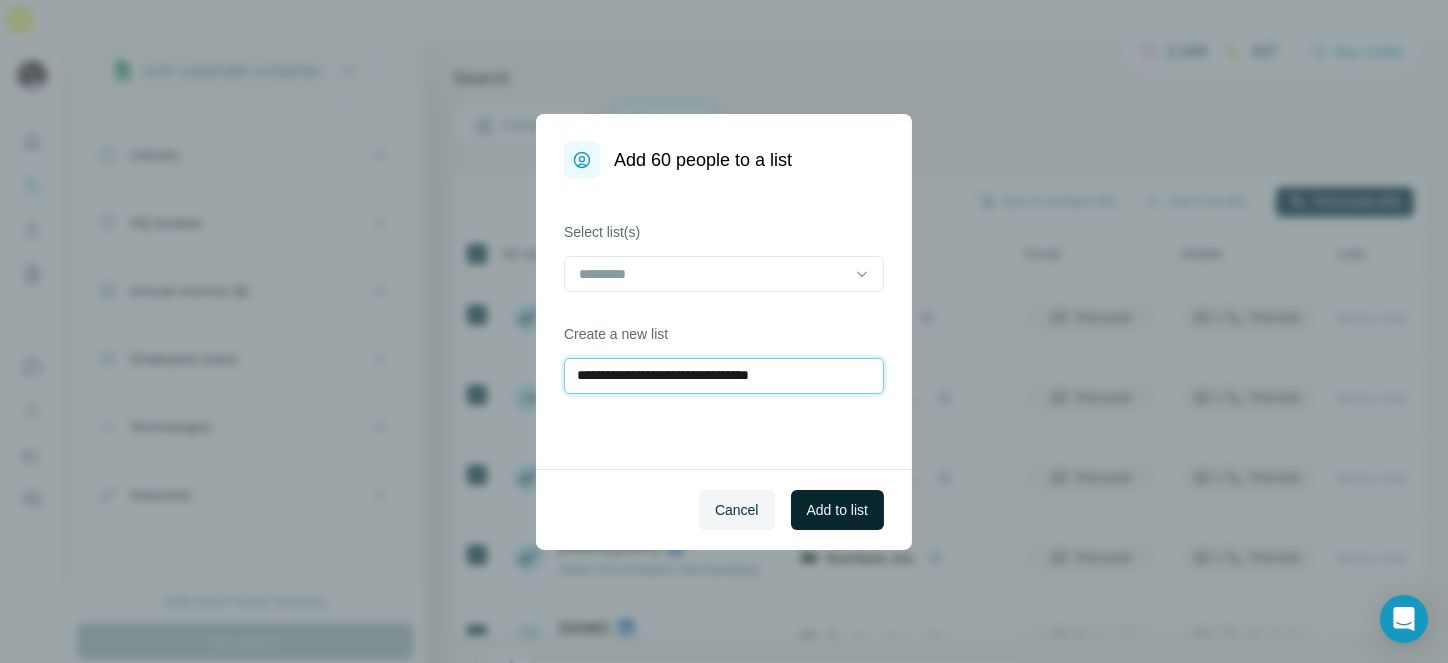 type on "**********" 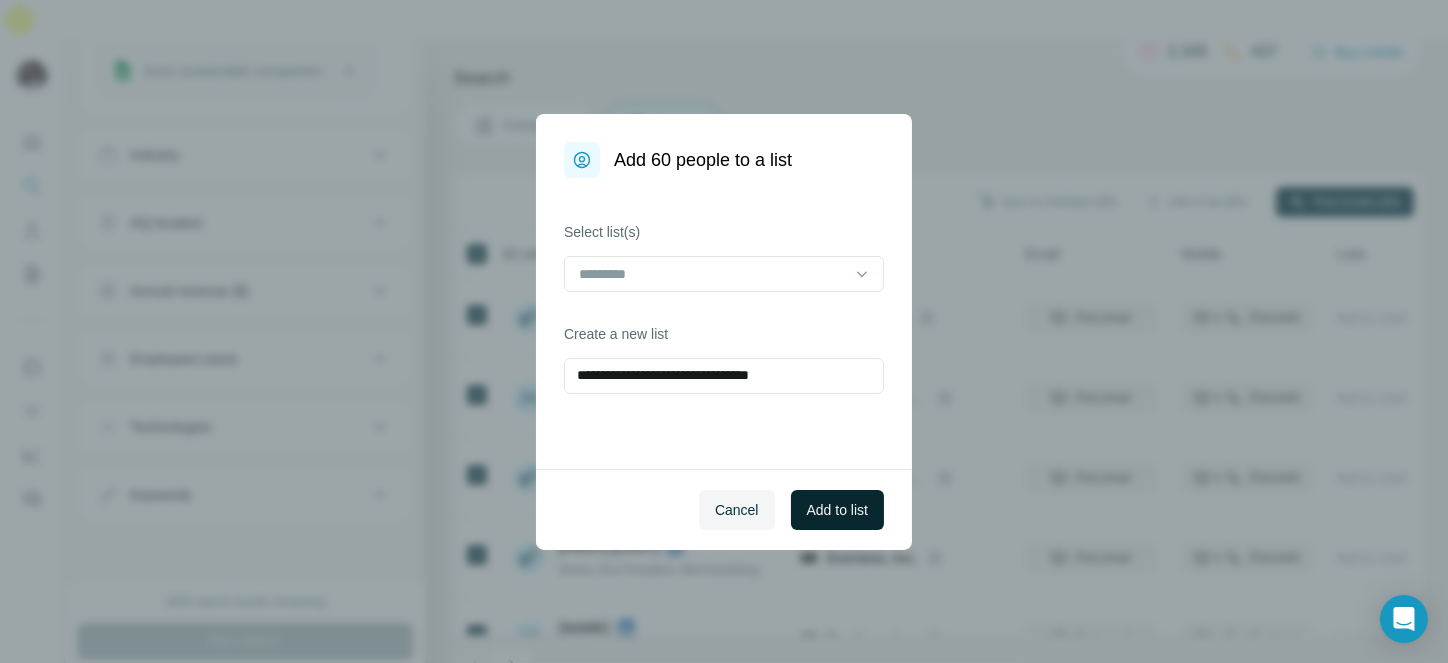 click on "Add to list" at bounding box center [837, 510] 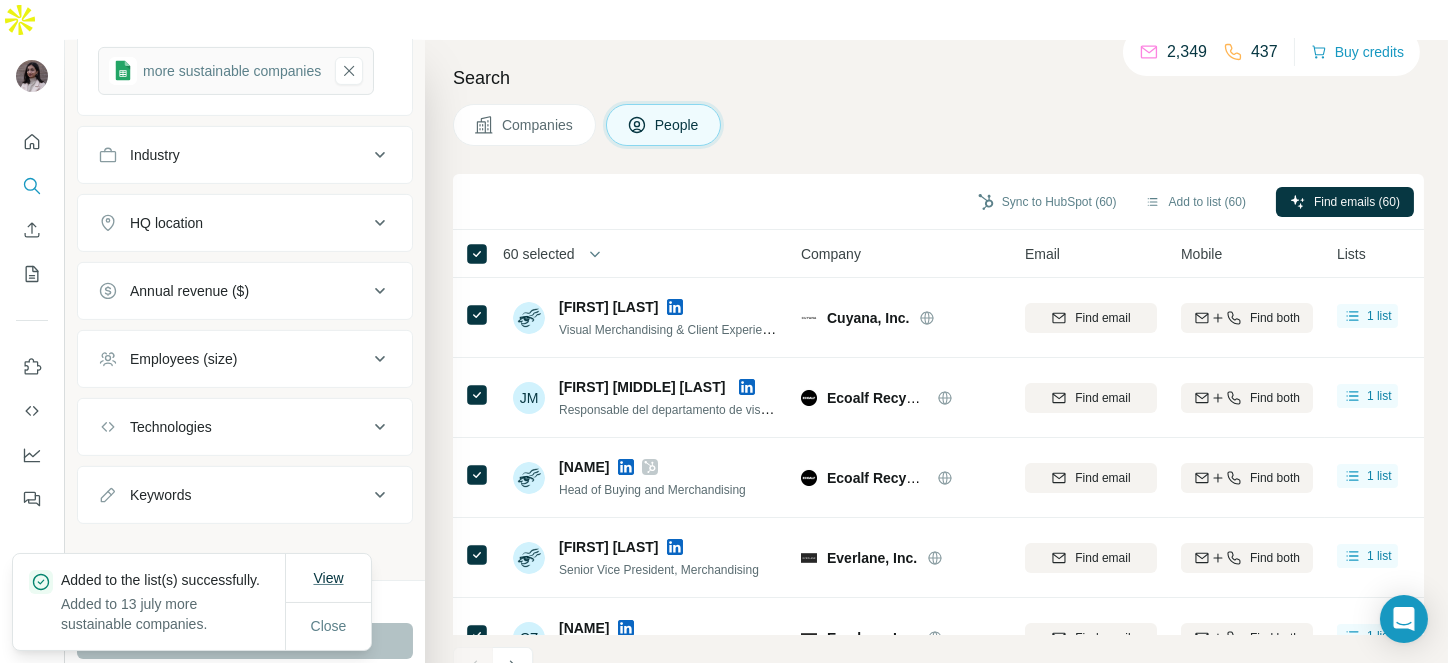 click on "View" at bounding box center [328, 578] 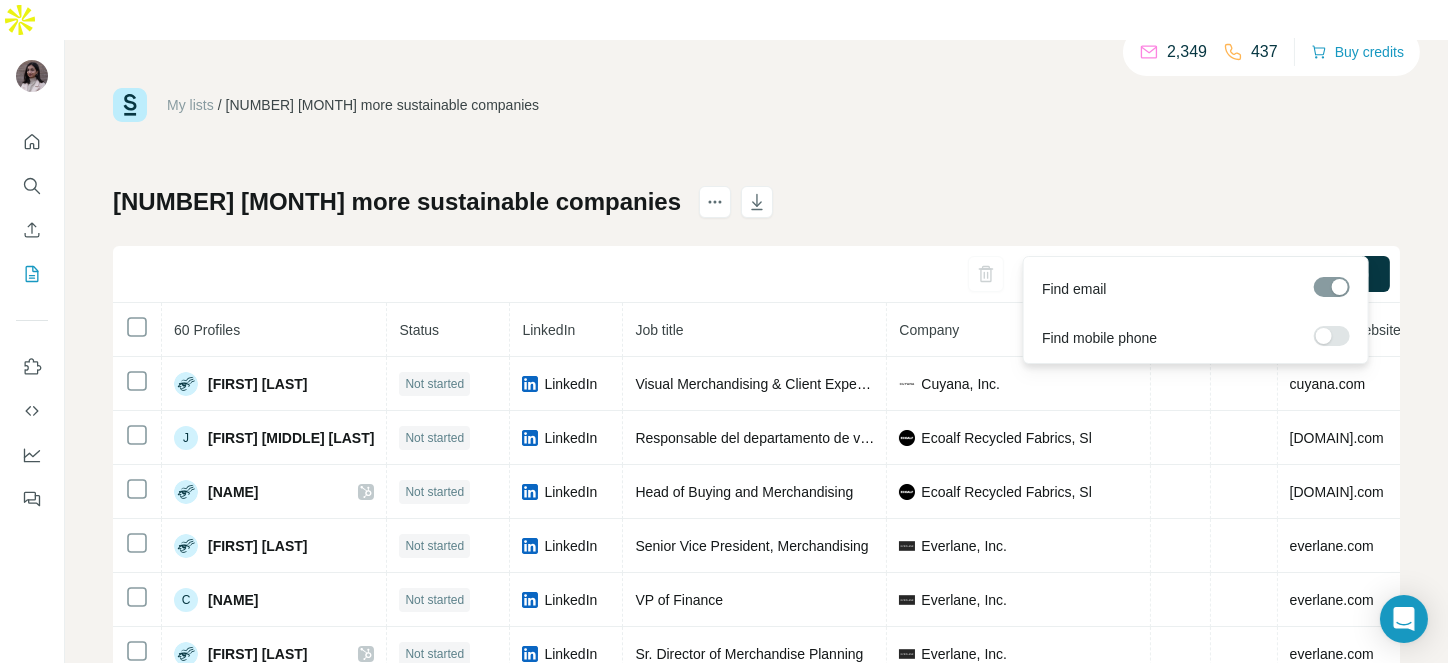 click on "Find all emails (60)" at bounding box center (1310, 274) 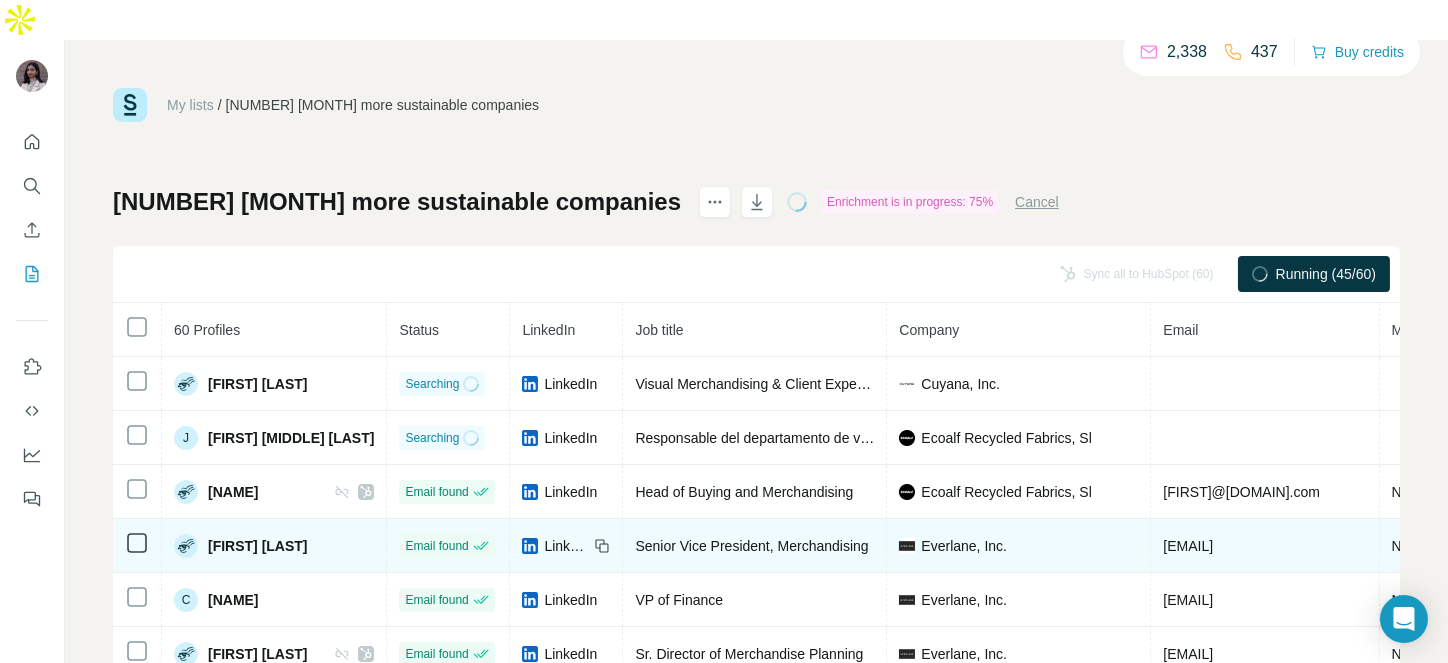 scroll, scrollTop: 80, scrollLeft: 0, axis: vertical 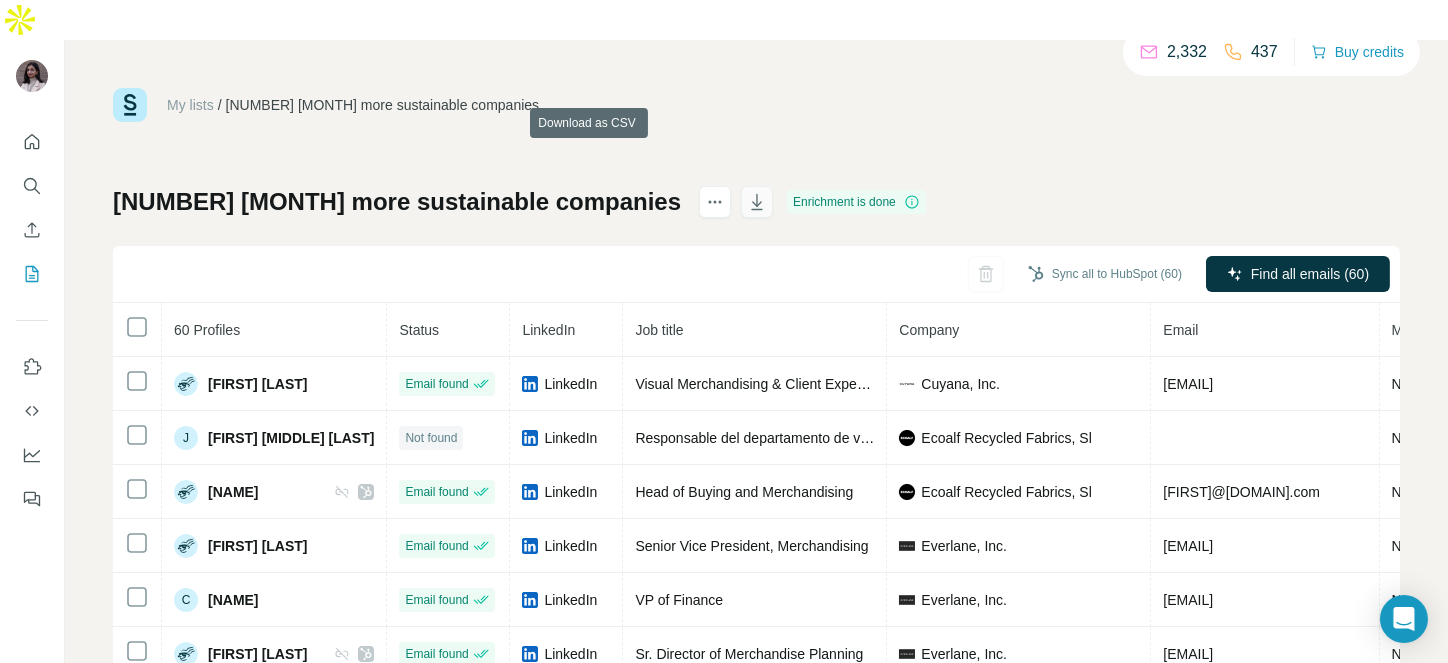 click 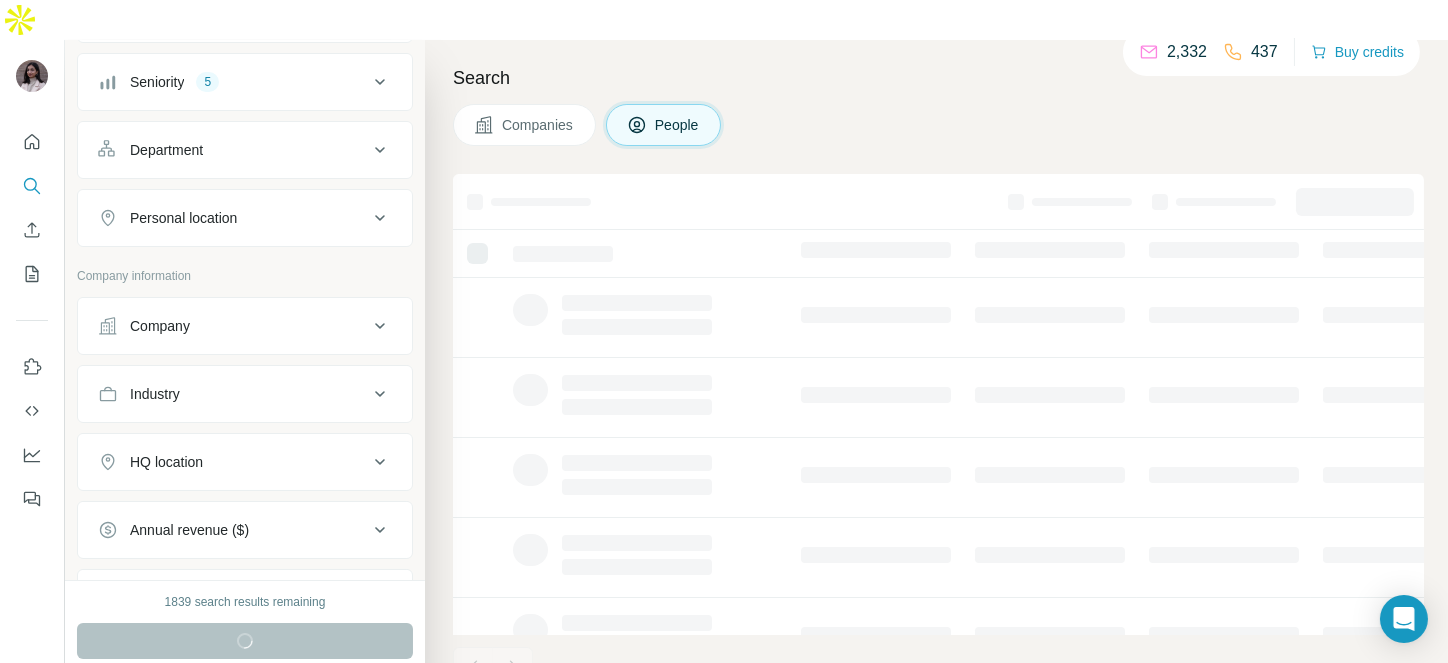 scroll, scrollTop: 216, scrollLeft: 0, axis: vertical 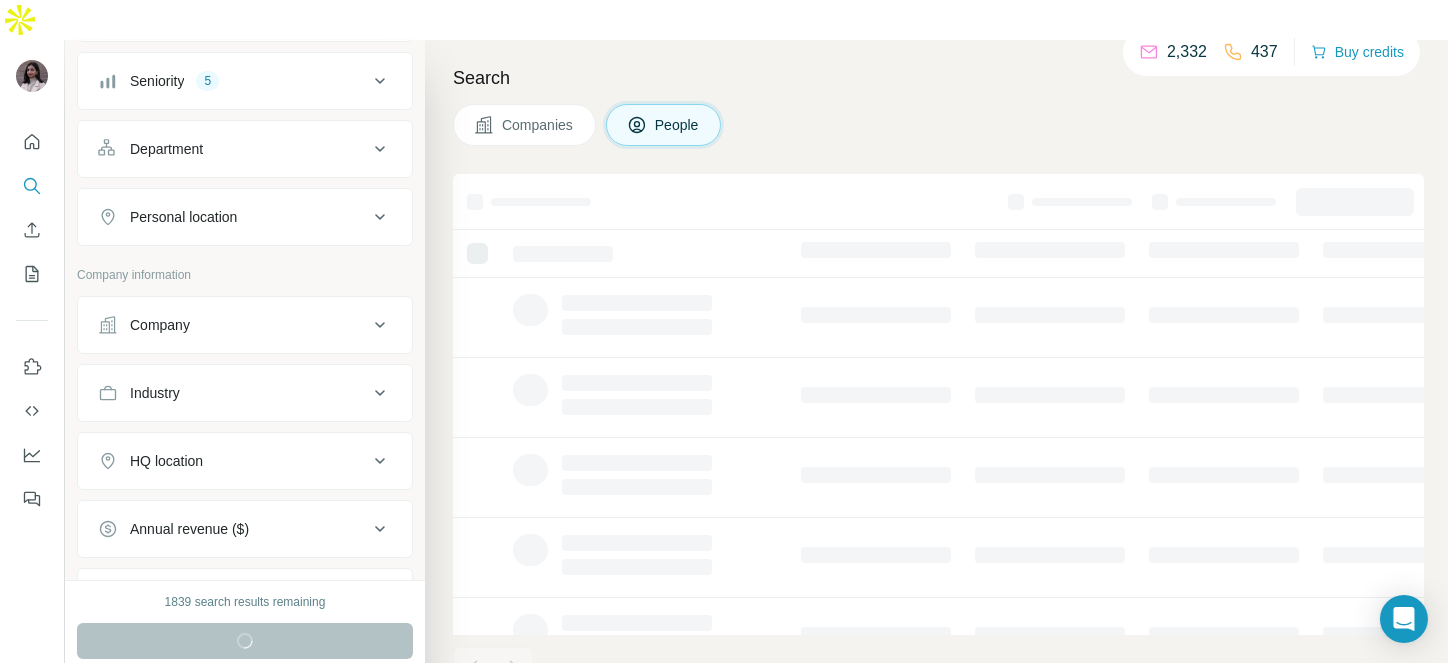 click on "Company" at bounding box center (233, 325) 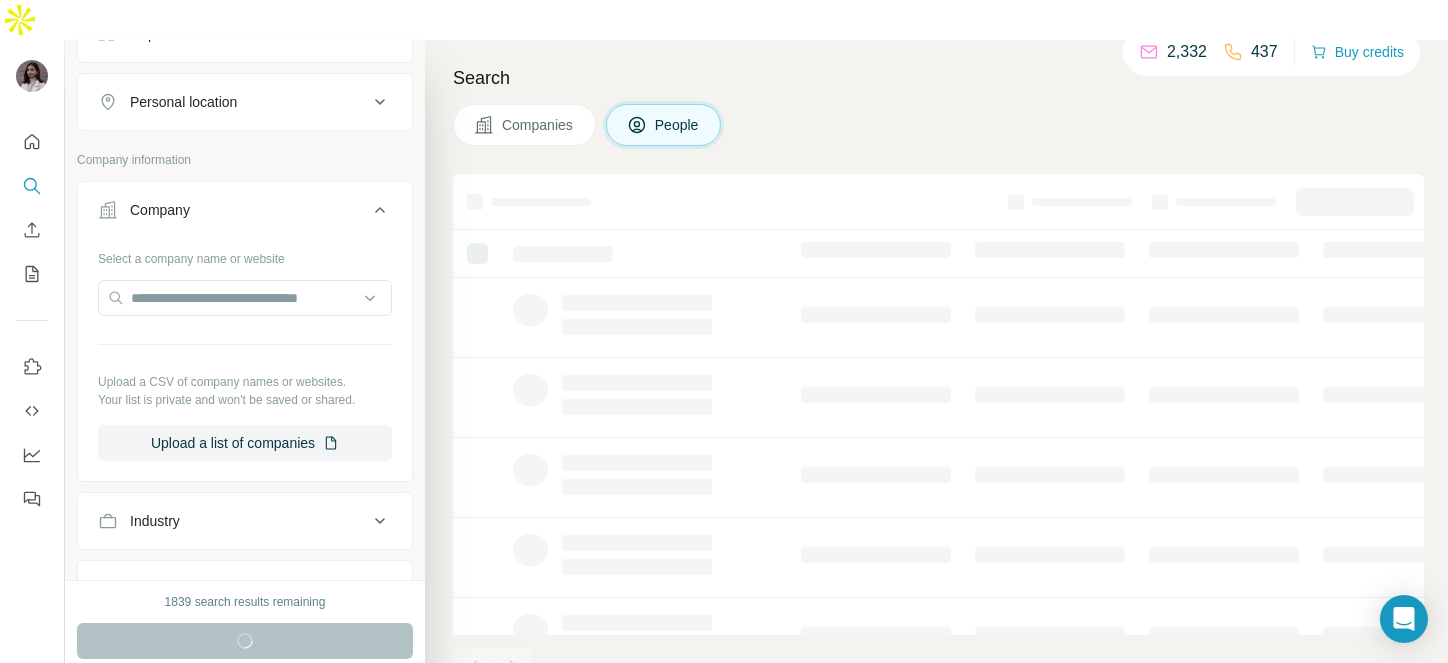 scroll, scrollTop: 348, scrollLeft: 0, axis: vertical 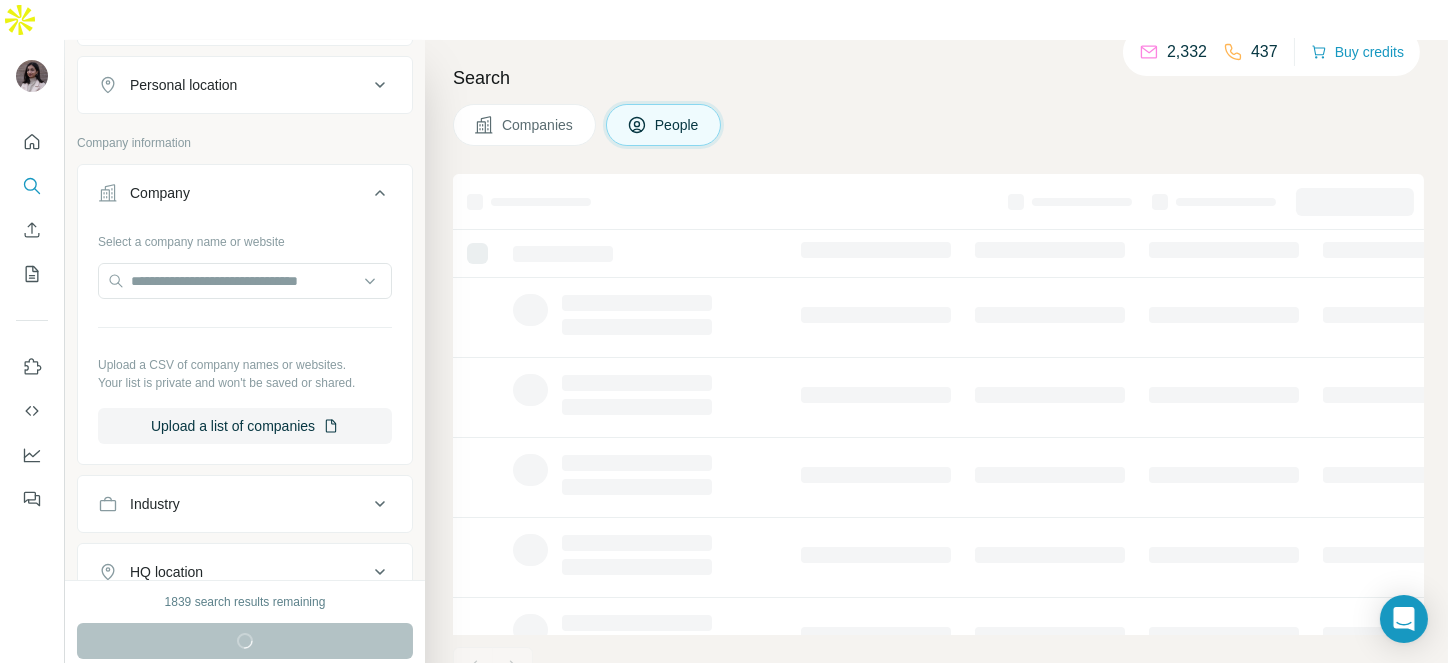 click 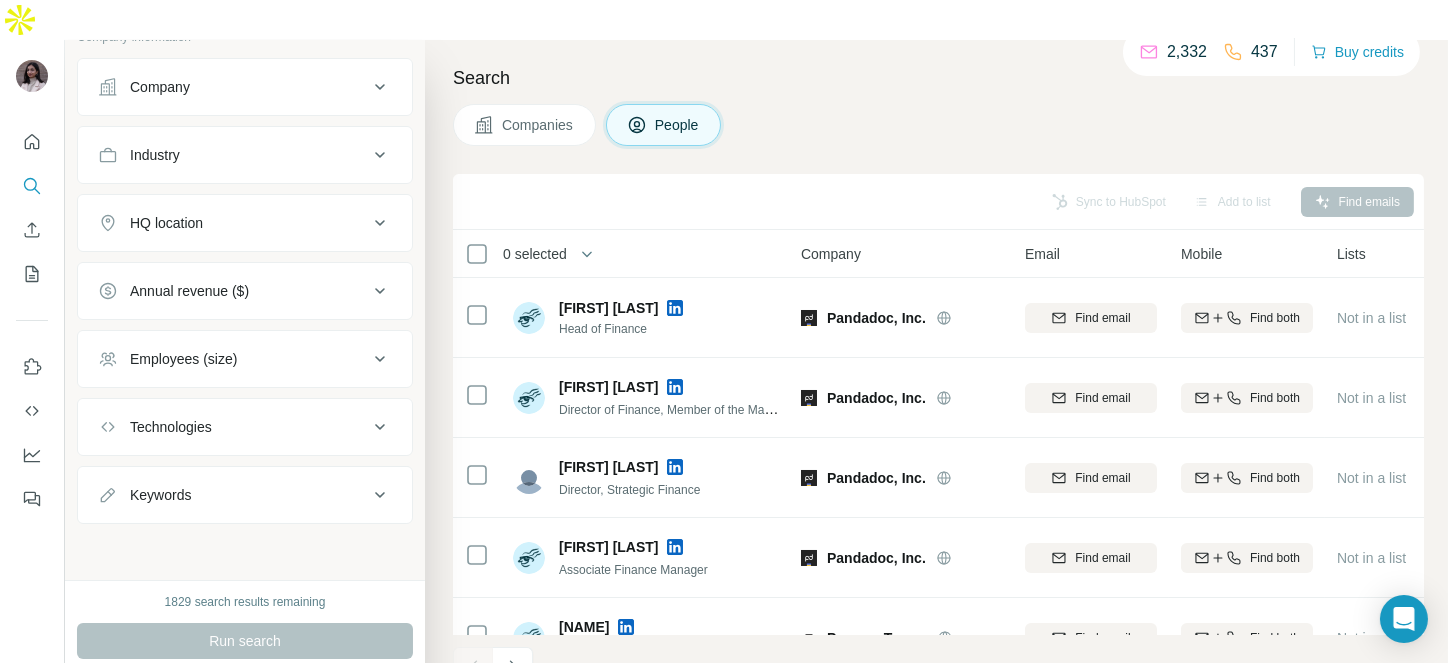 scroll, scrollTop: 306, scrollLeft: 0, axis: vertical 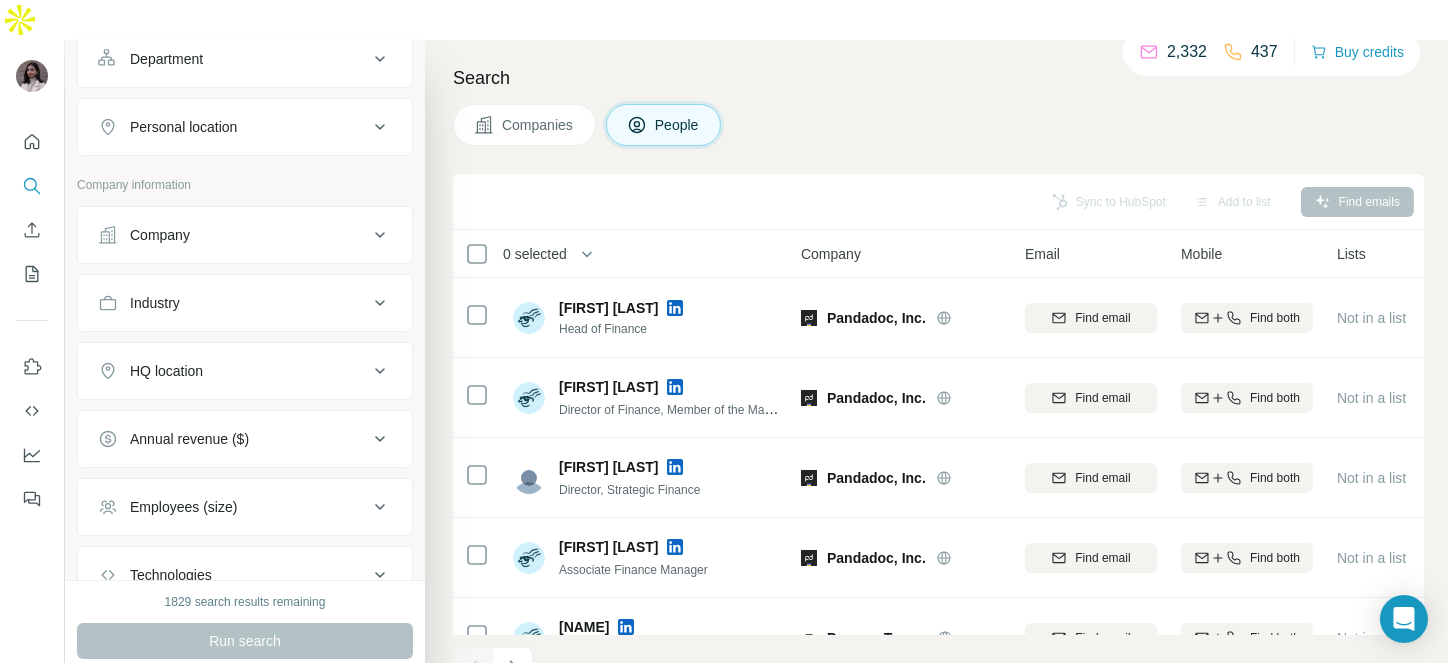 click on "Company" at bounding box center (233, 235) 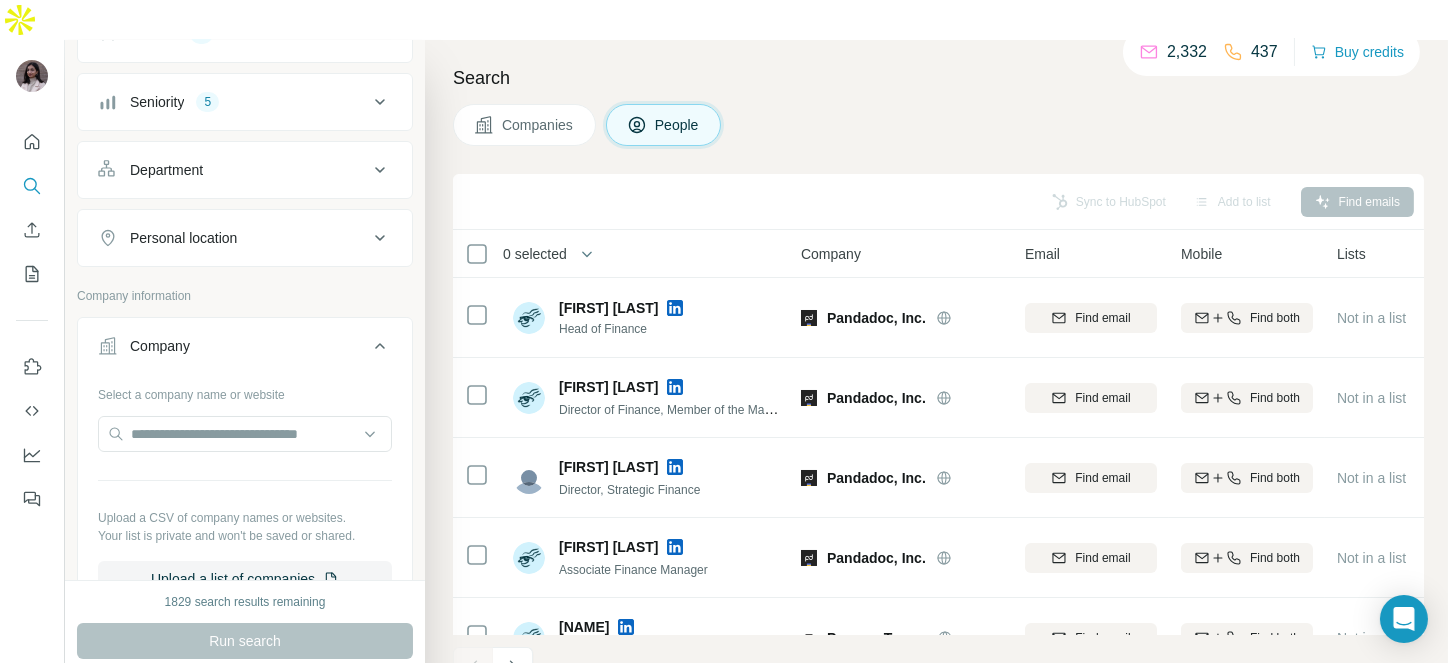 scroll, scrollTop: 697, scrollLeft: 0, axis: vertical 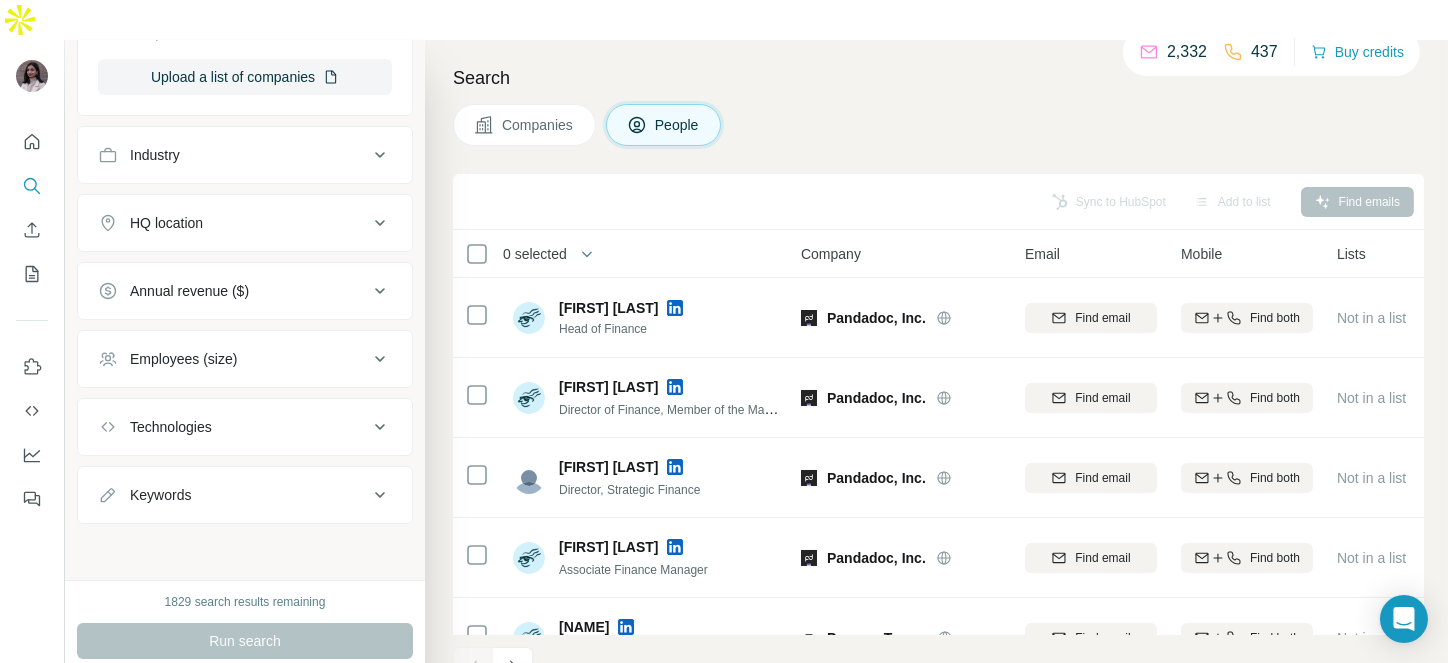 click on "Keywords" at bounding box center (245, 495) 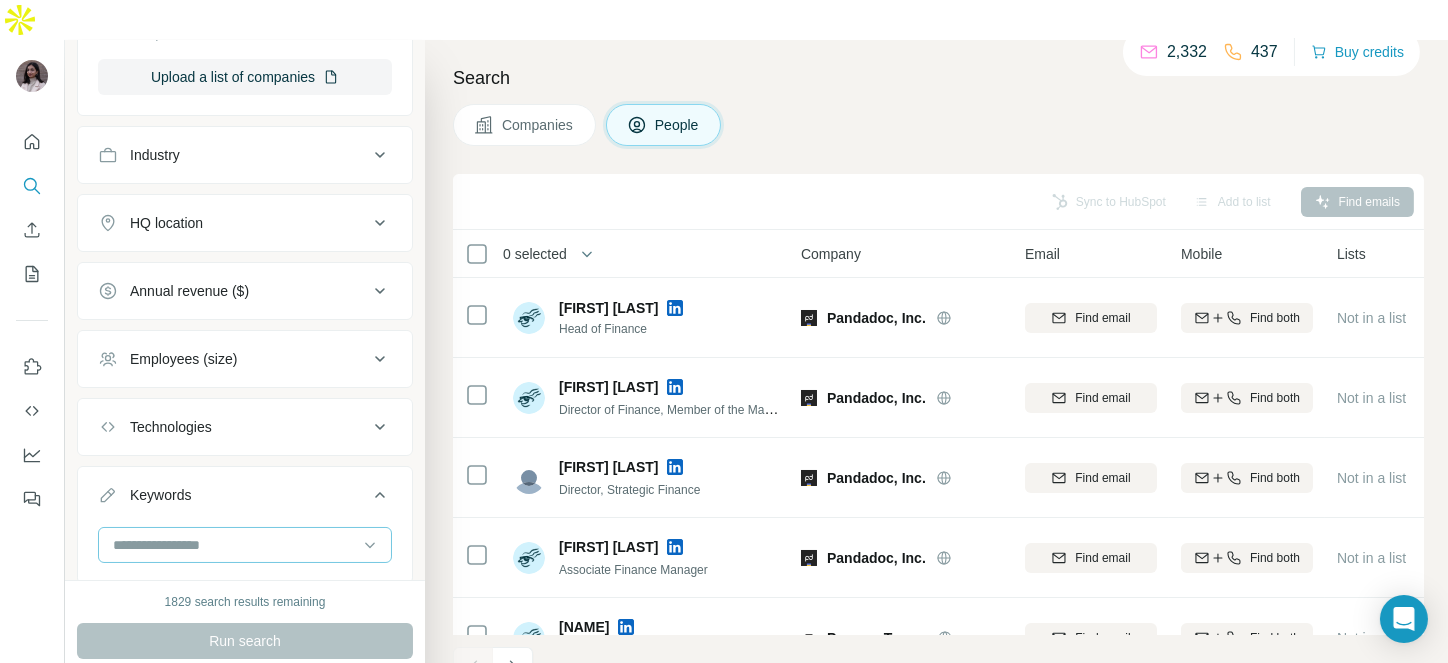 click at bounding box center [234, 545] 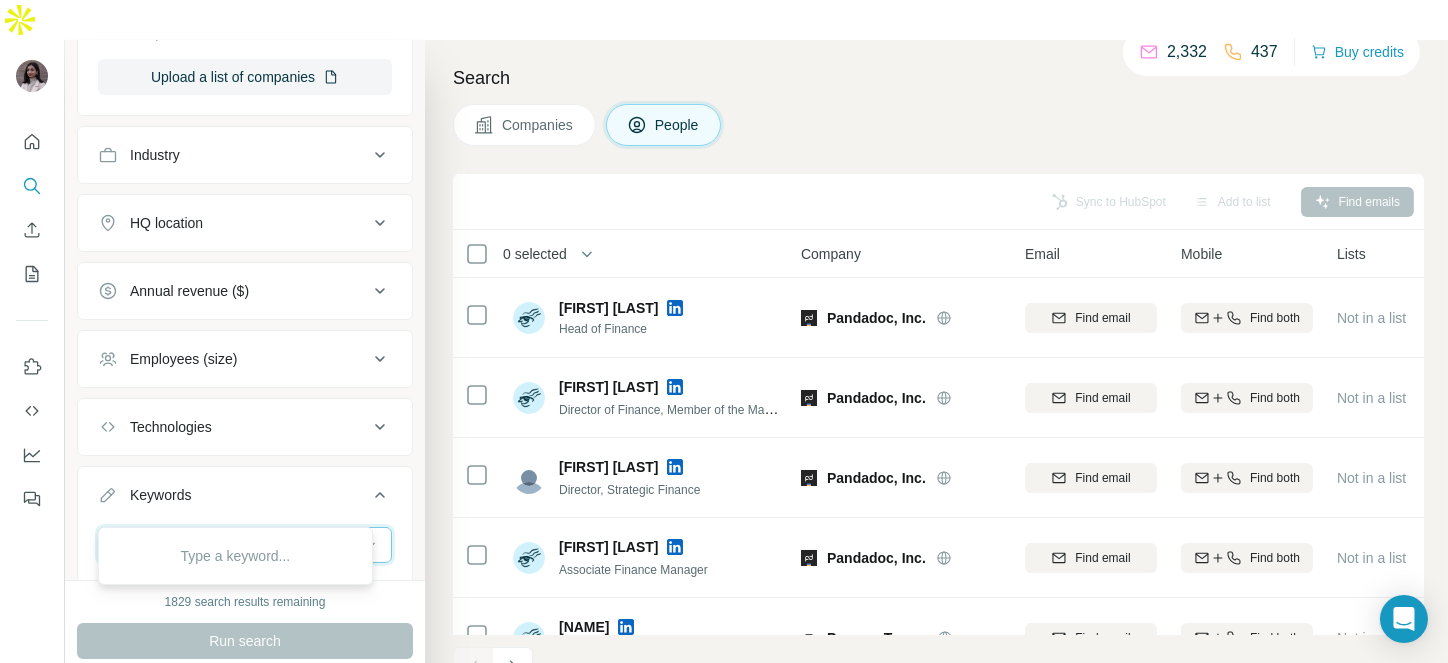 paste on "**********" 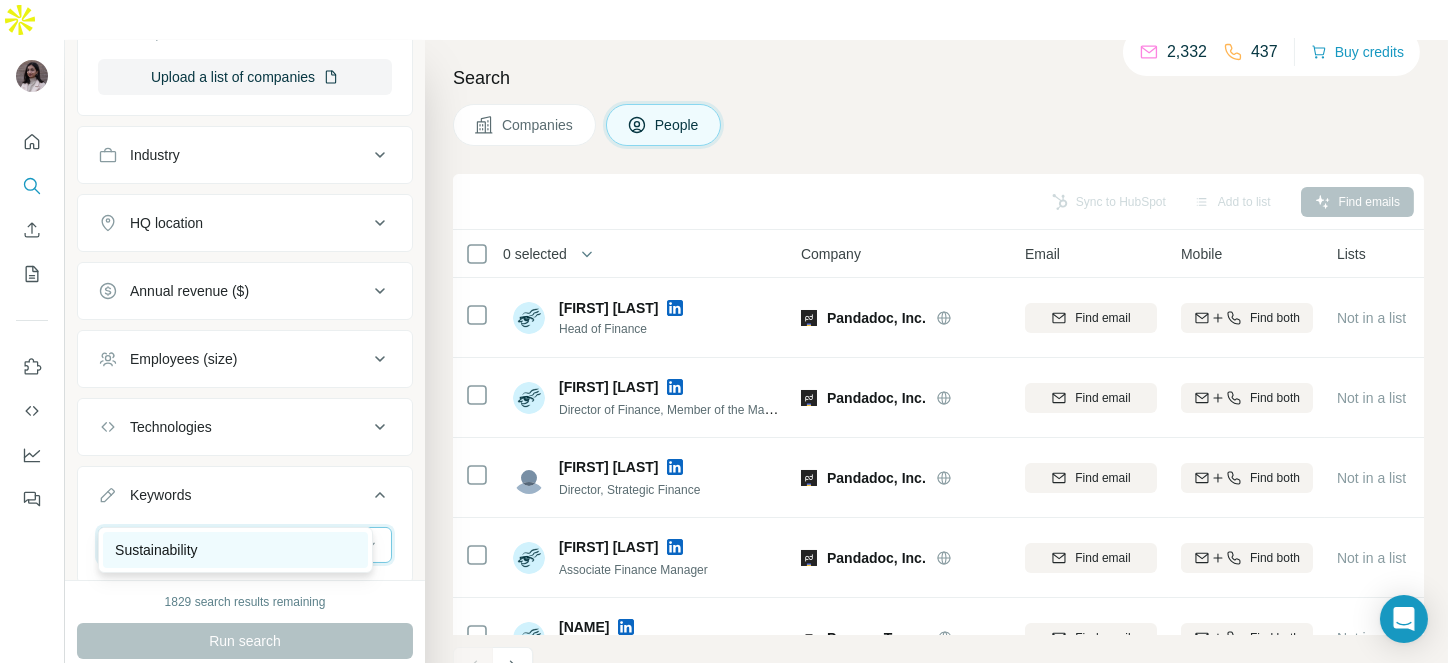 type on "**********" 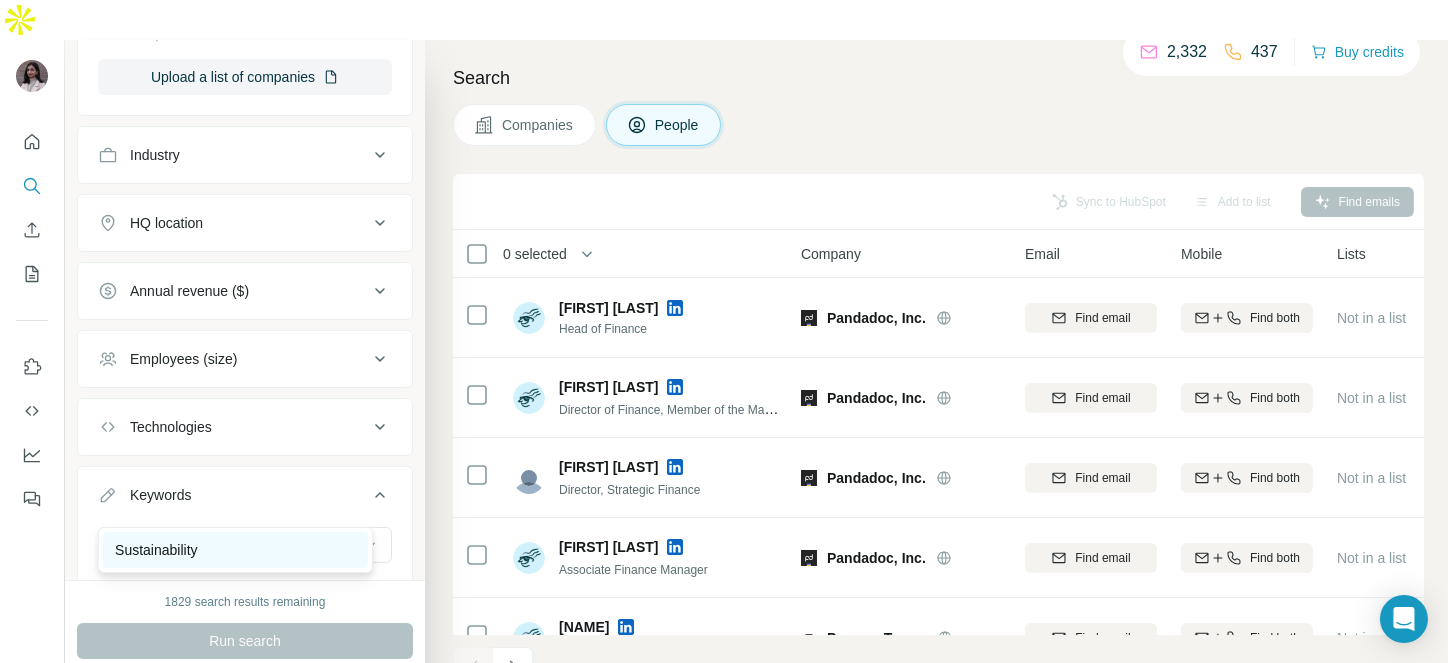 click on "Sustainability" at bounding box center [156, 550] 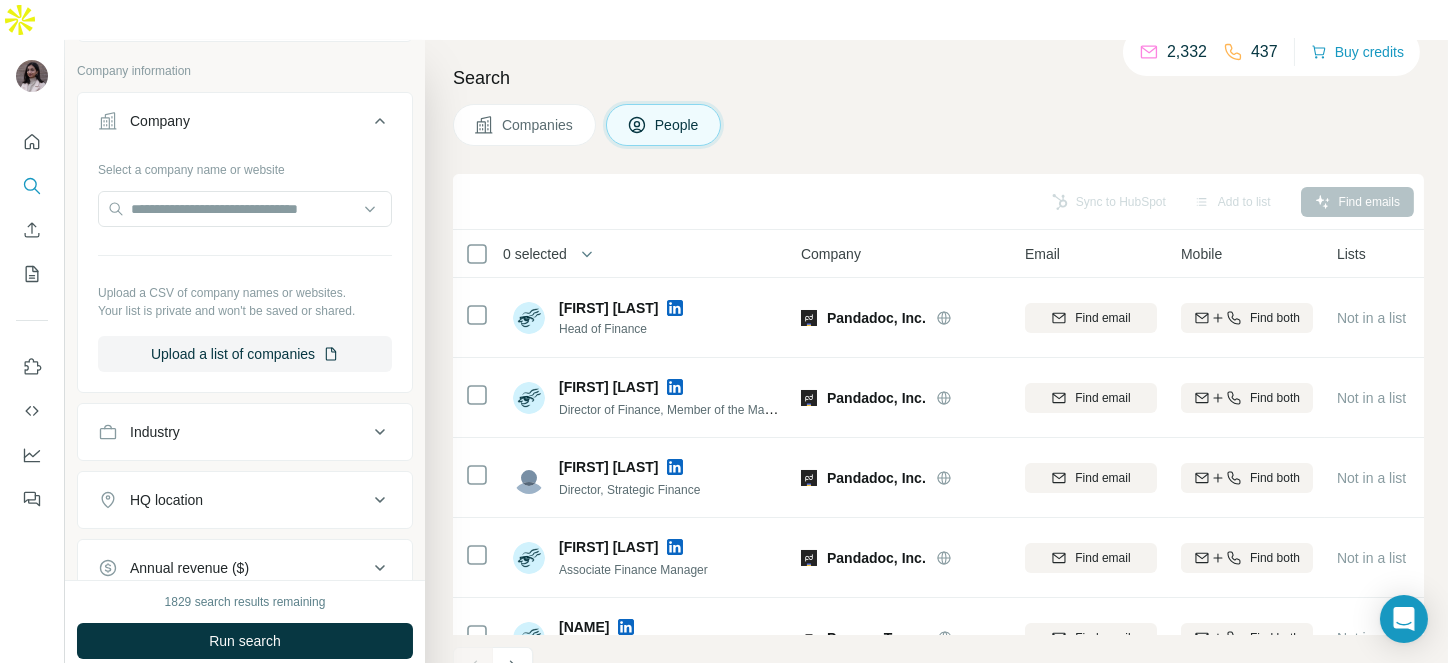 scroll, scrollTop: 471, scrollLeft: 0, axis: vertical 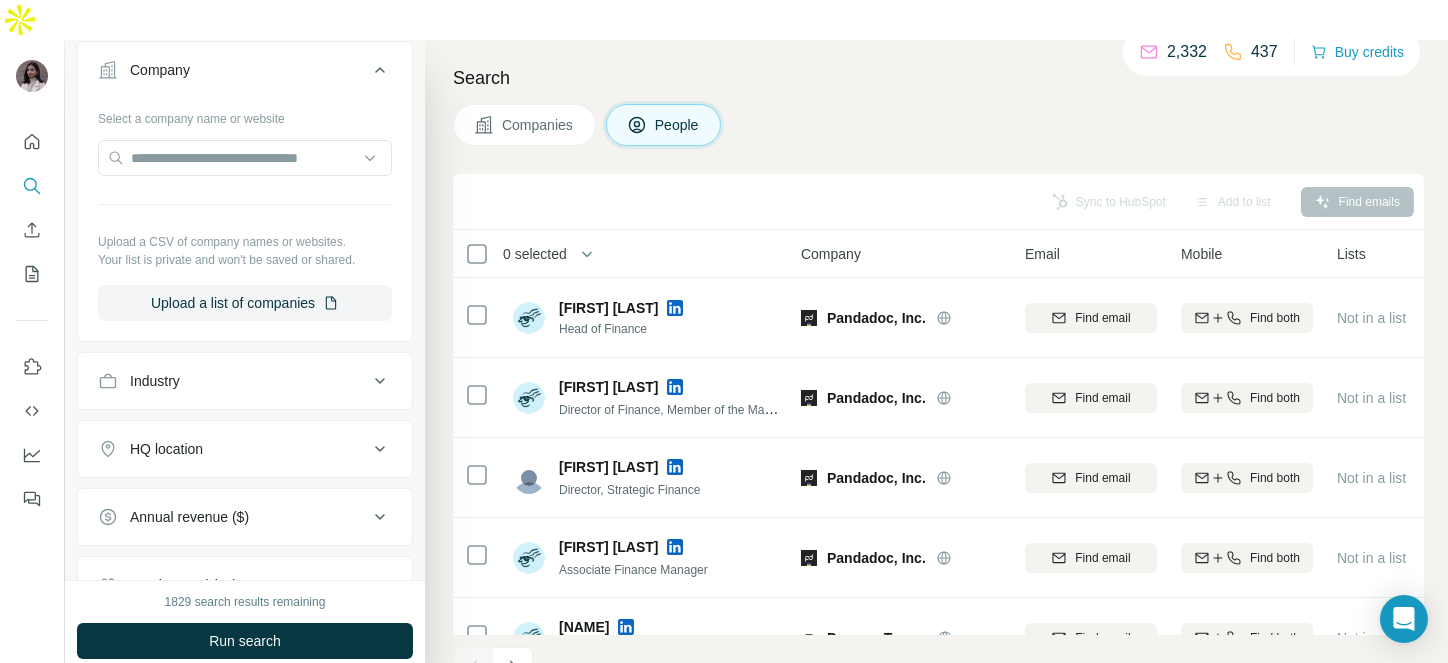 click on "Industry" at bounding box center [233, 381] 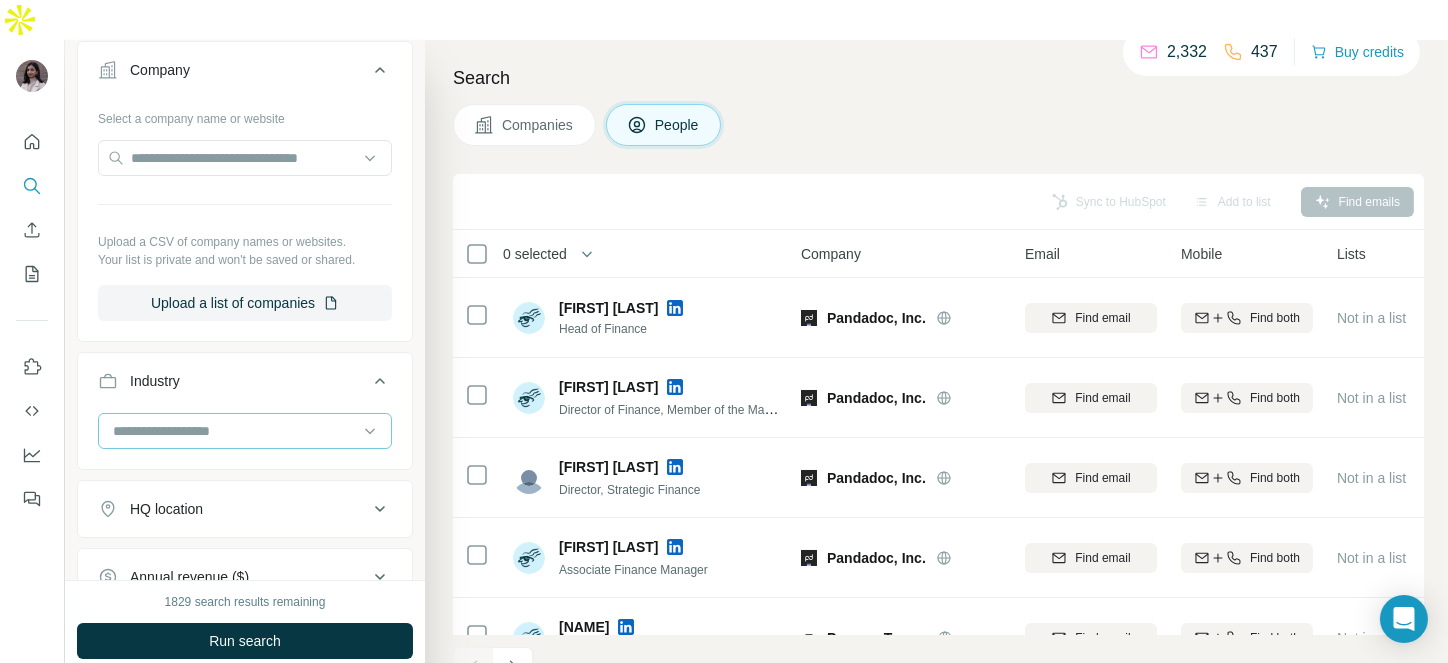 click at bounding box center (234, 431) 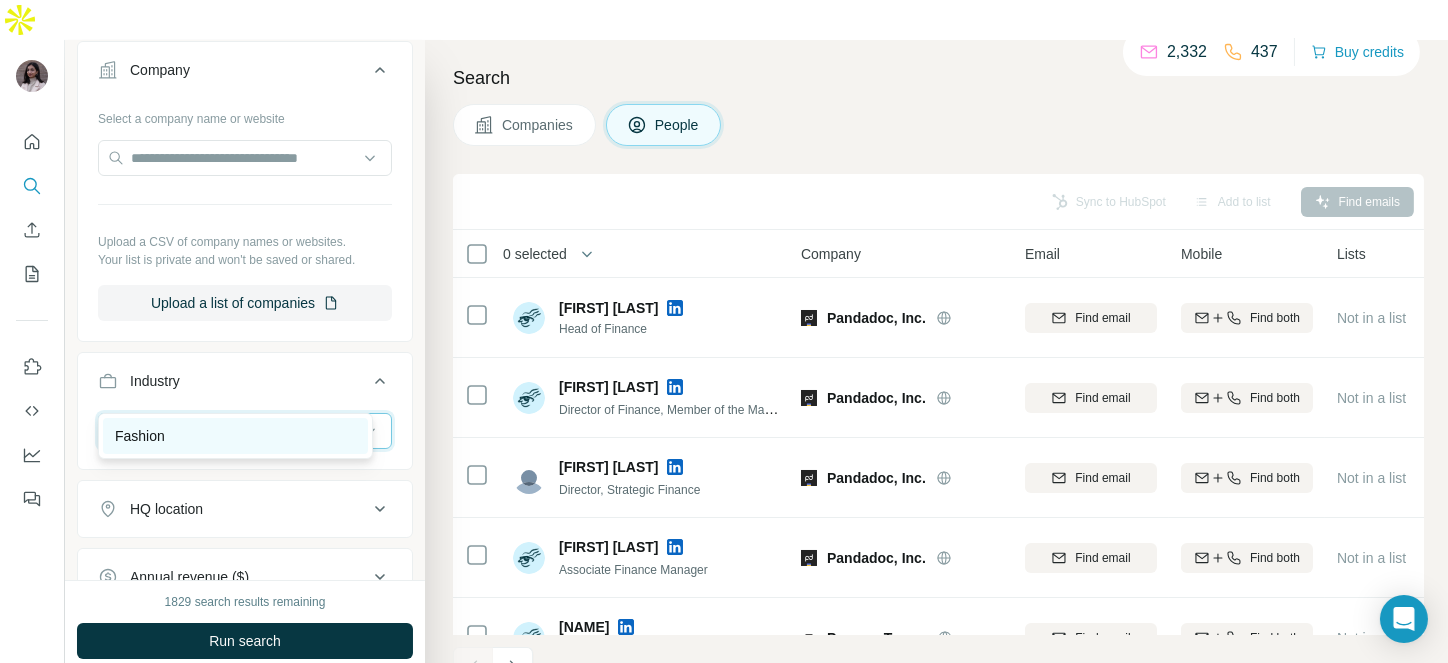 type on "*******" 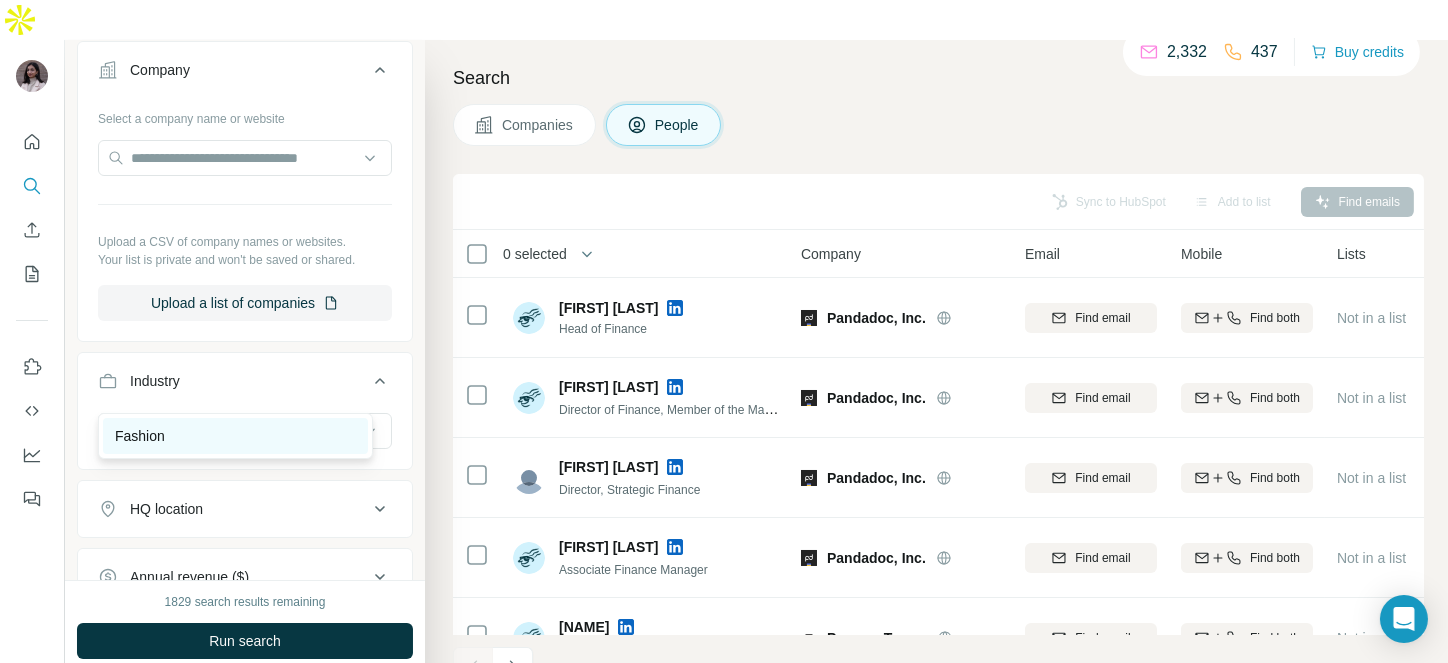 click on "Fashion" at bounding box center [140, 436] 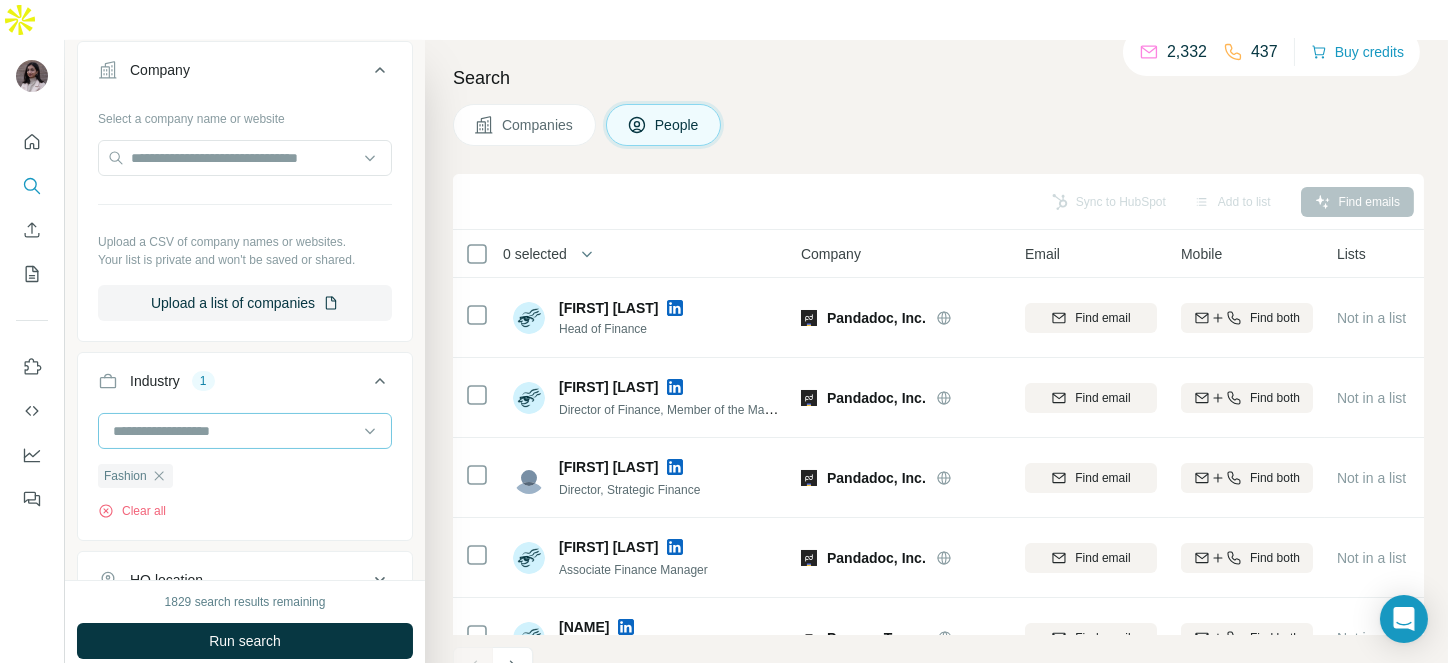 click at bounding box center [234, 431] 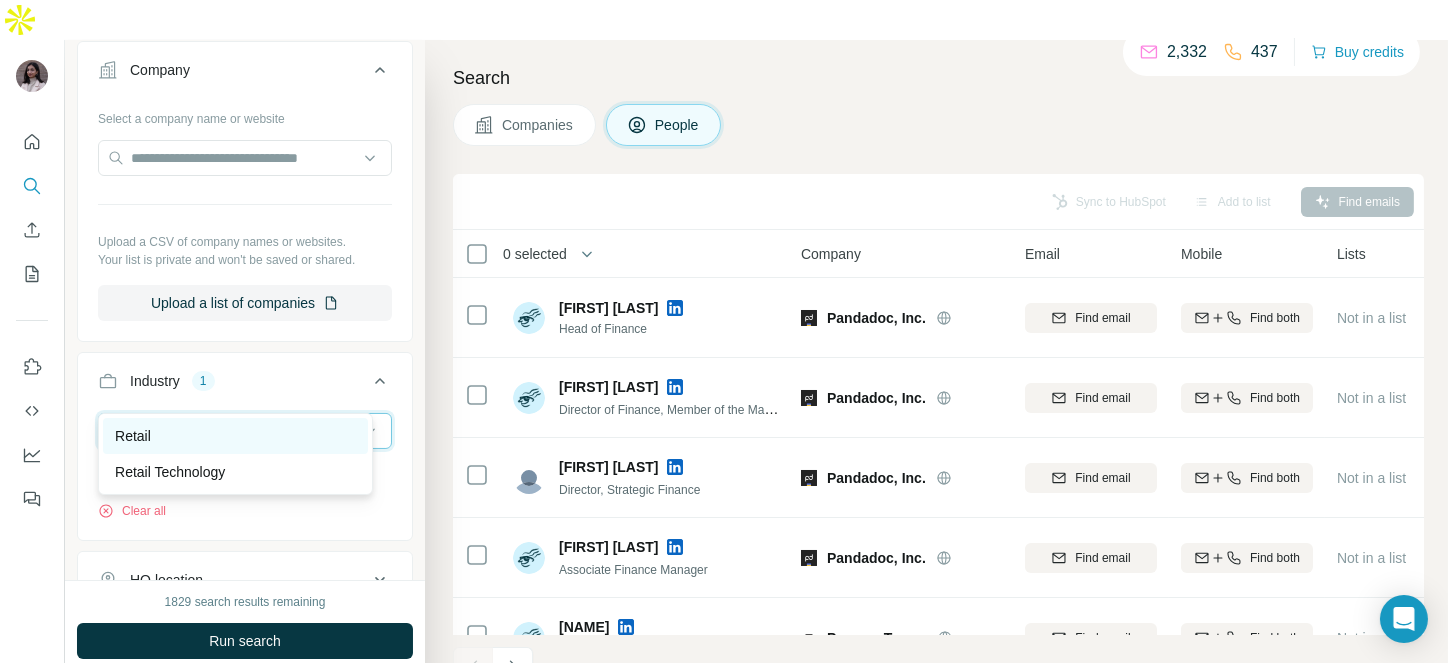 type on "****" 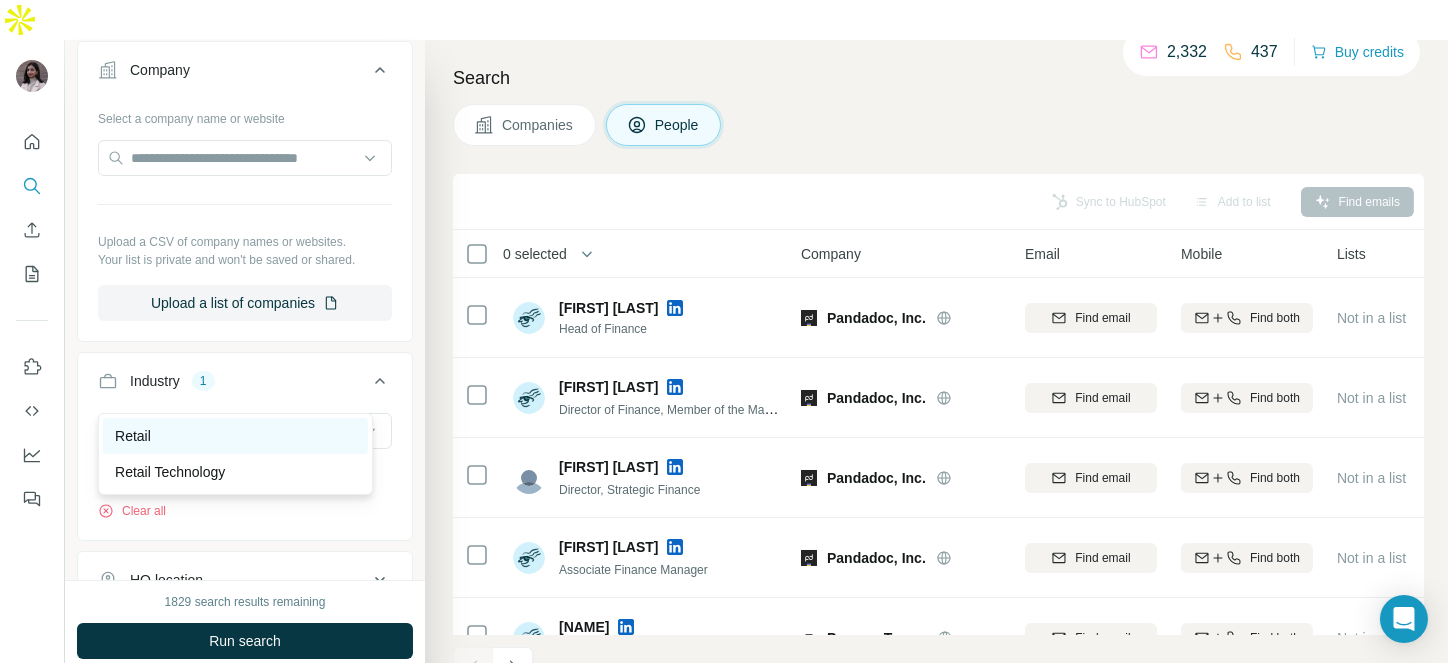 click on "Retail" at bounding box center (133, 436) 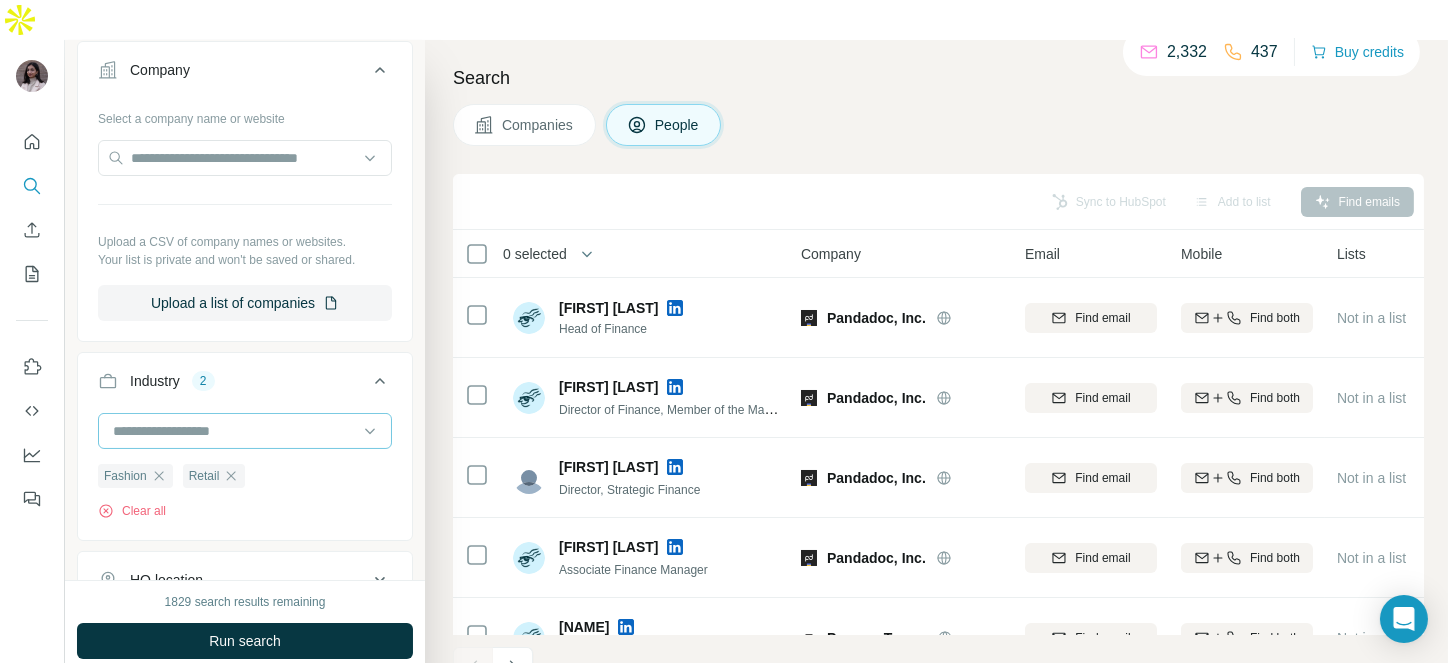 click at bounding box center (234, 431) 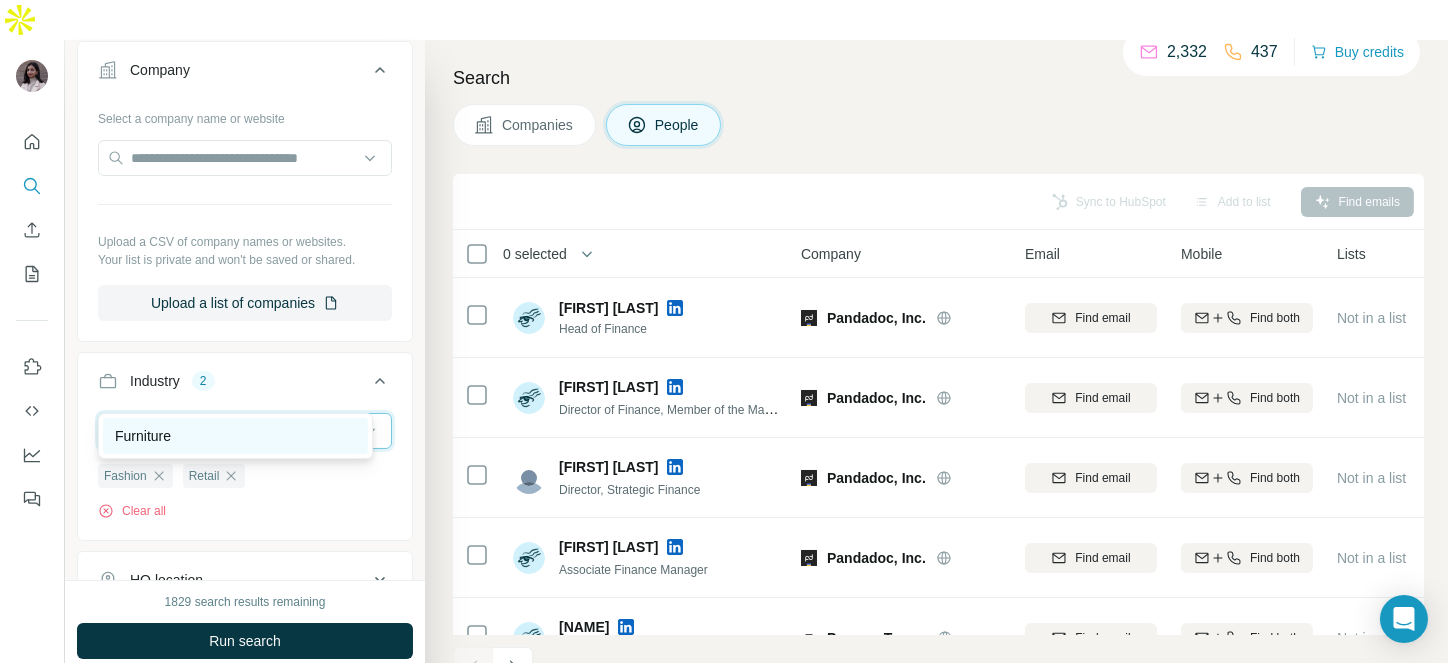 type on "***" 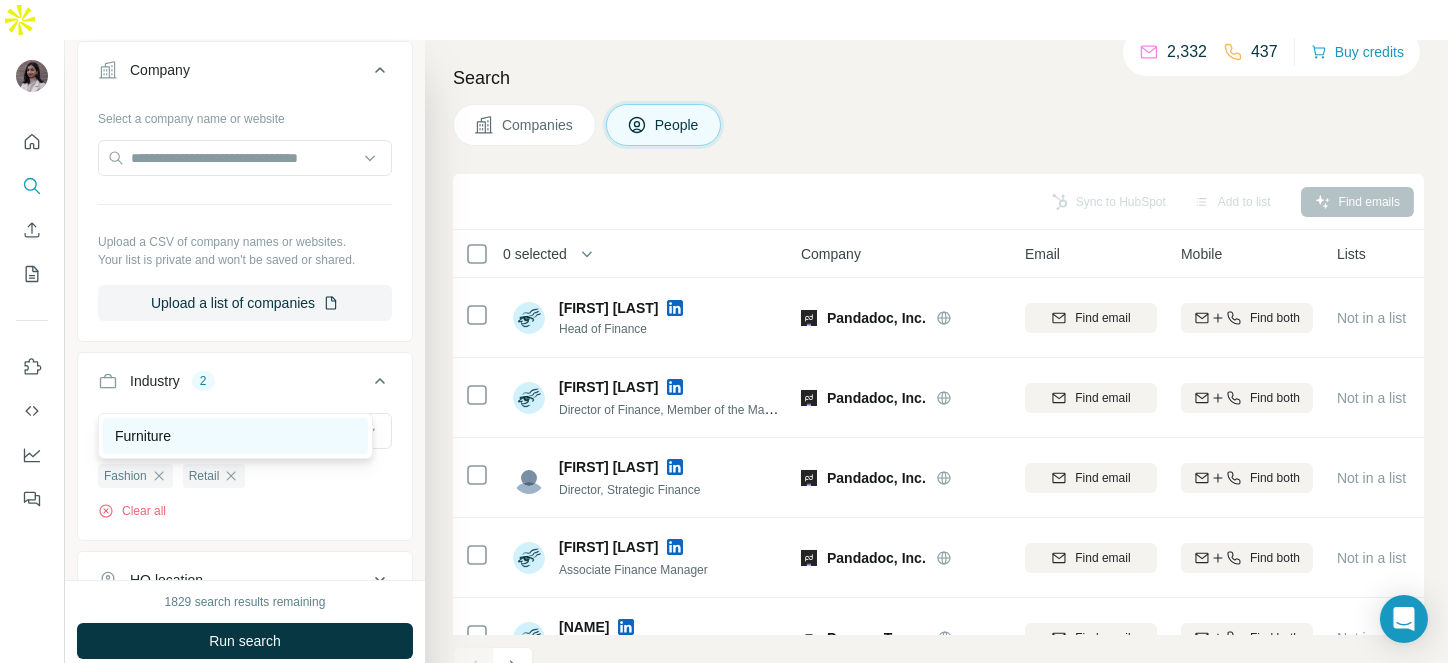 click on "Furniture" at bounding box center [143, 436] 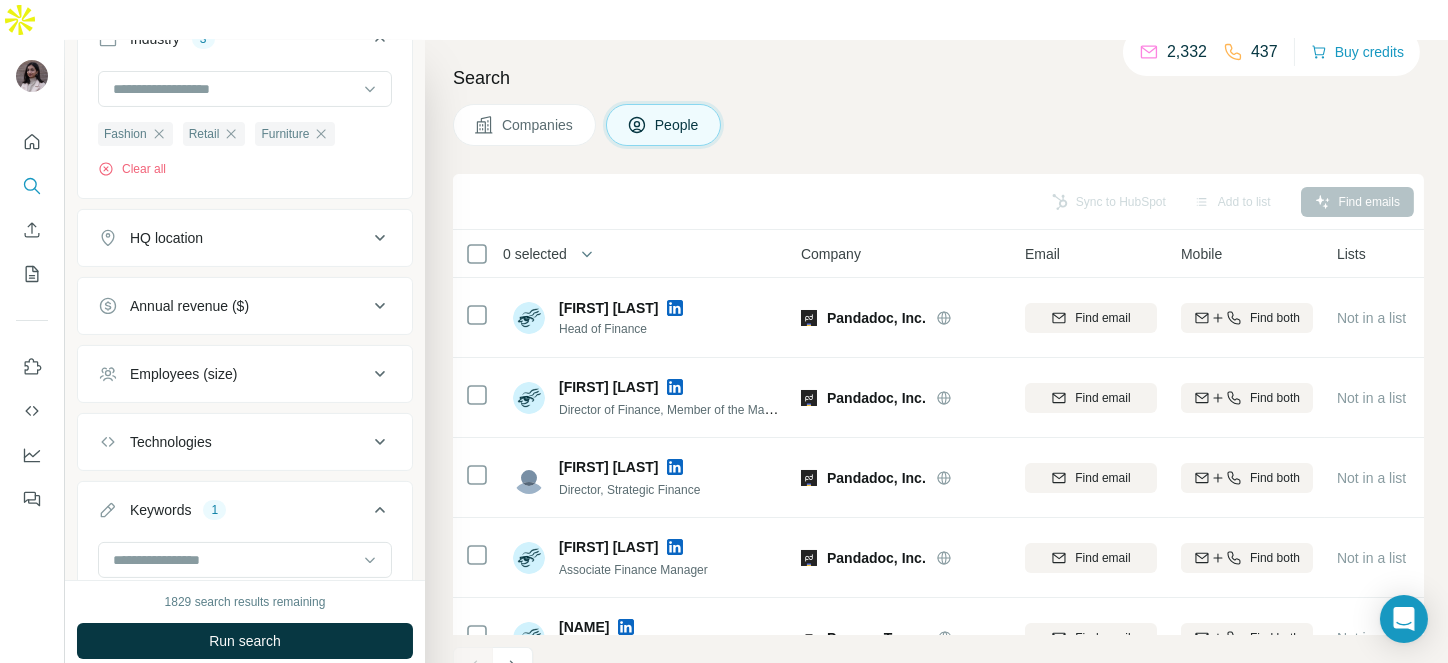 scroll, scrollTop: 814, scrollLeft: 0, axis: vertical 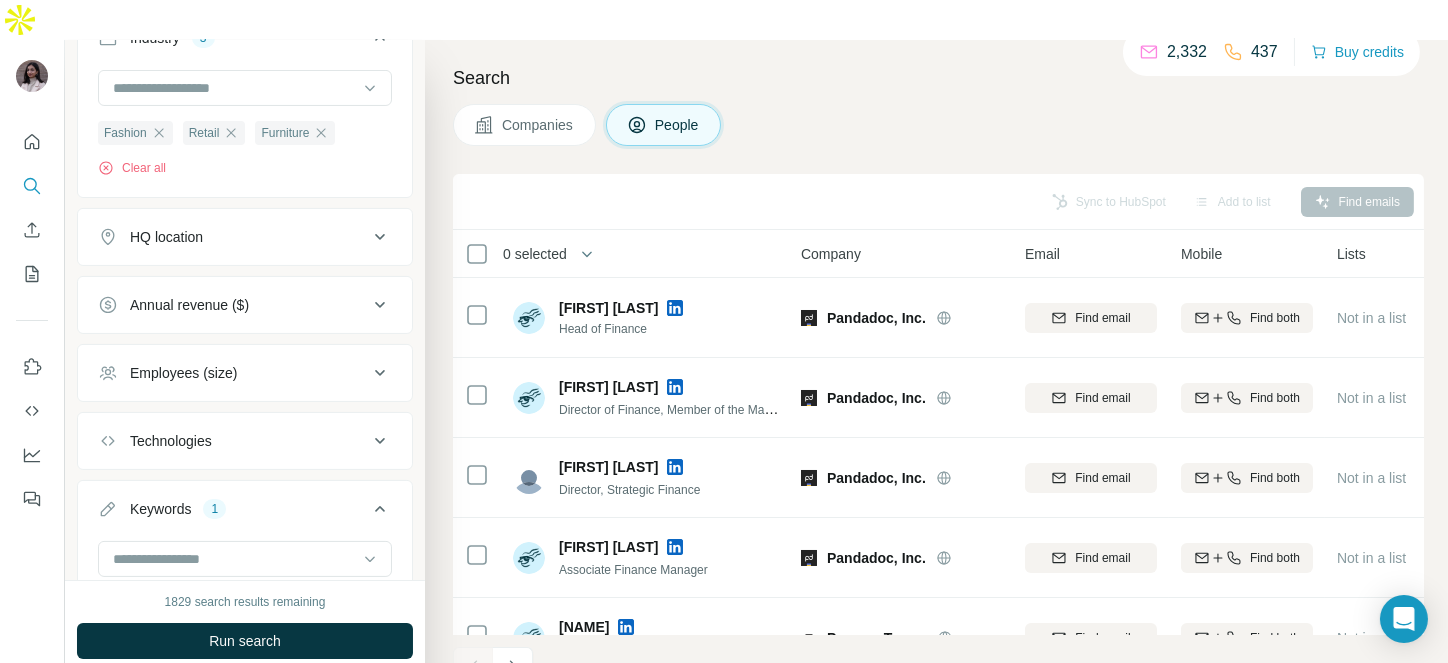 click on "HQ location" at bounding box center (166, 237) 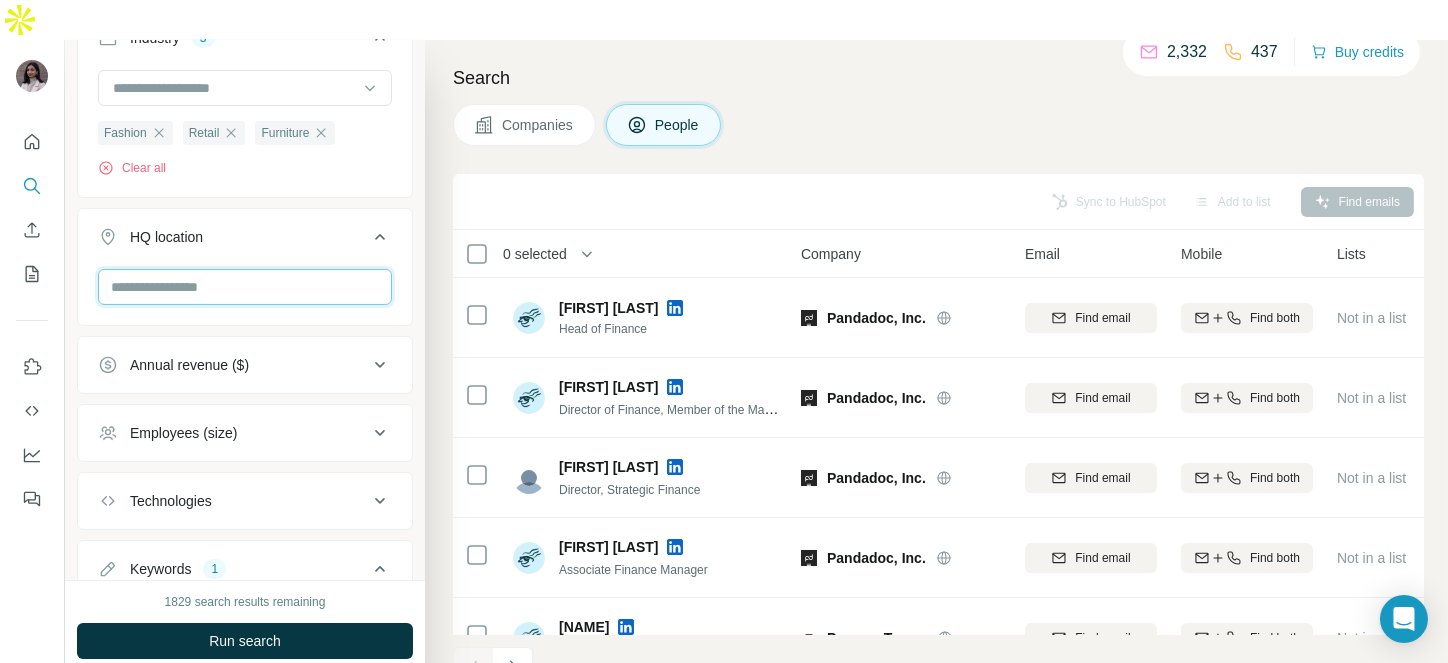 click at bounding box center [245, 287] 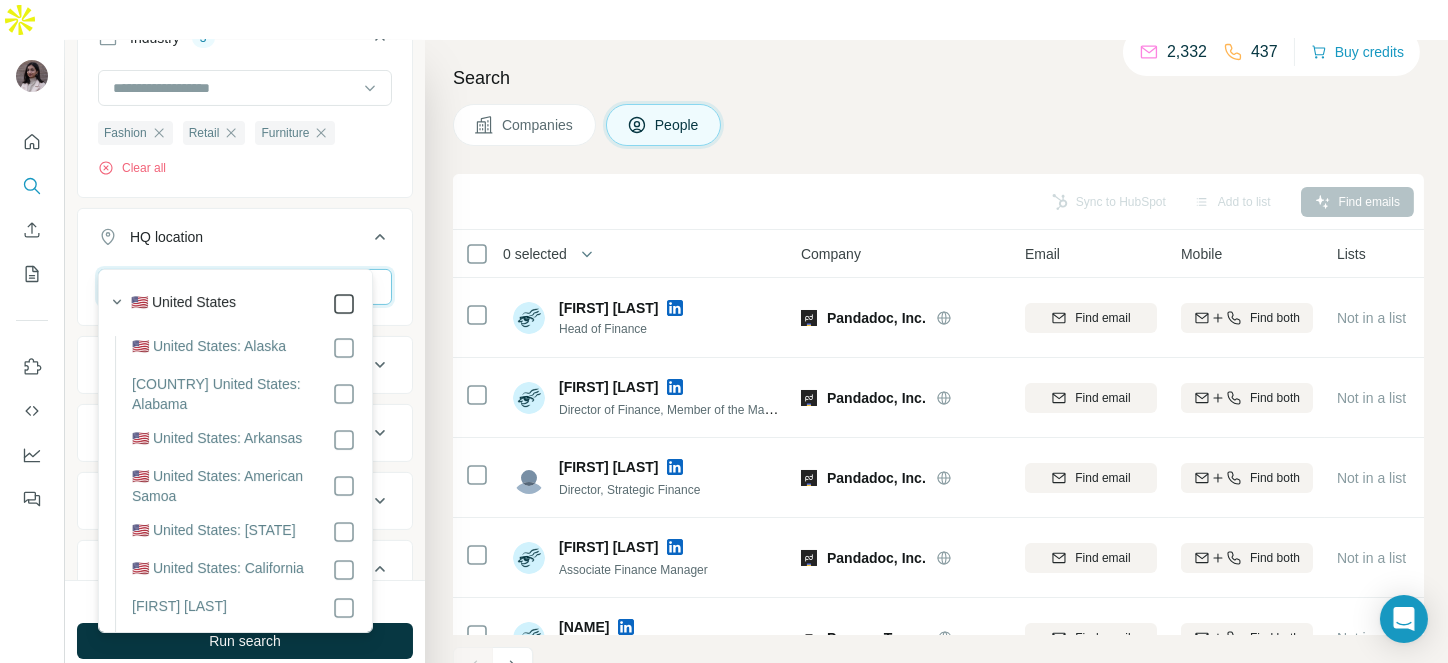 type on "**********" 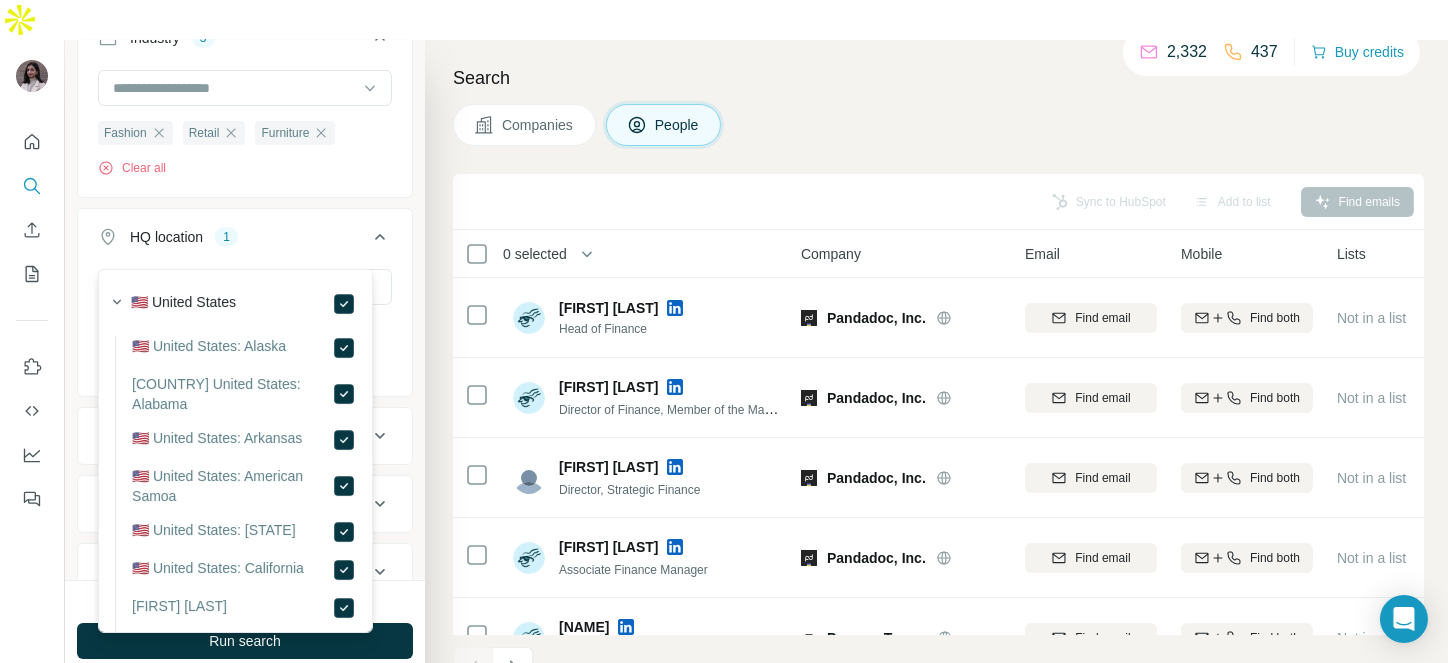 click 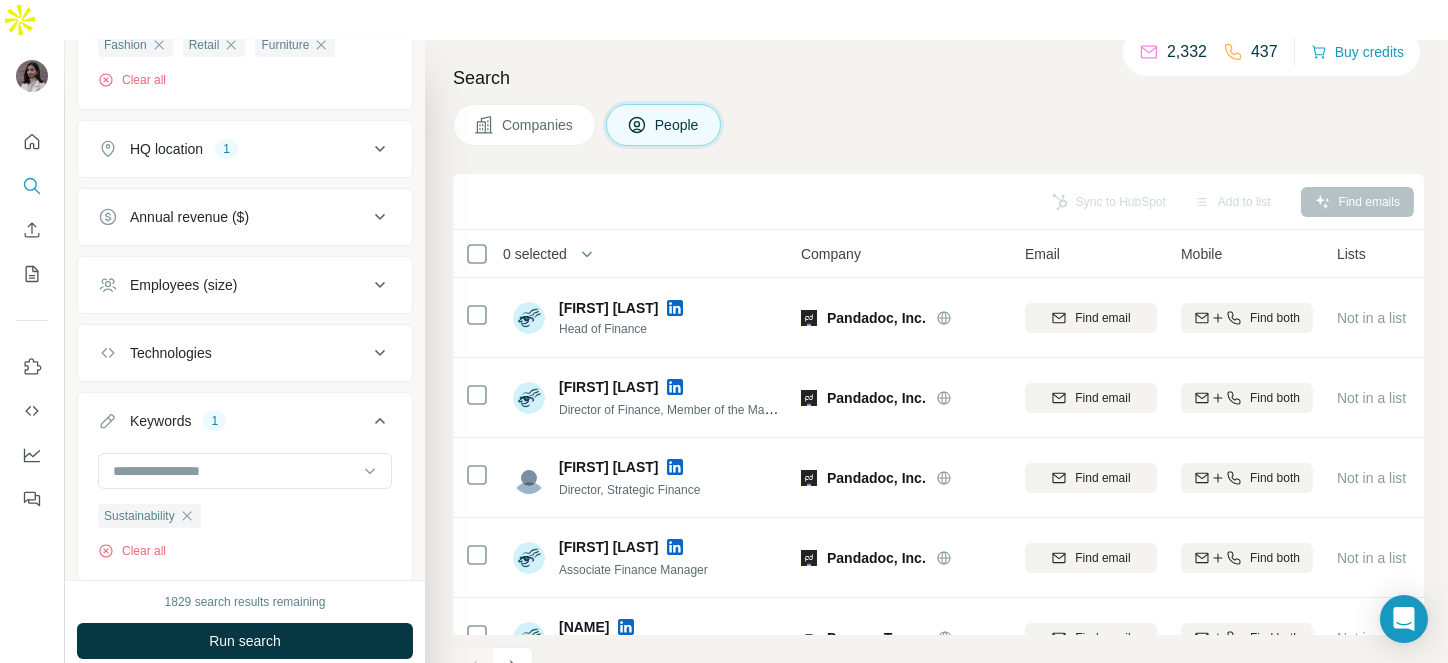 scroll, scrollTop: 893, scrollLeft: 0, axis: vertical 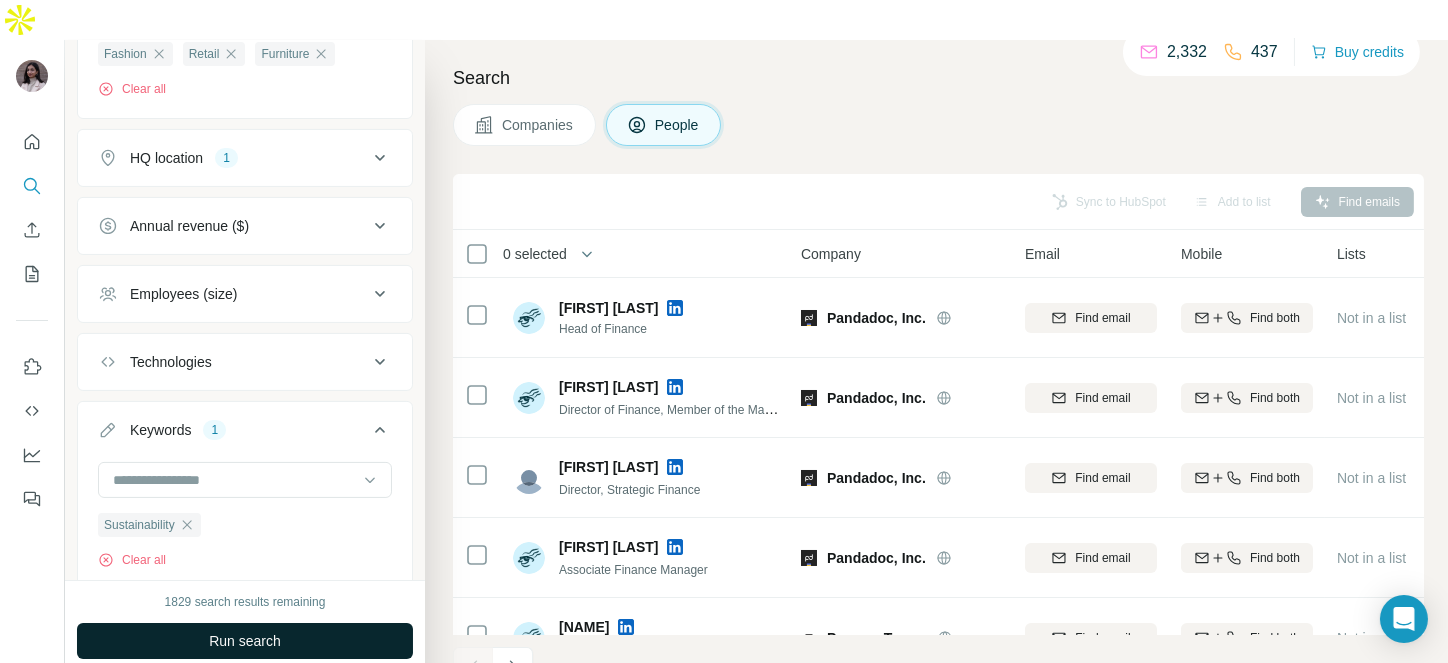 click on "Run search" at bounding box center (245, 641) 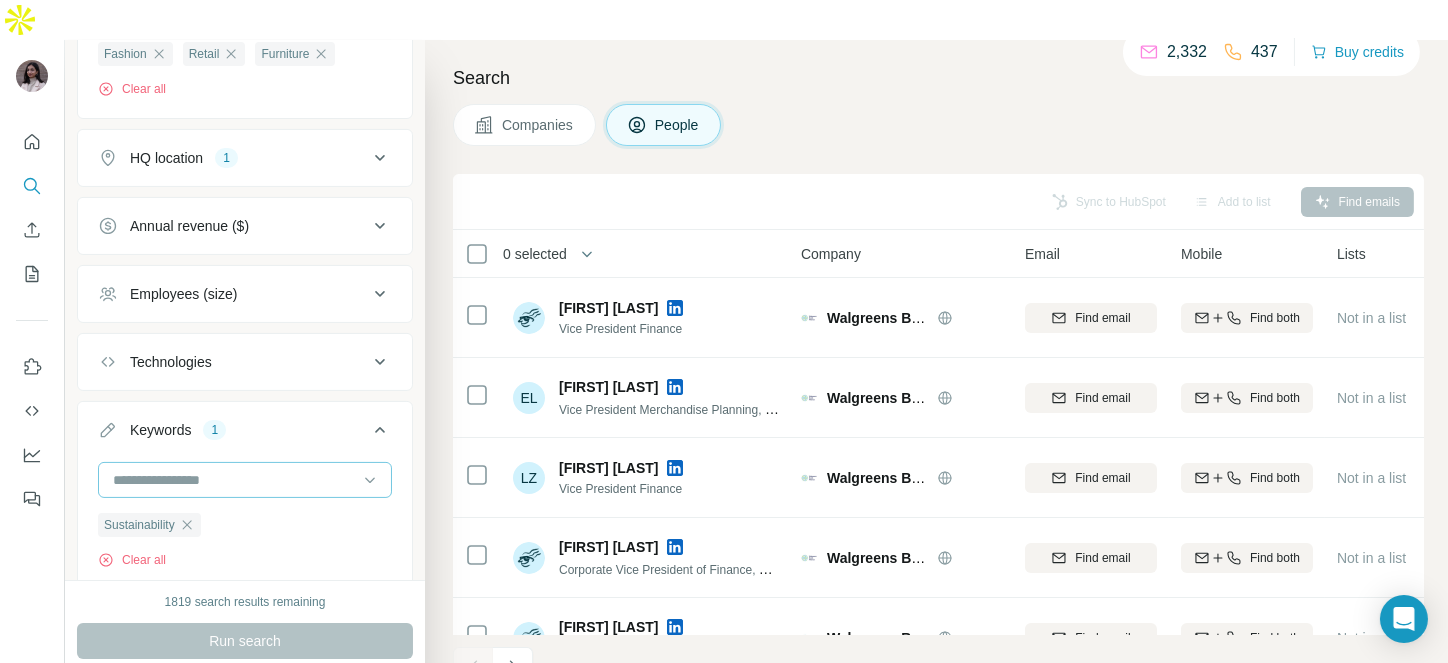 scroll, scrollTop: 0, scrollLeft: 0, axis: both 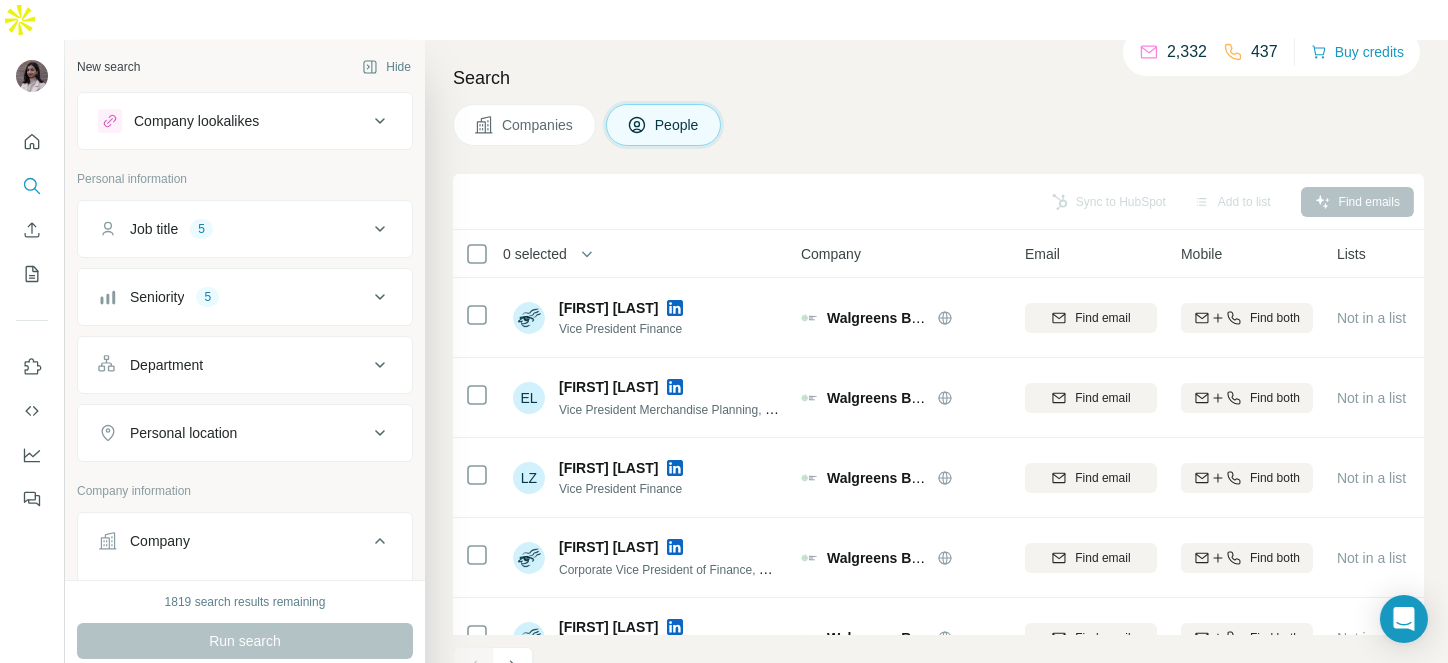 click on "0 selected" at bounding box center (535, 254) 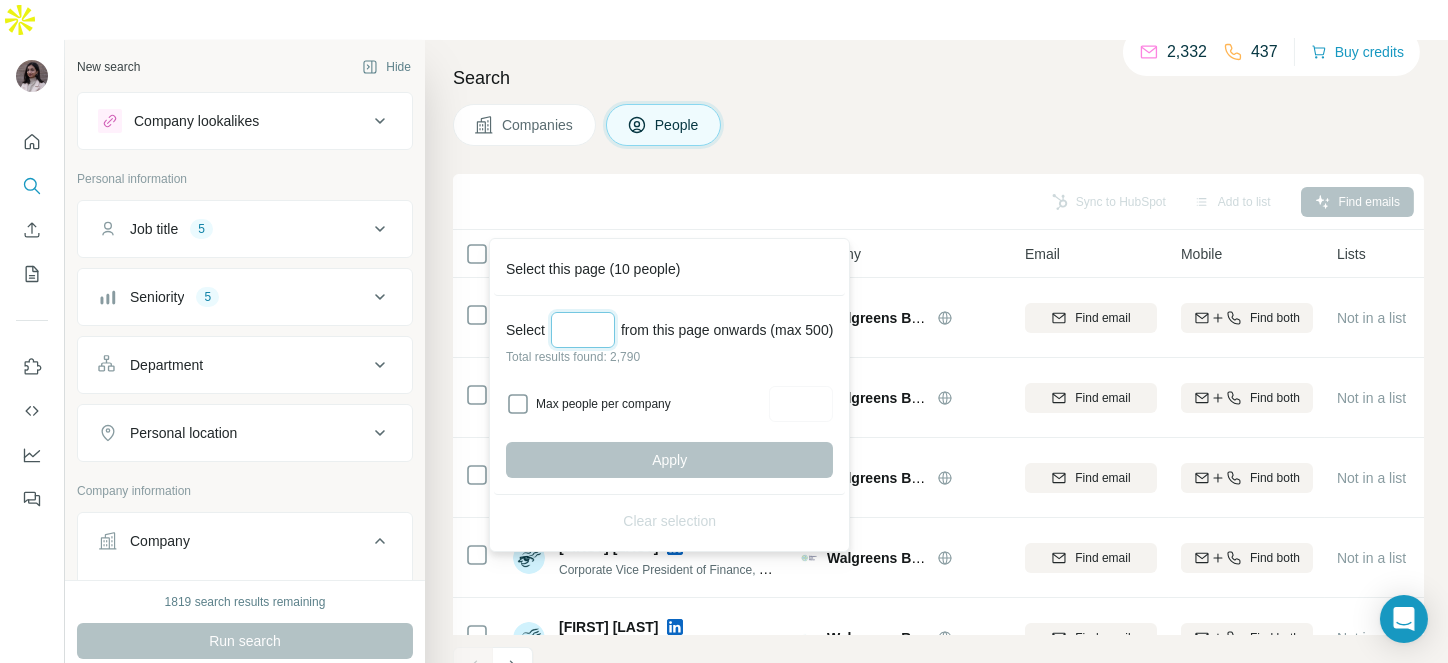 click at bounding box center [583, 330] 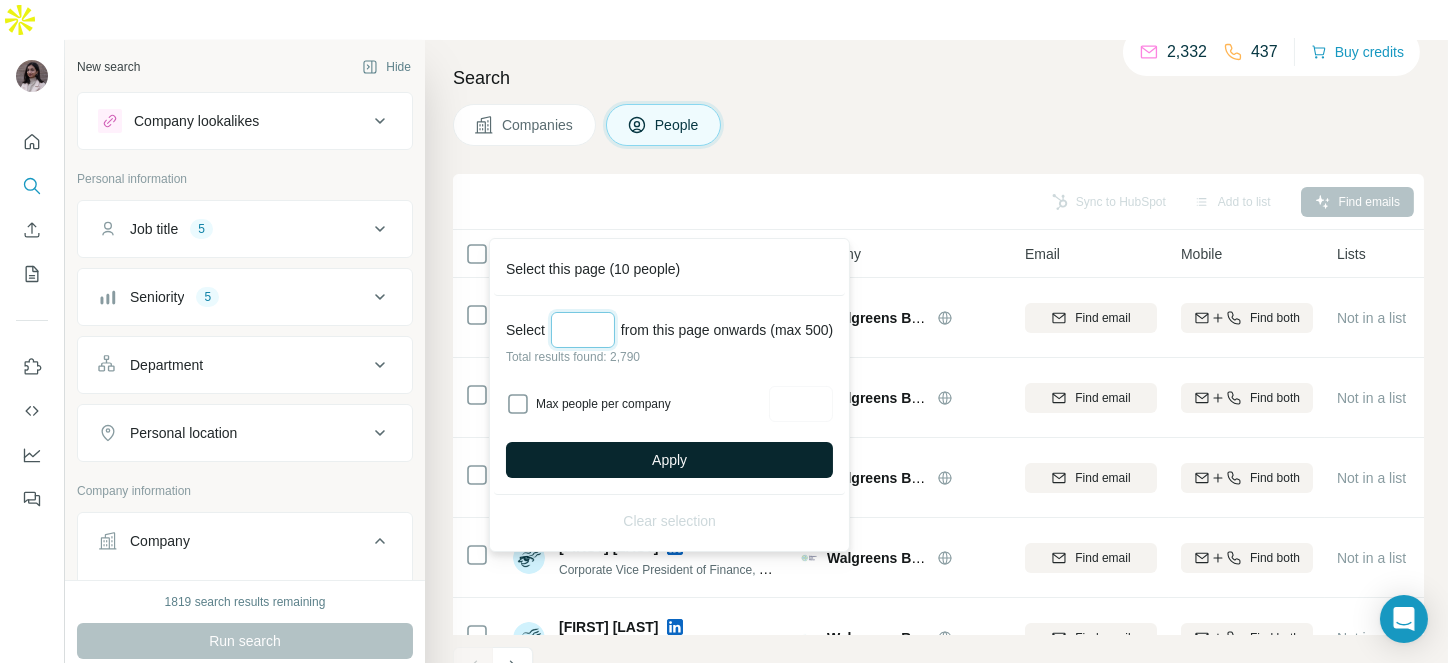 type on "***" 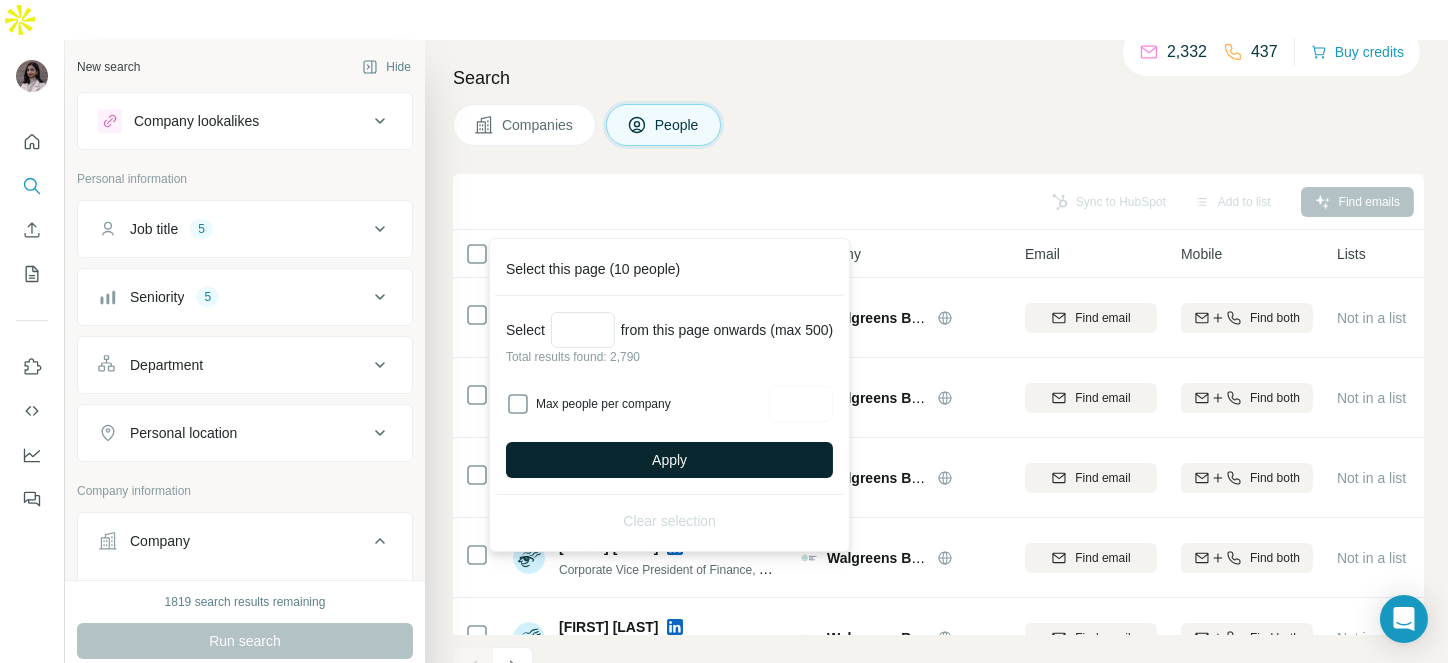 click on "Apply" at bounding box center [669, 460] 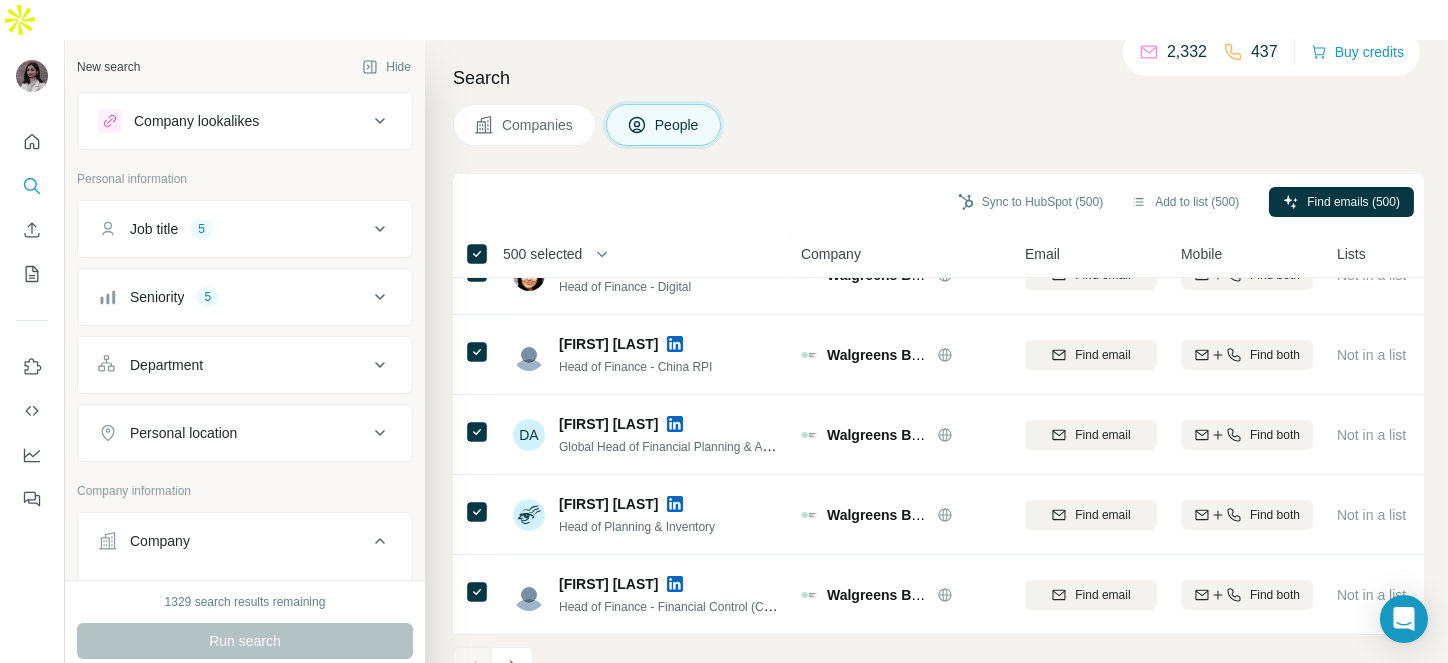 scroll, scrollTop: 0, scrollLeft: 0, axis: both 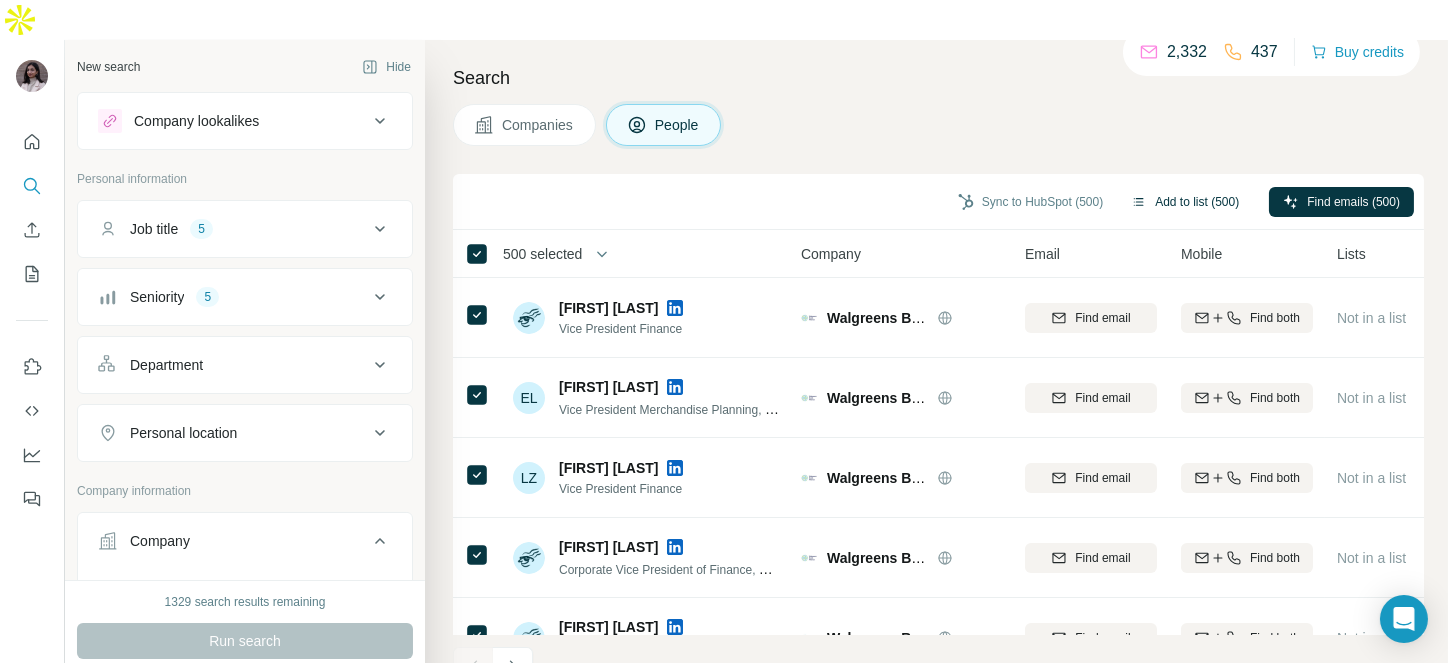 click on "Add to list (500)" at bounding box center (1185, 202) 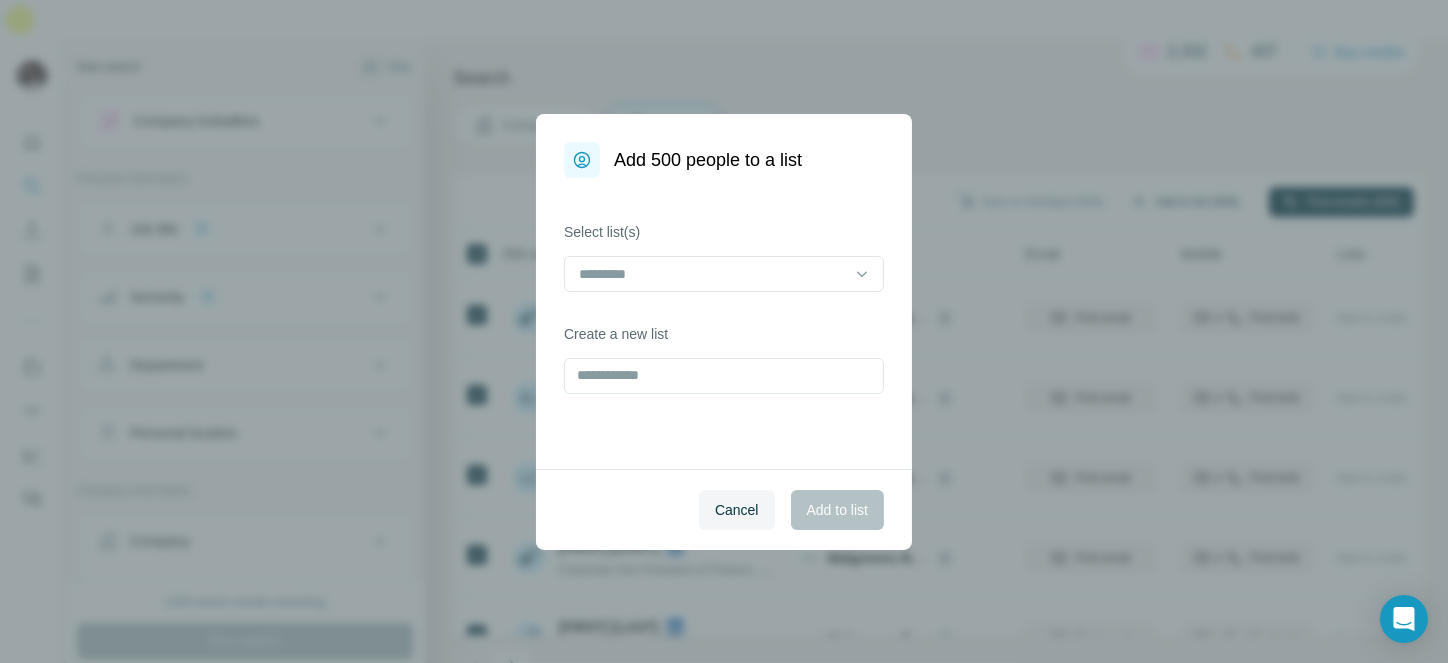 click on "Add 500 people to a list Select list(s) Create a new list Cancel Add to list" at bounding box center (724, 331) 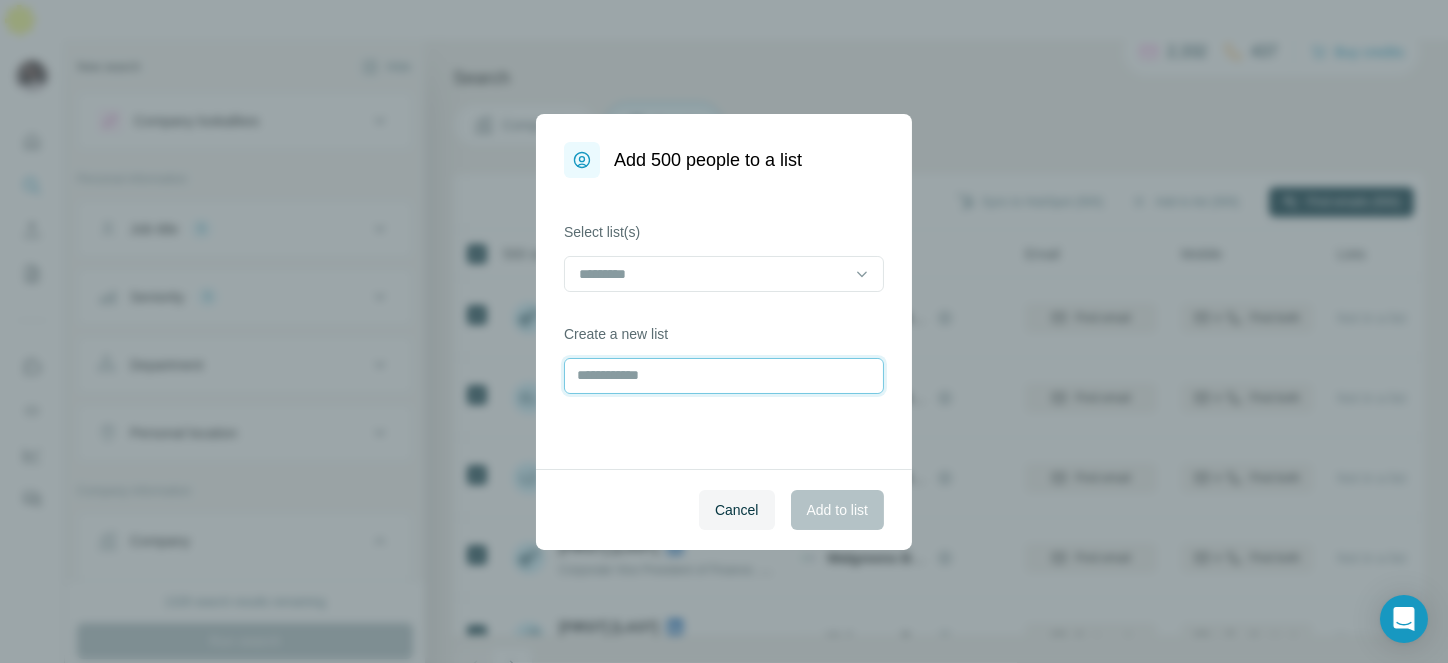 click at bounding box center (724, 376) 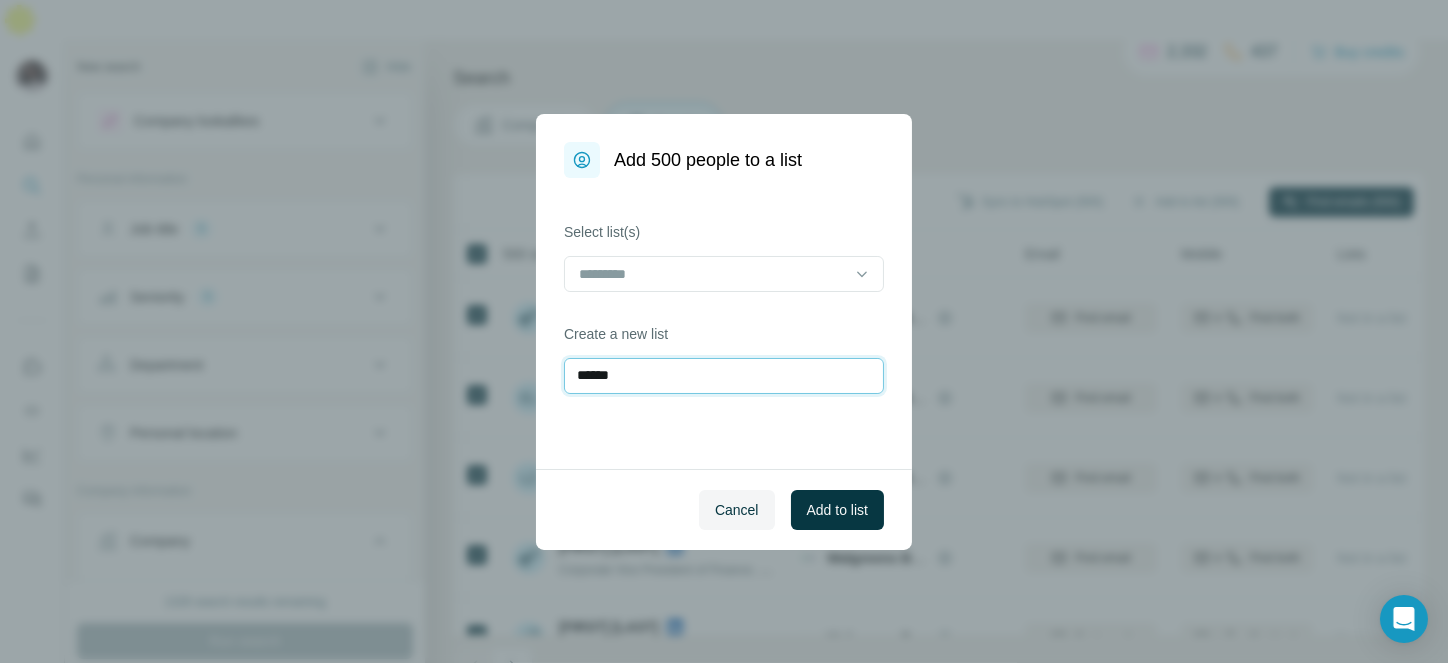 paste on "**********" 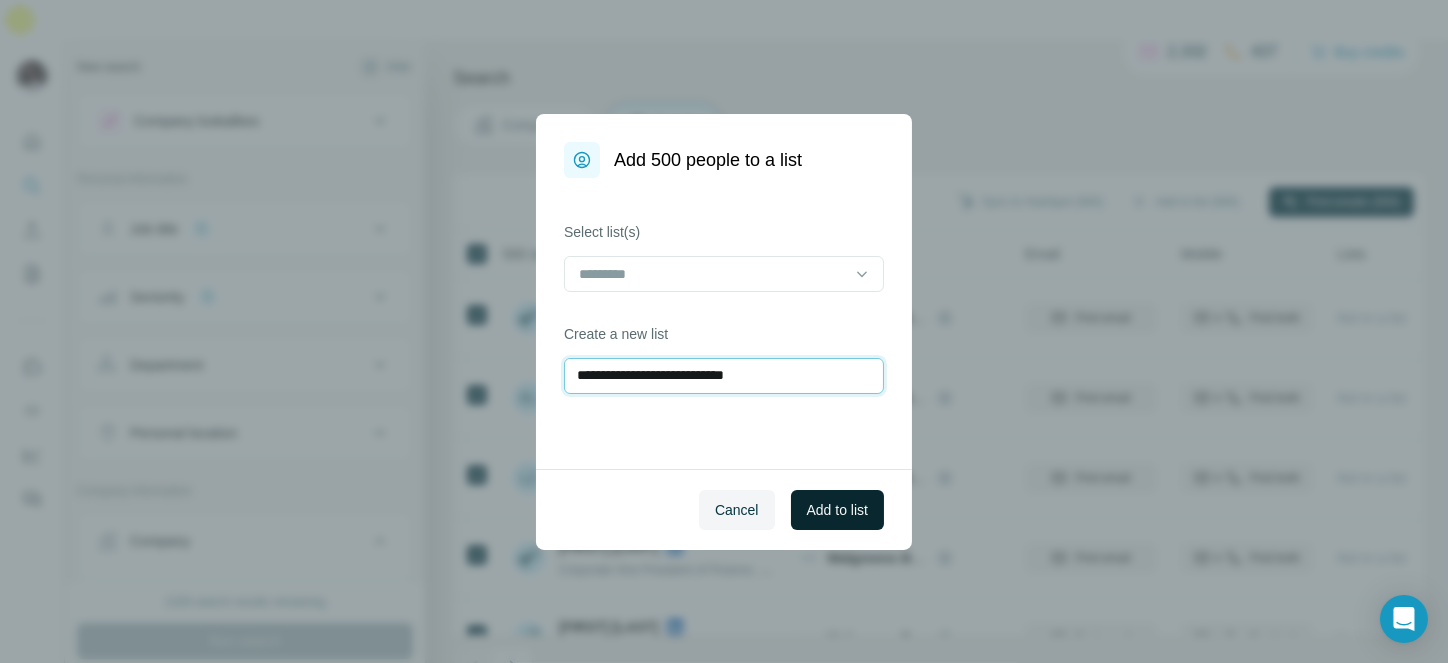 type on "**********" 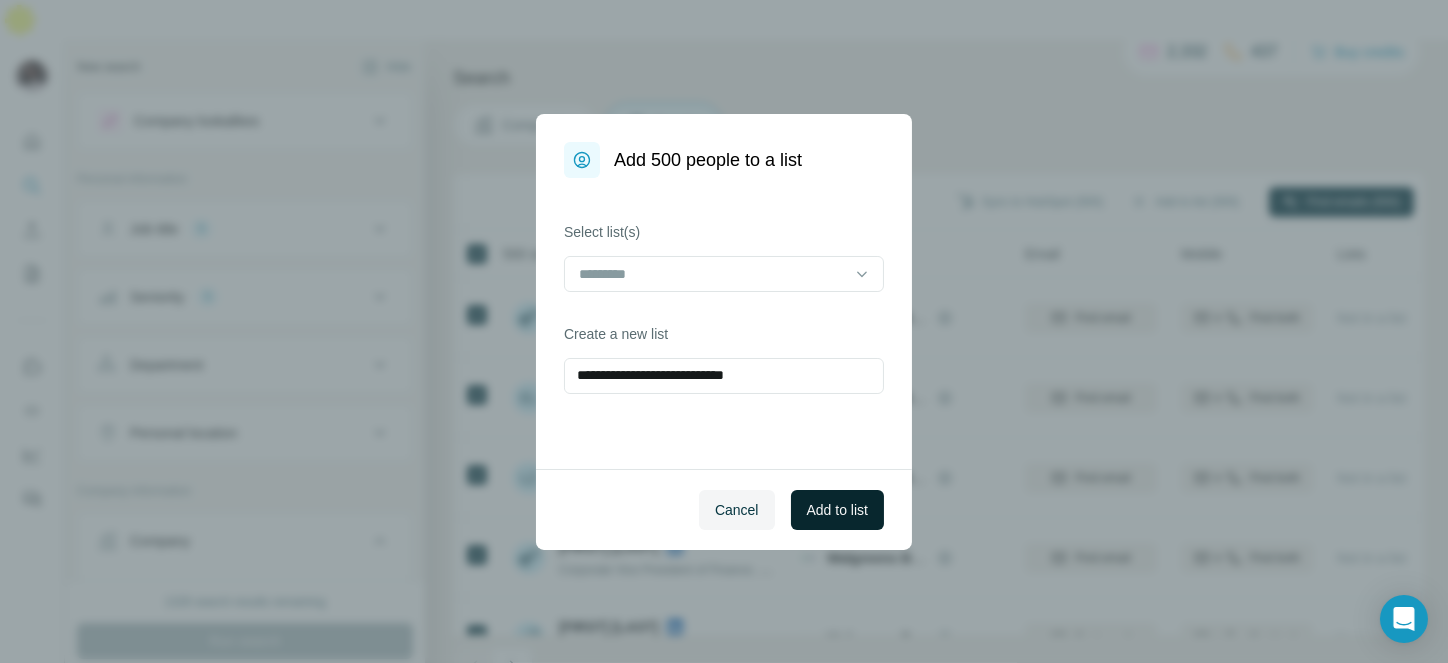 click on "Add to list" at bounding box center [837, 510] 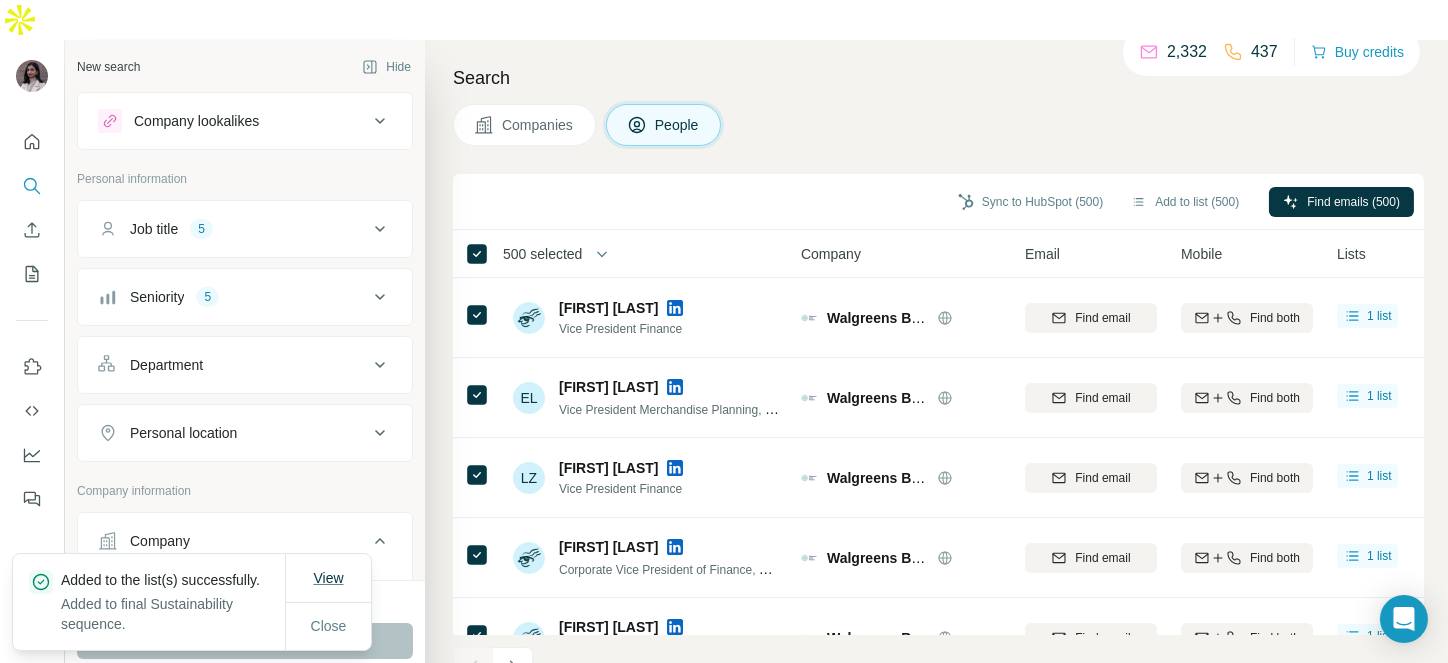 click on "View" at bounding box center (328, 578) 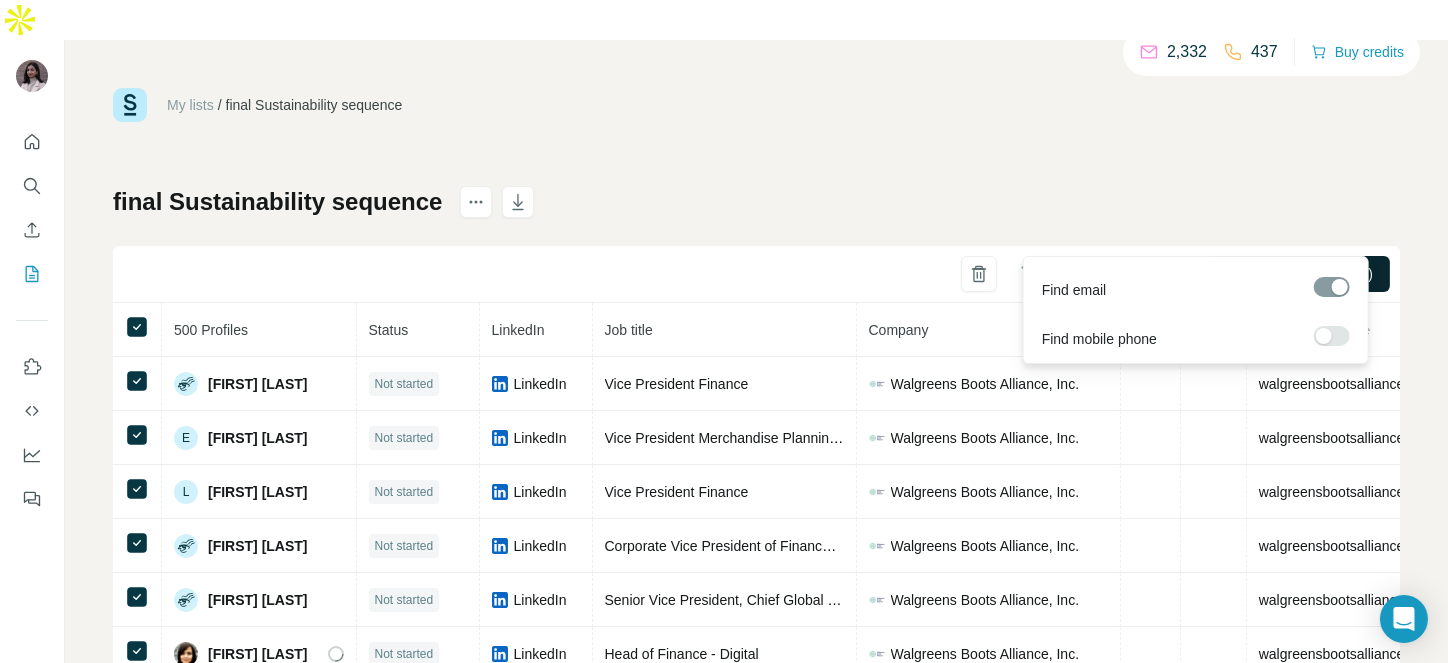 click on "Find all emails (500)" at bounding box center (1310, 274) 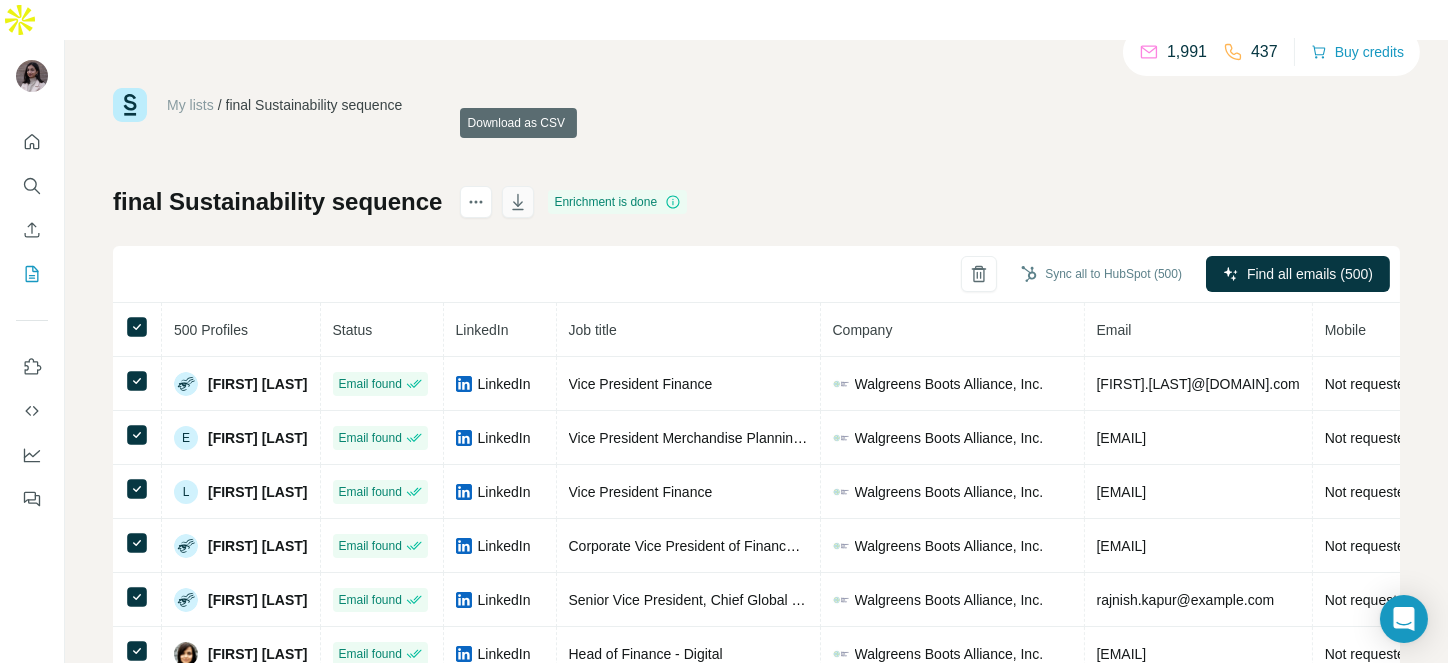 click 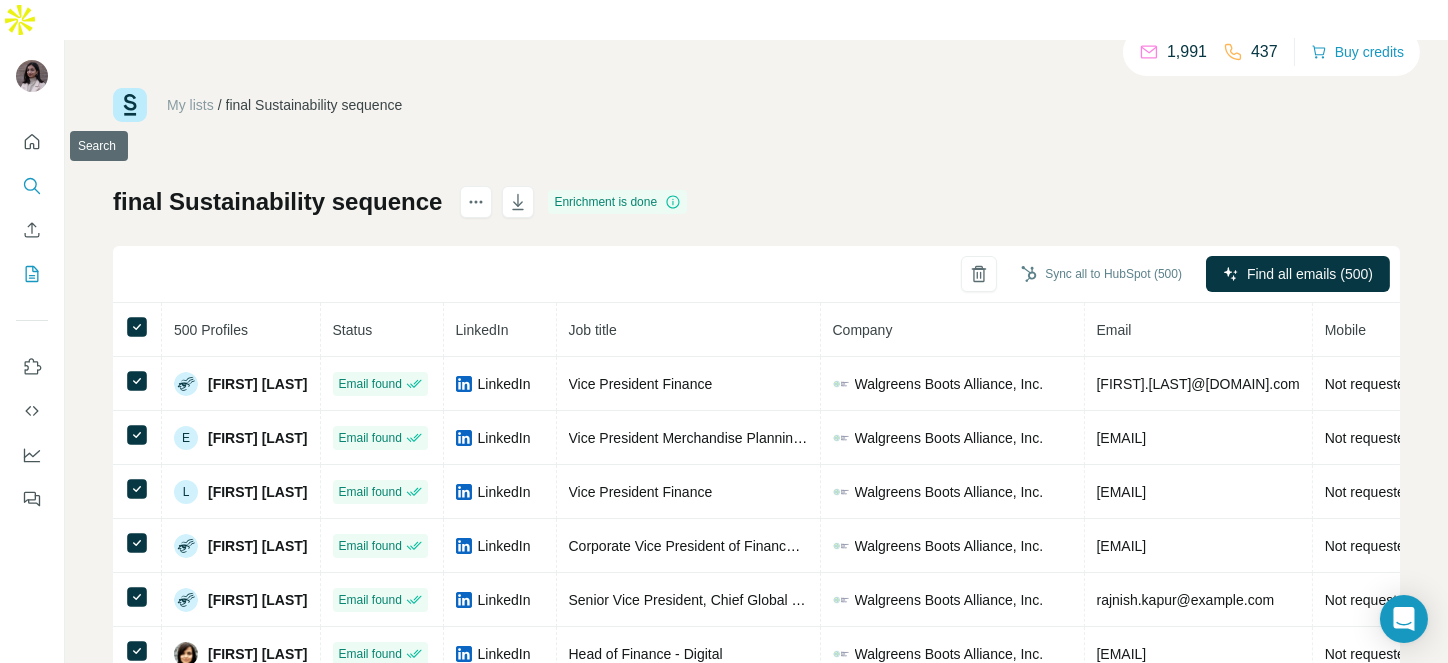 click 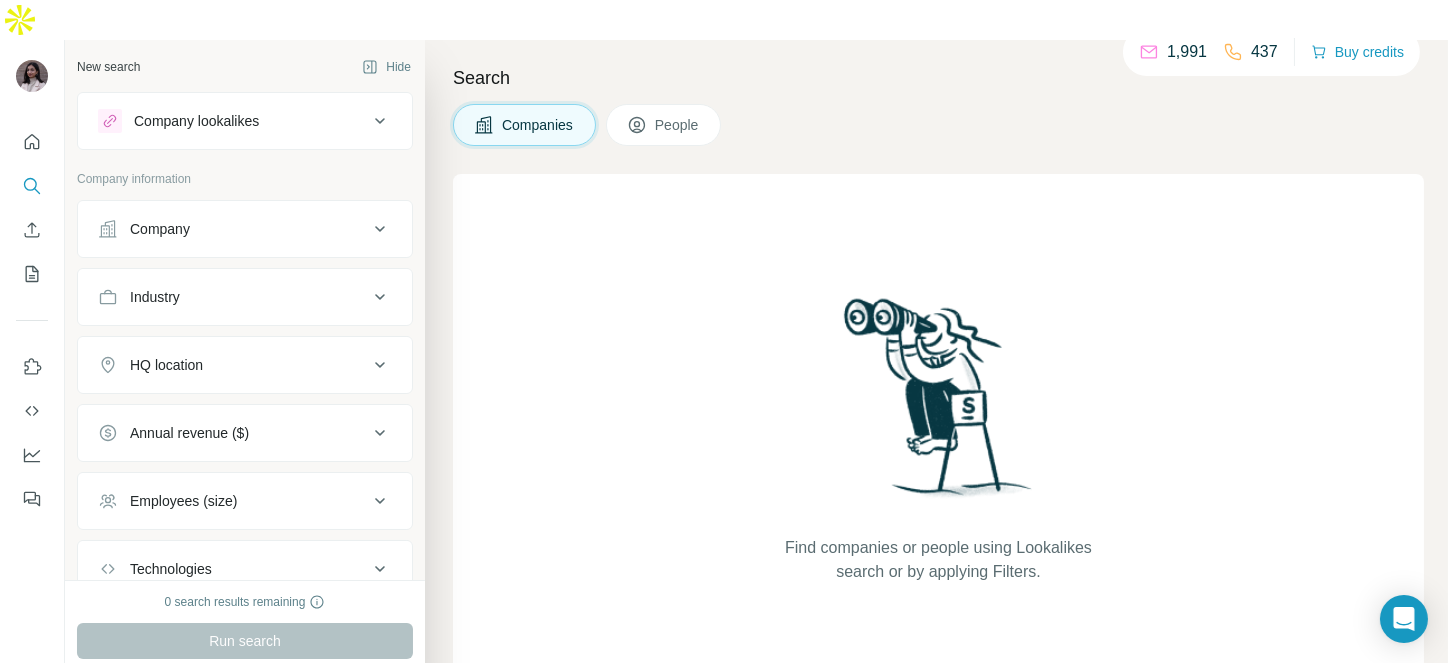 click on "Company lookalikes" at bounding box center [196, 121] 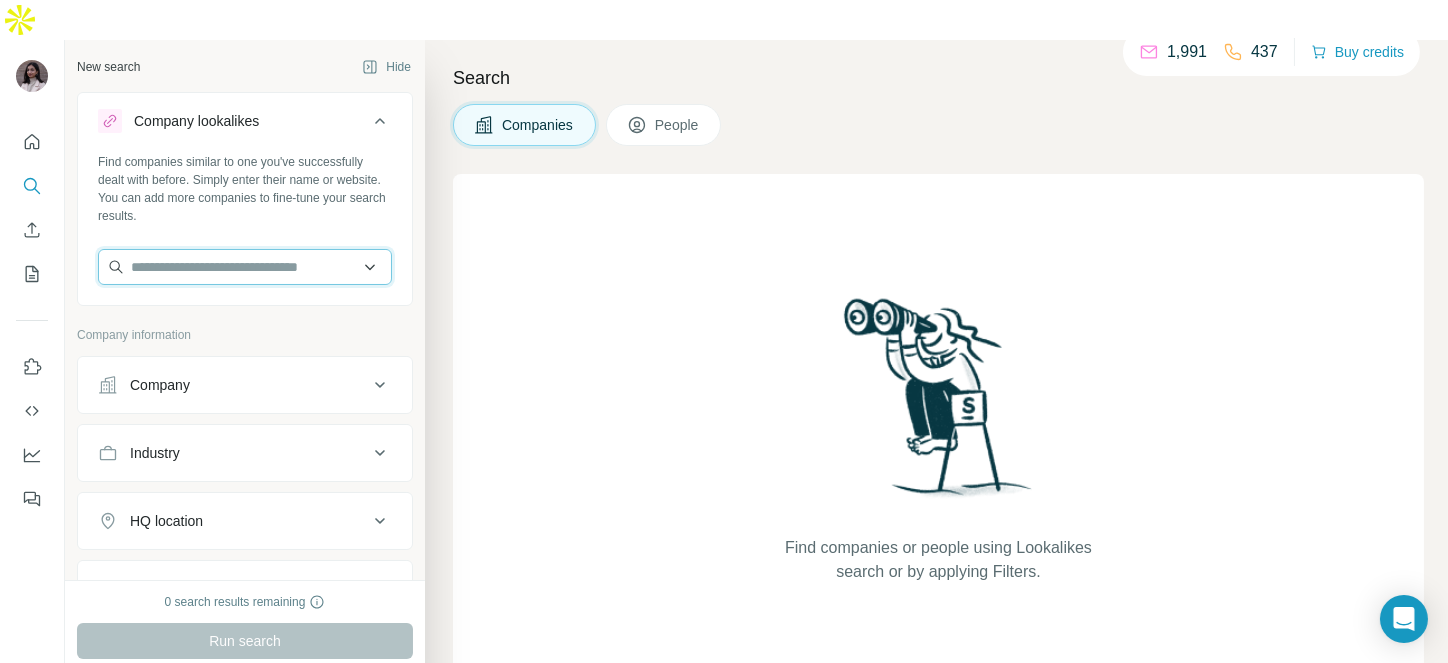 click at bounding box center [245, 267] 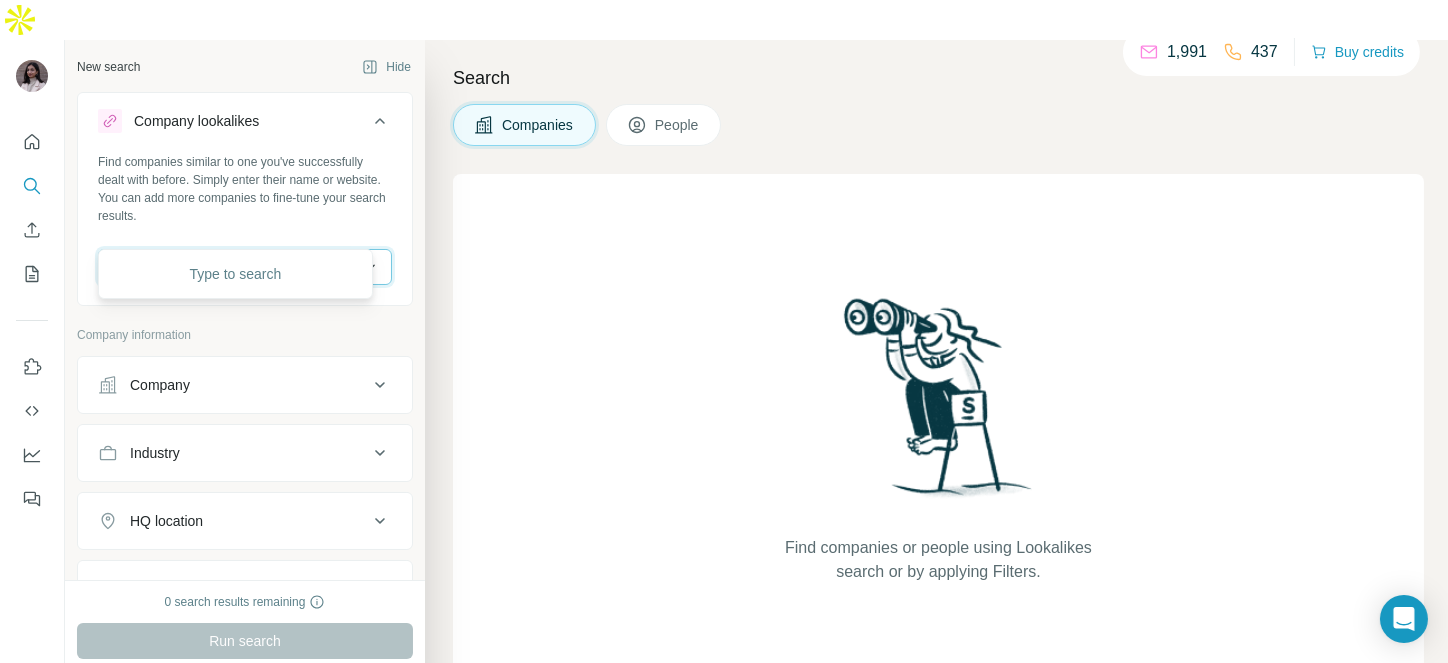 paste on "**********" 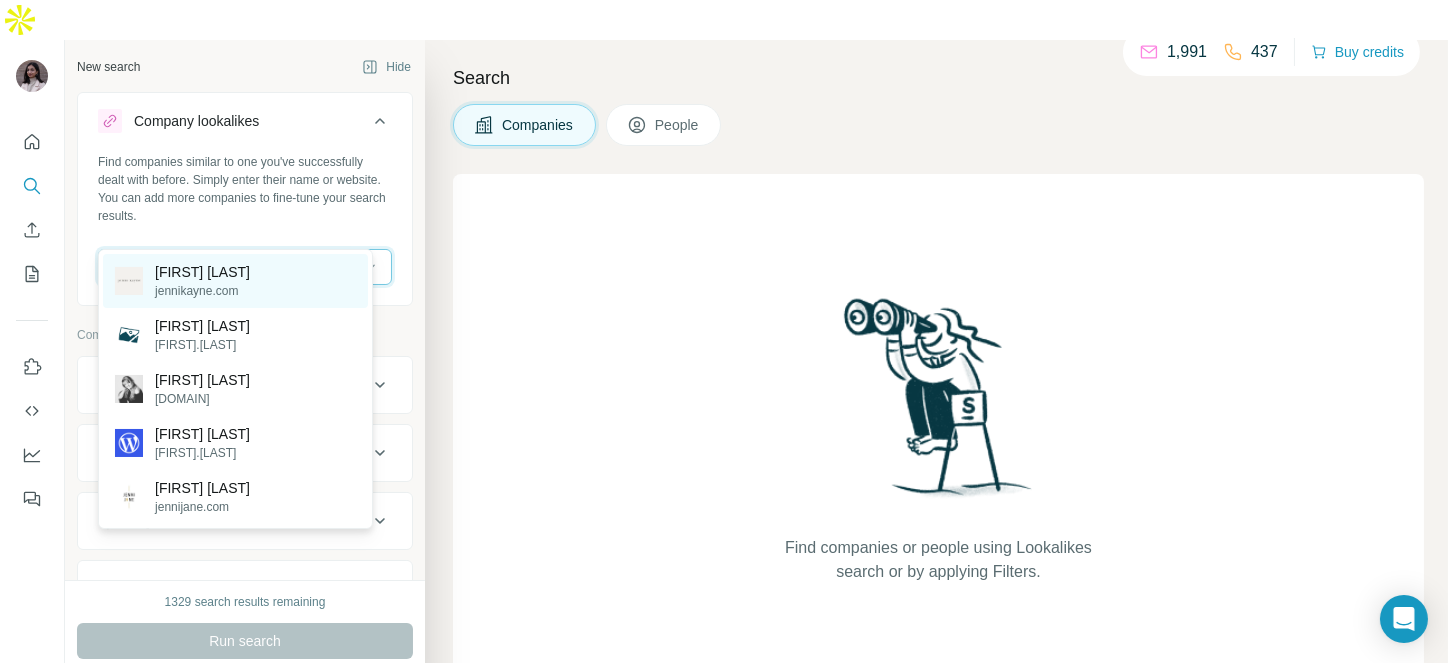 type on "**********" 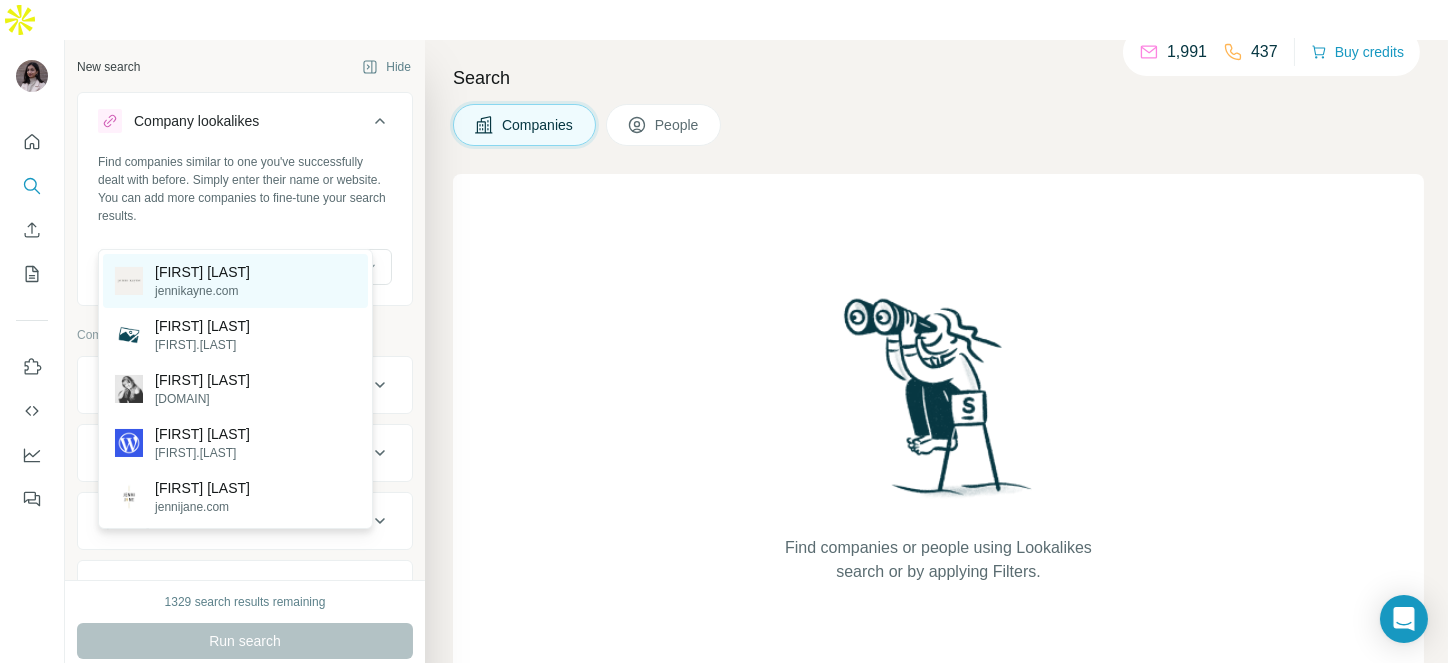 click on "[FIRST] [LAST]" at bounding box center (202, 272) 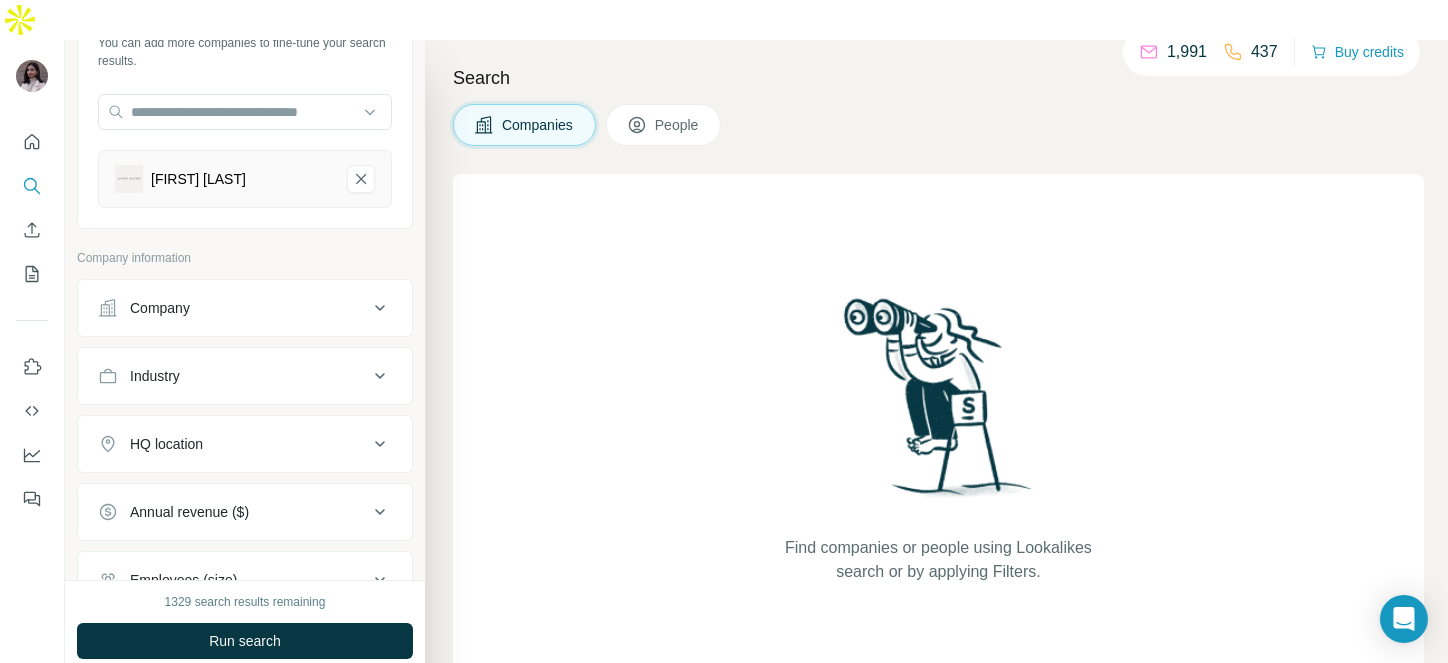 scroll, scrollTop: 181, scrollLeft: 0, axis: vertical 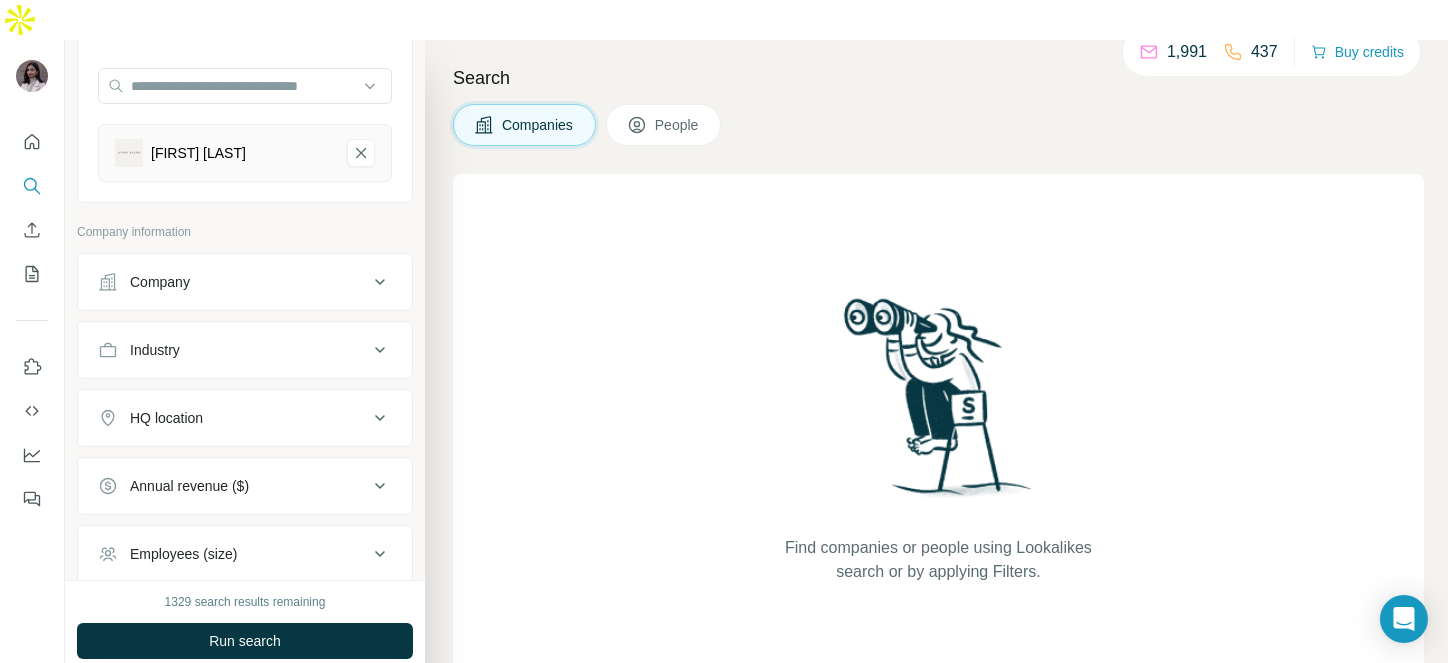 click on "Industry" at bounding box center [233, 350] 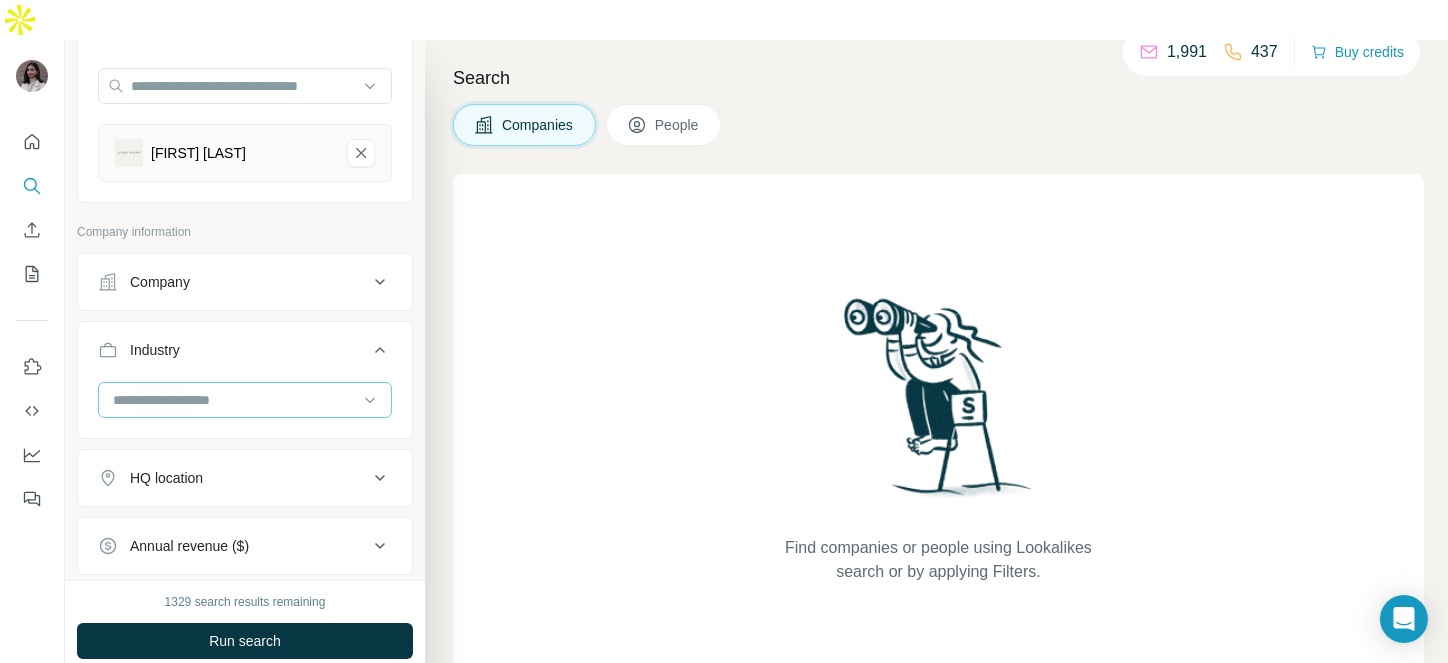click at bounding box center [234, 400] 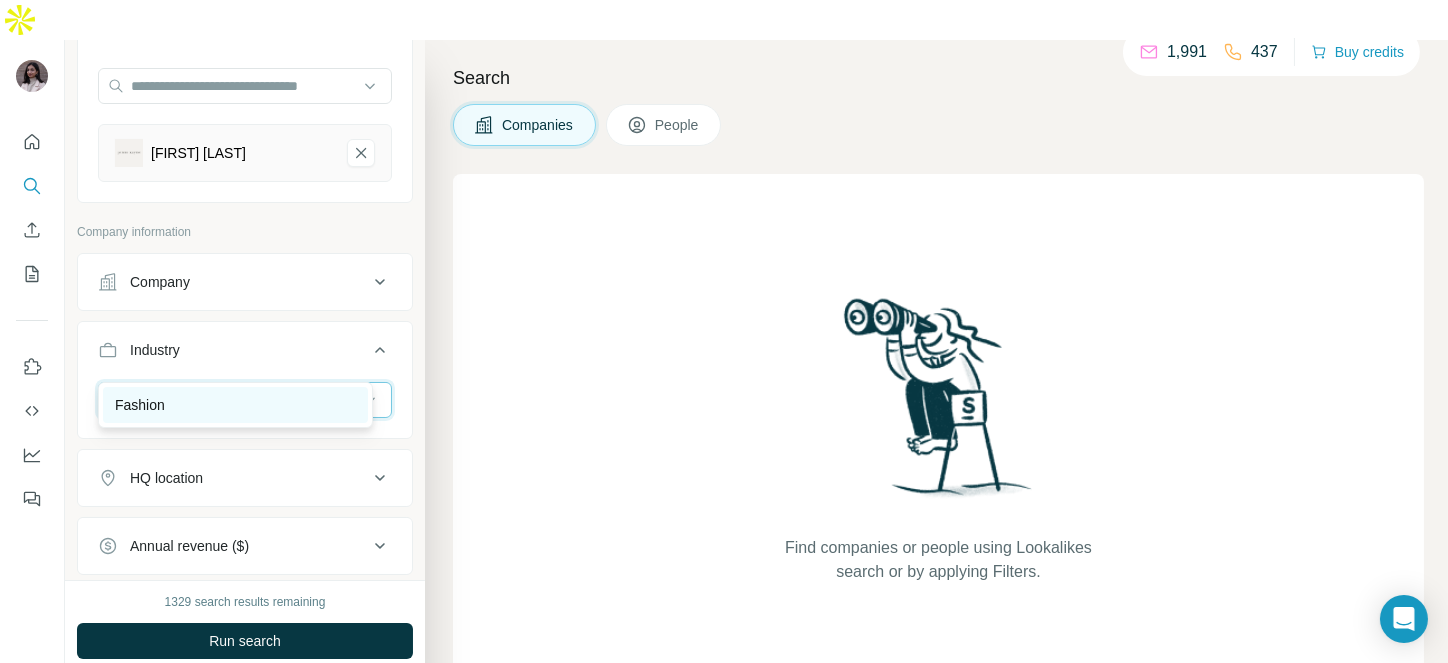 type on "*******" 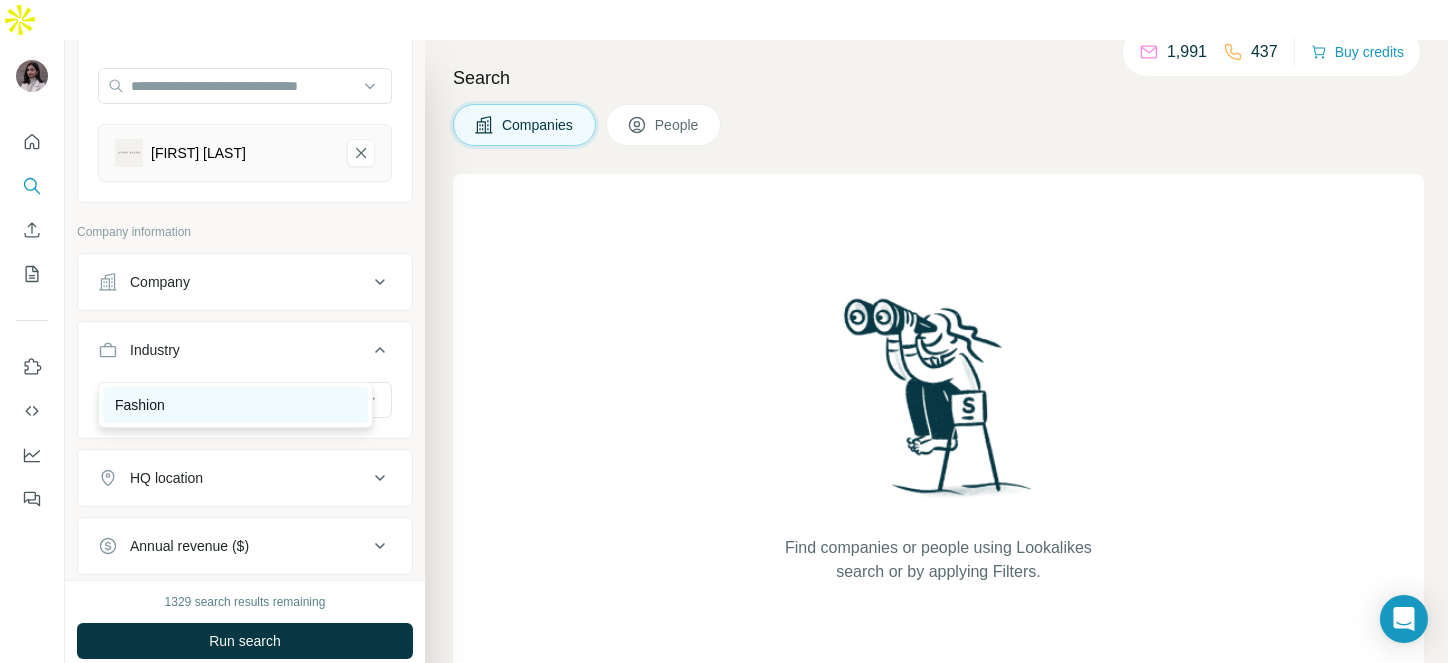 click on "Fashion" at bounding box center [235, 405] 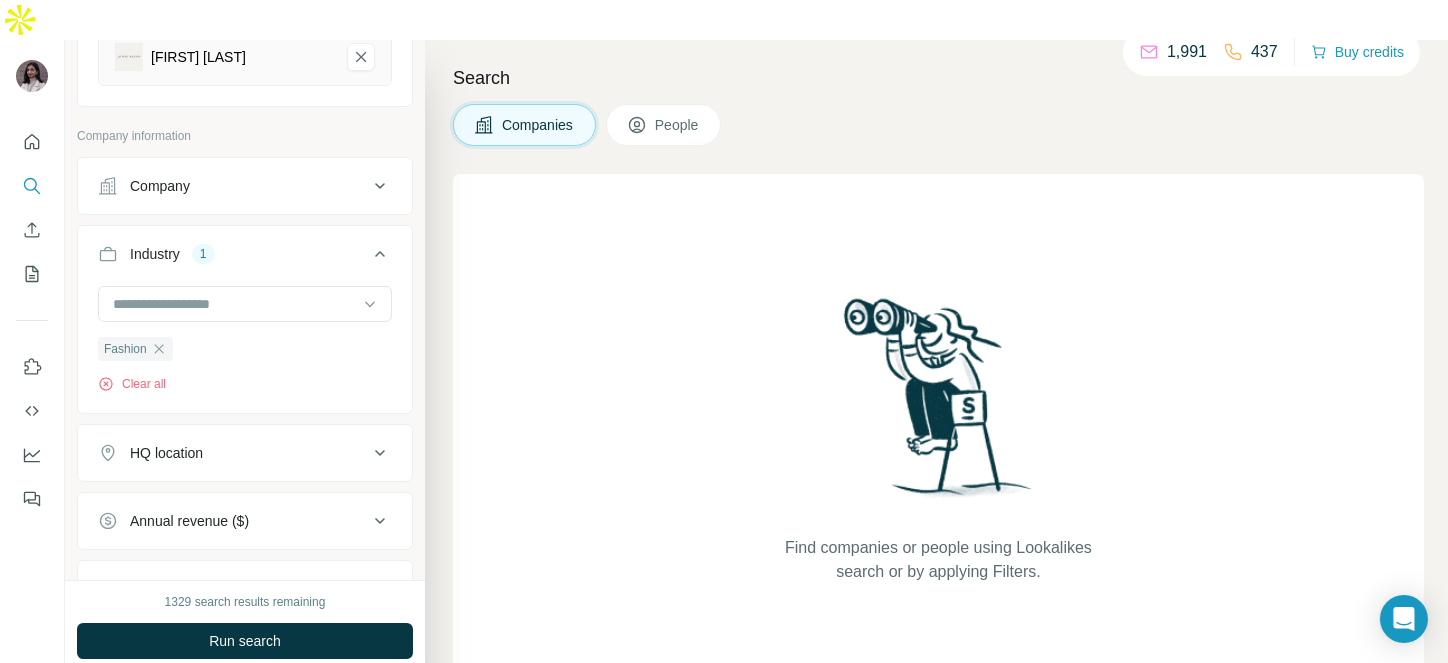 scroll, scrollTop: 314, scrollLeft: 0, axis: vertical 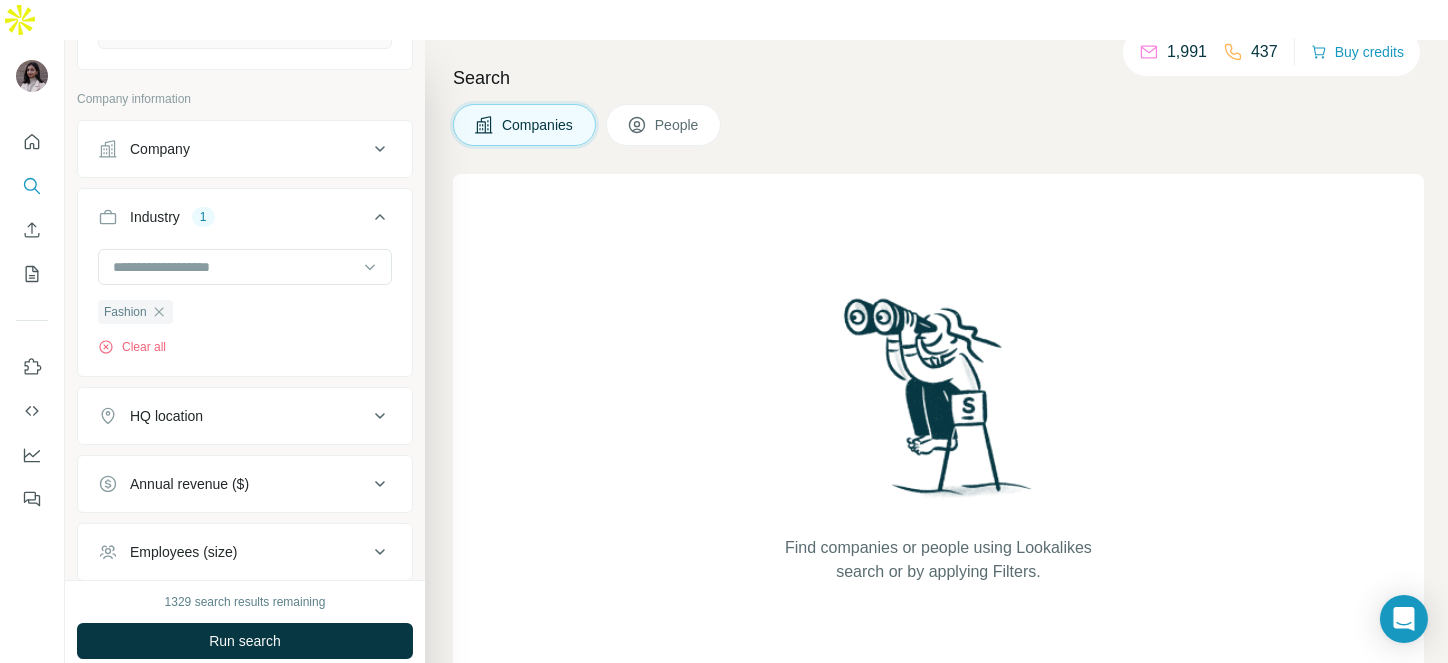 click on "HQ location" at bounding box center (166, 416) 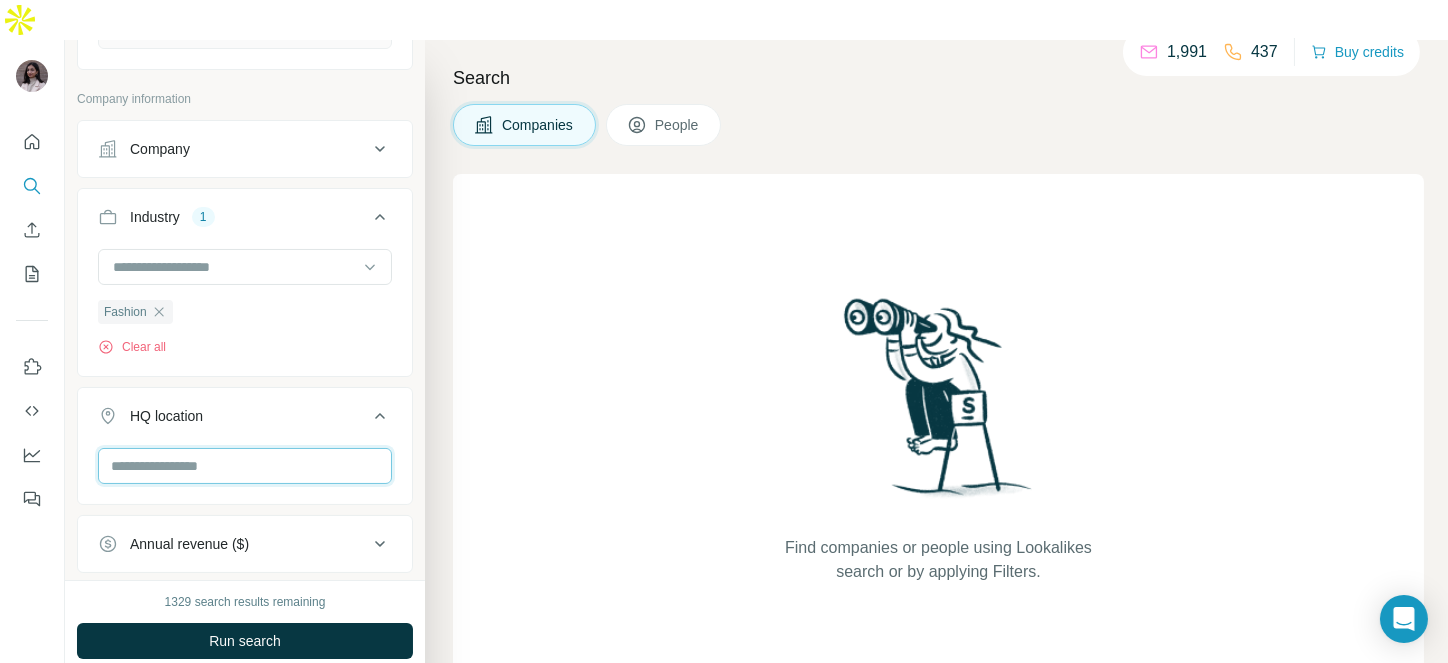 click at bounding box center [245, 466] 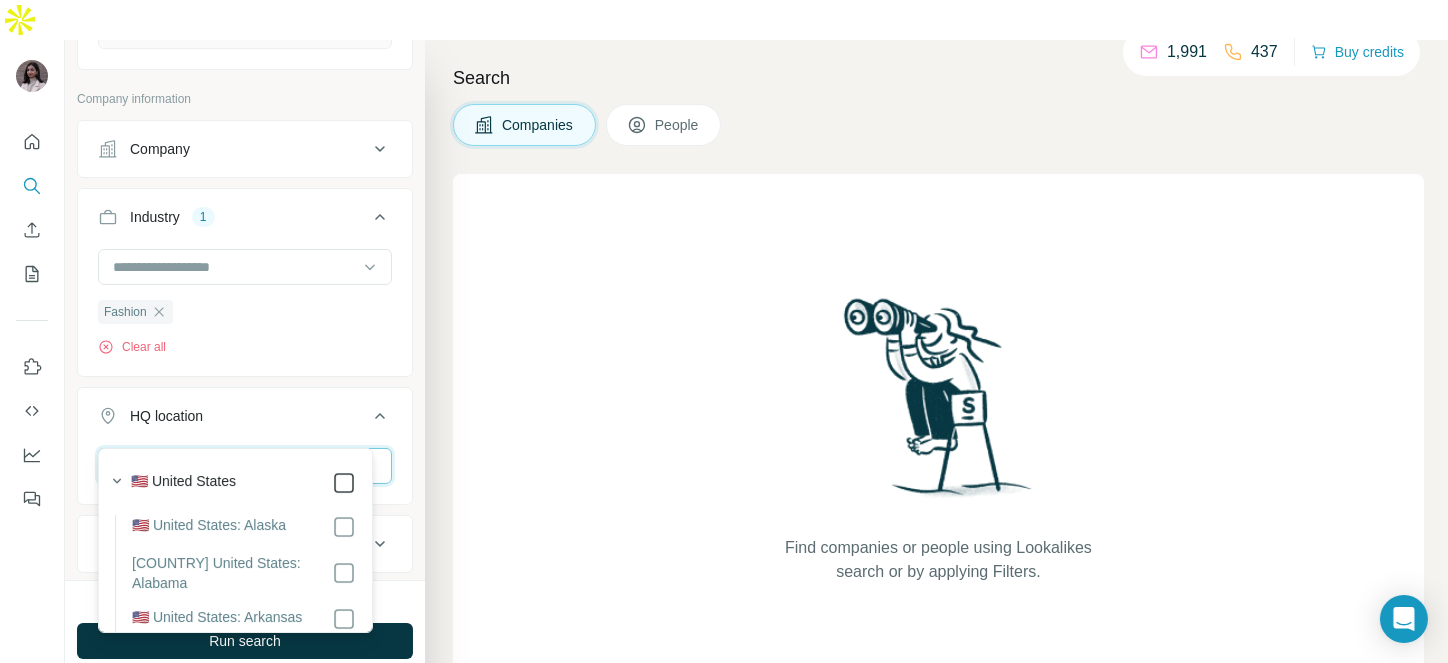 type on "**********" 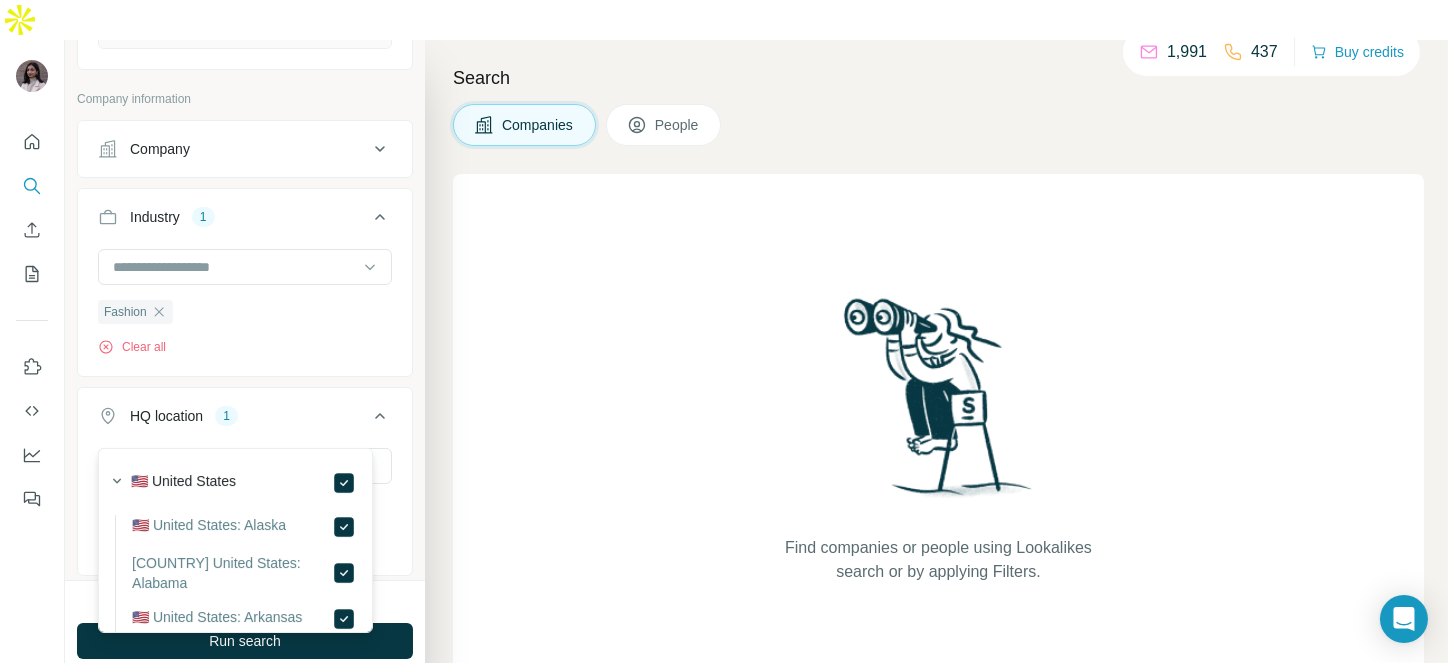 click 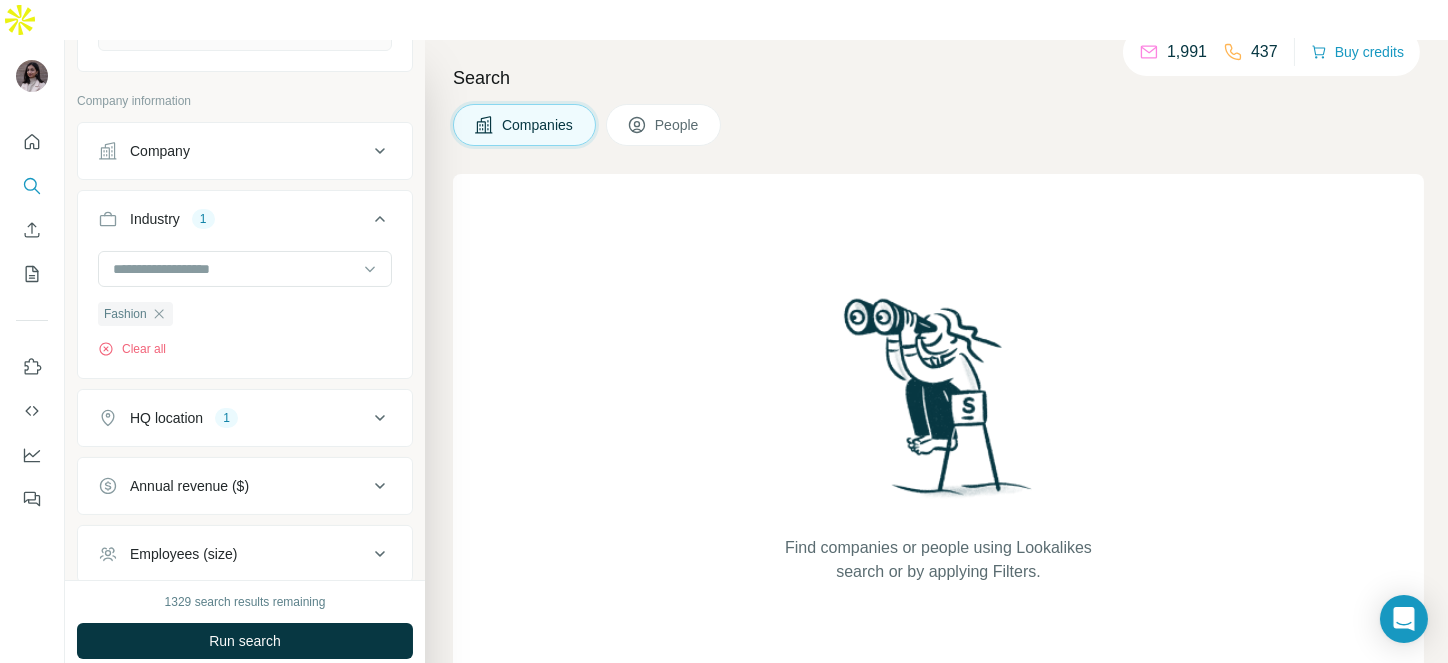 scroll, scrollTop: 290, scrollLeft: 0, axis: vertical 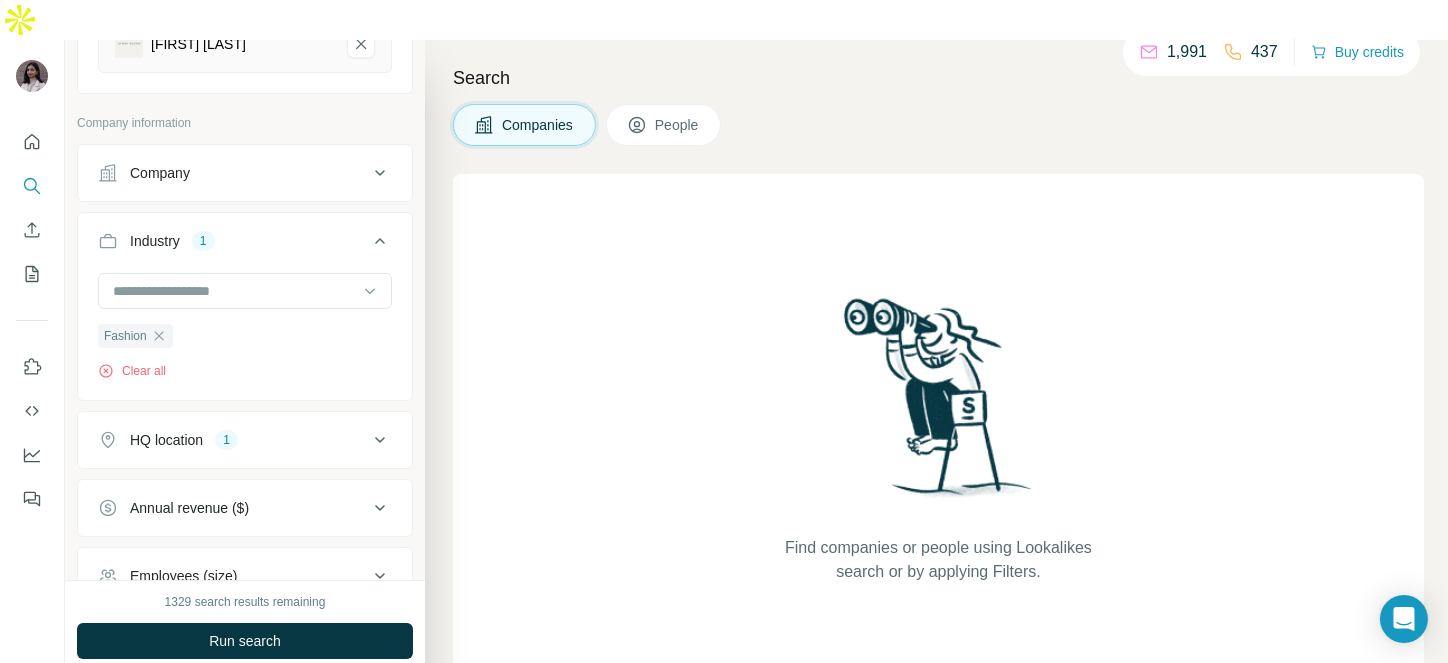 click on "People" at bounding box center [664, 125] 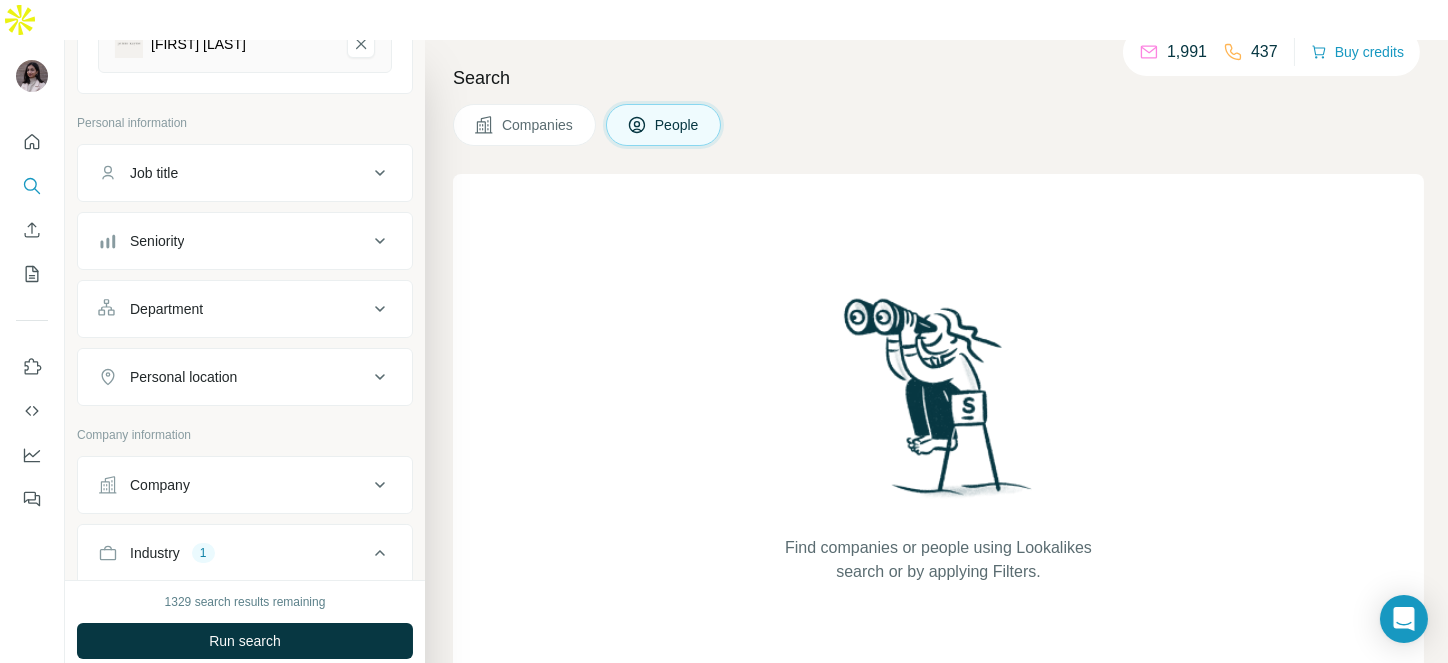 click on "Job title" at bounding box center [233, 173] 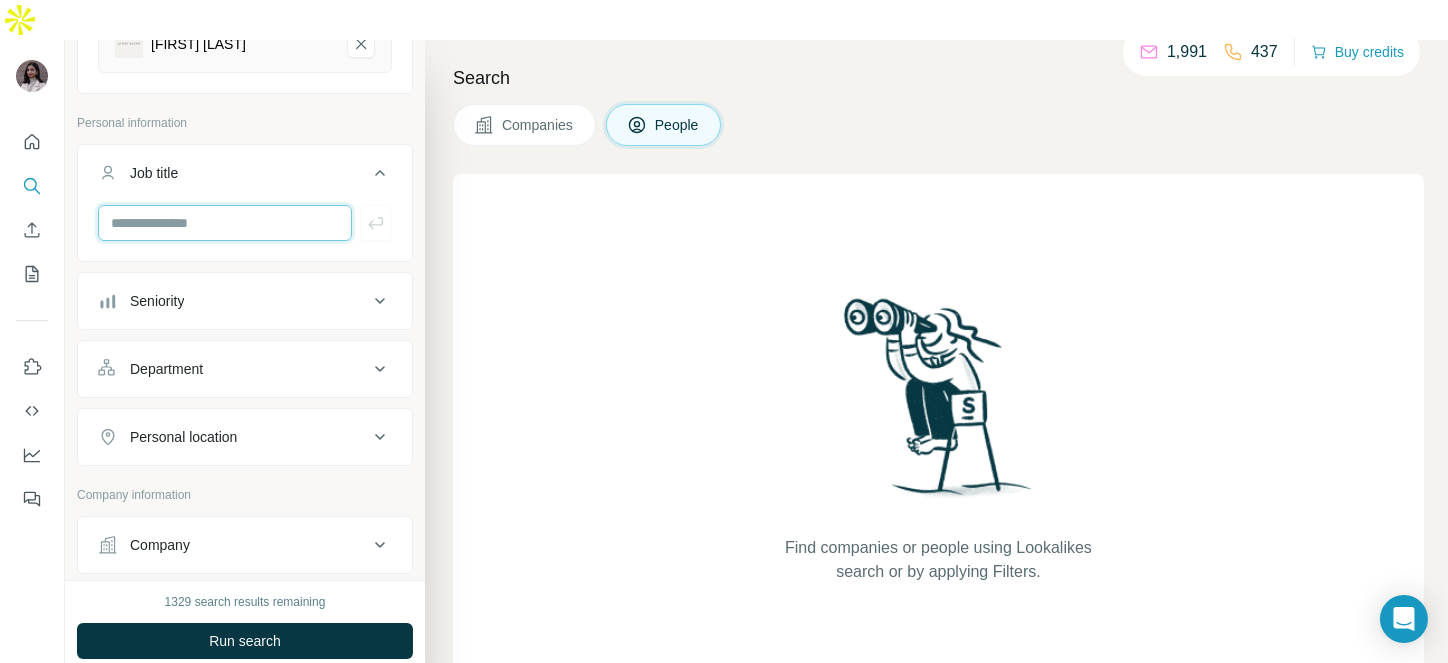 click at bounding box center (225, 223) 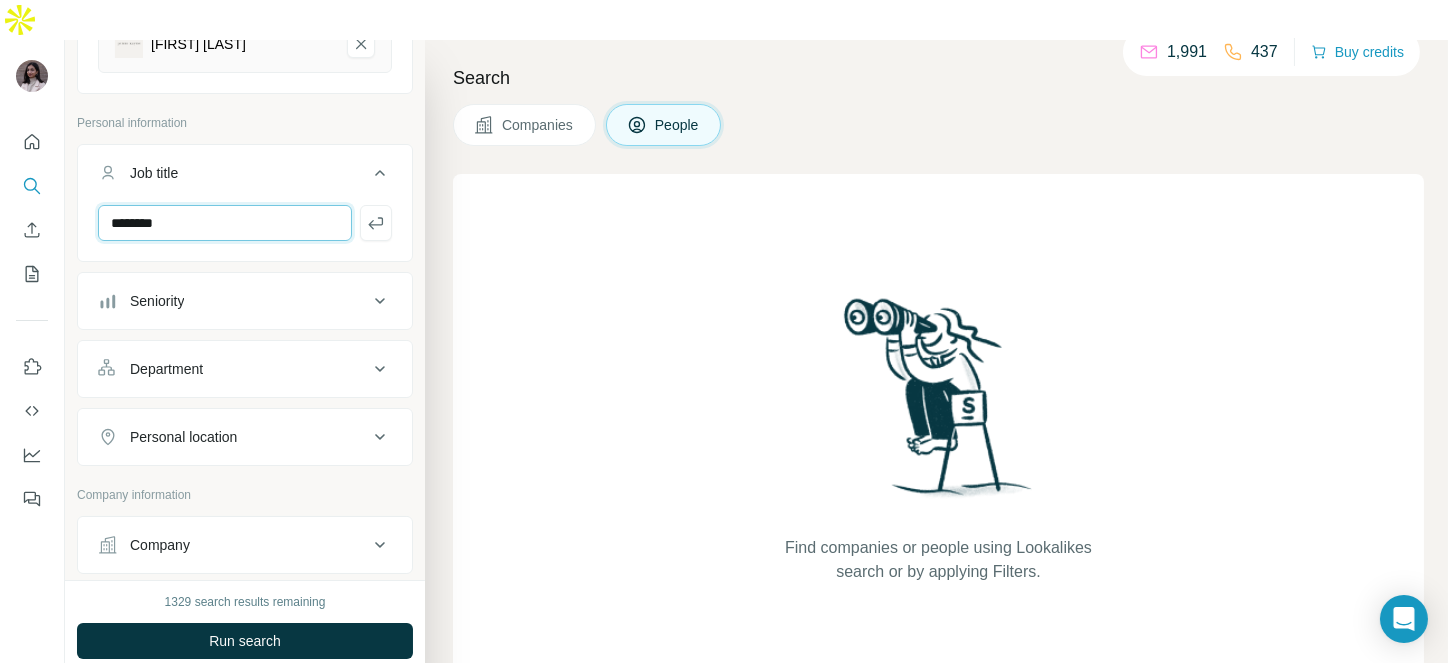 type on "********" 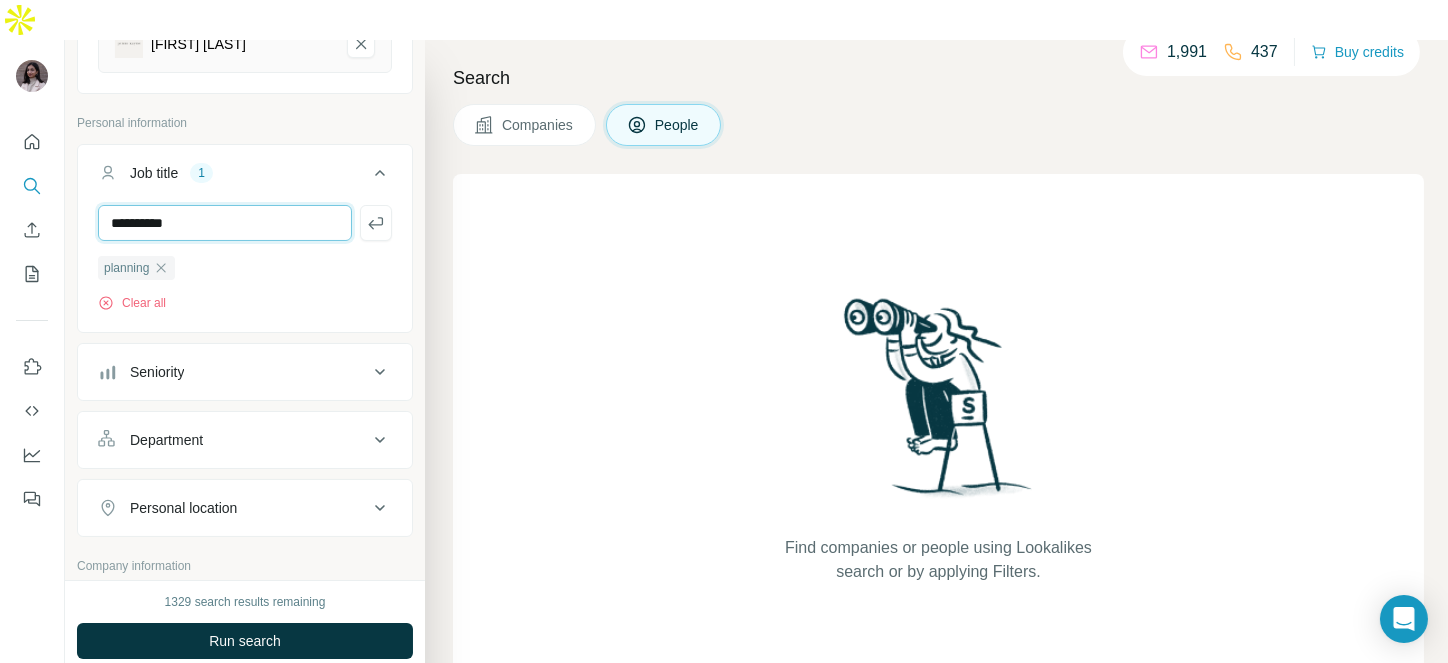 type on "**********" 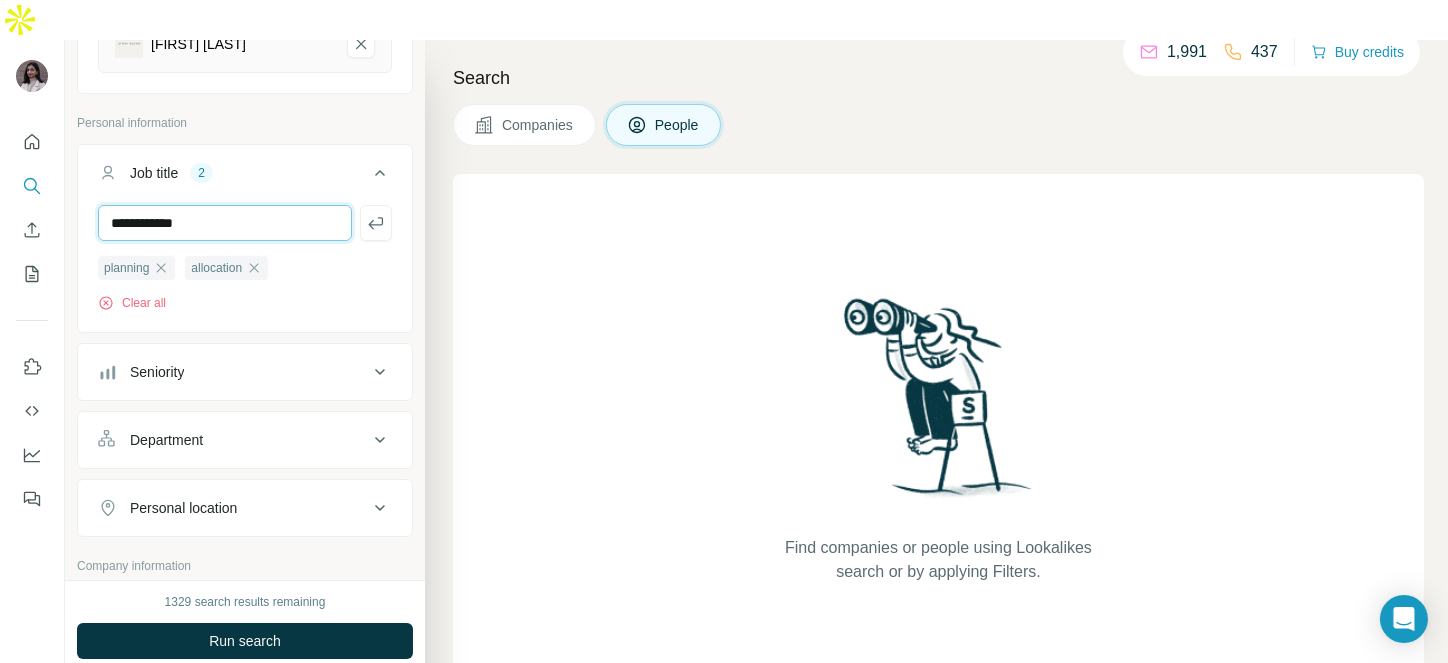 type on "**********" 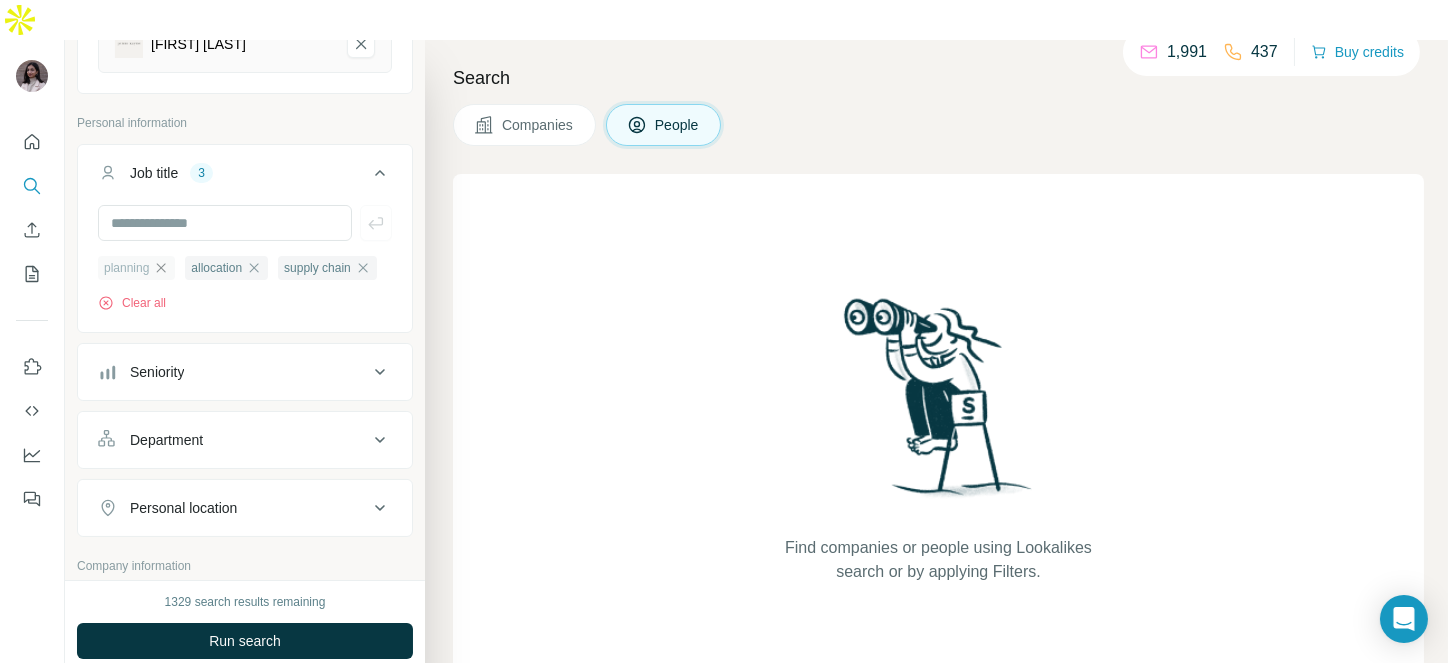 click 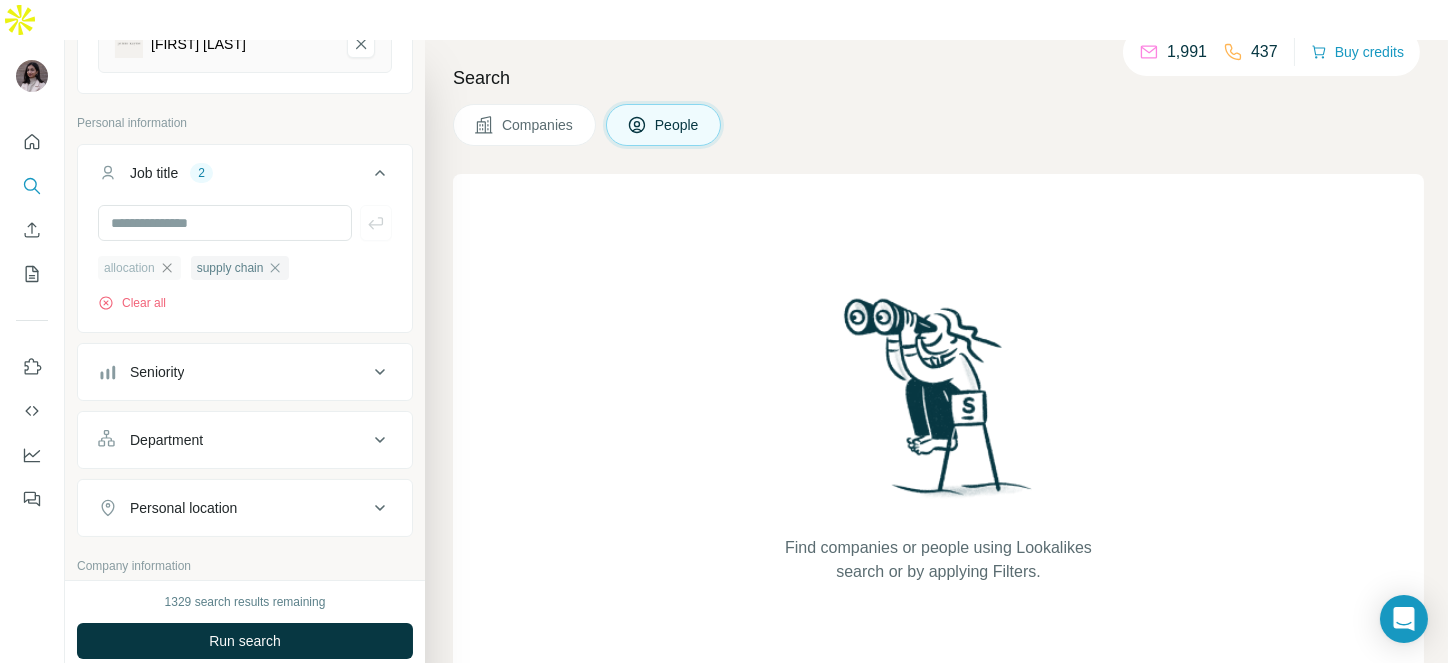 click 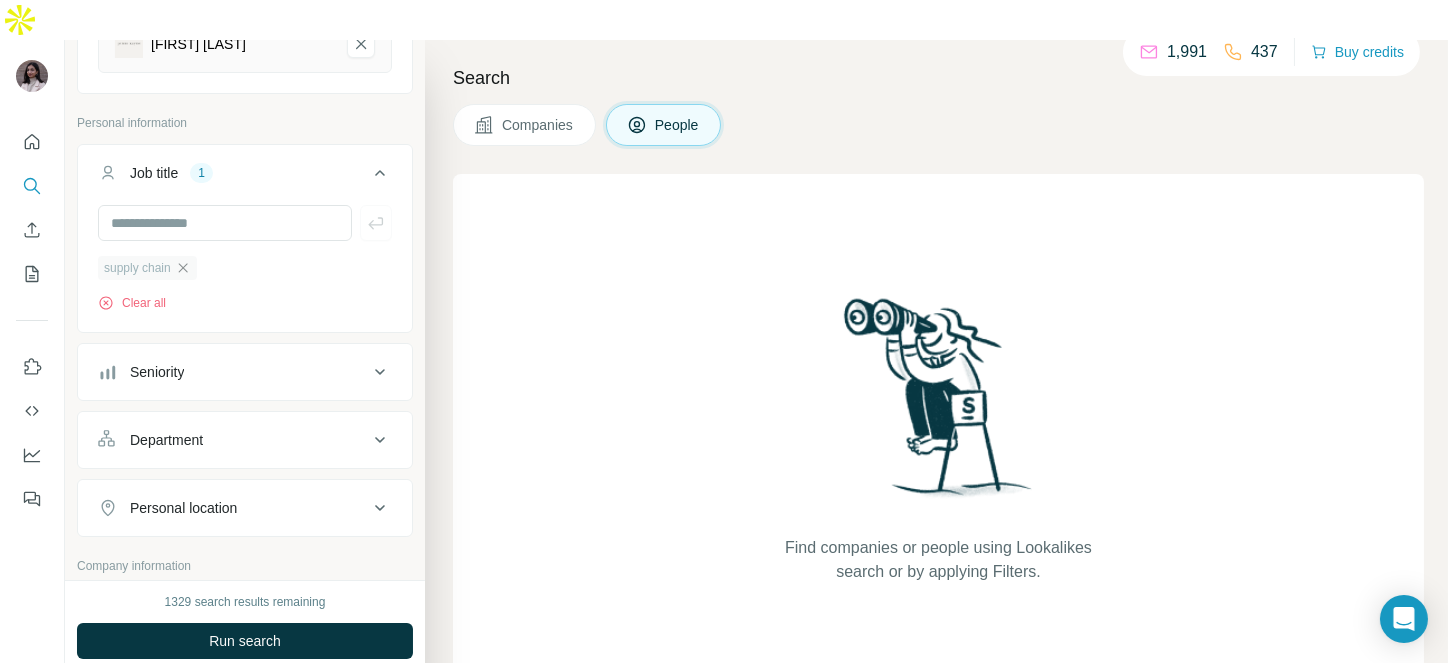click 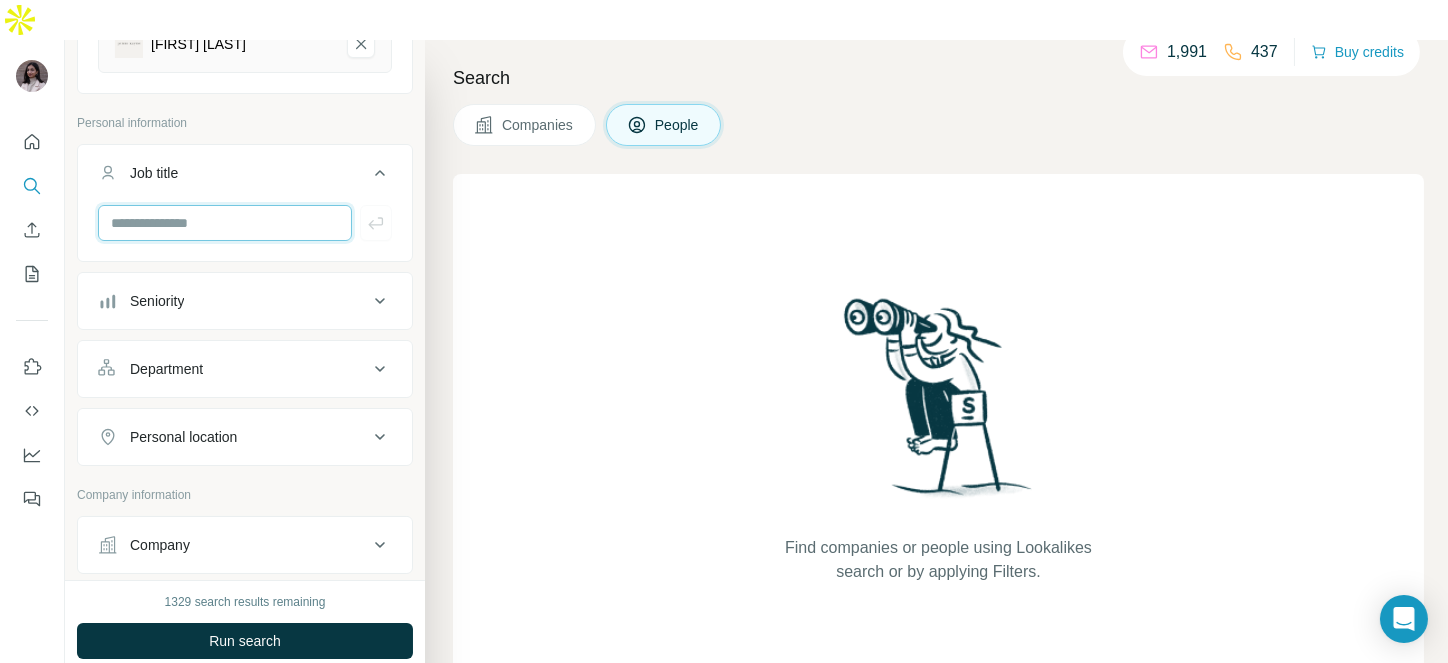 click at bounding box center [225, 223] 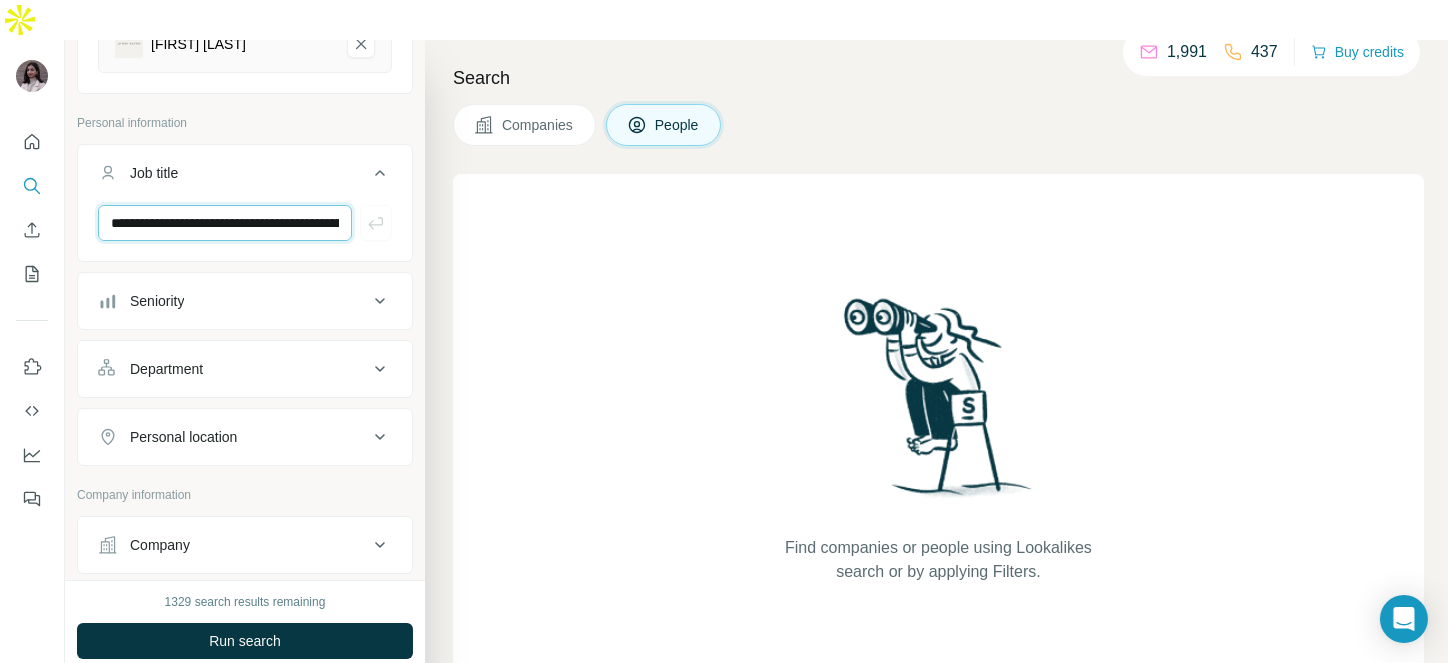 scroll, scrollTop: 0, scrollLeft: 7952, axis: horizontal 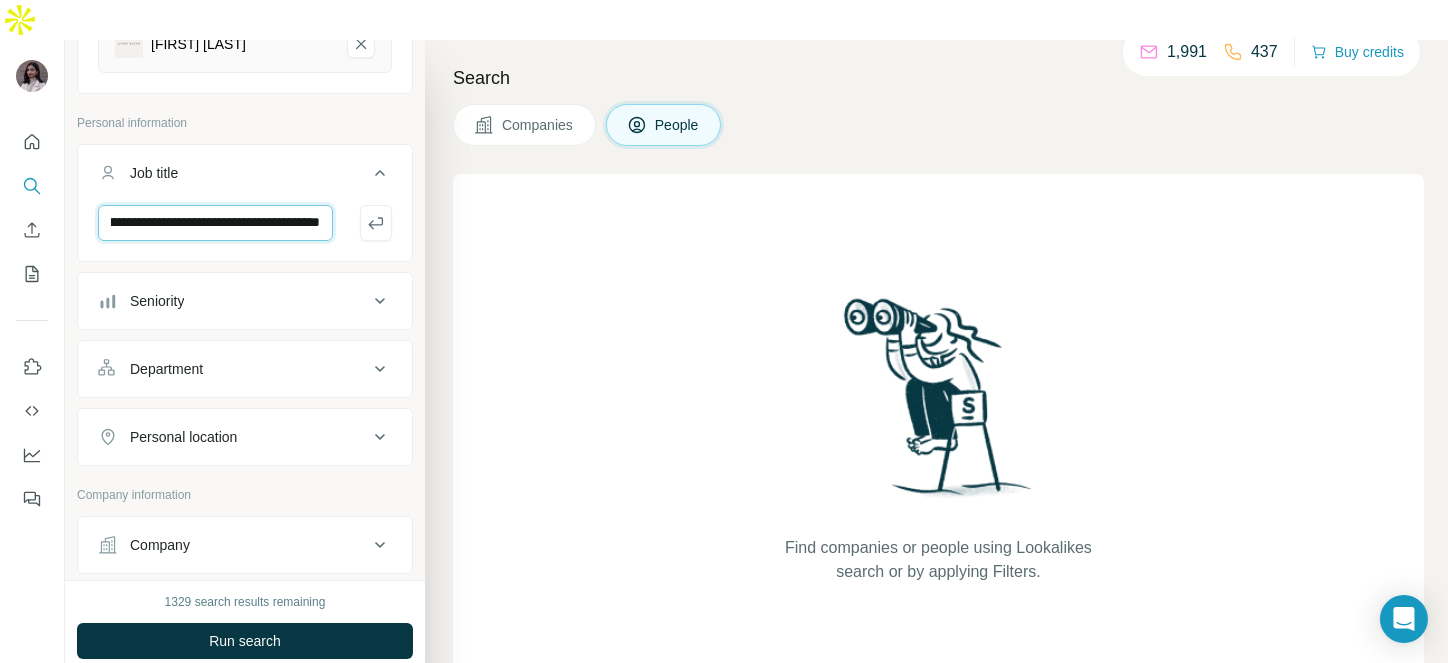 type on "**********" 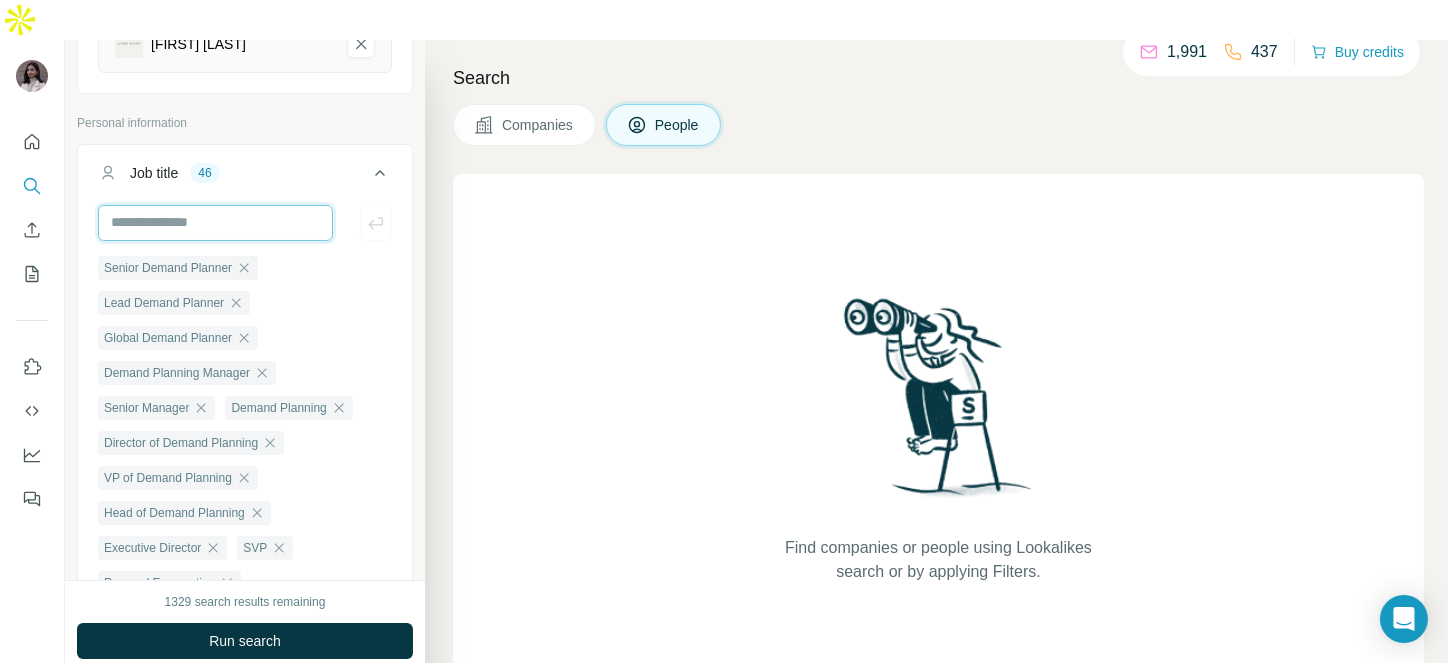 scroll, scrollTop: 0, scrollLeft: 0, axis: both 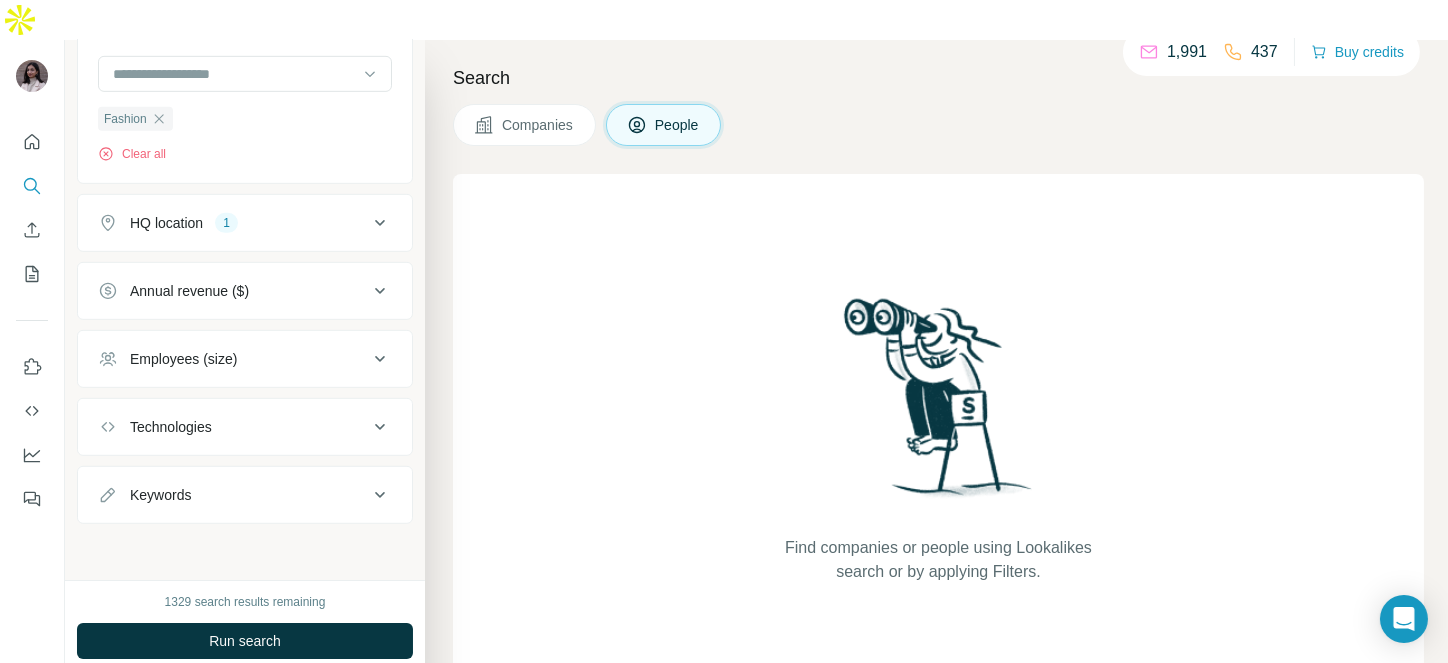 click on "Annual revenue ($)" at bounding box center (245, 291) 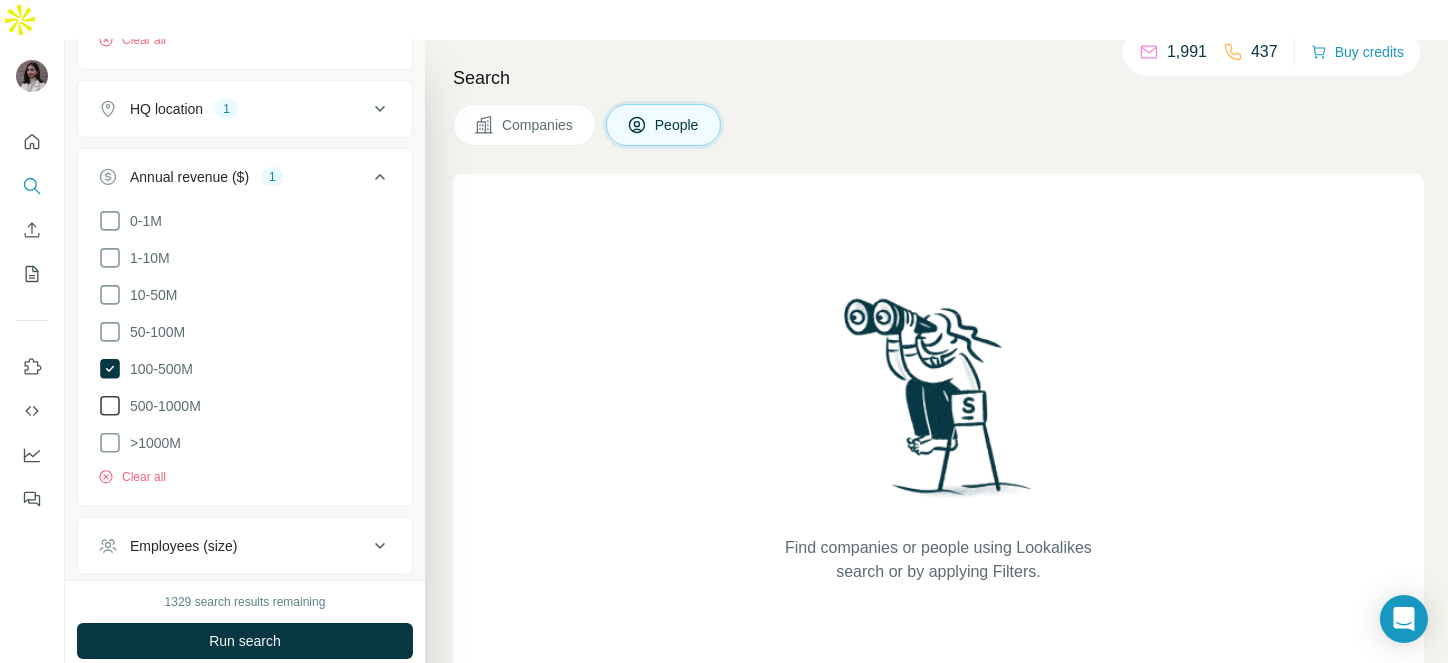 click on "500-1000M" at bounding box center [161, 406] 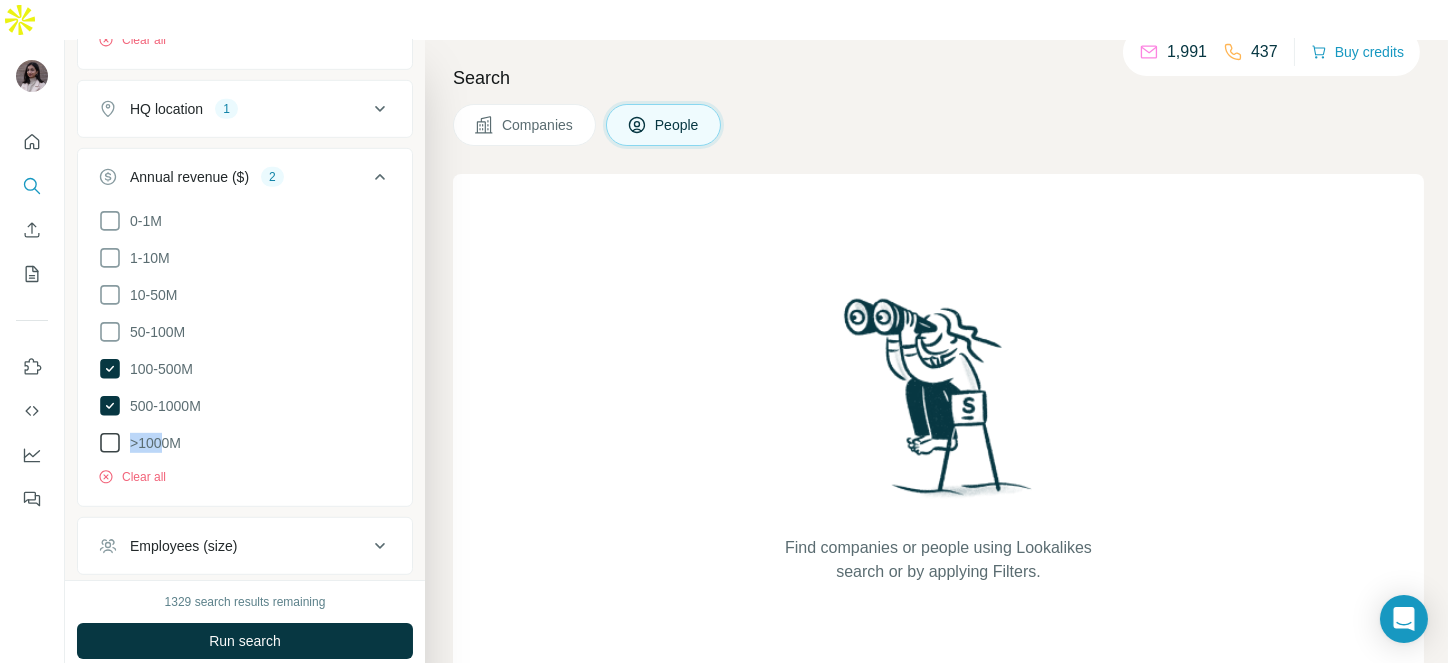 drag, startPoint x: 171, startPoint y: 500, endPoint x: 165, endPoint y: 514, distance: 15.231546 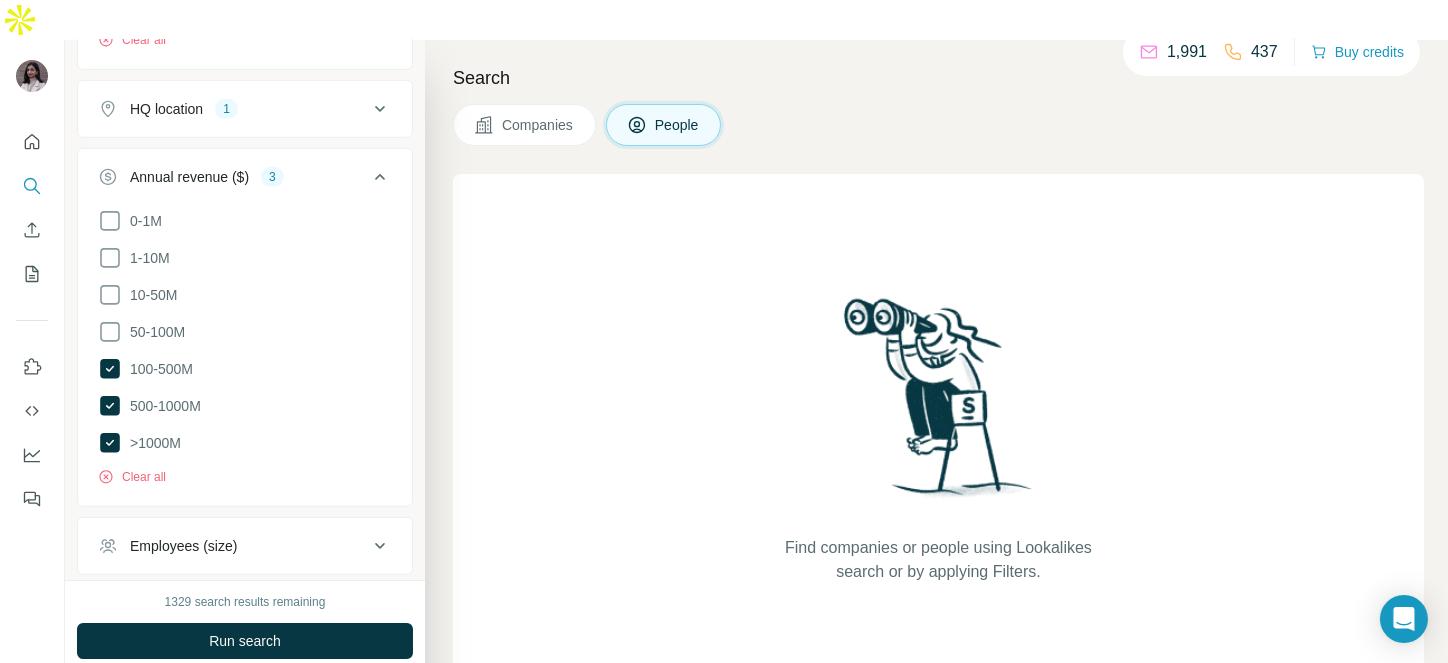 click 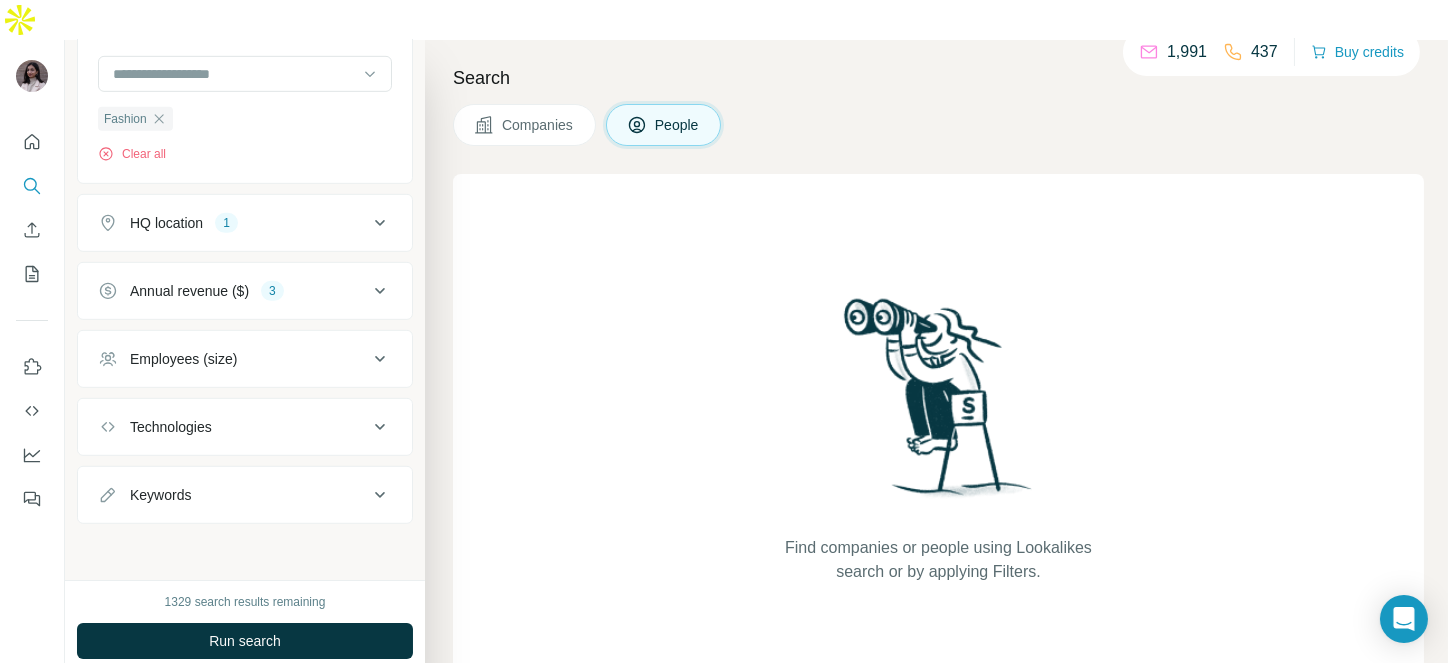 click on "Employees (size)" at bounding box center (233, 359) 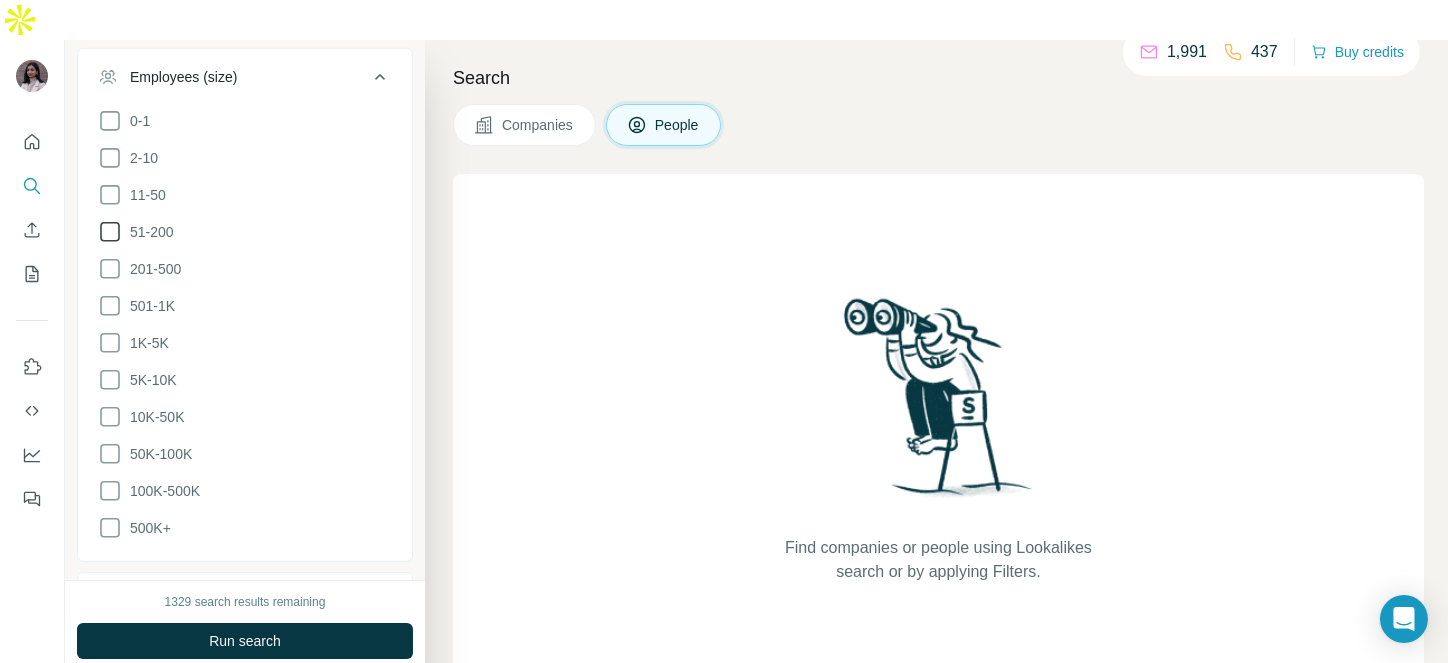 scroll, scrollTop: 2565, scrollLeft: 0, axis: vertical 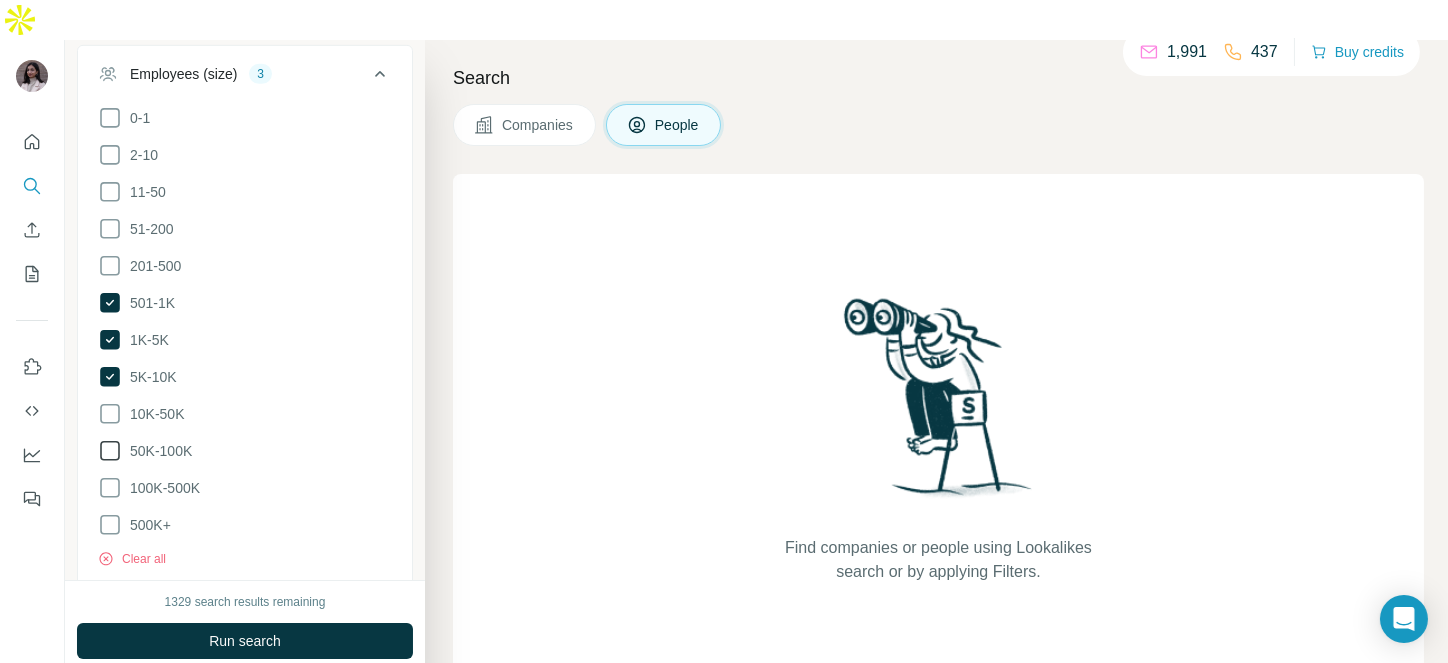 click on "0-1 2-10 11-50 51-200 201-500 501-1K 1K-5K 5K-10K 10K-50K 50K-100K 100K-500K 500K+" at bounding box center (245, 322) 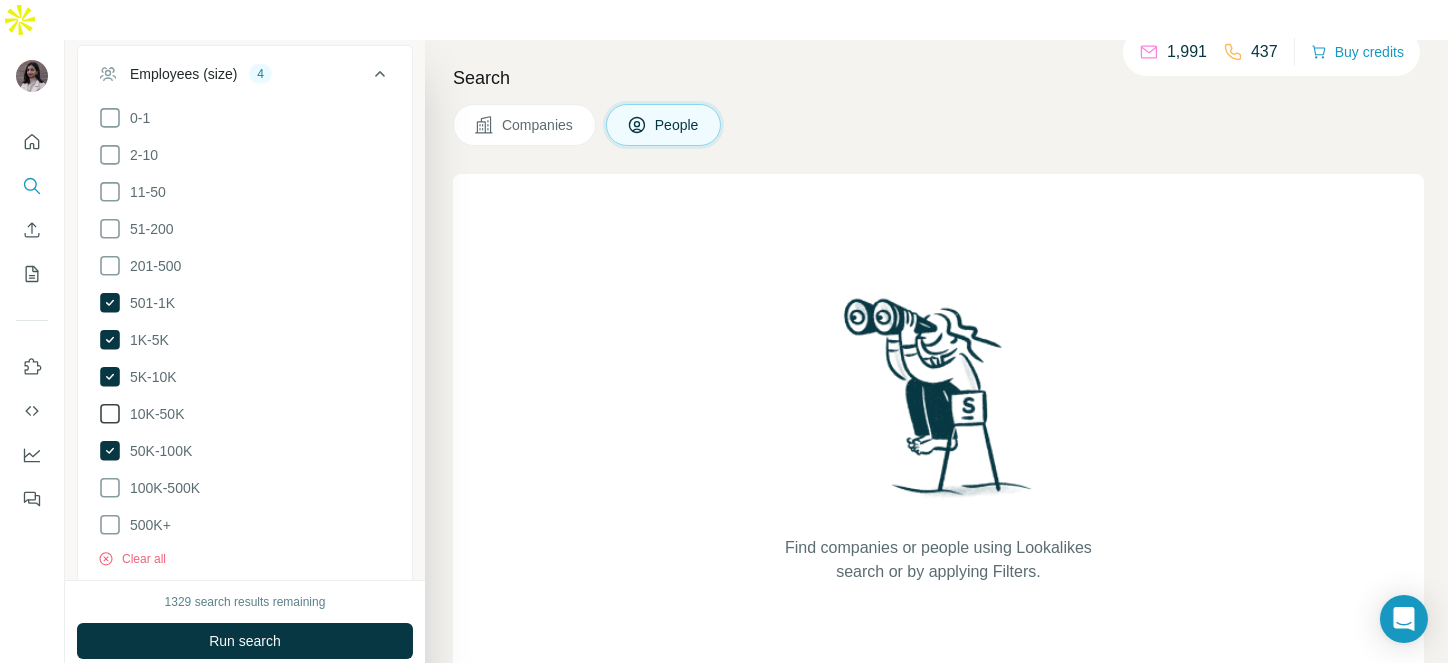 click on "10K-50K" at bounding box center [153, 414] 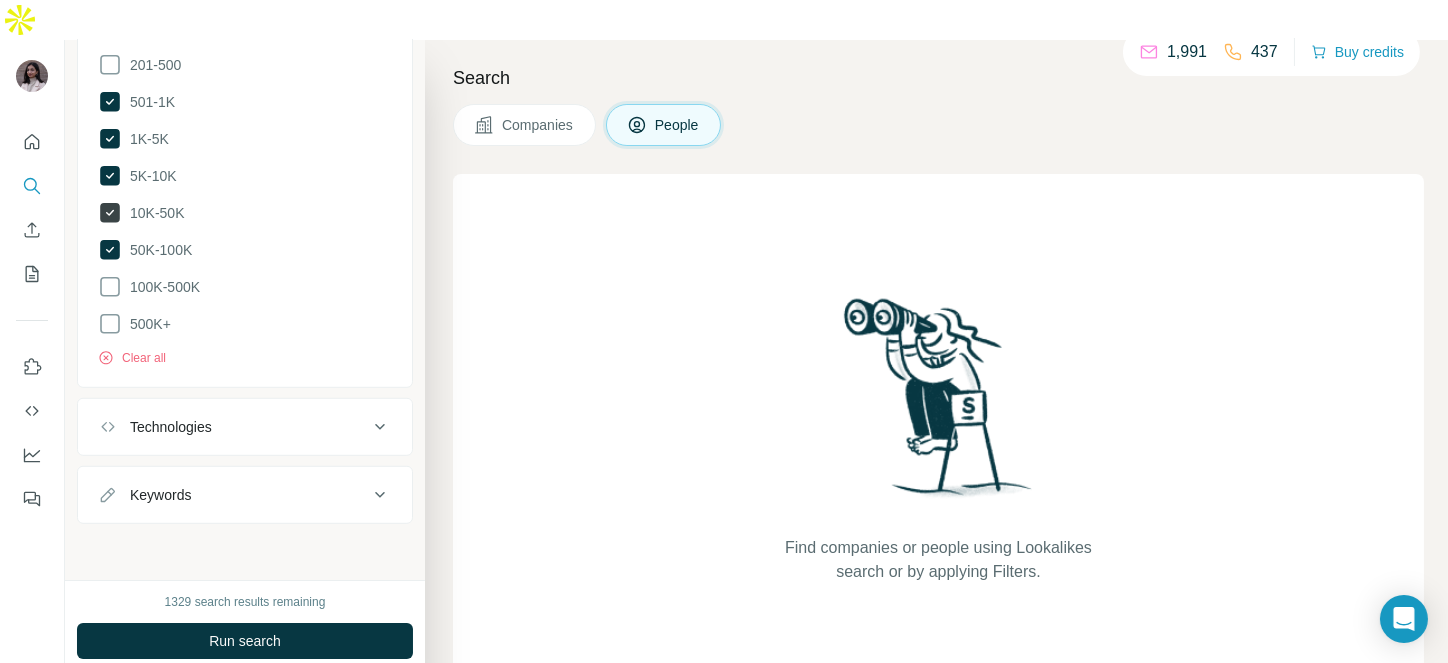 scroll, scrollTop: 2872, scrollLeft: 0, axis: vertical 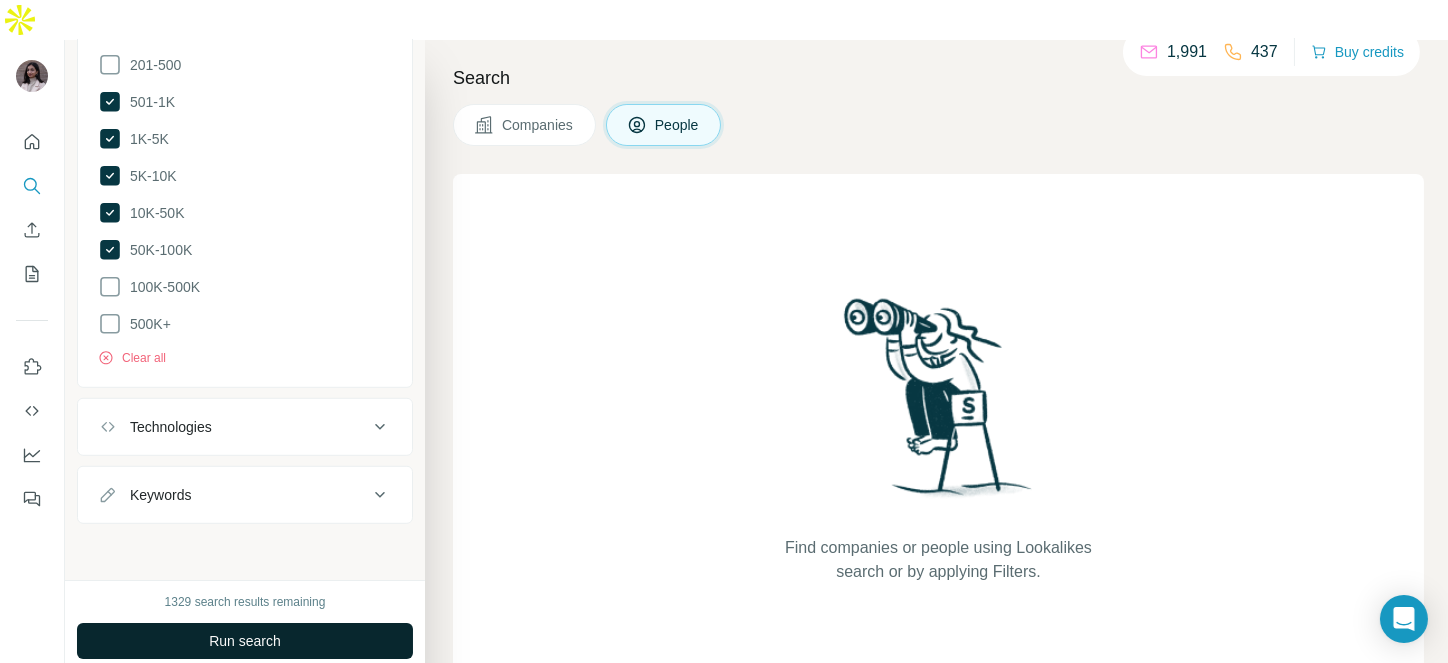 click on "Run search" at bounding box center [245, 641] 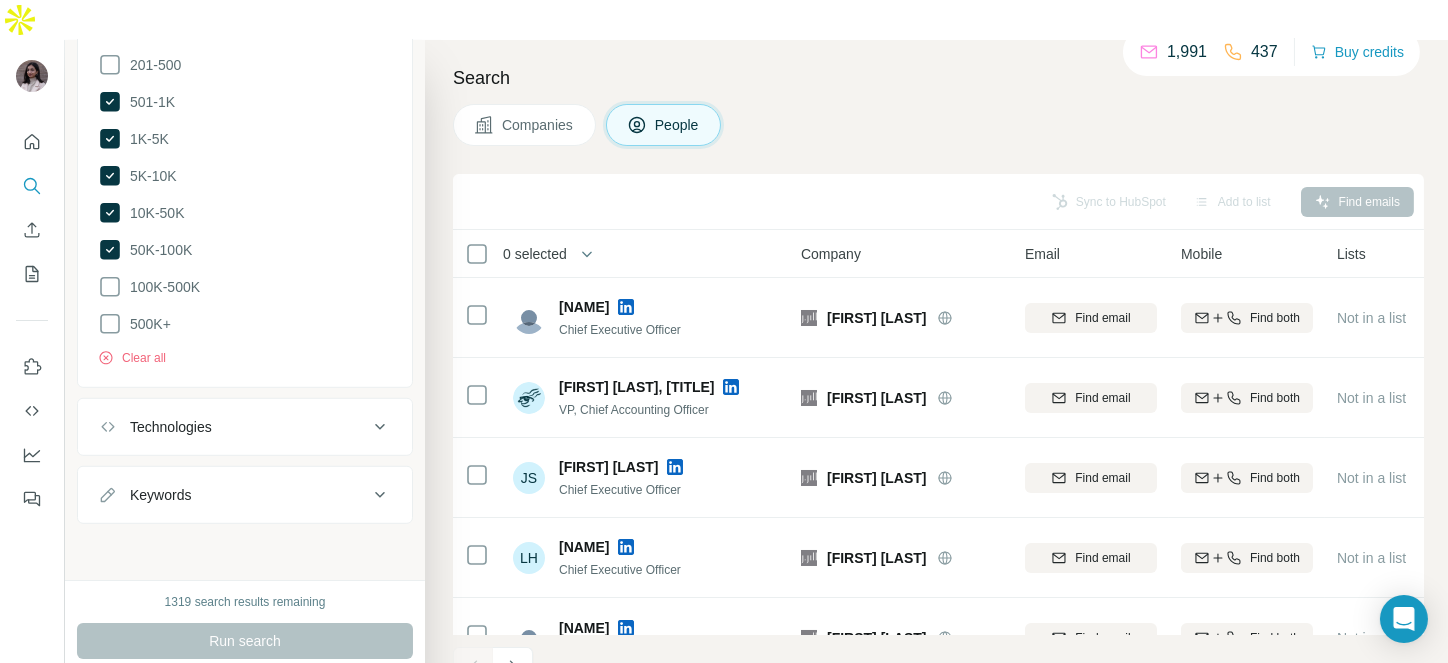 click on "0 selected" at bounding box center [535, 254] 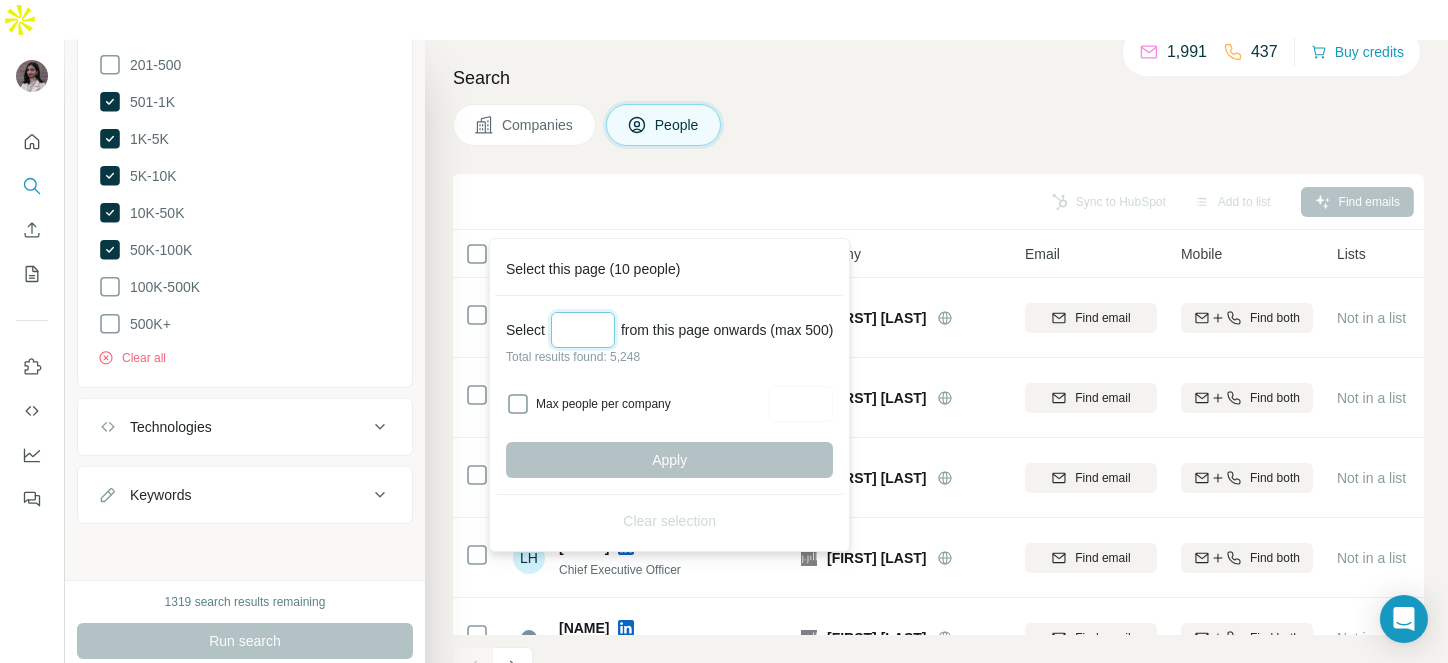 click at bounding box center (583, 330) 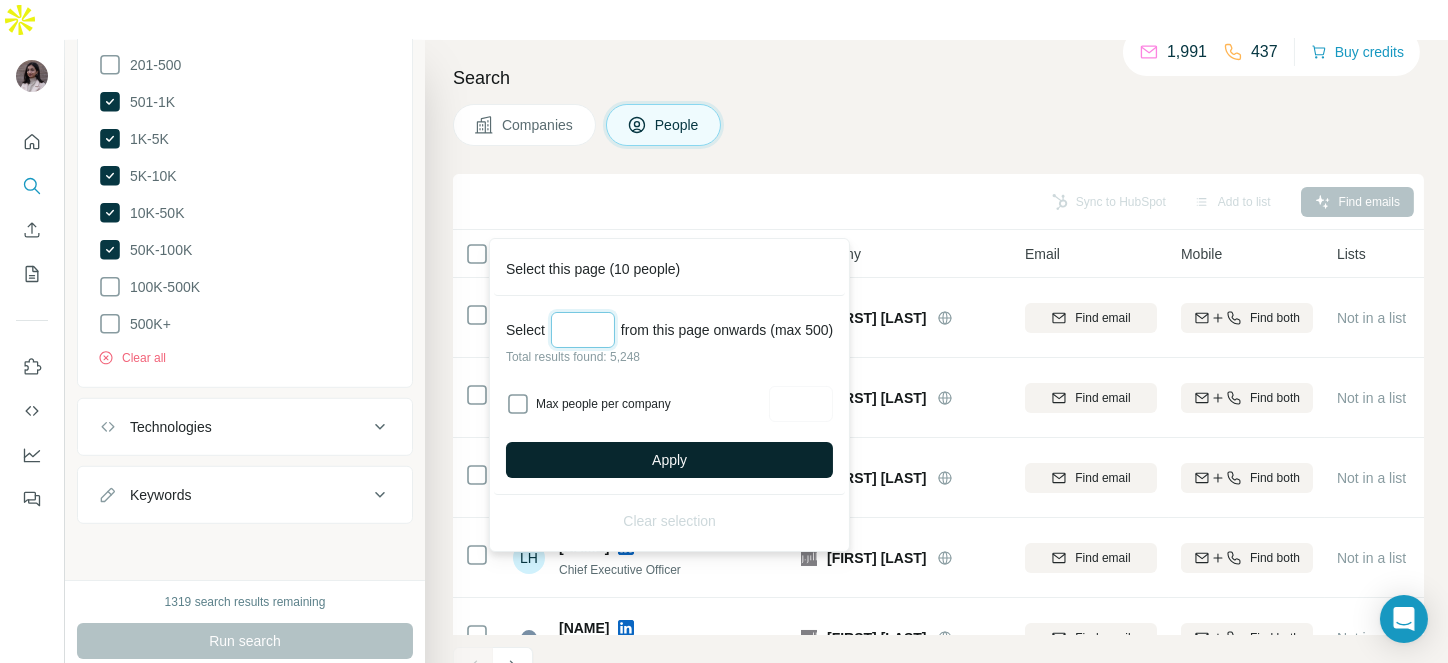 type on "***" 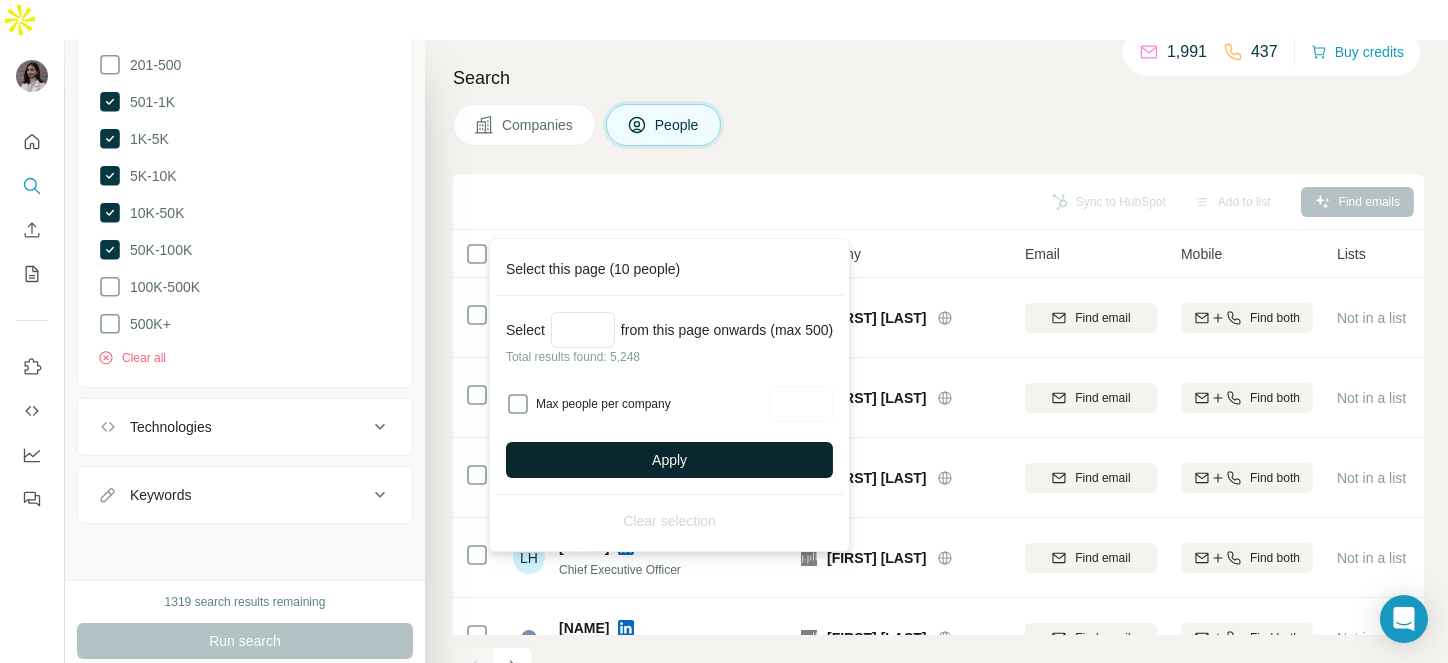 click on "Apply" at bounding box center (669, 460) 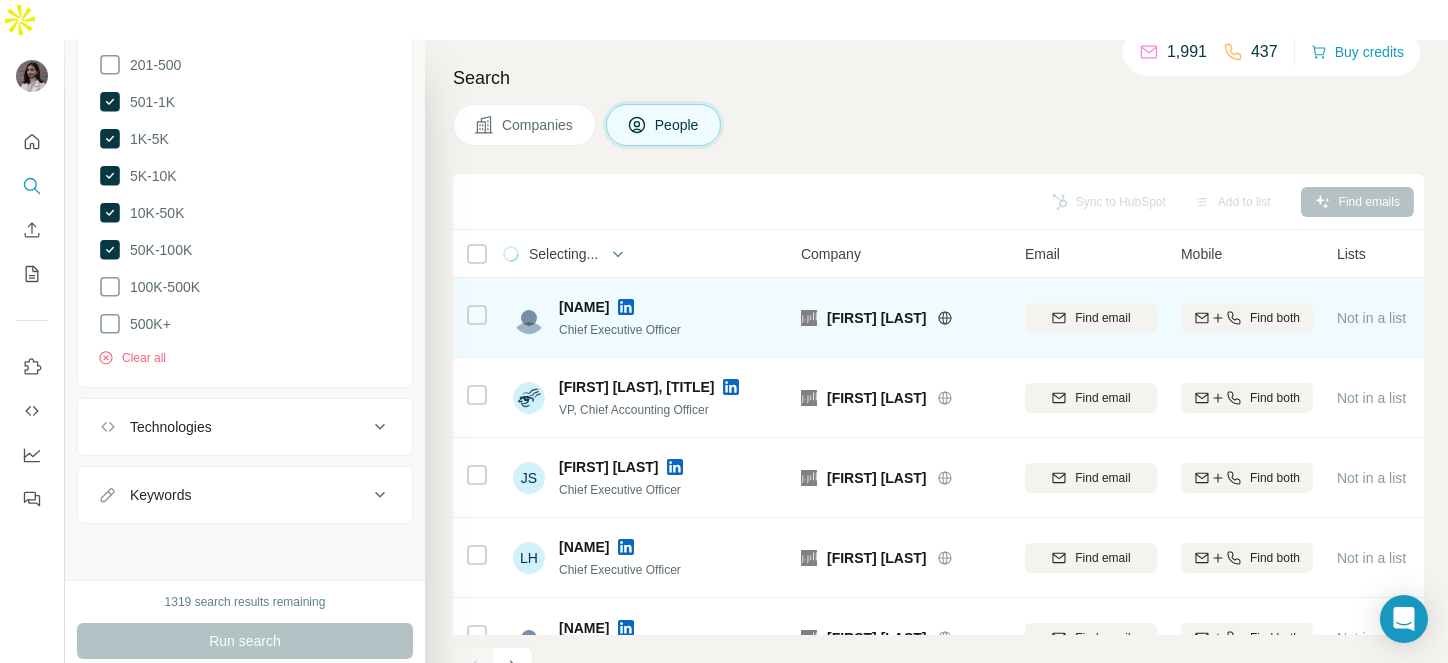 drag, startPoint x: 824, startPoint y: 281, endPoint x: 921, endPoint y: 273, distance: 97.32934 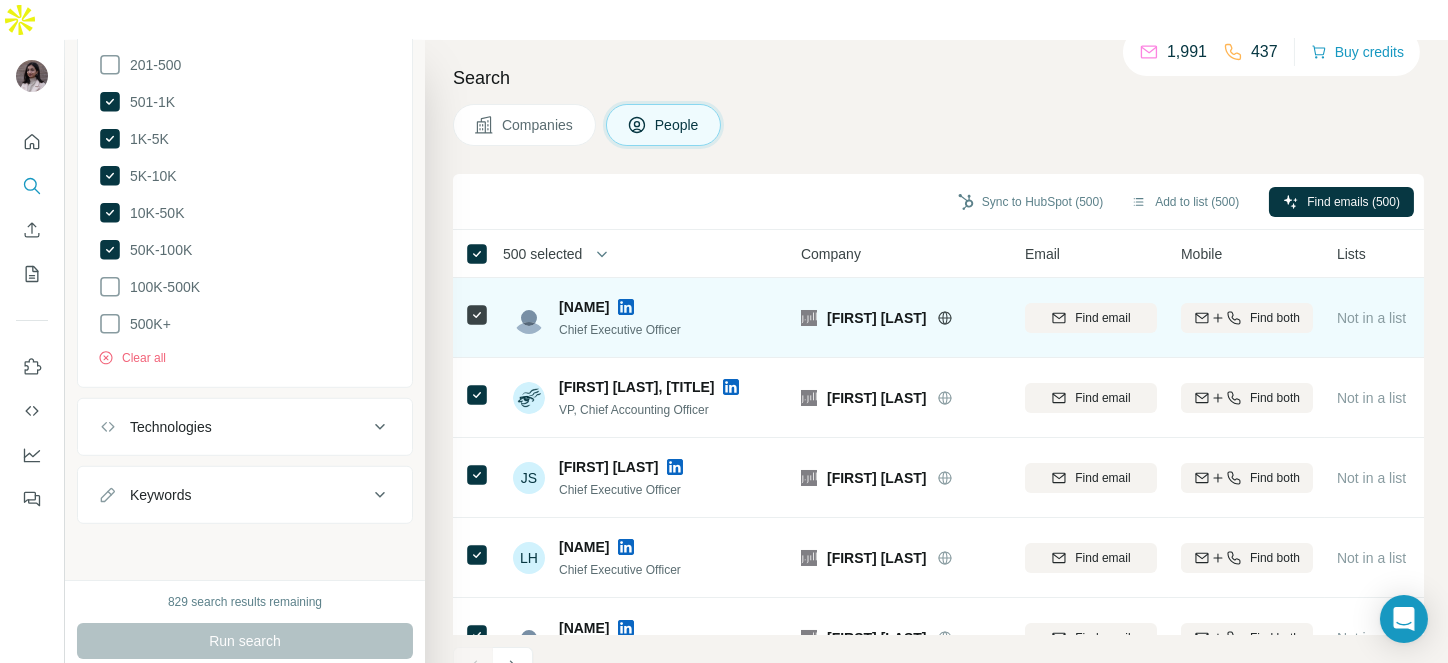 click 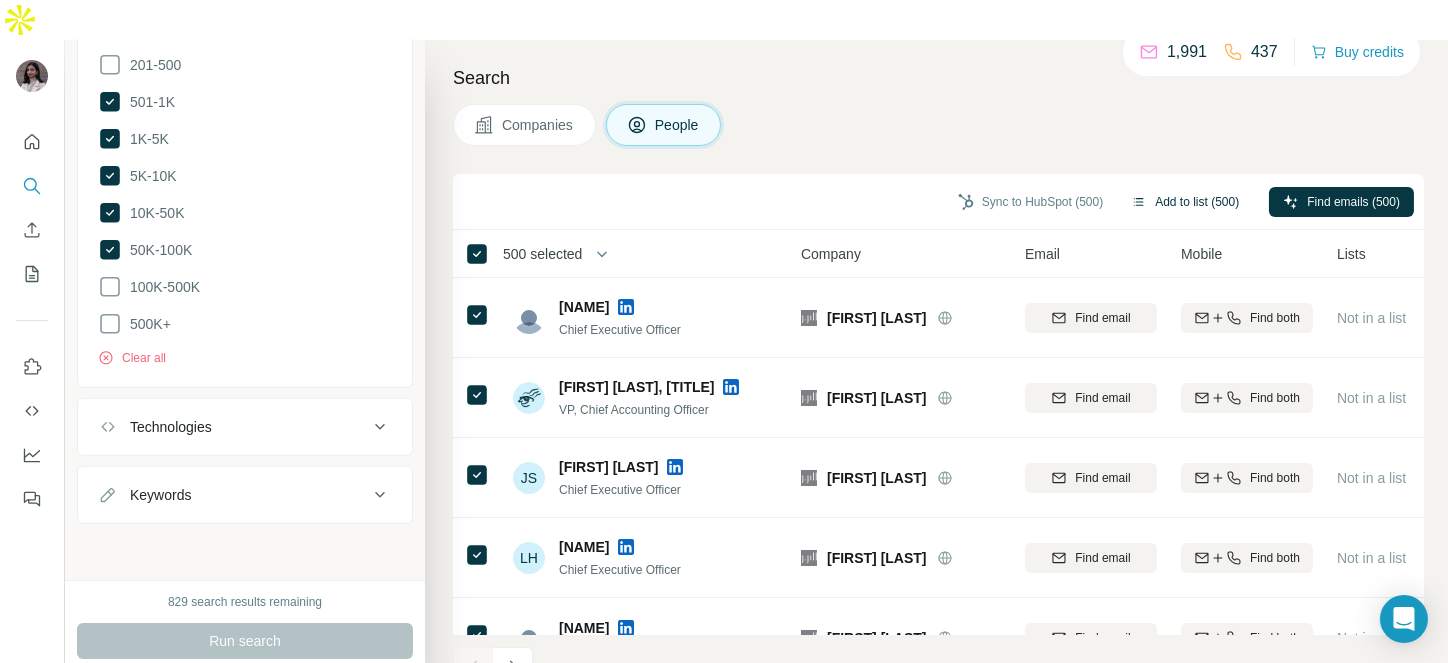 click on "Add to list (500)" at bounding box center [1185, 202] 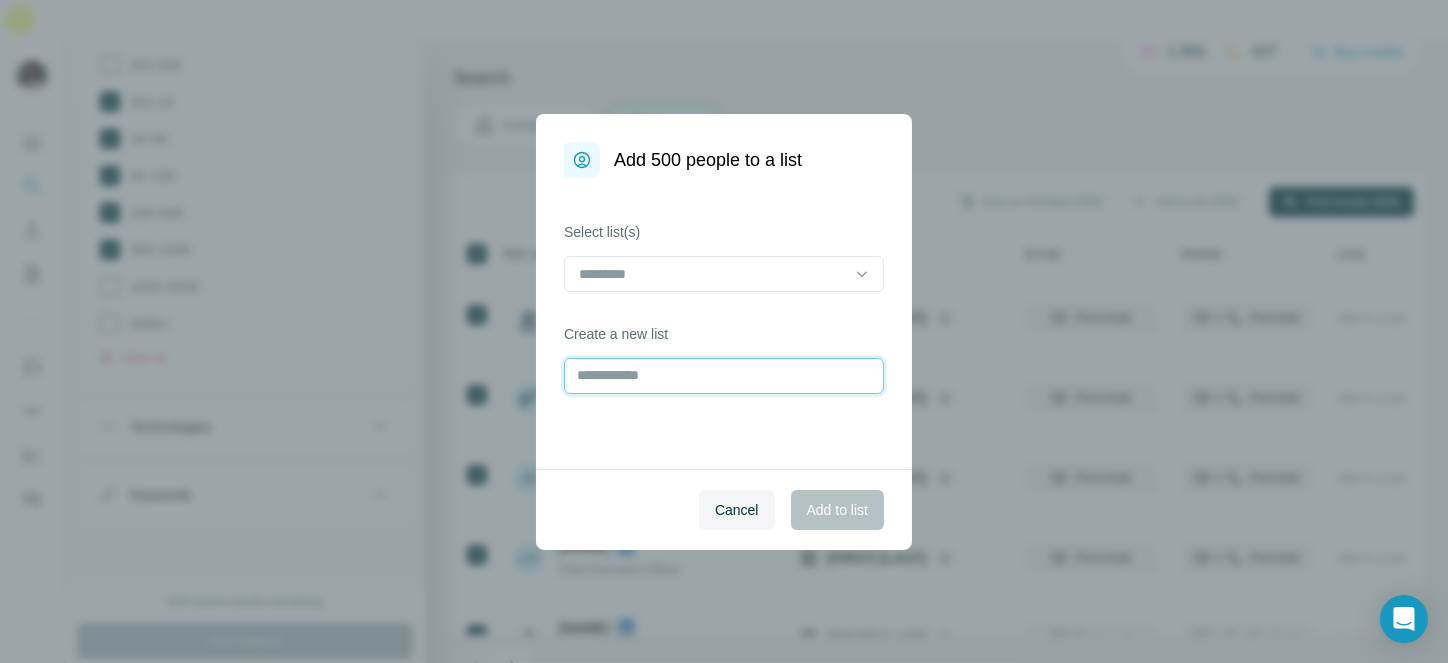 click at bounding box center (724, 376) 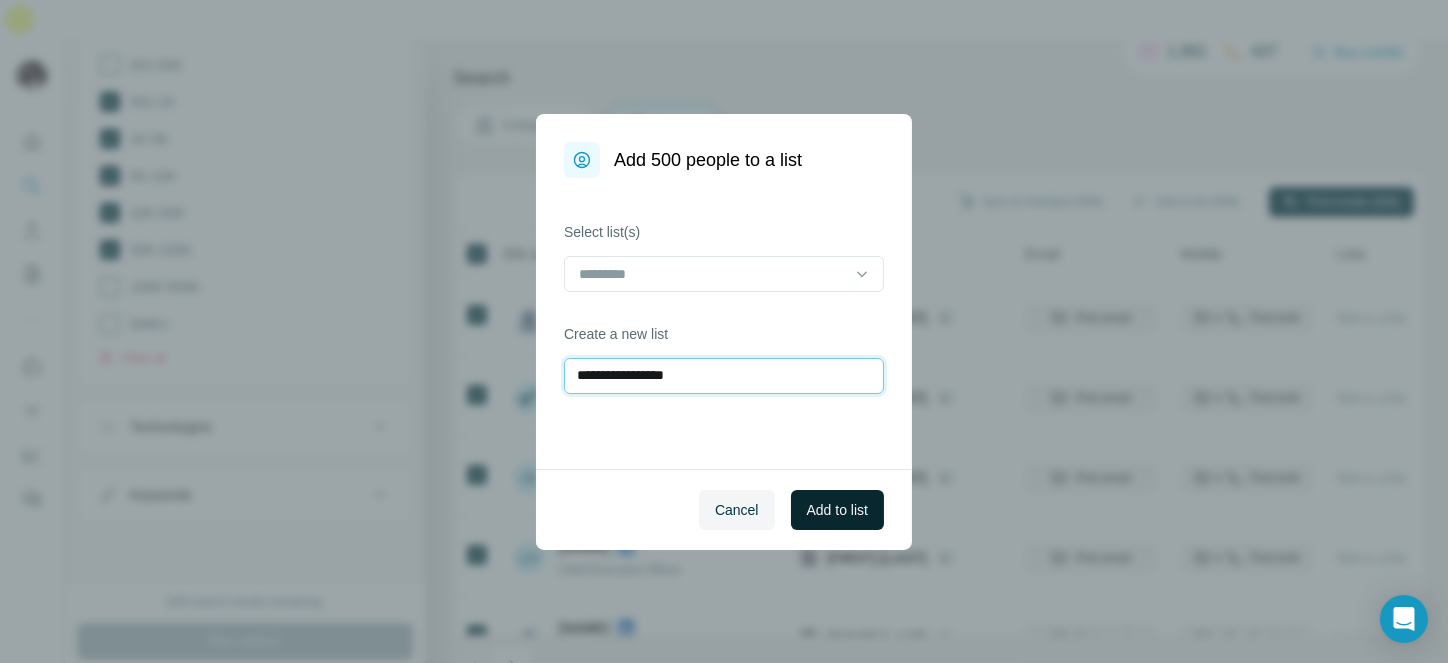 type on "**********" 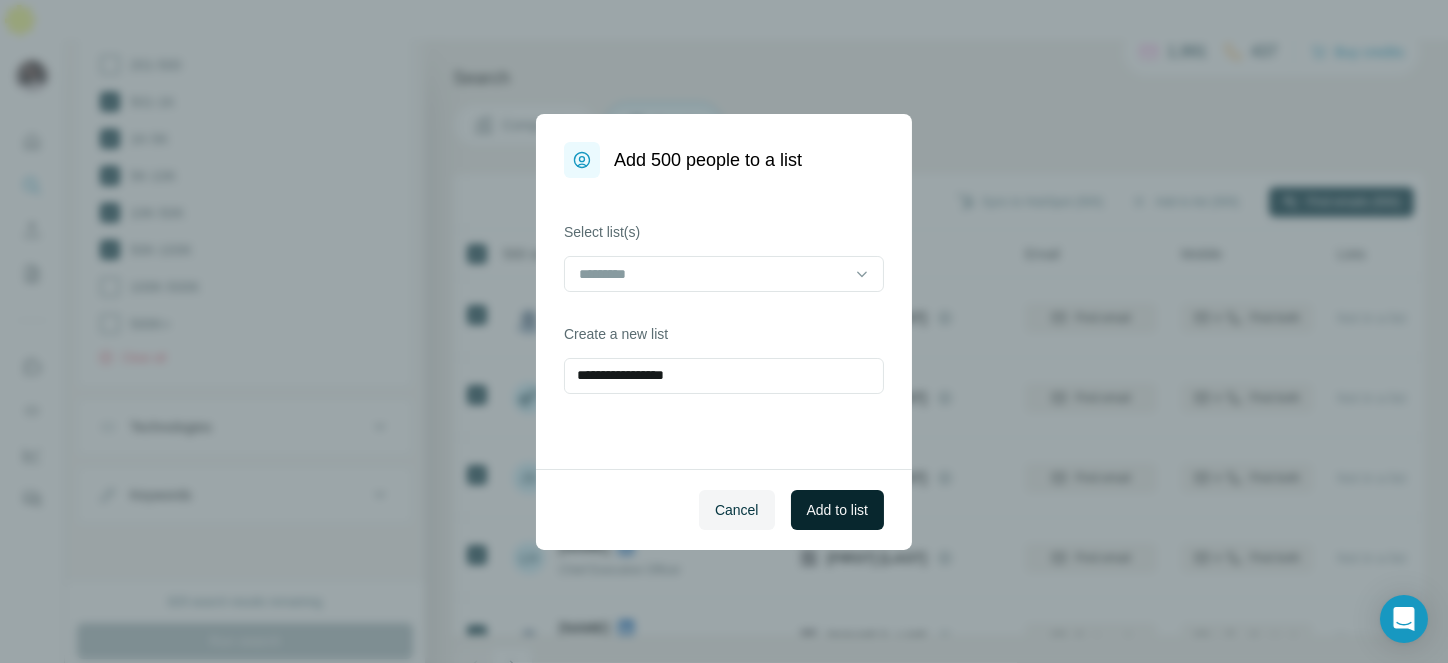 click on "Add to list" at bounding box center (837, 510) 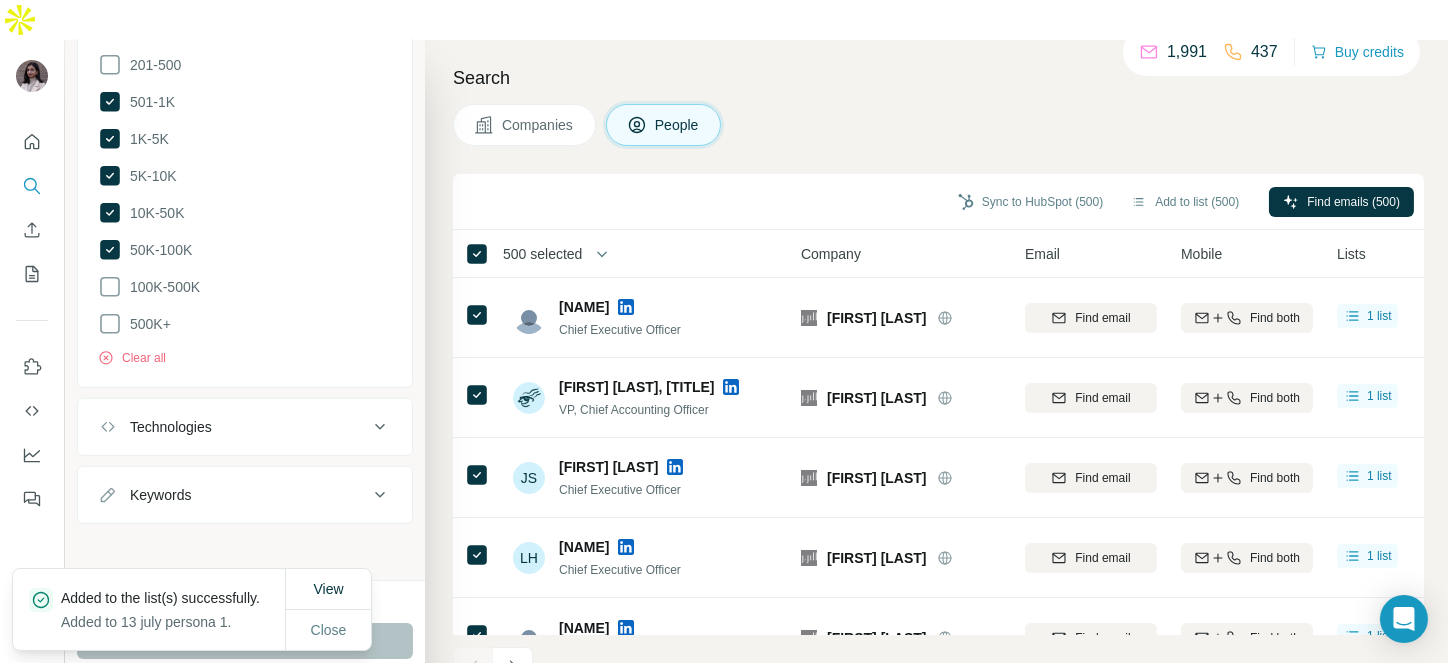 click on "500 selected" at bounding box center (542, 254) 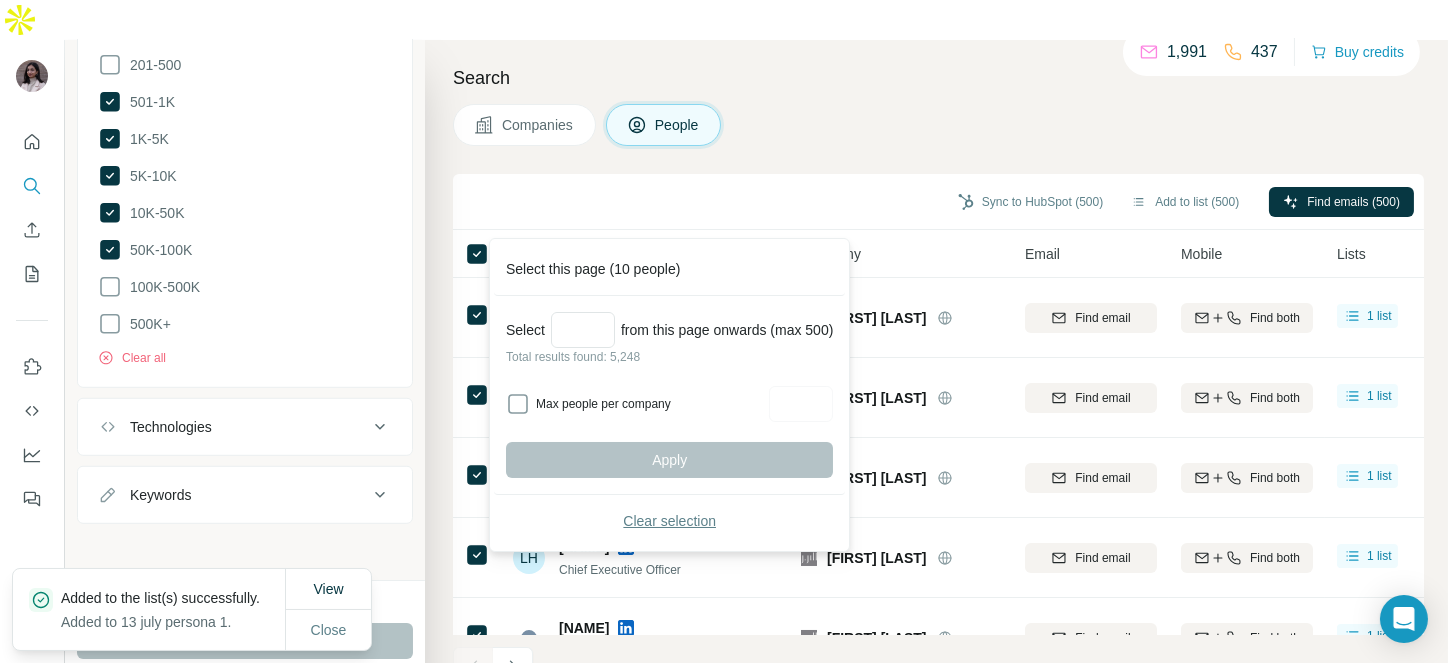 click on "Clear selection" at bounding box center [669, 521] 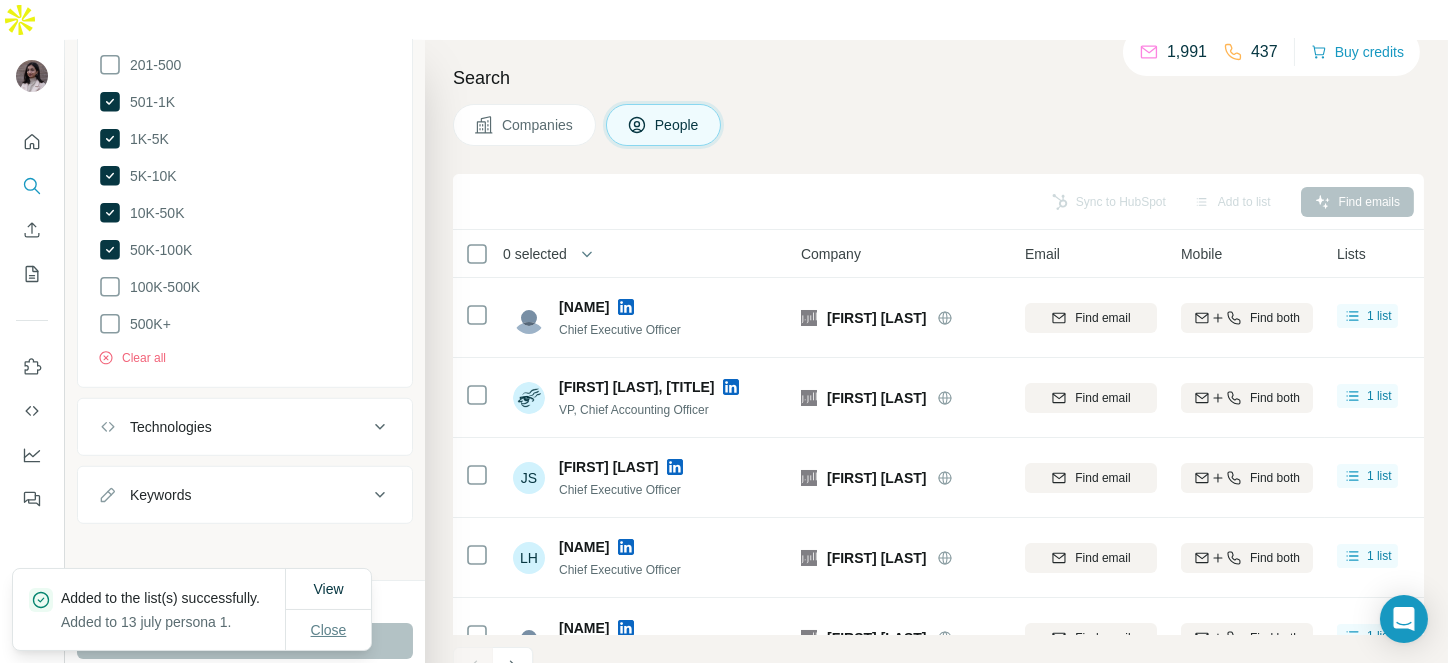 click on "Close" at bounding box center (329, 630) 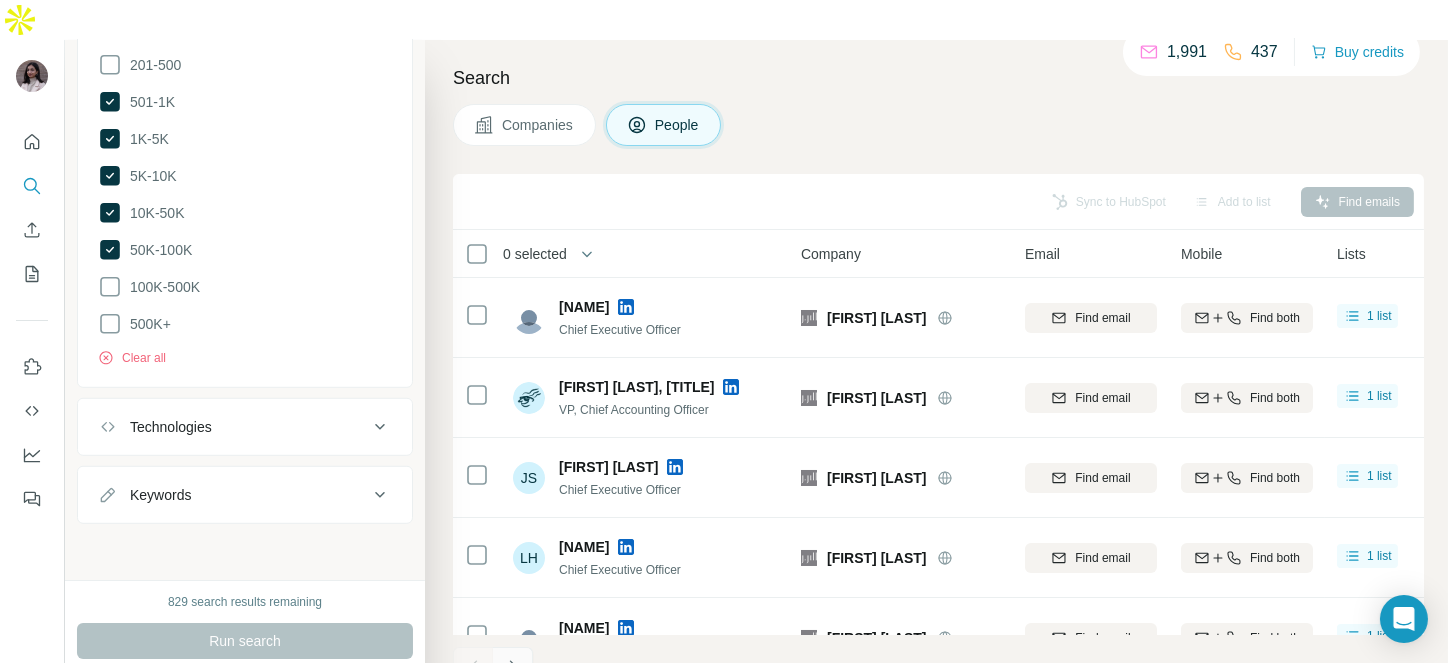 click 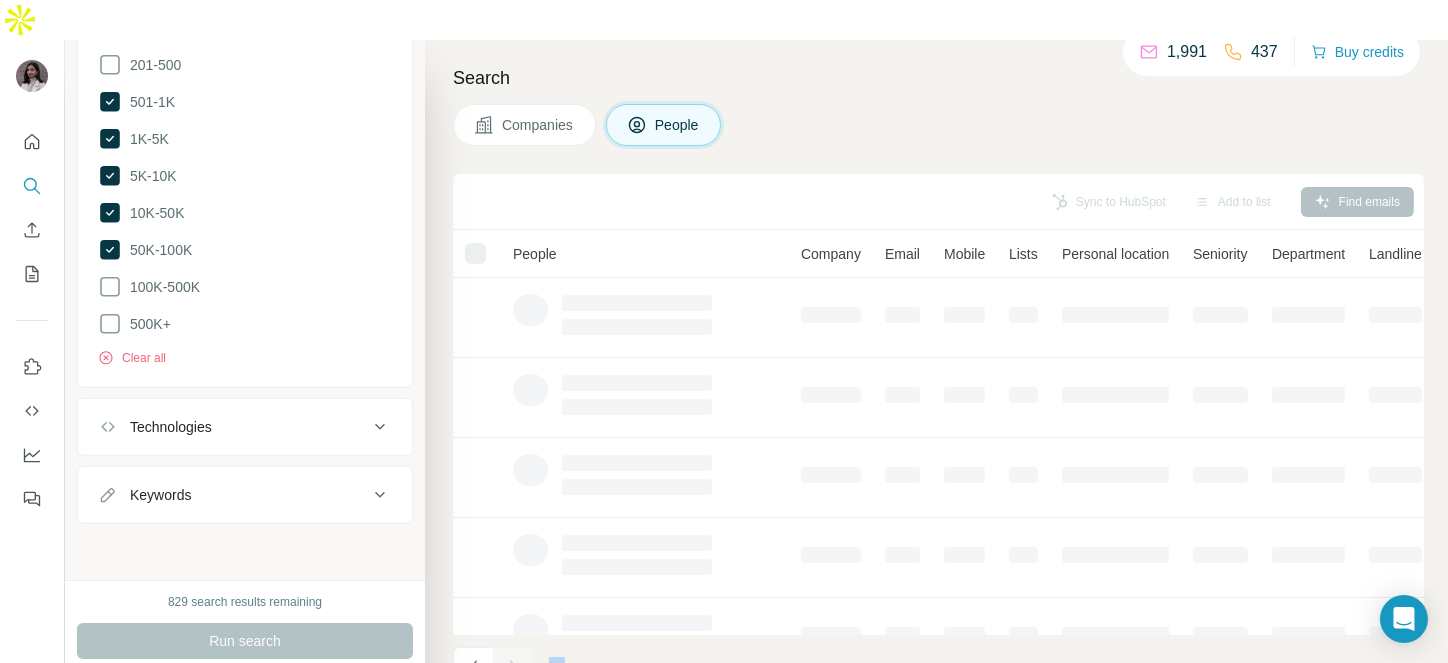 click at bounding box center [513, 667] 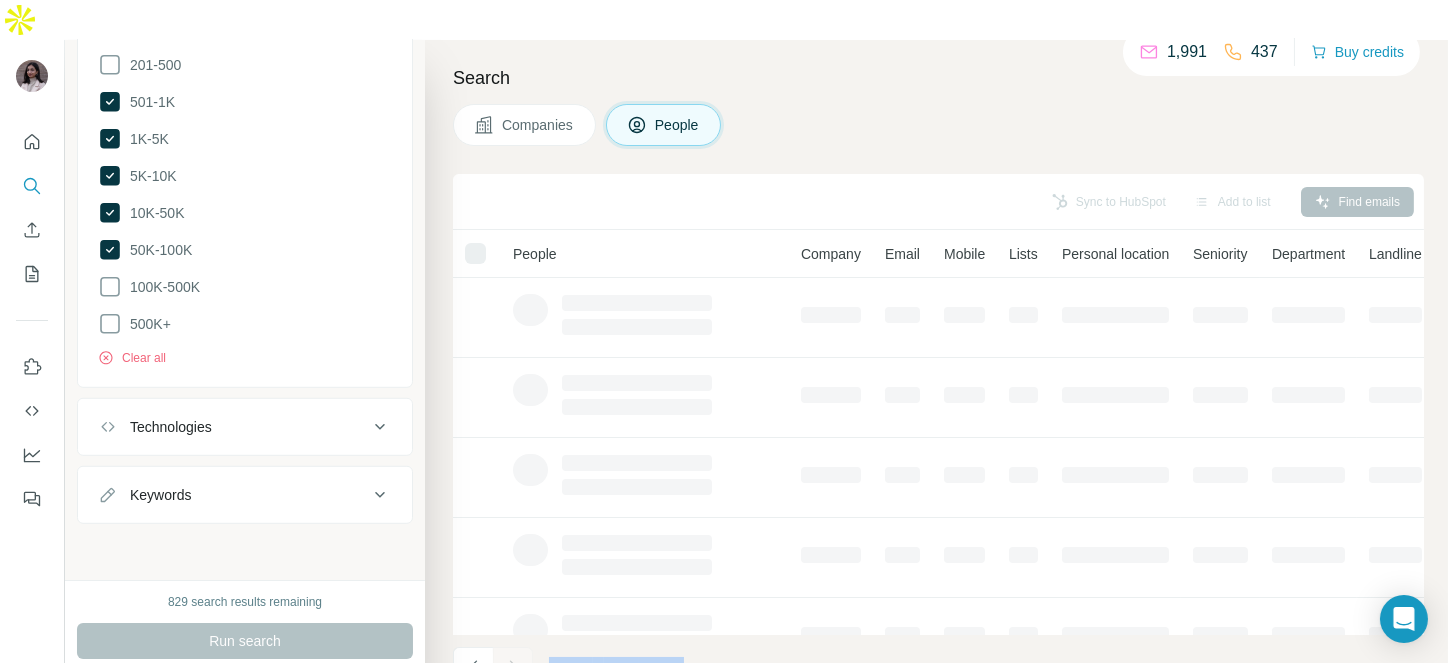 click at bounding box center (513, 667) 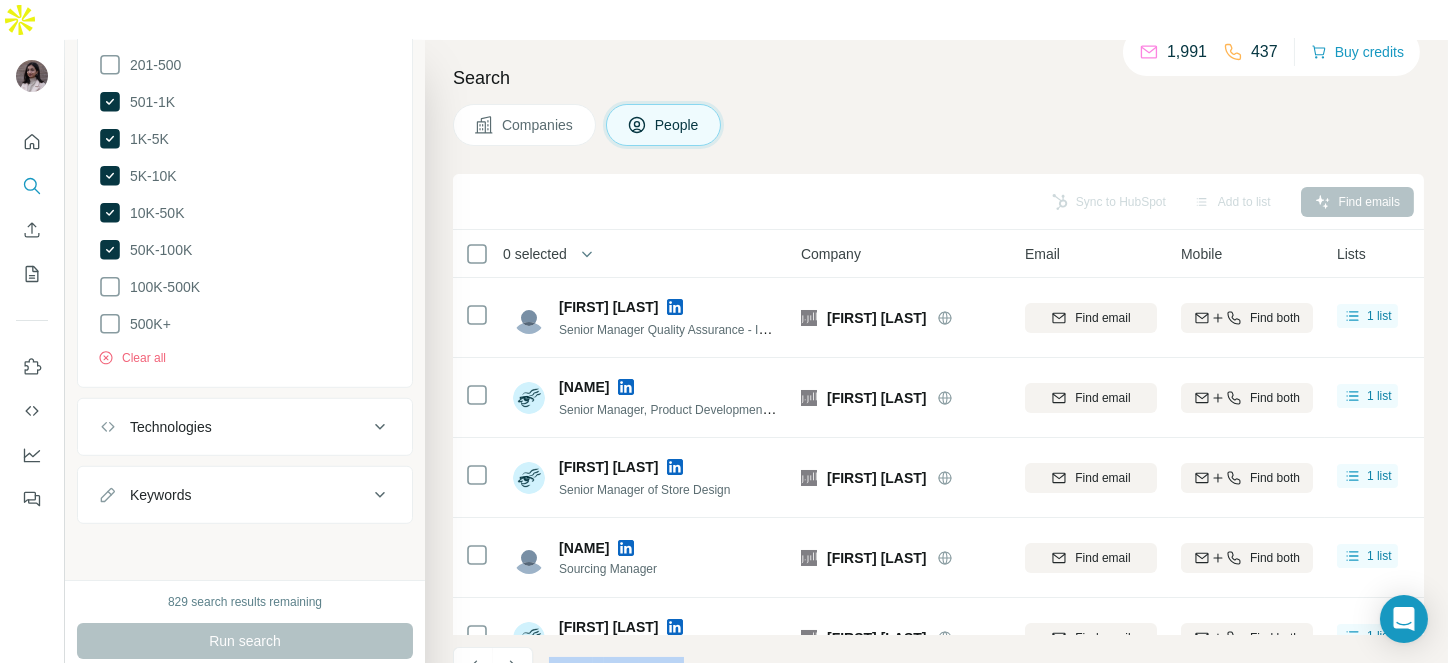 click 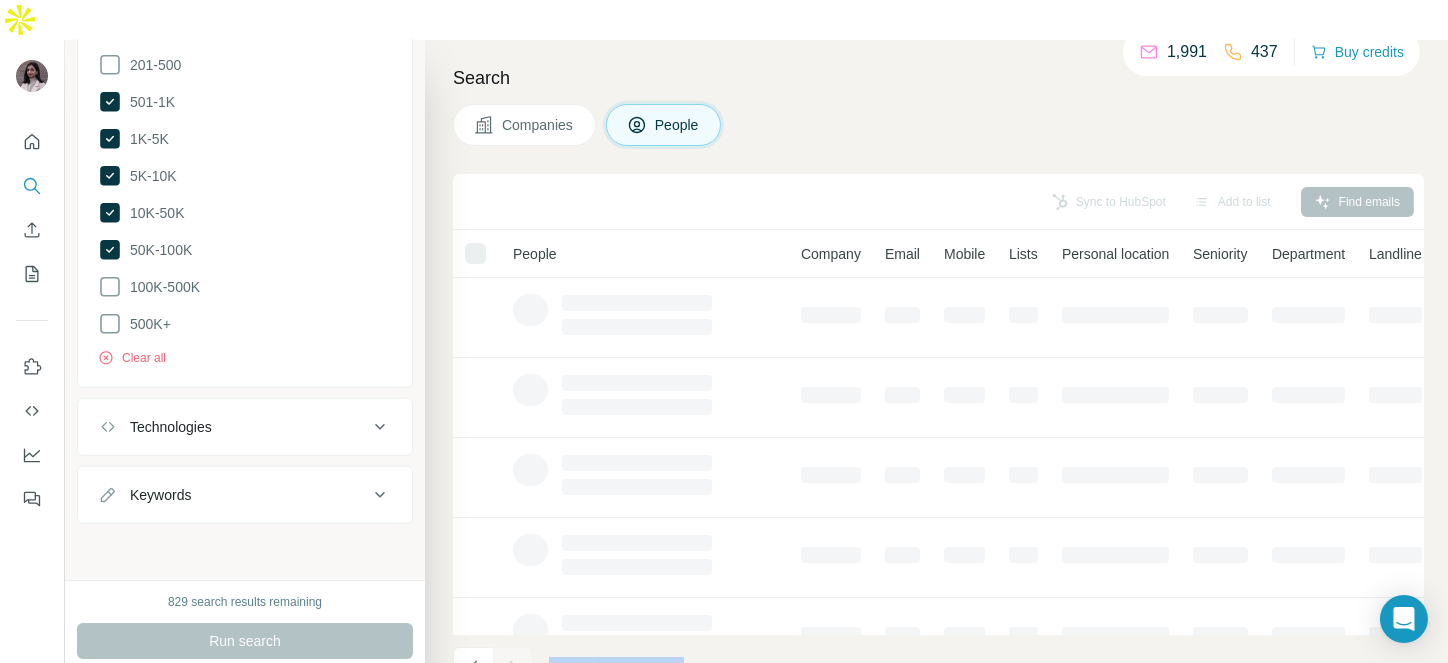 click at bounding box center (513, 667) 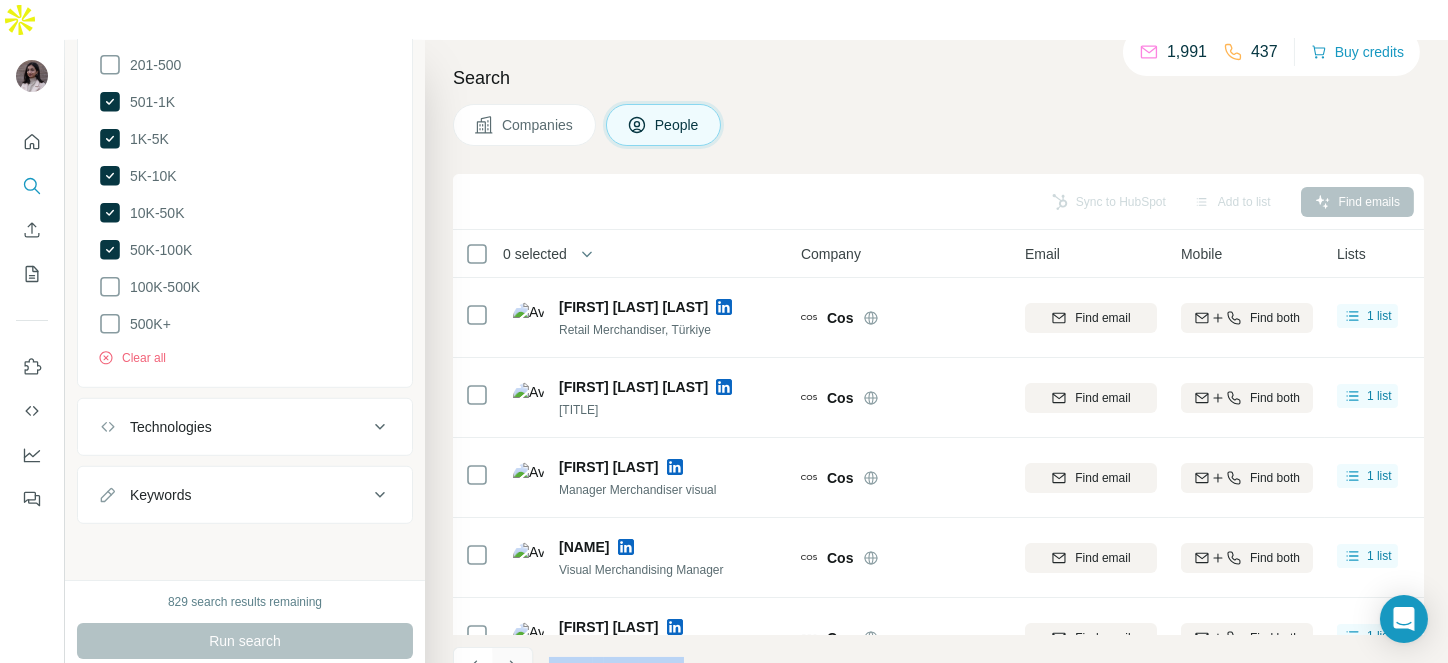 click 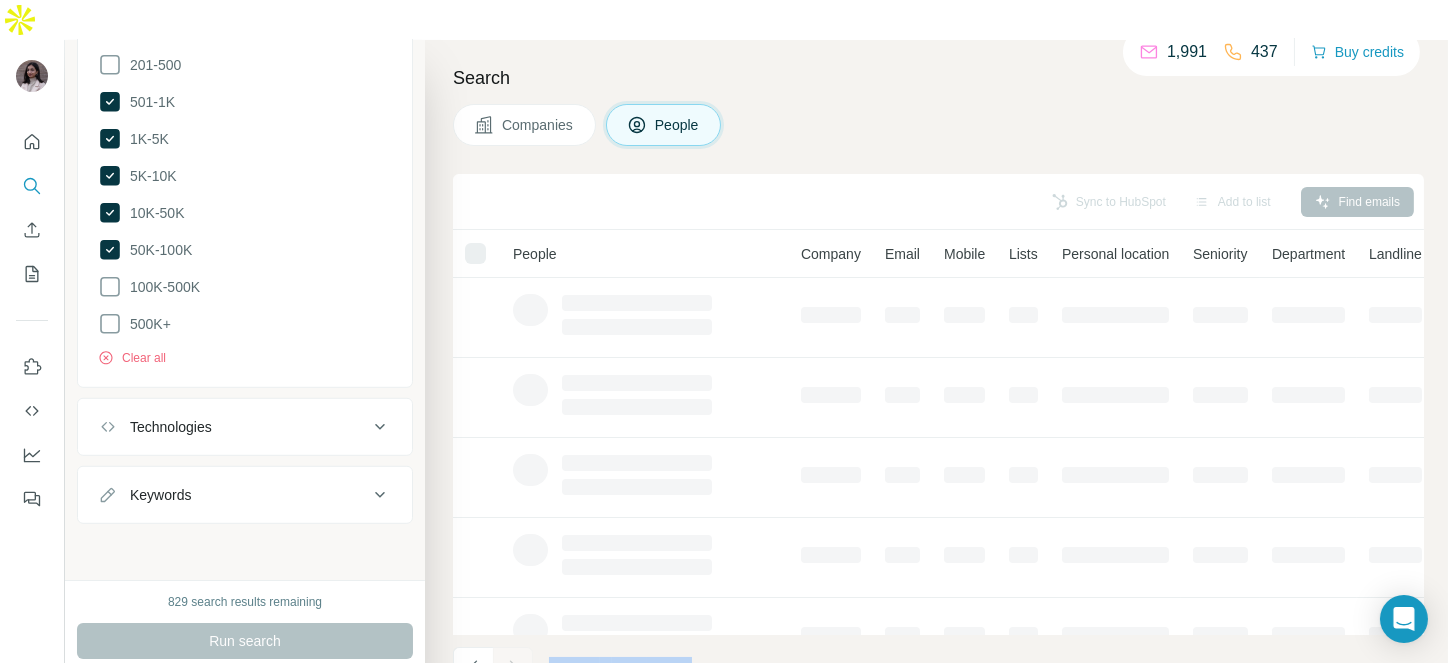 click at bounding box center (513, 667) 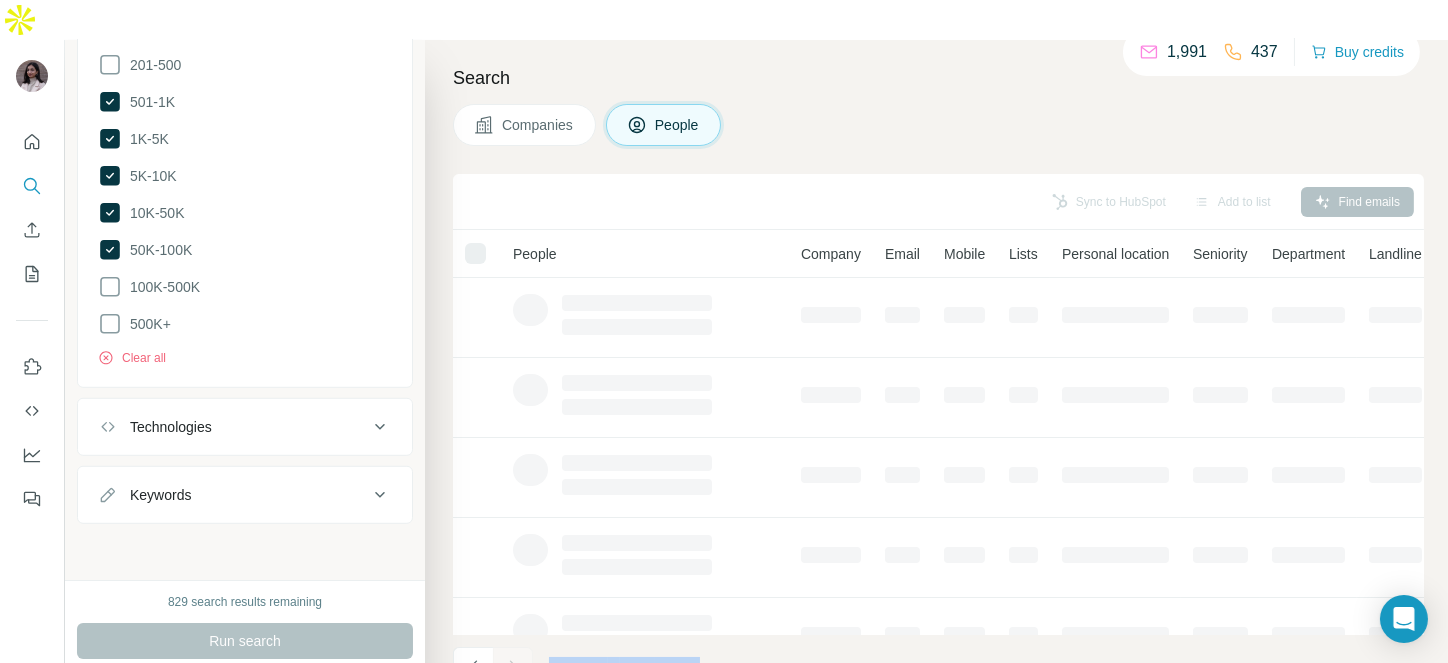 click at bounding box center [513, 667] 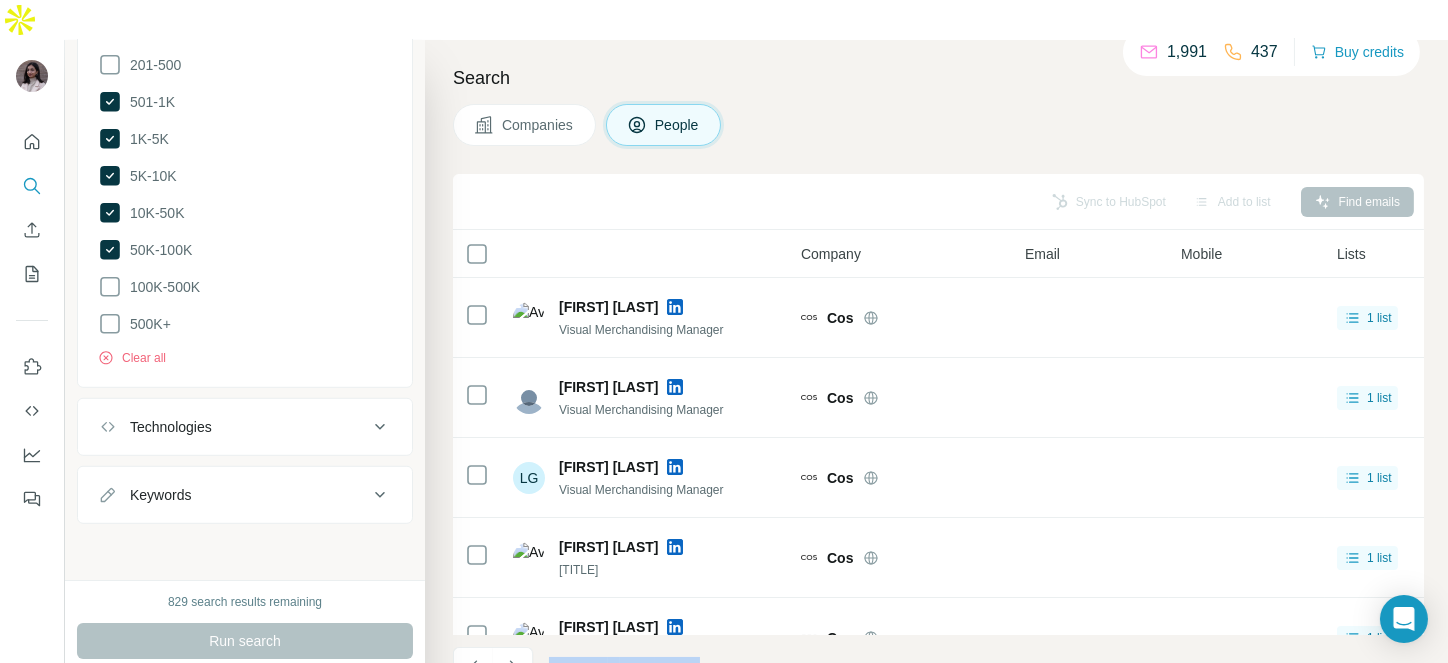 click at bounding box center [513, 667] 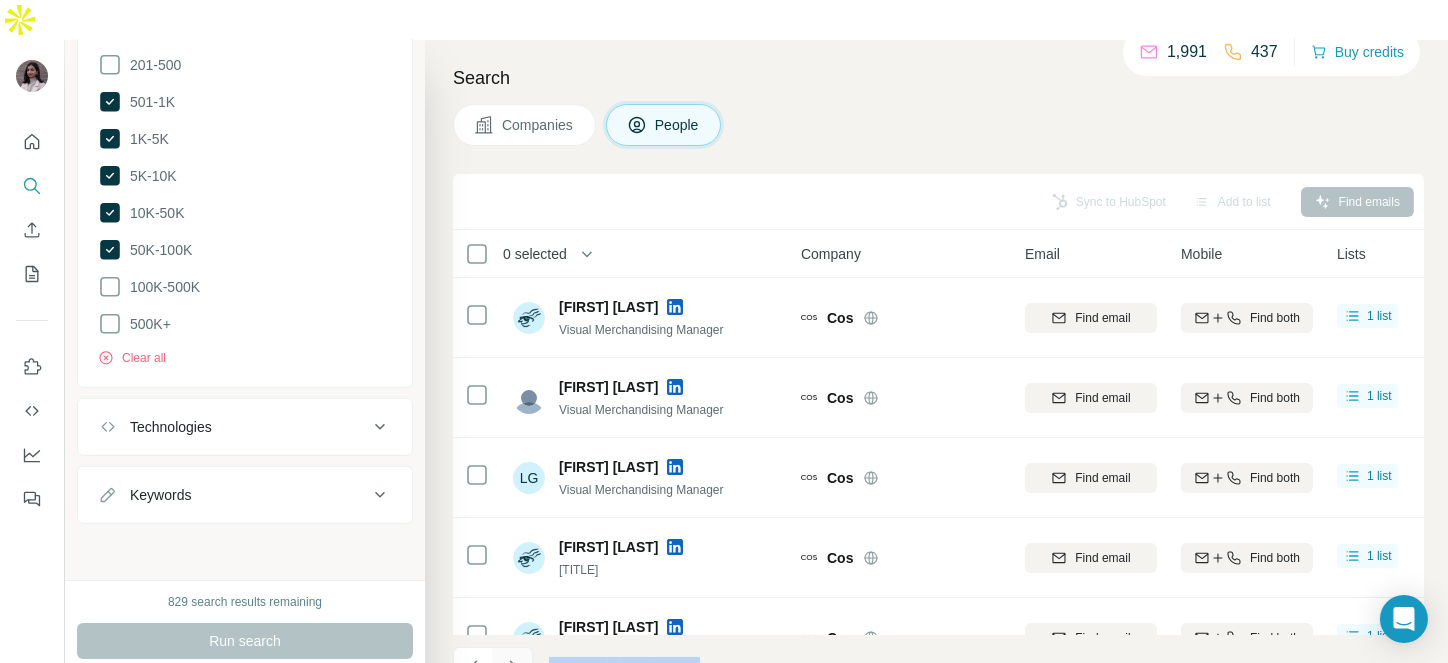click 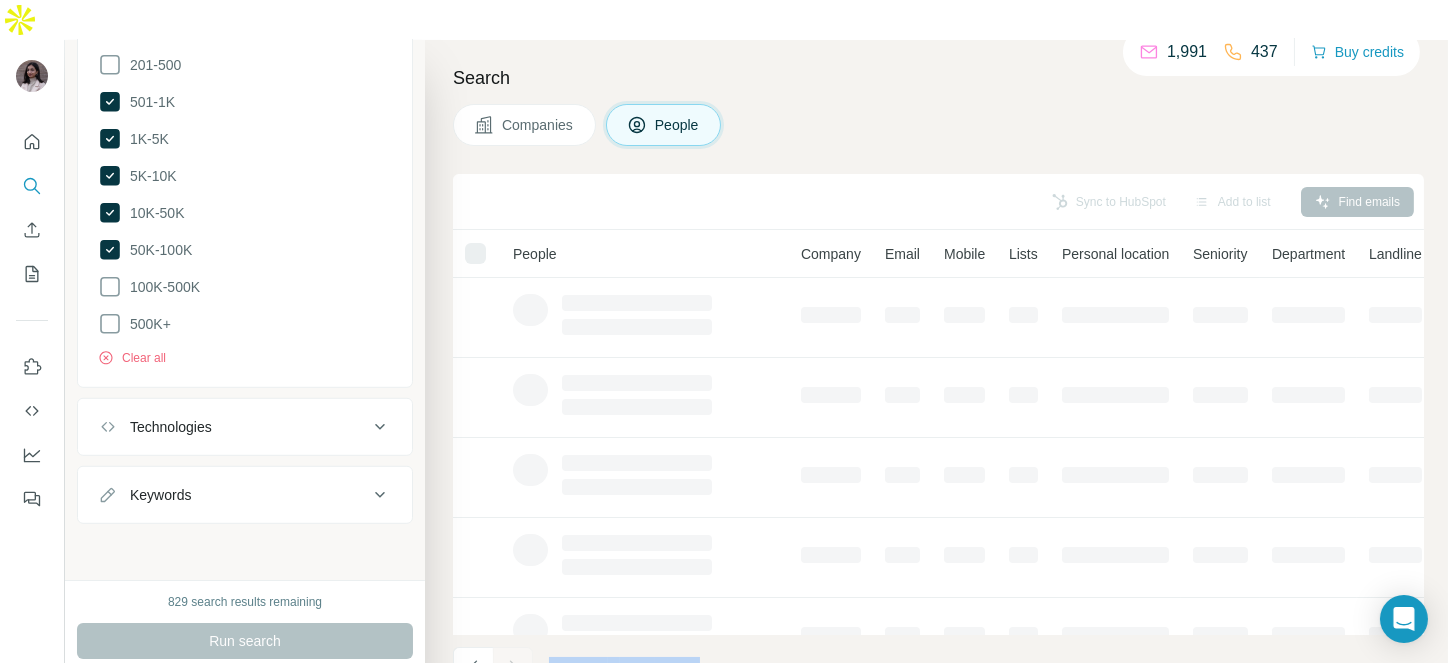 click 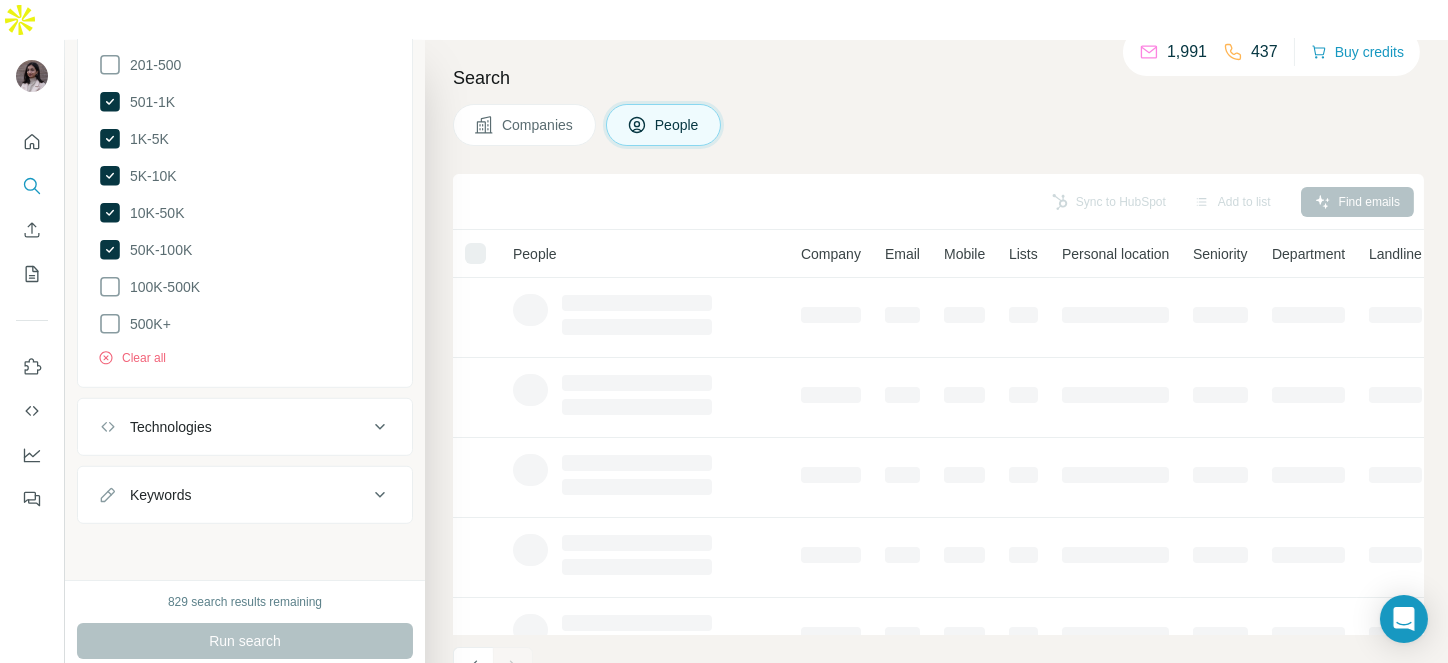 click at bounding box center (513, 667) 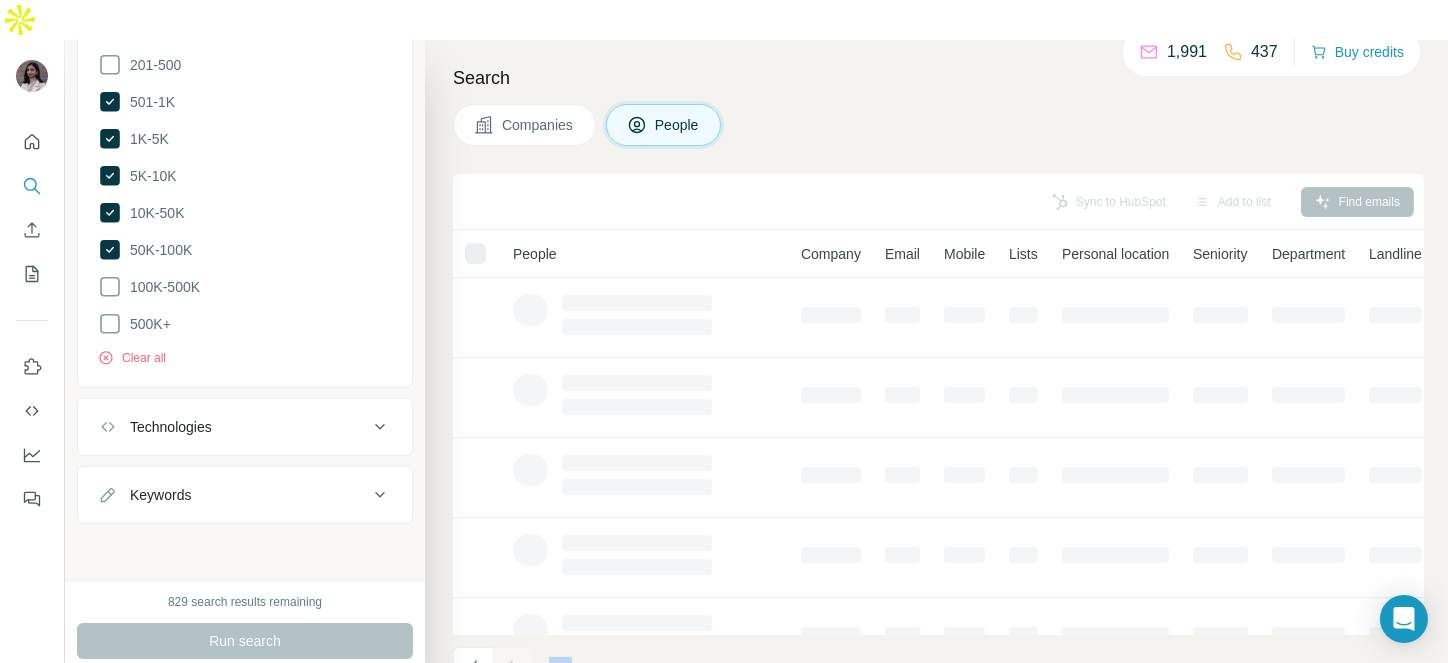 click at bounding box center [513, 667] 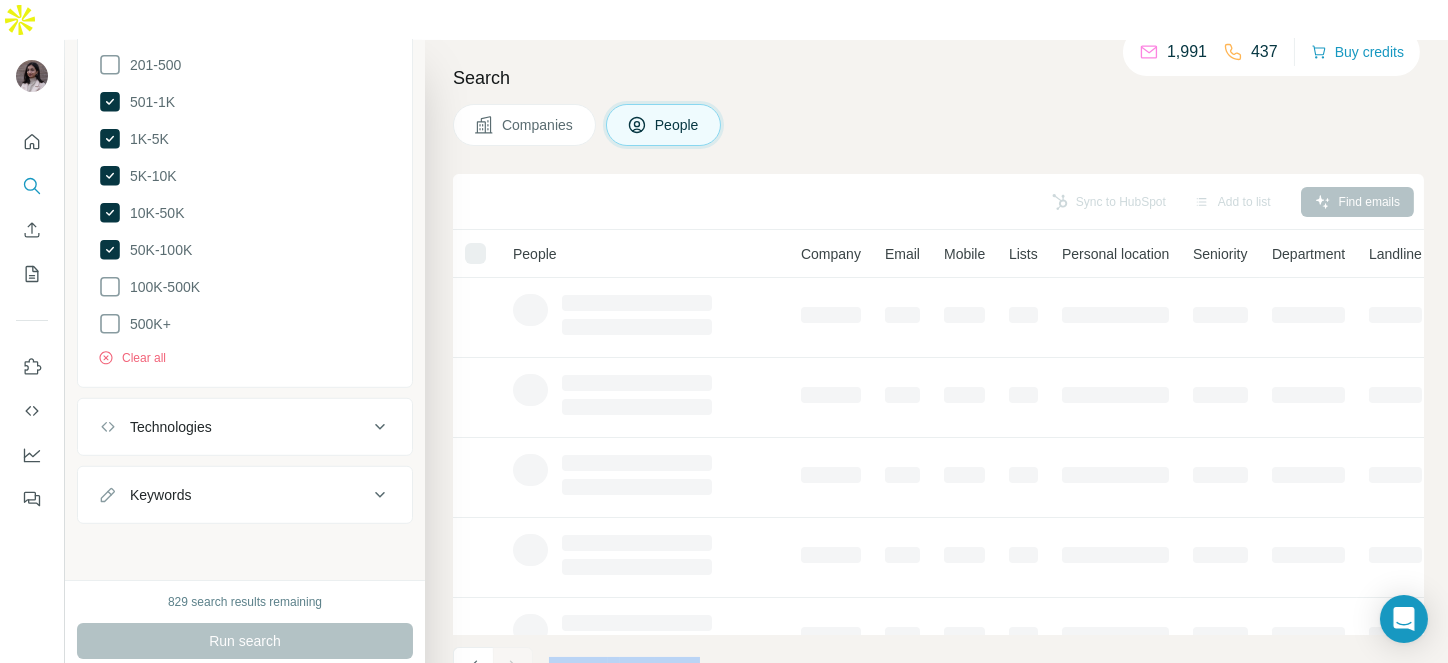 click at bounding box center (513, 667) 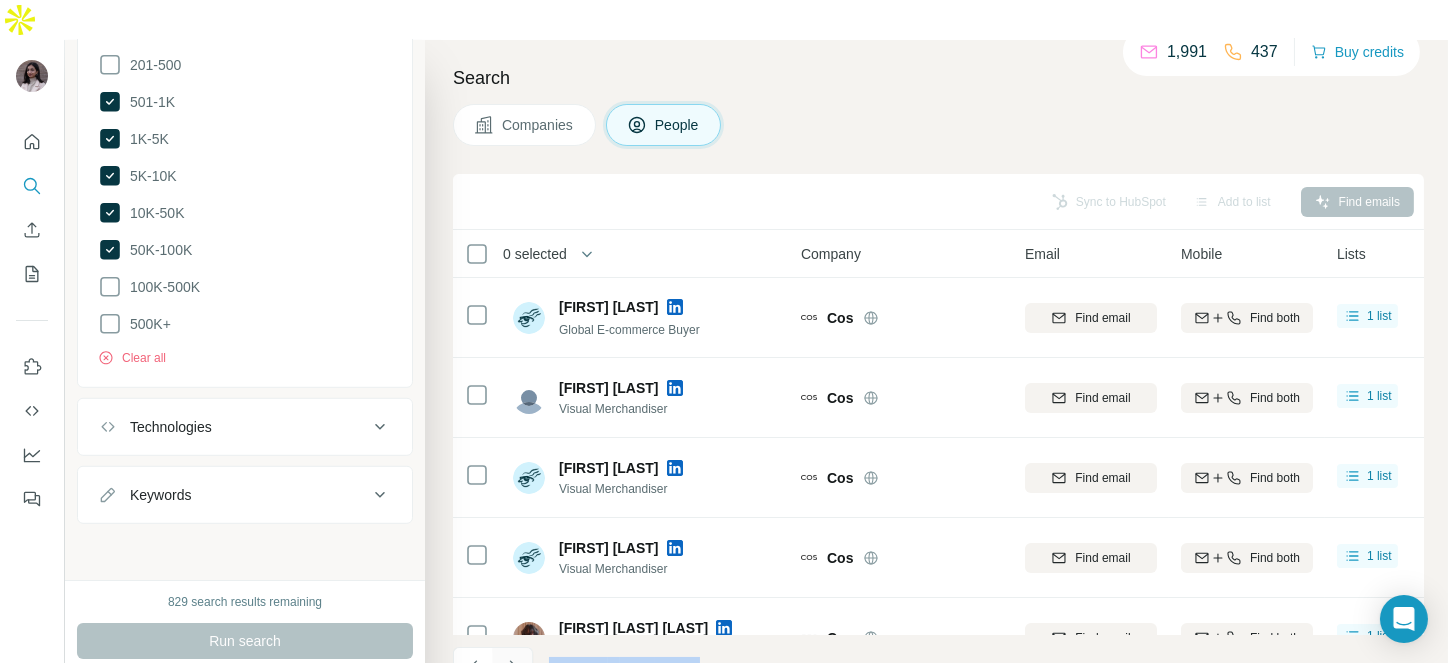 click 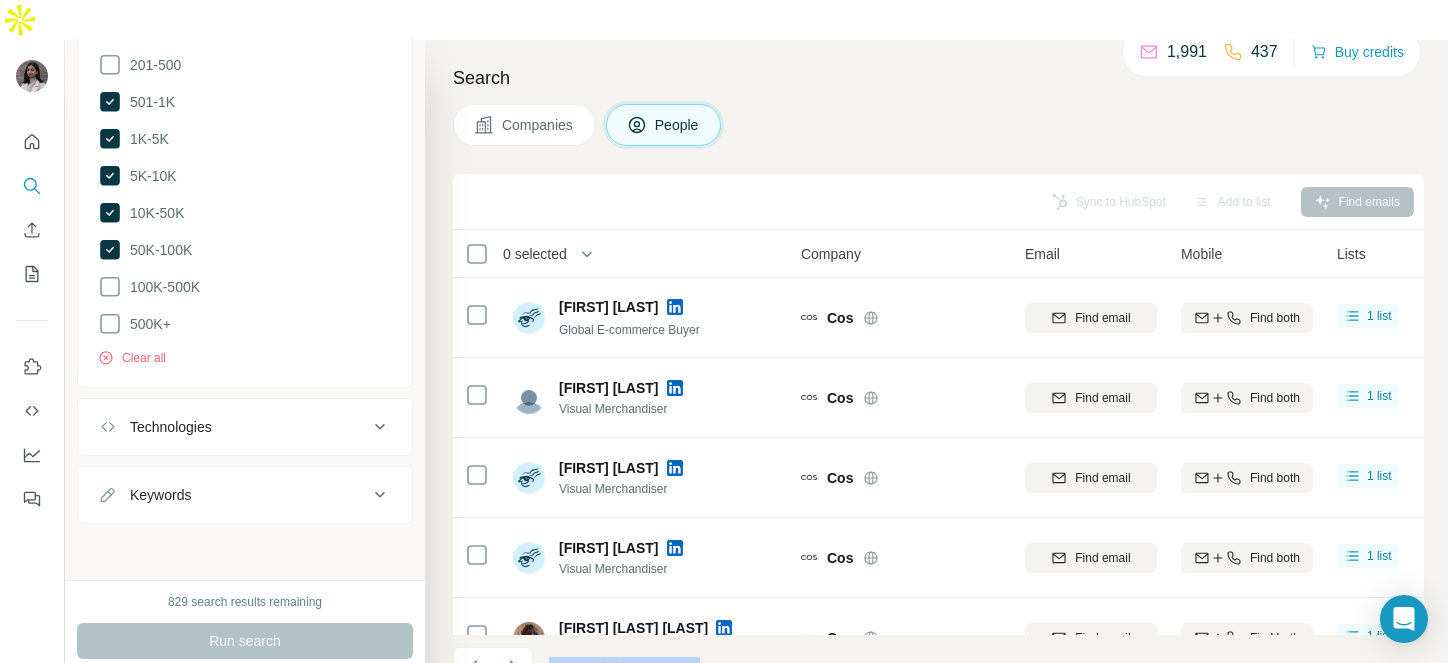 click at bounding box center (513, 667) 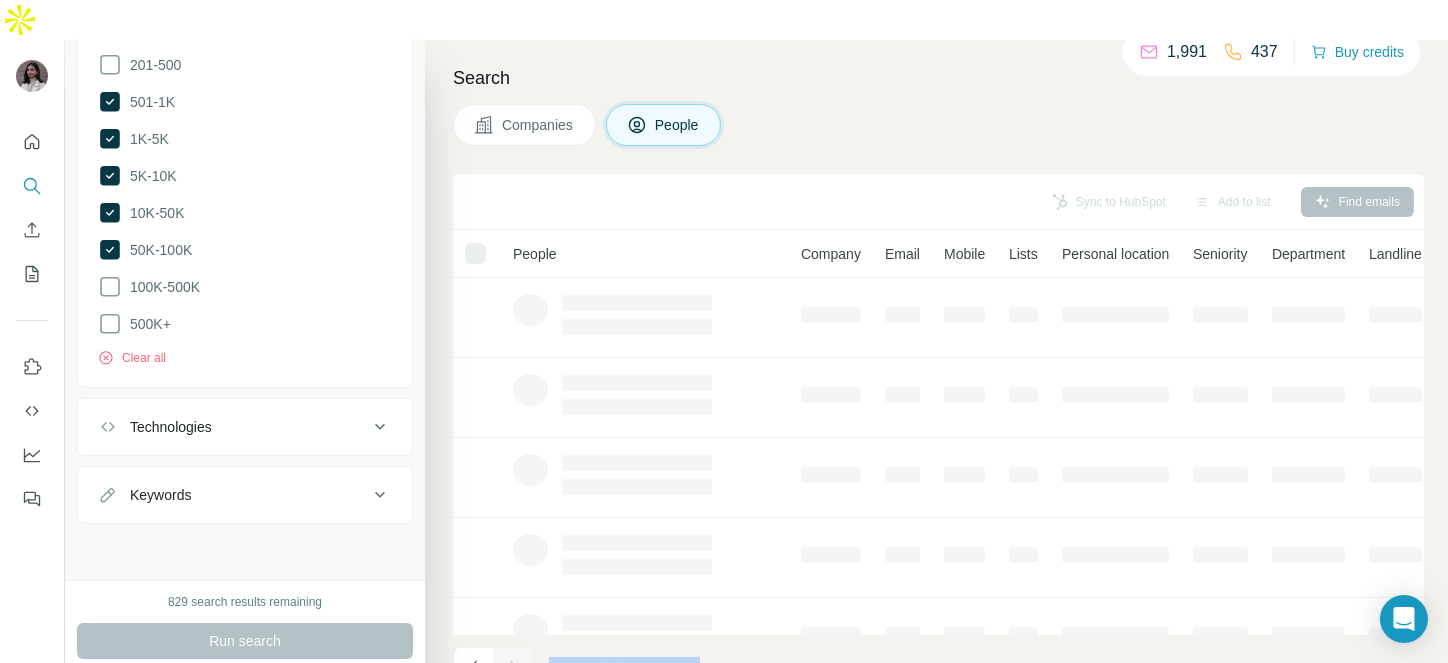 click at bounding box center [513, 667] 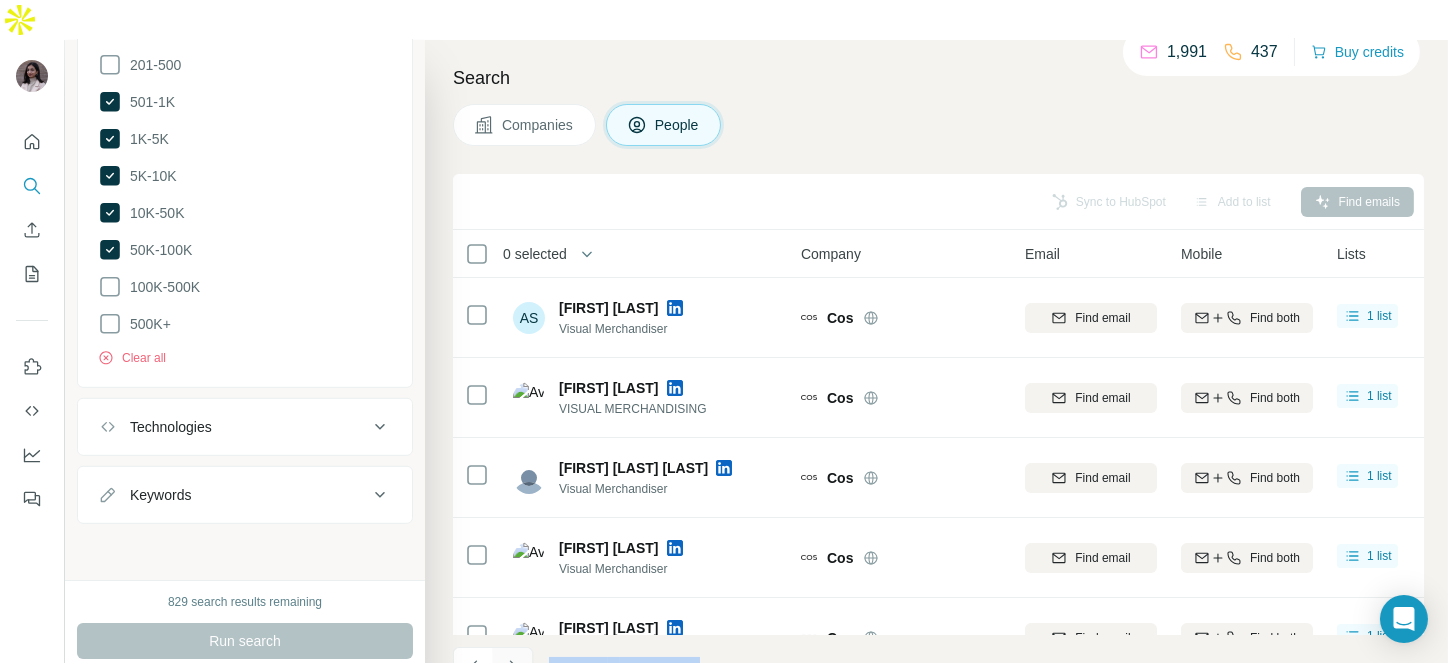 click 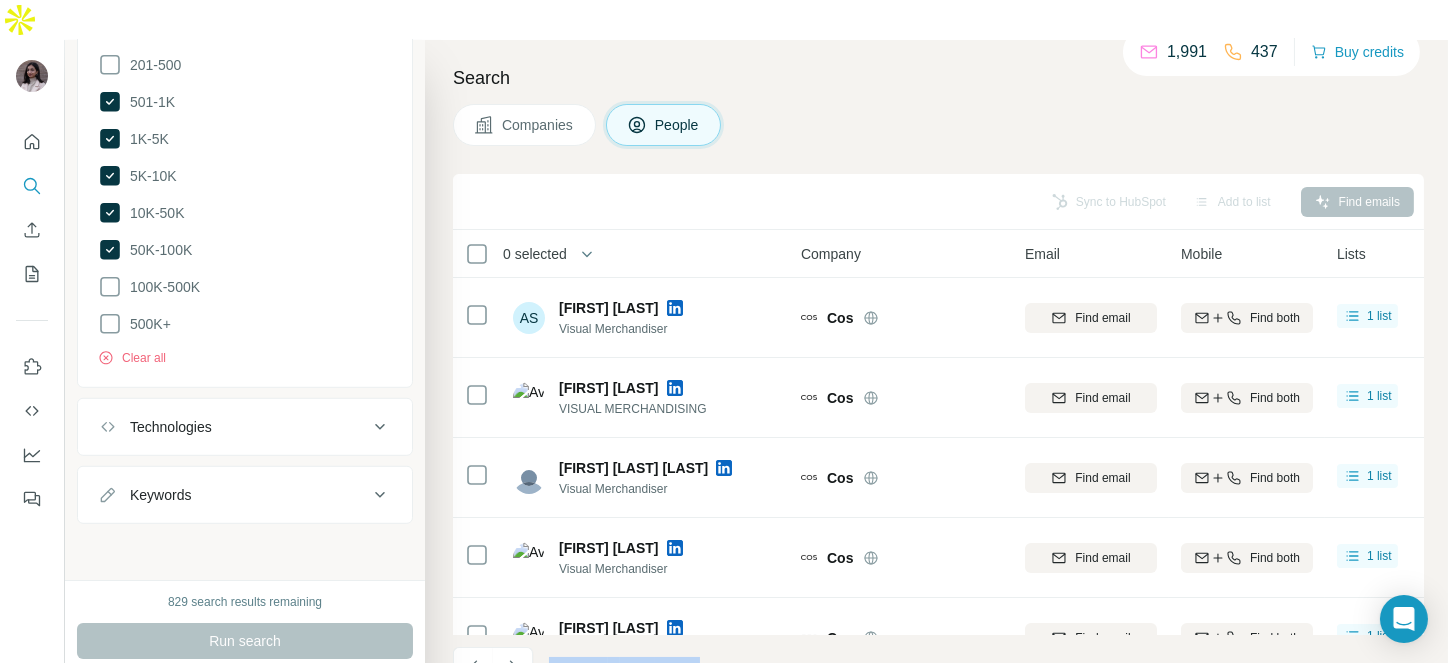 click at bounding box center (513, 667) 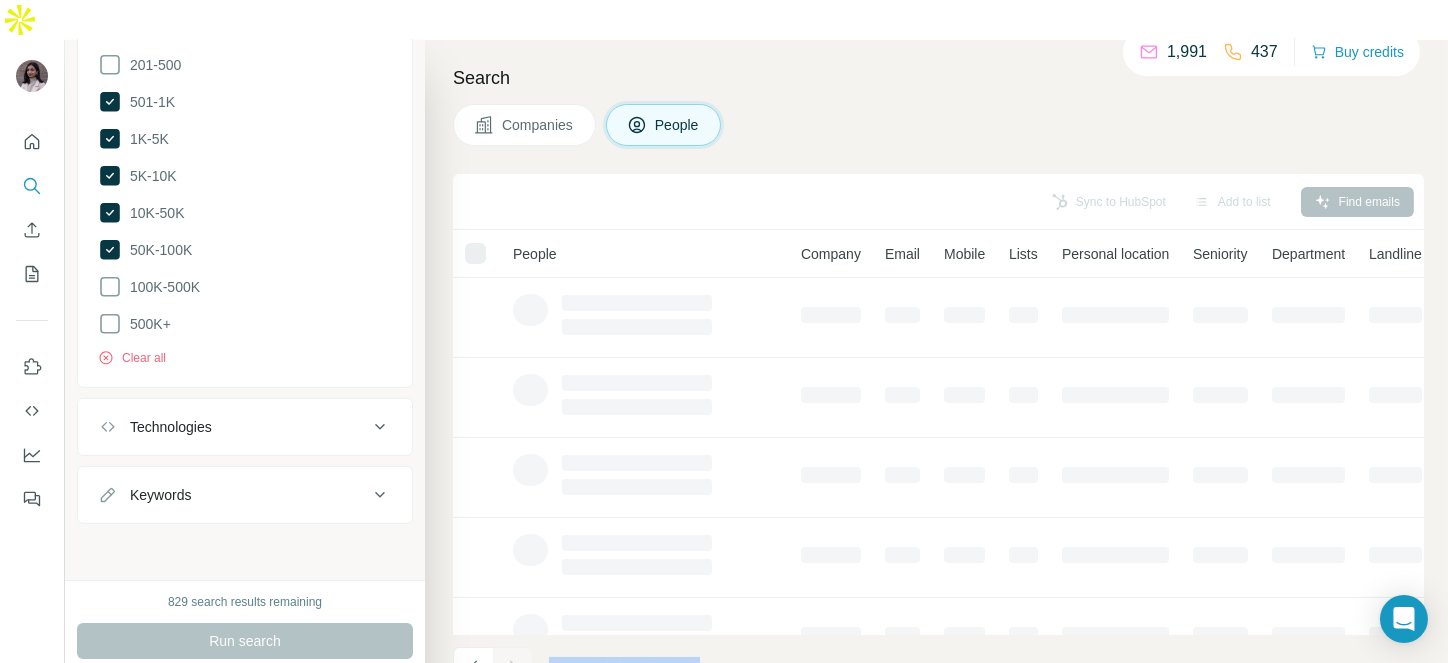 click at bounding box center (513, 667) 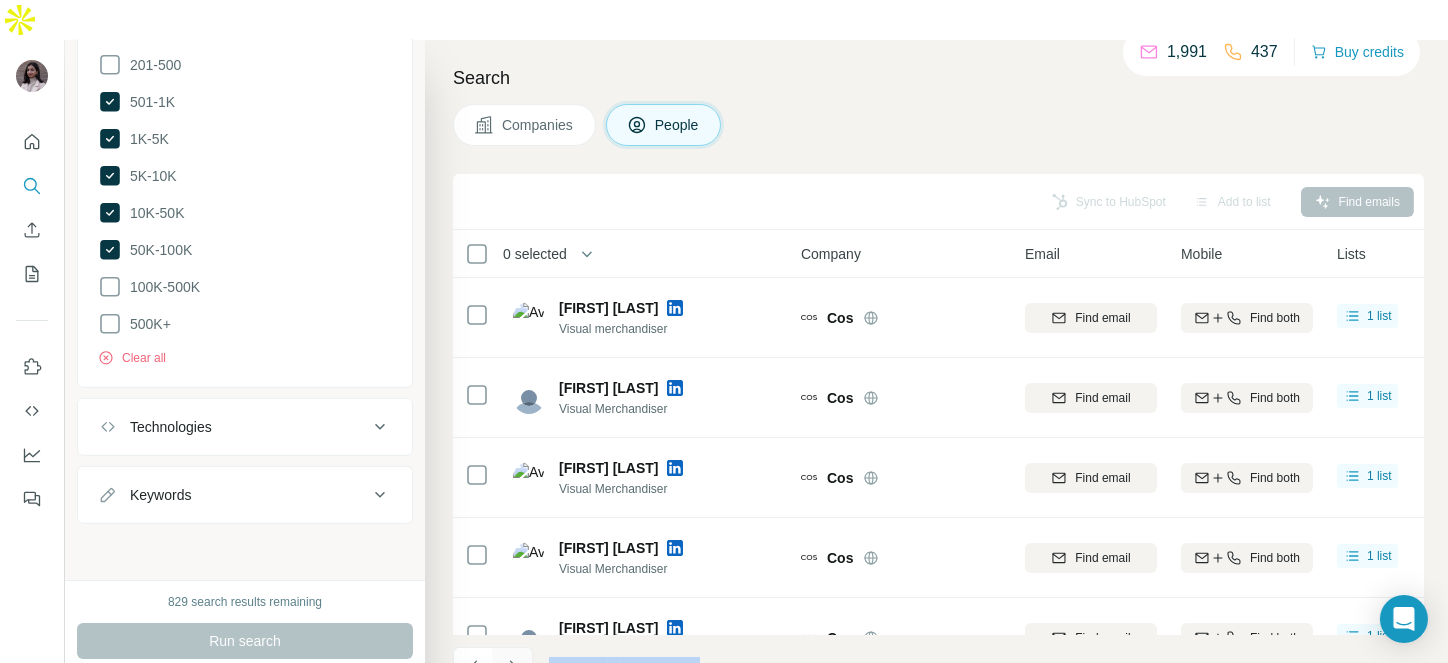 click 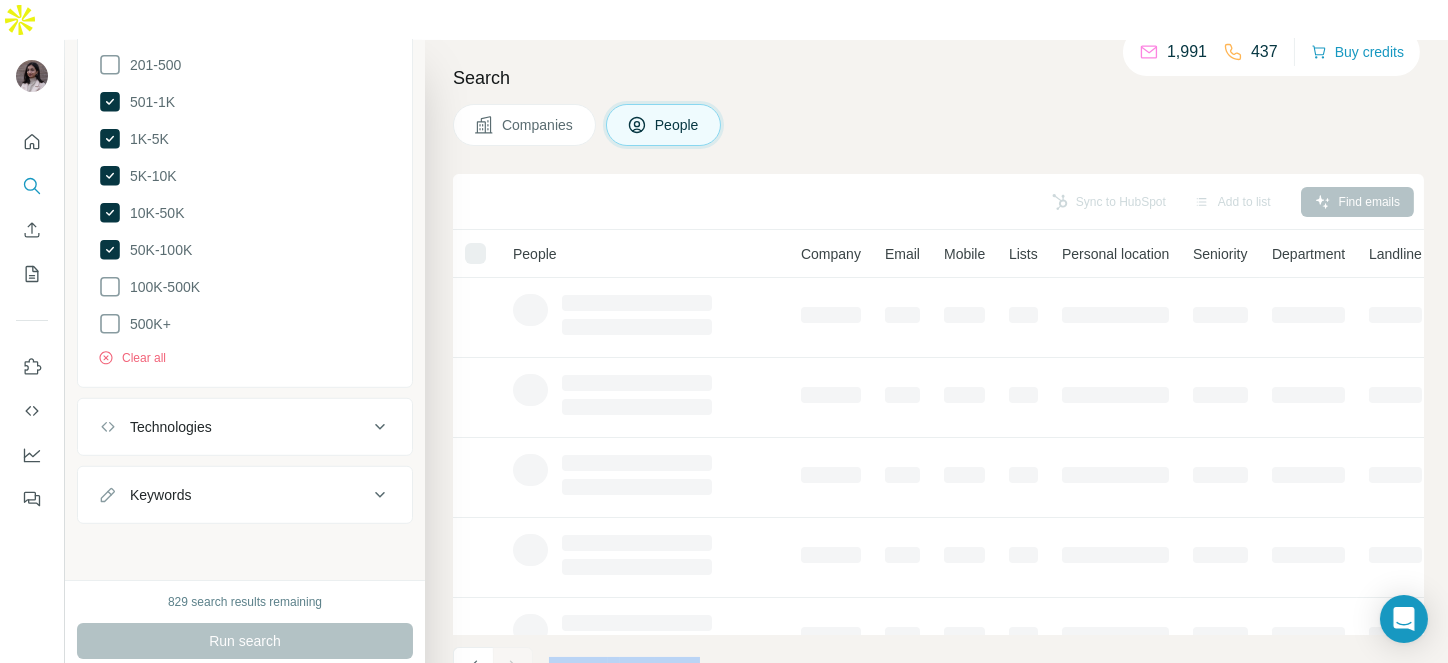 click at bounding box center [513, 667] 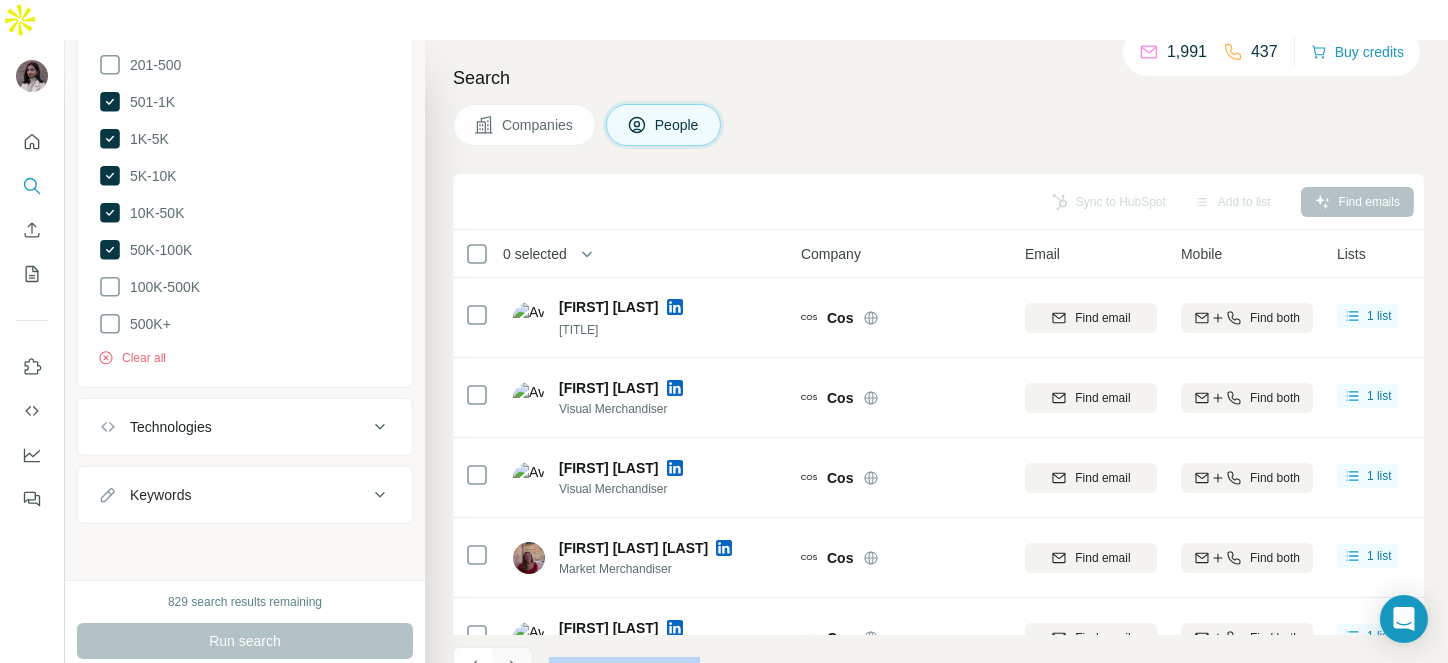 click 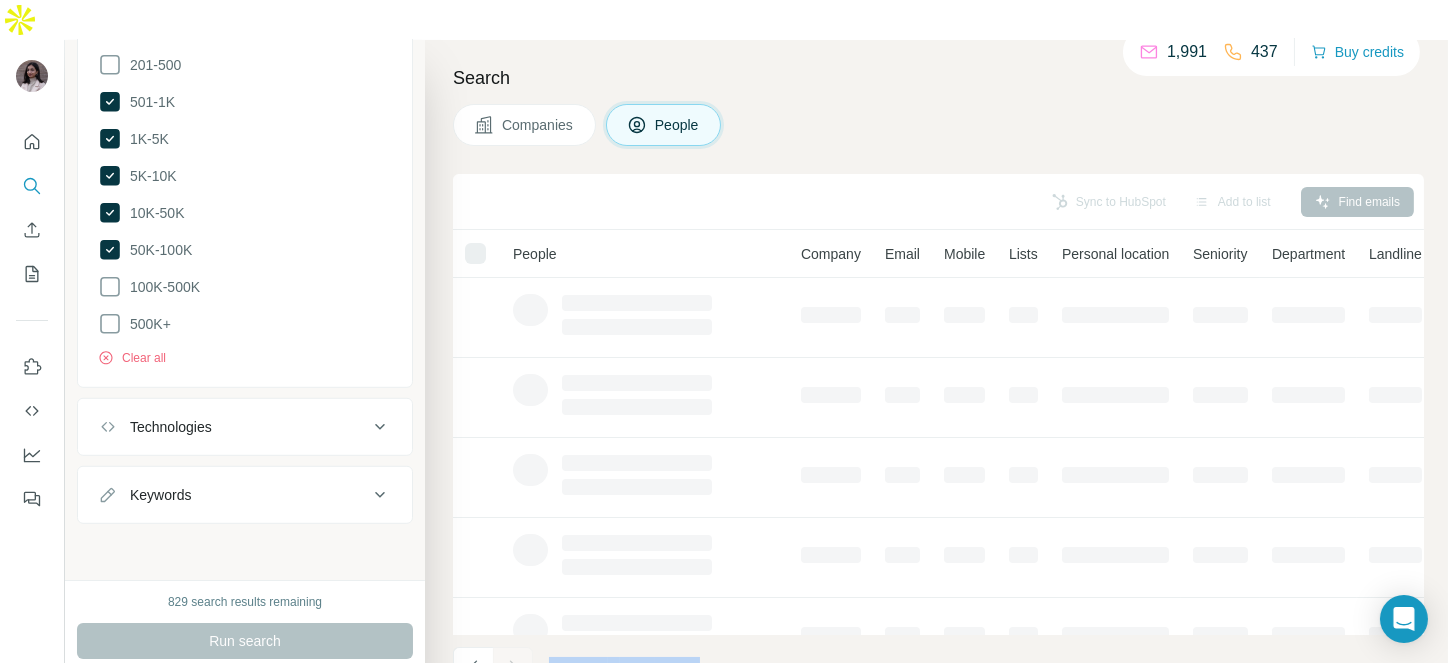 click at bounding box center [513, 667] 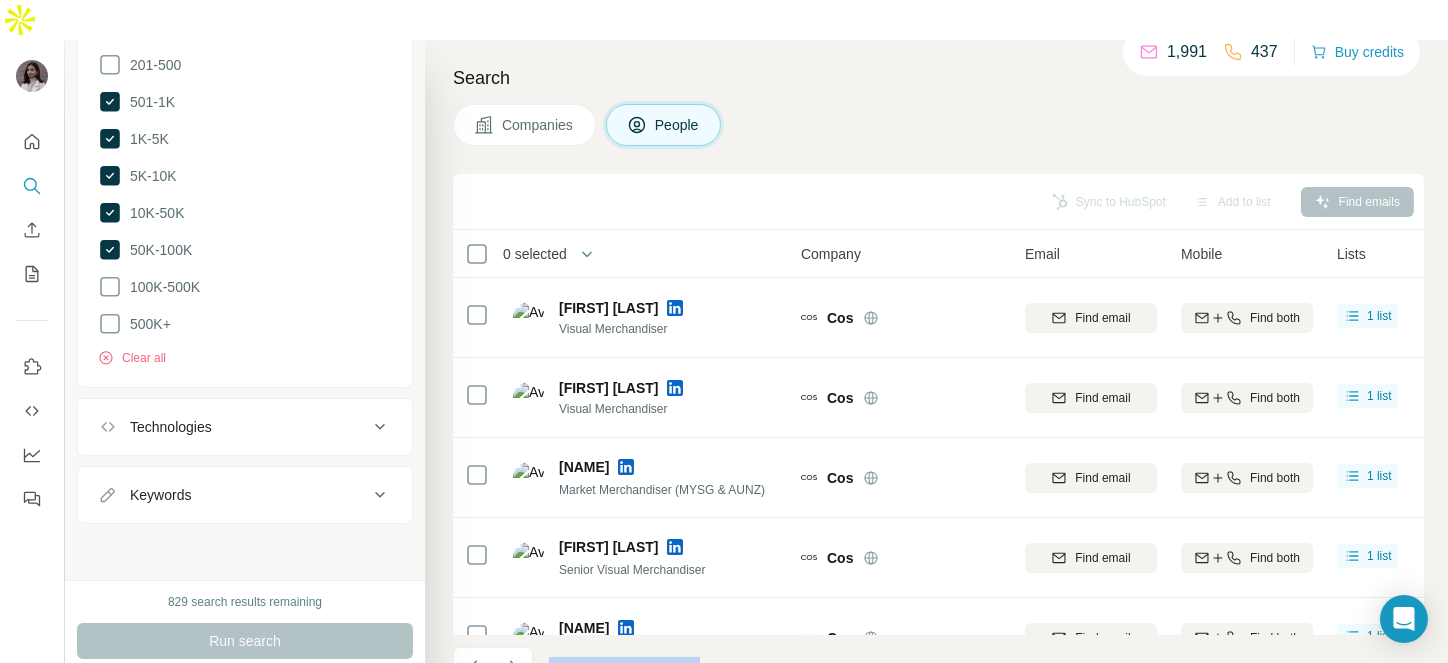 click 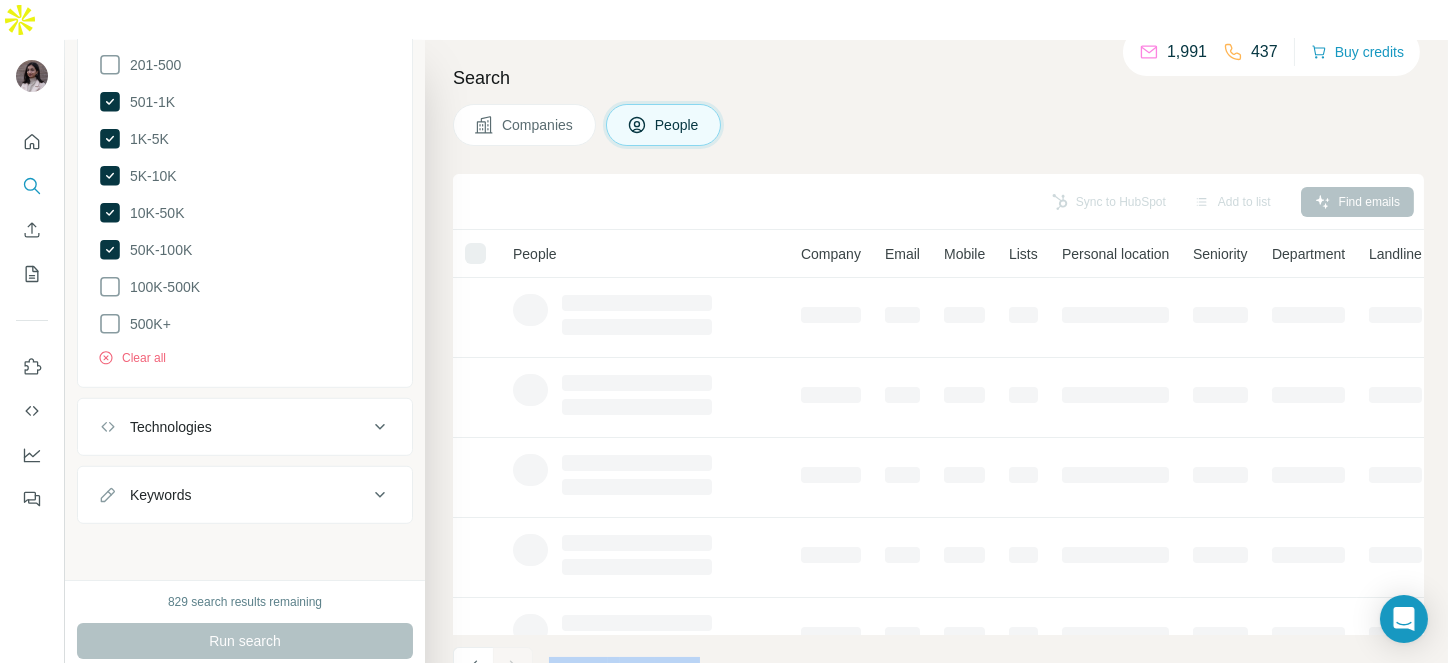 click at bounding box center [513, 667] 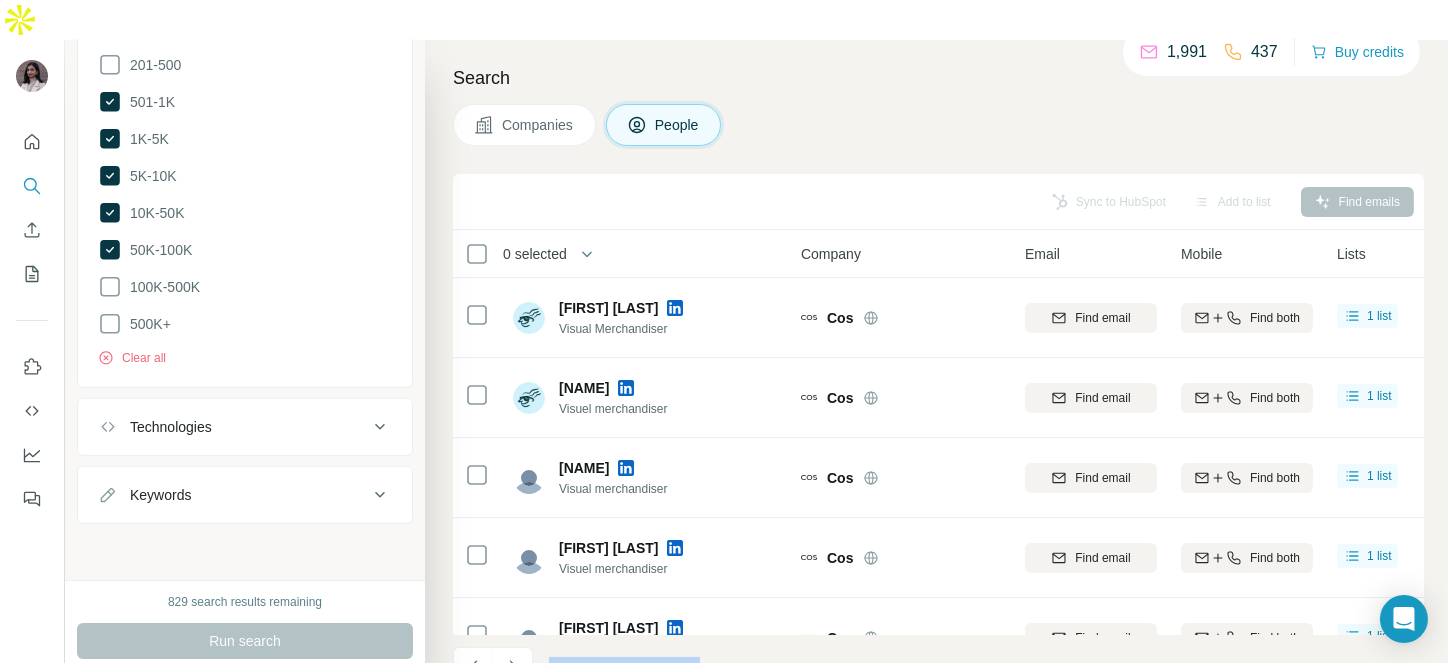 click 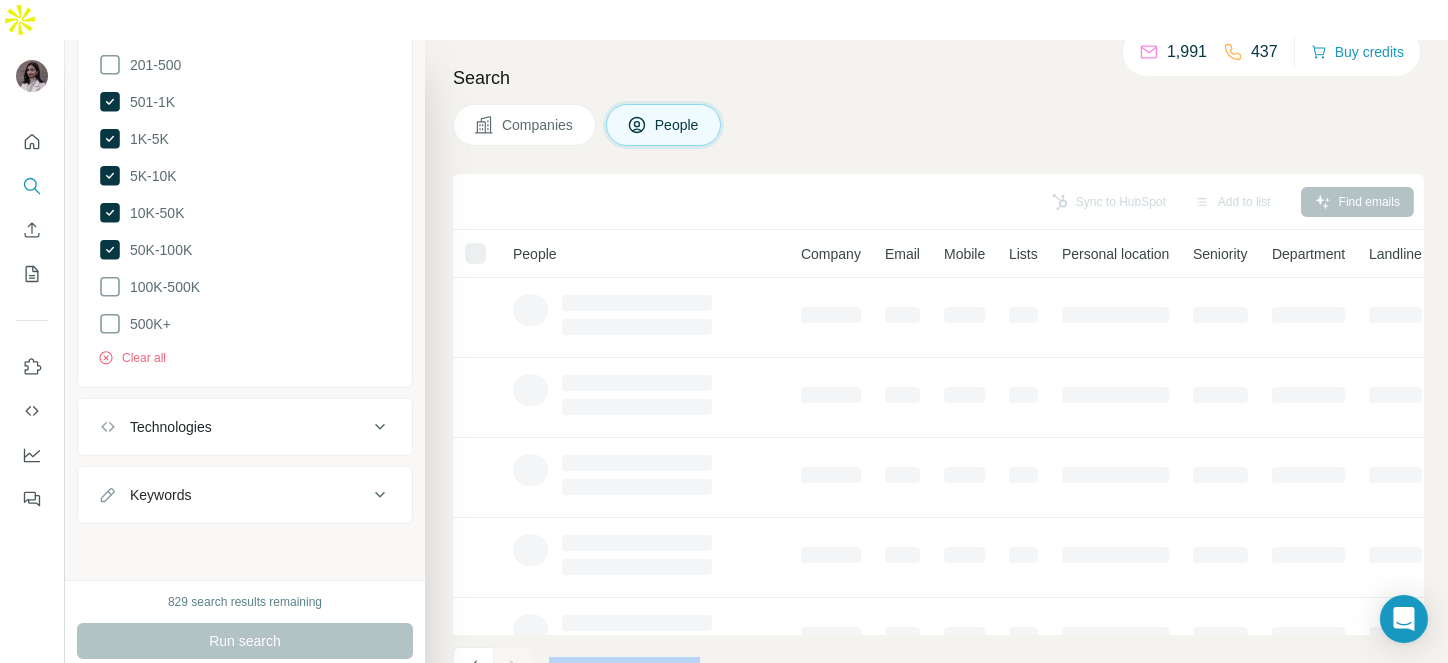 click at bounding box center [513, 667] 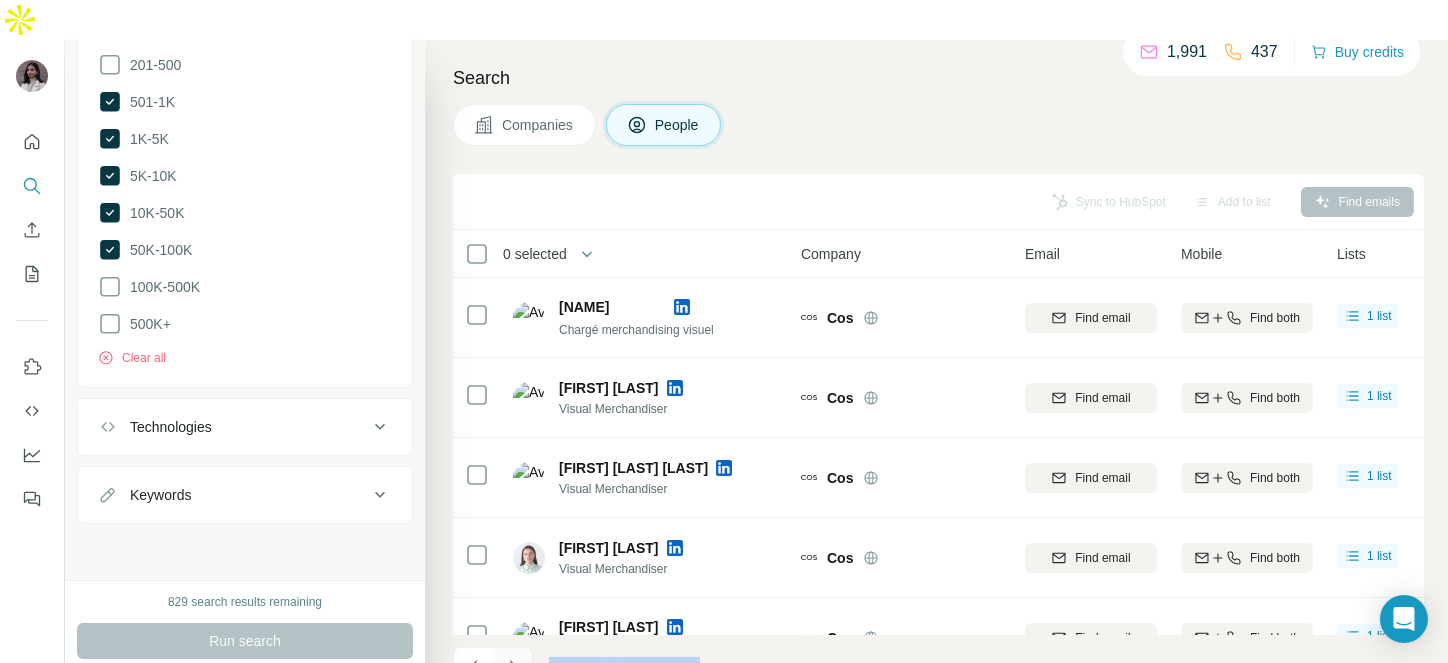 click 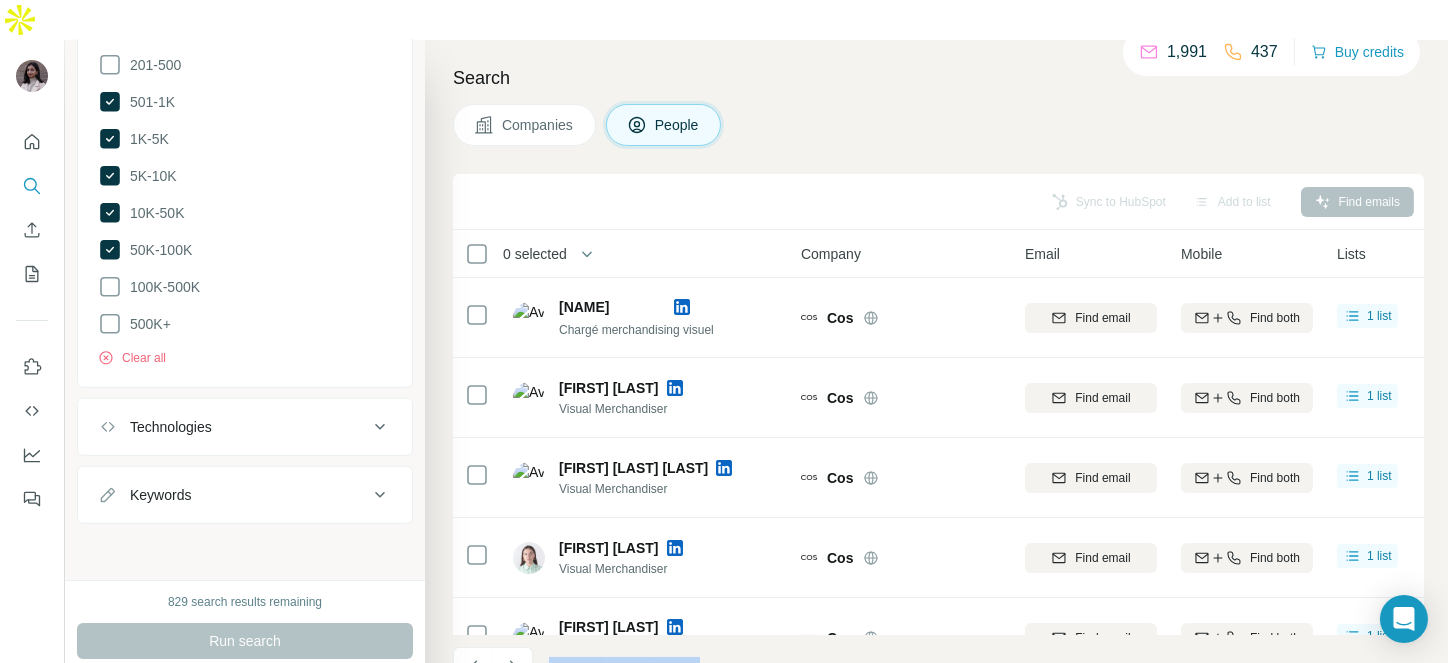 click at bounding box center [513, 667] 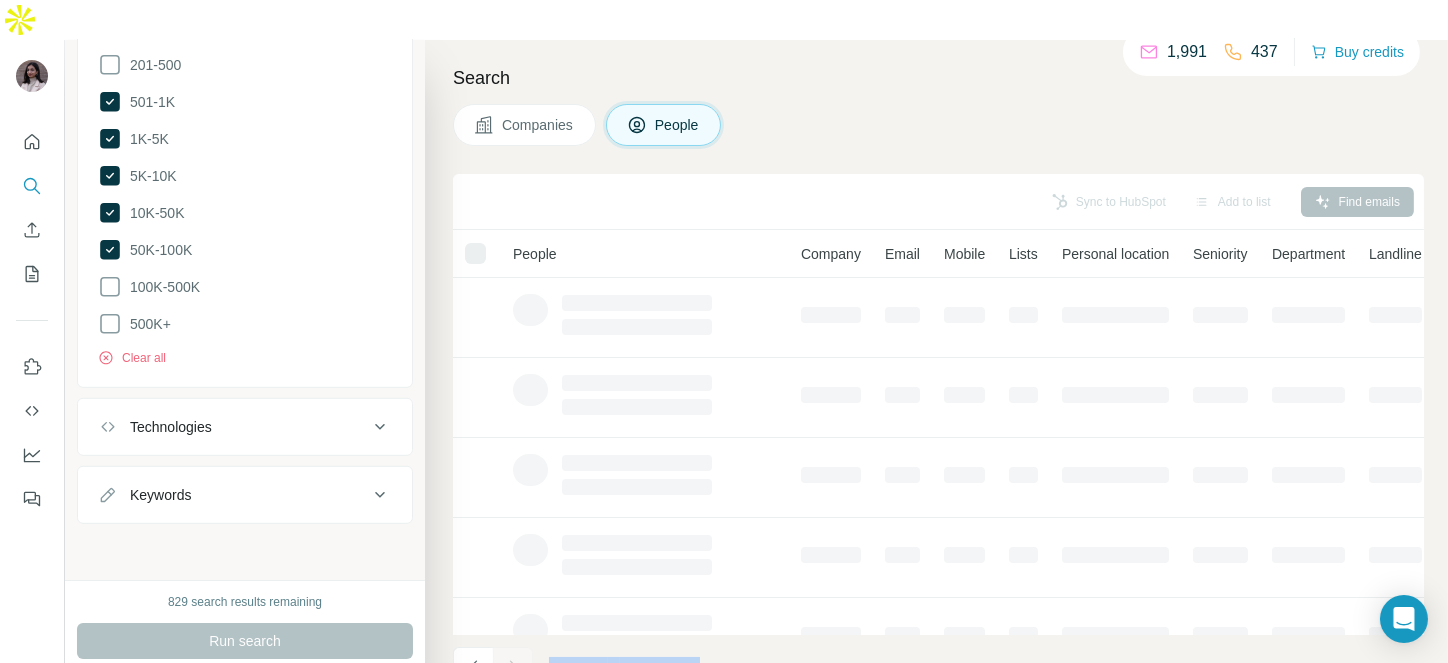 click at bounding box center (513, 667) 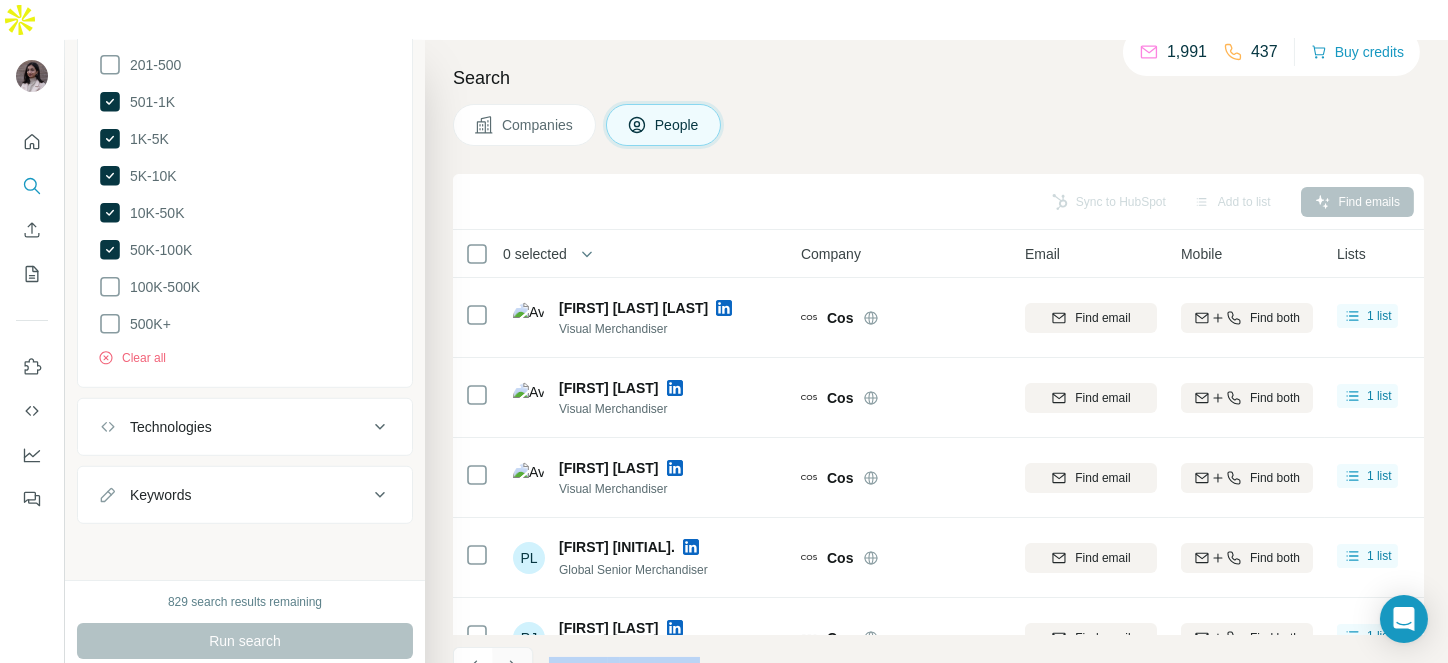 click 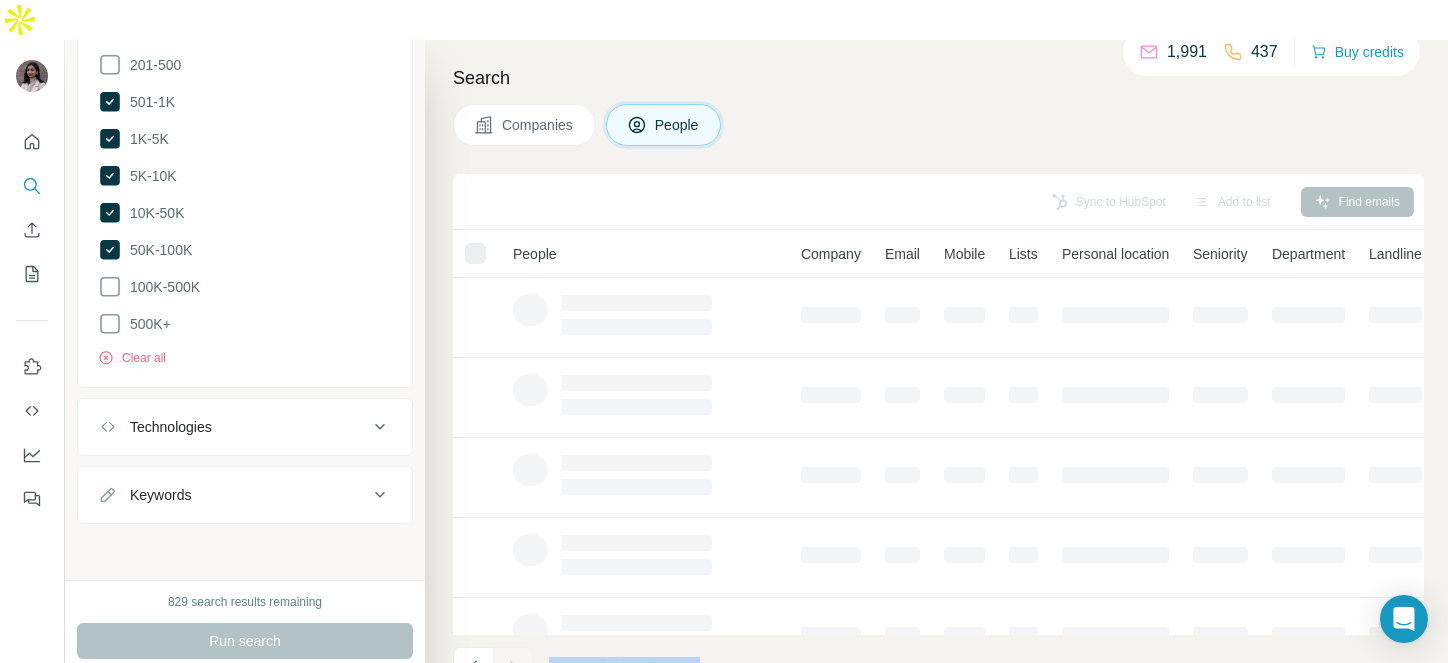 click at bounding box center (513, 667) 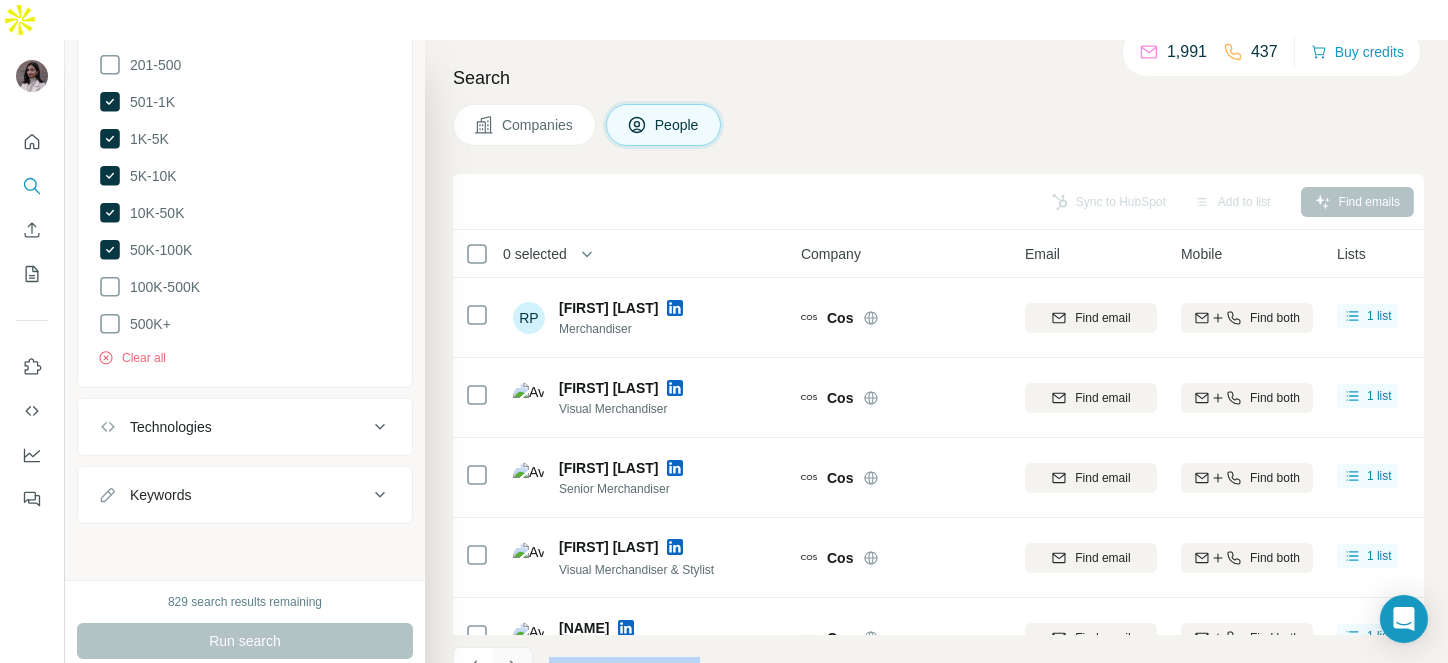click 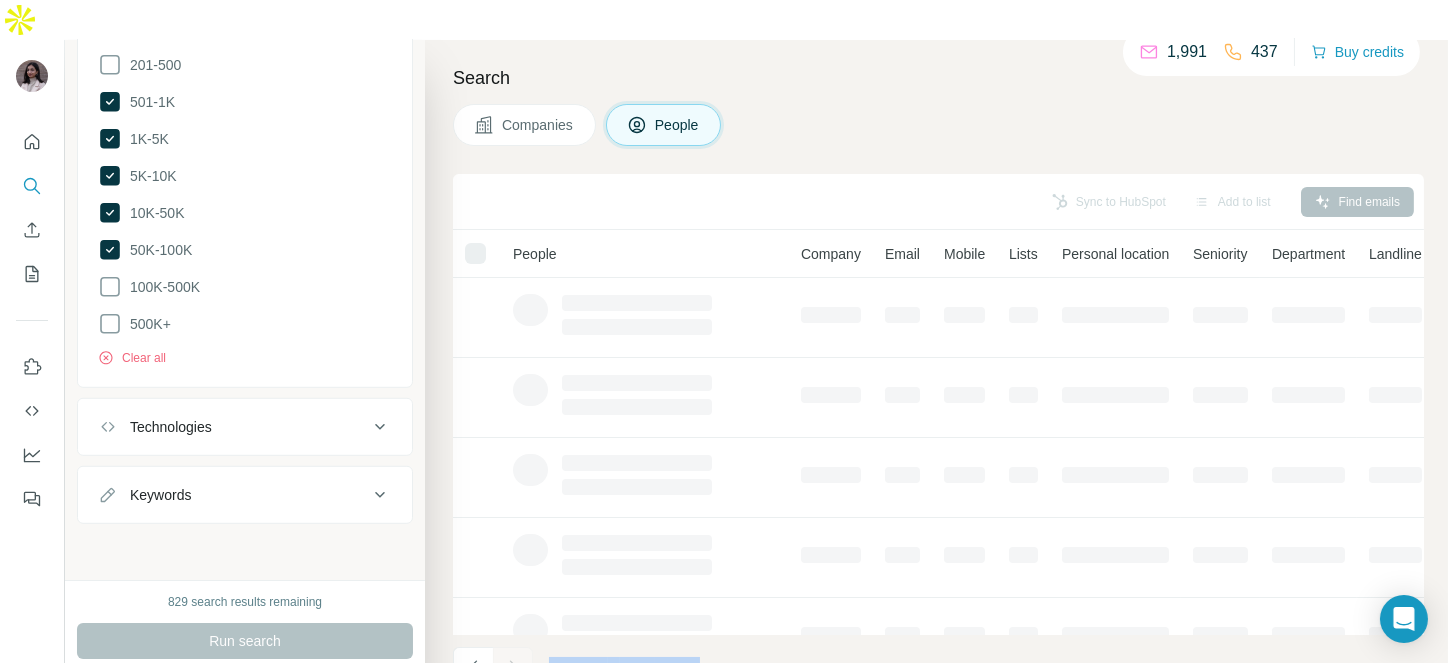 click at bounding box center (513, 667) 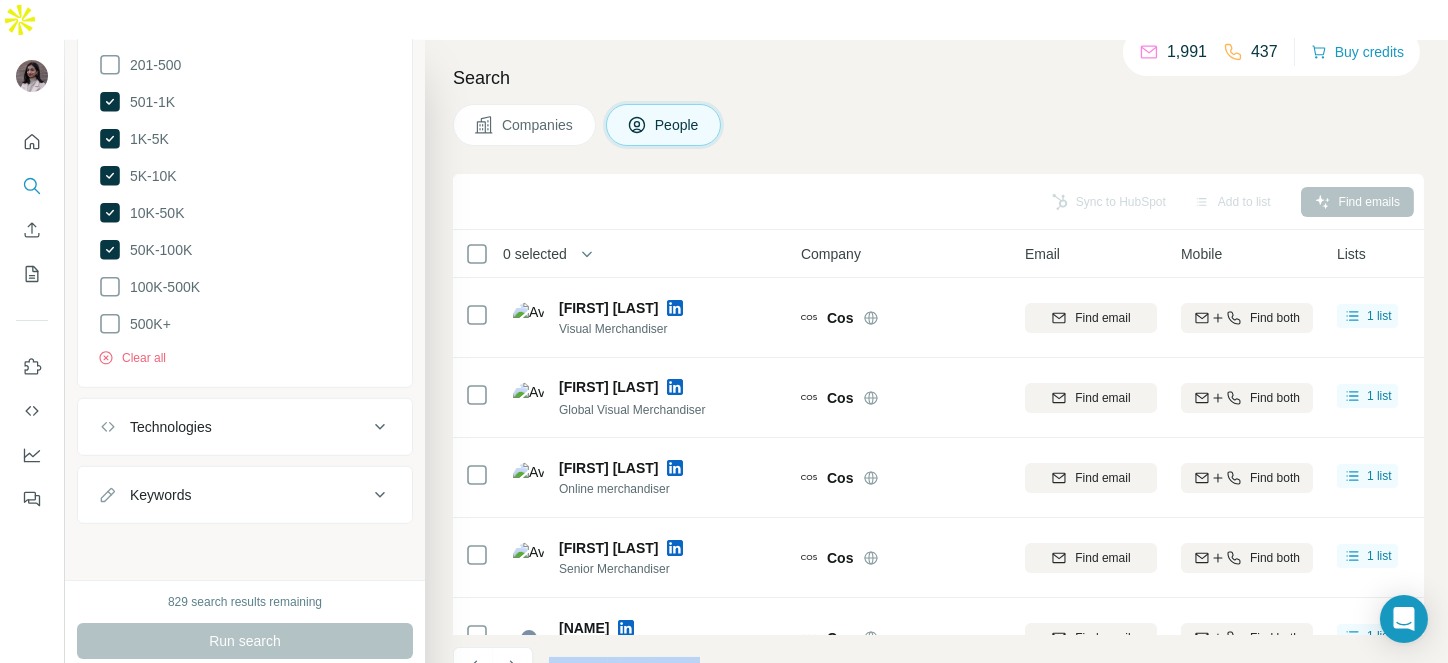 click 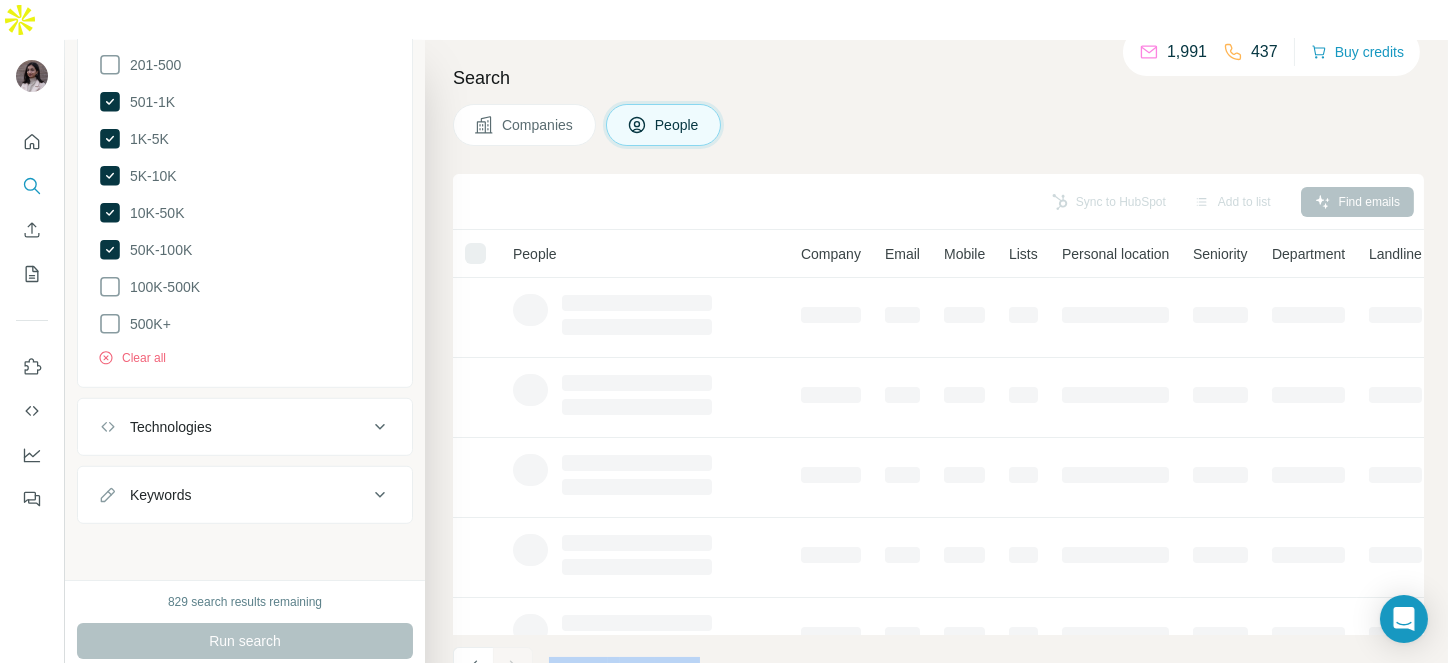click at bounding box center [513, 667] 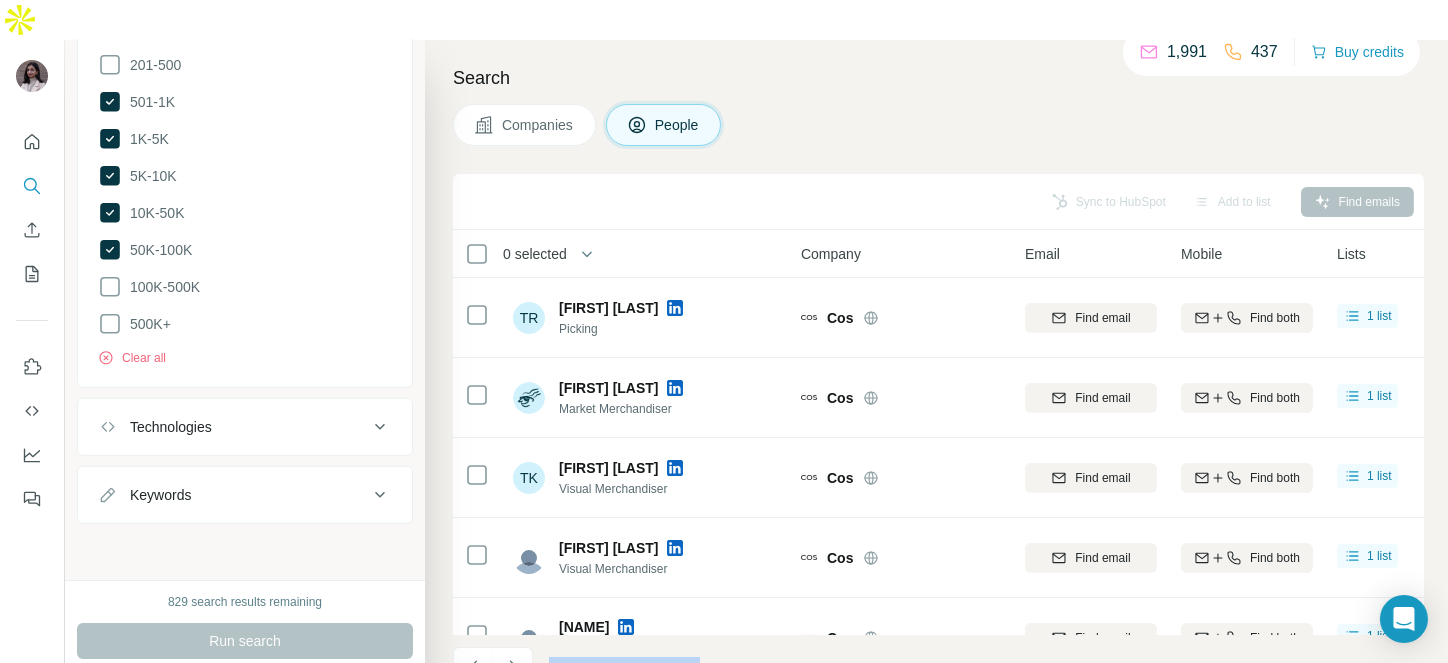 click 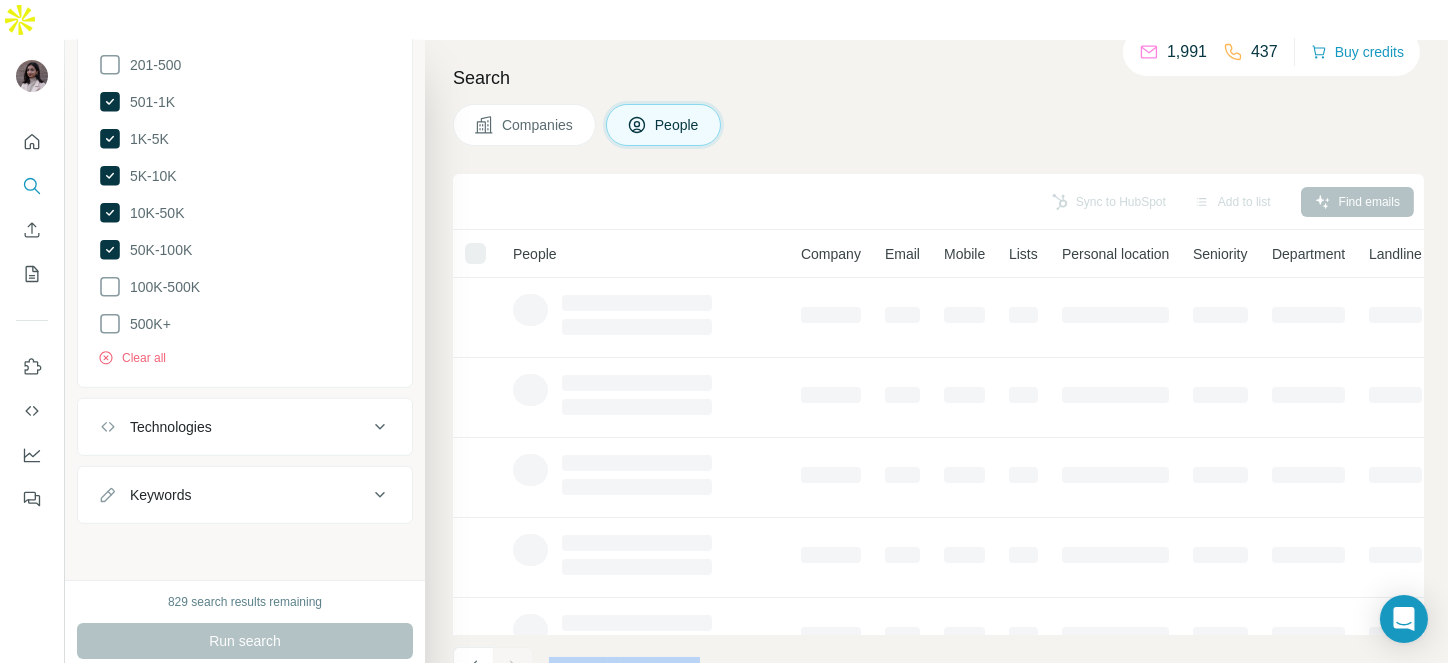 click at bounding box center [513, 667] 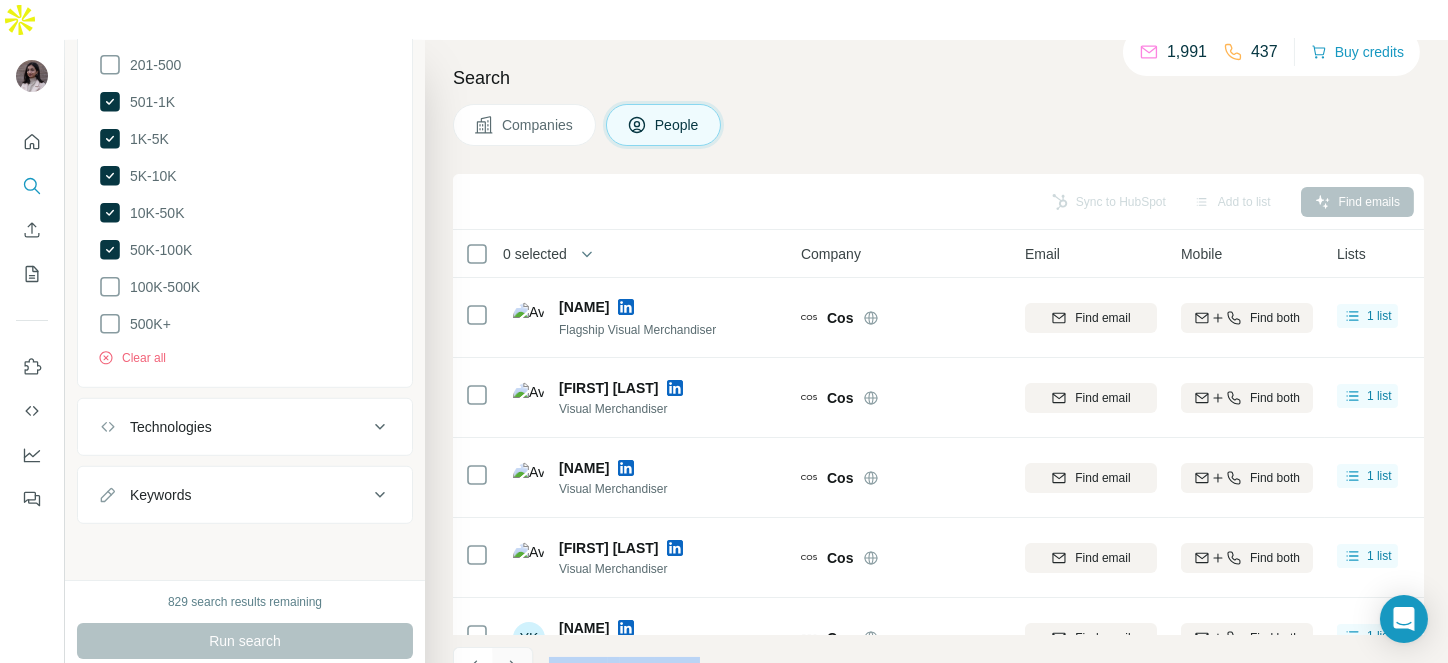 click 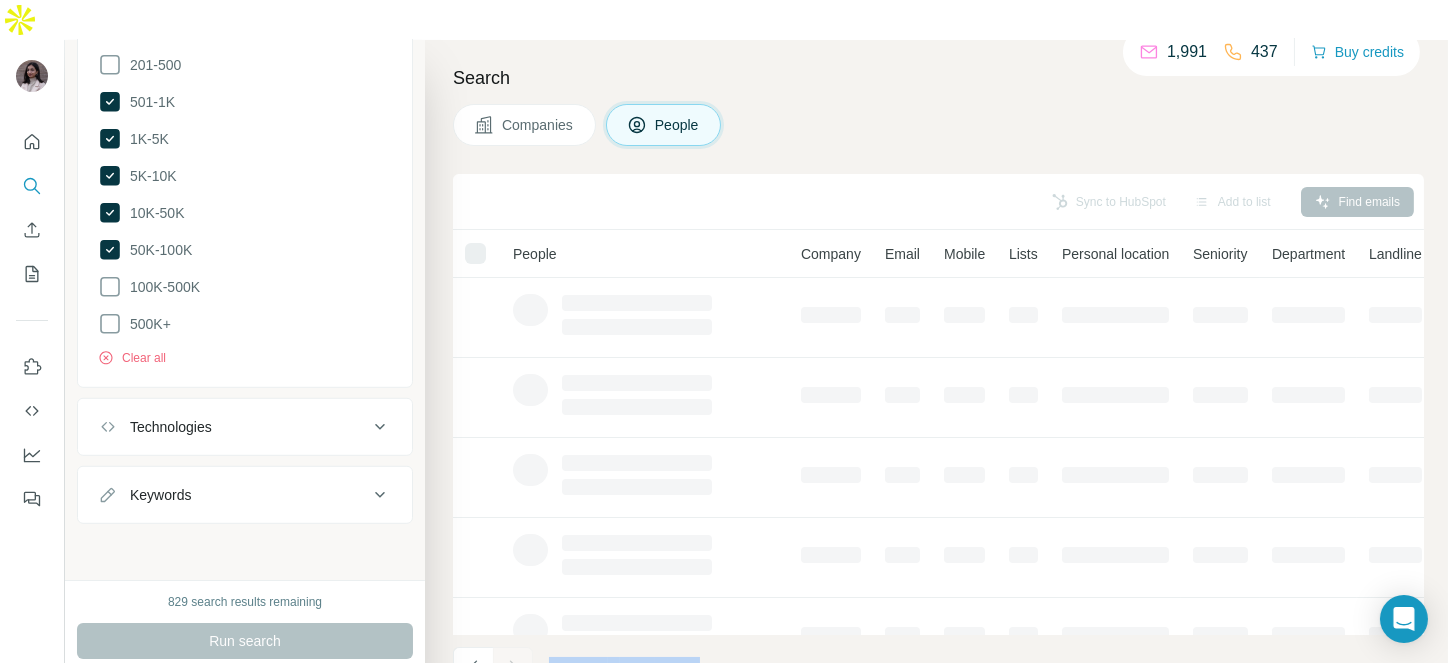 click at bounding box center (513, 667) 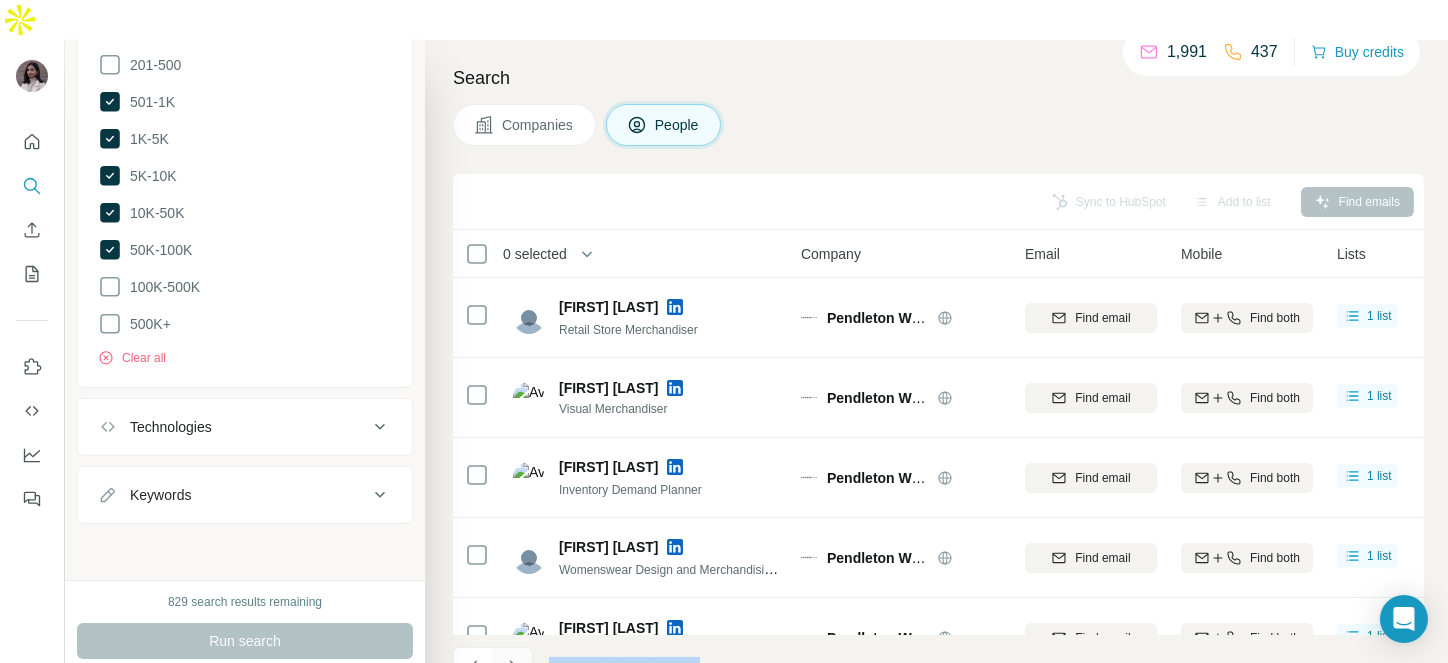 click 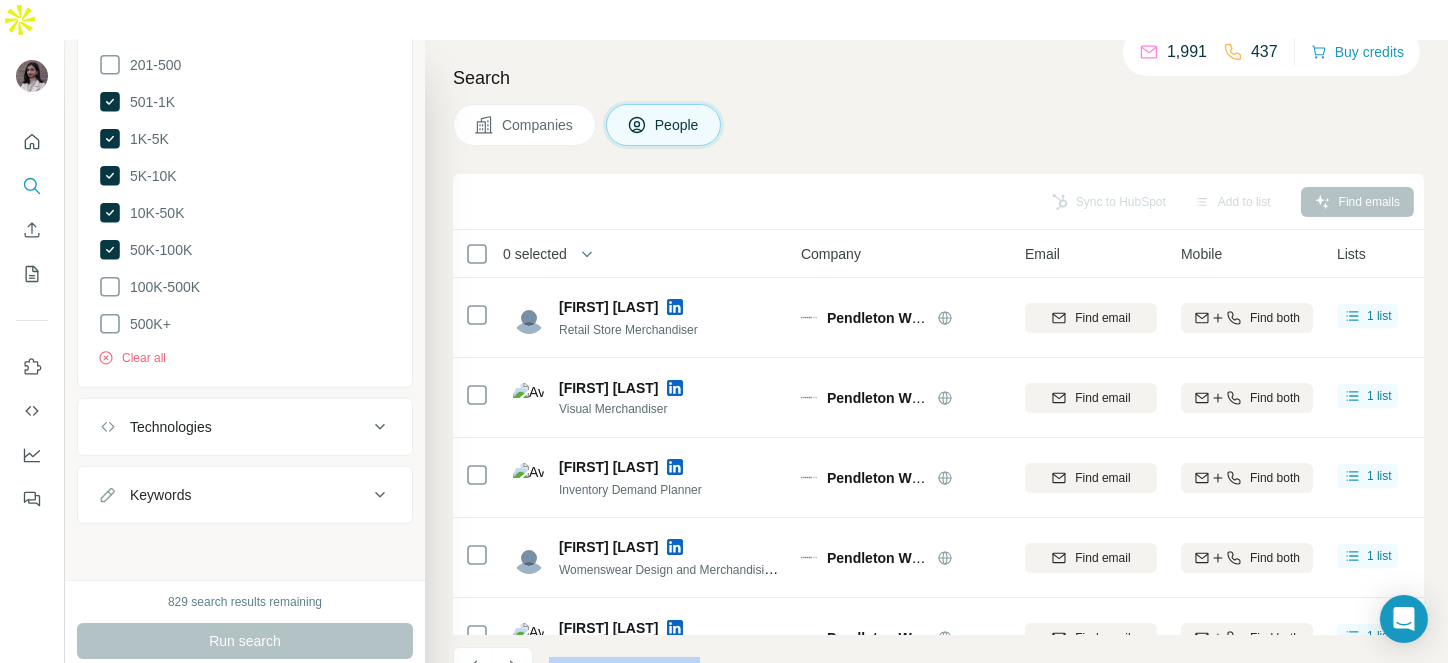 click at bounding box center [513, 667] 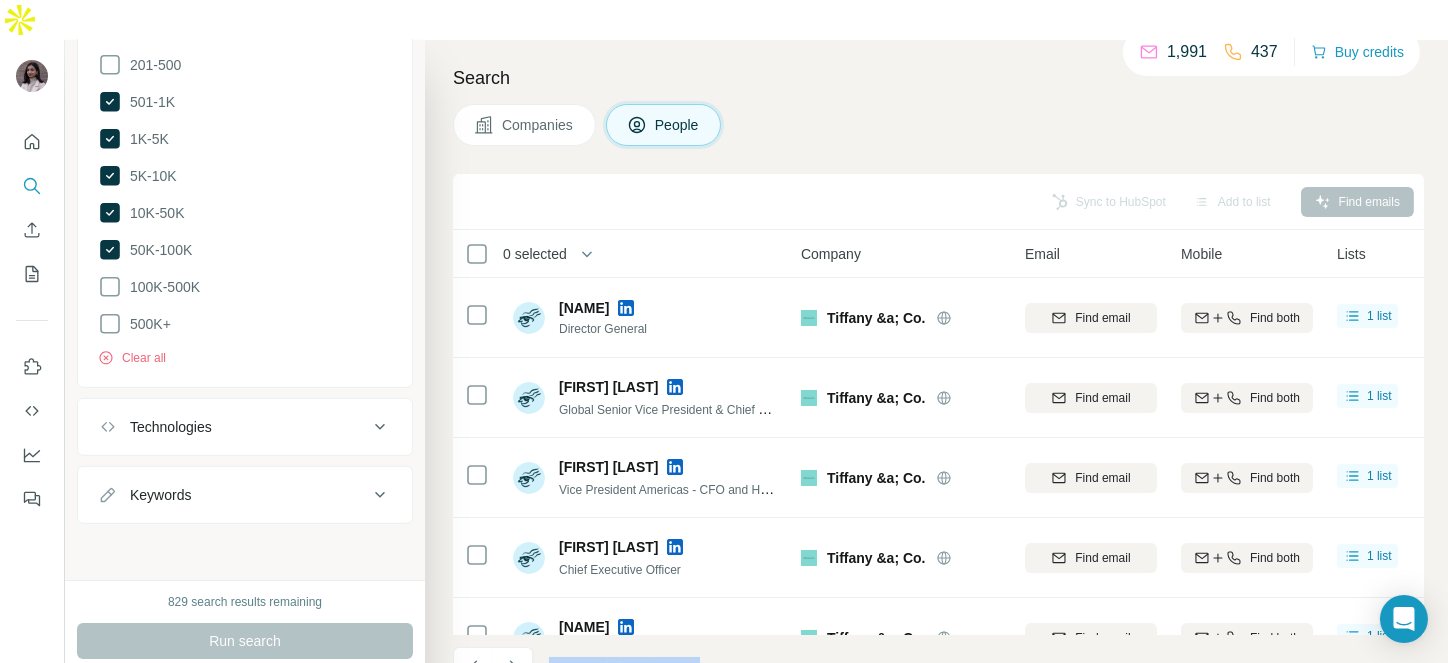 click 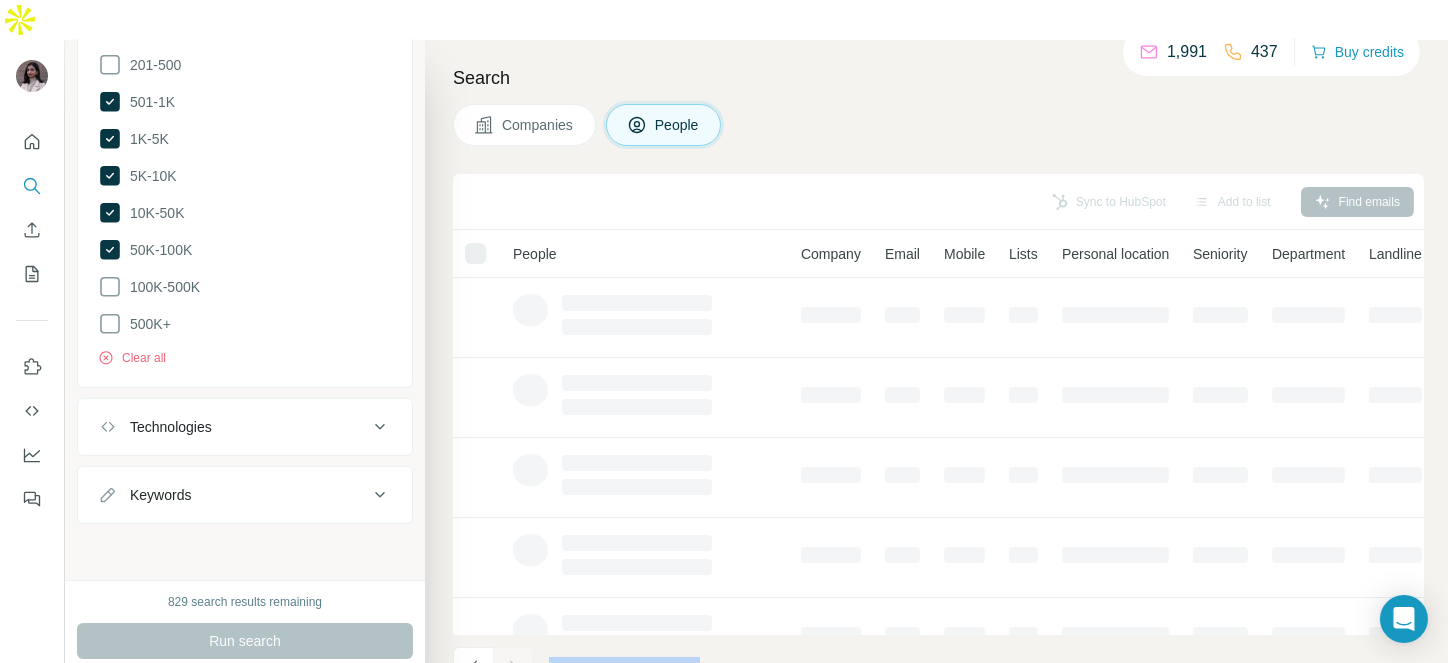 click at bounding box center (513, 667) 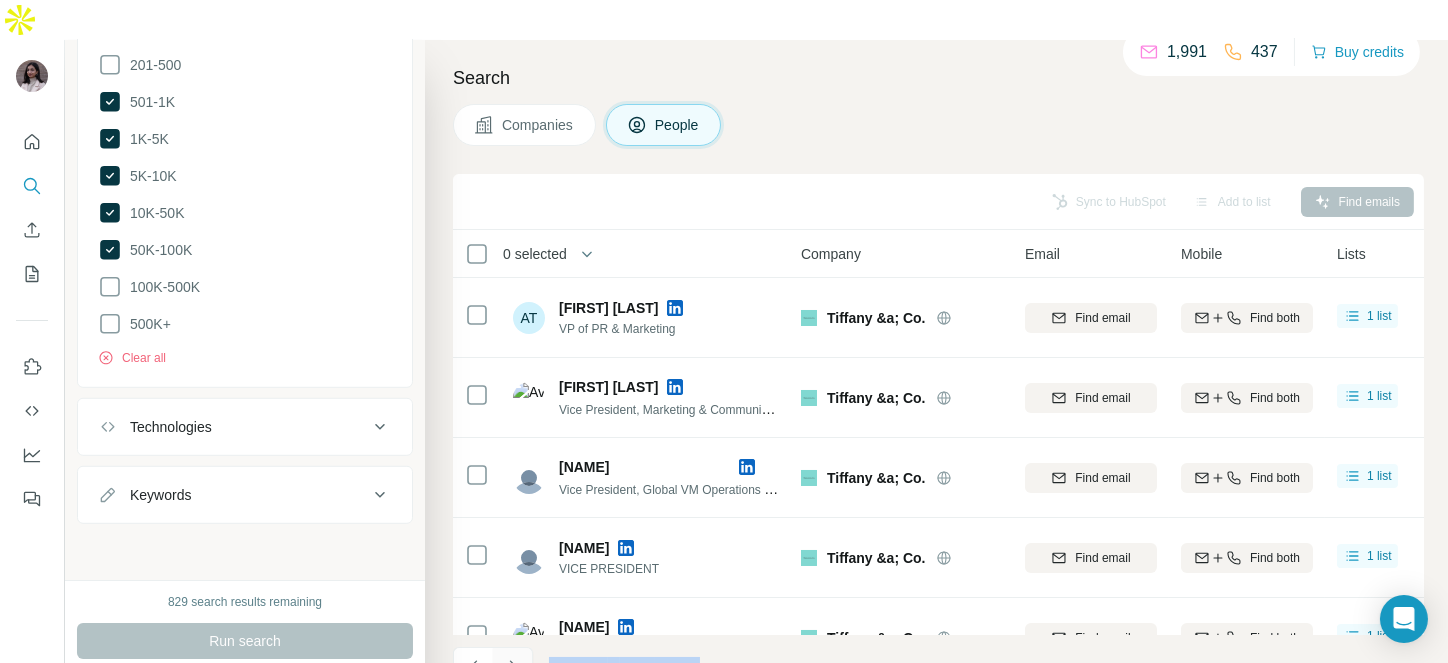 click 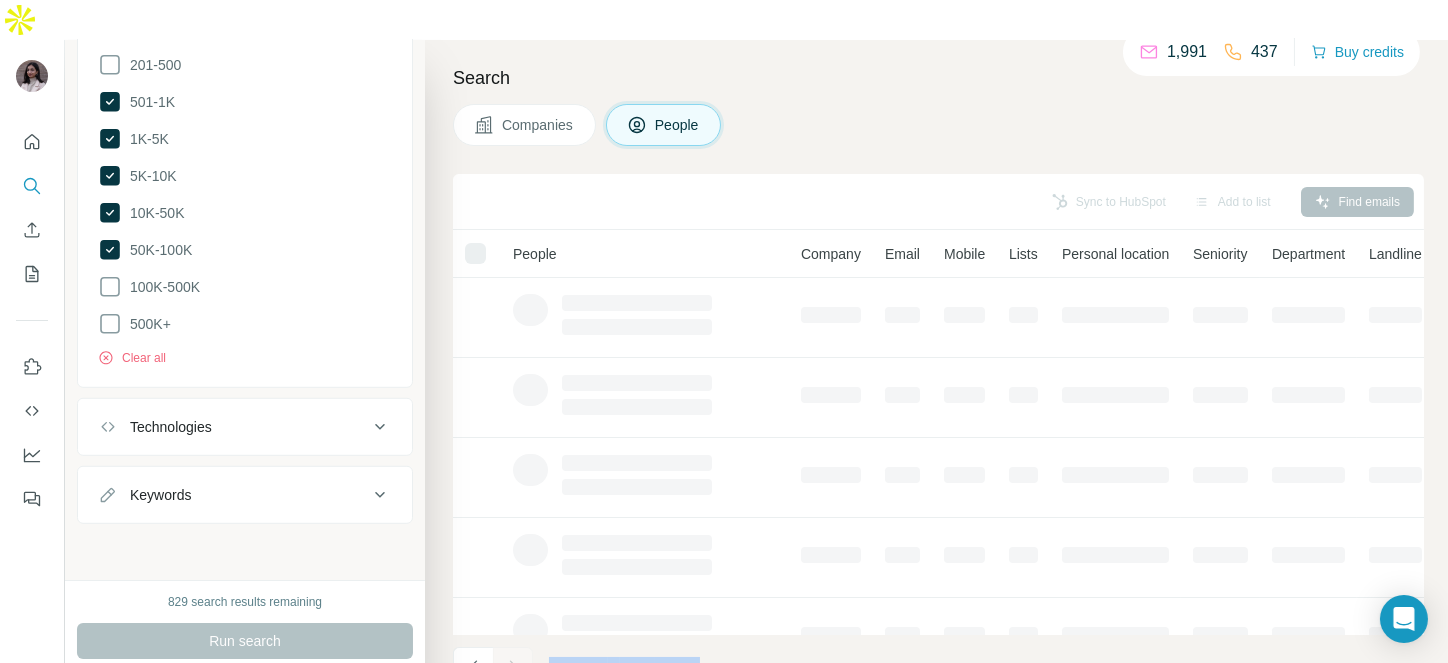 click at bounding box center [513, 667] 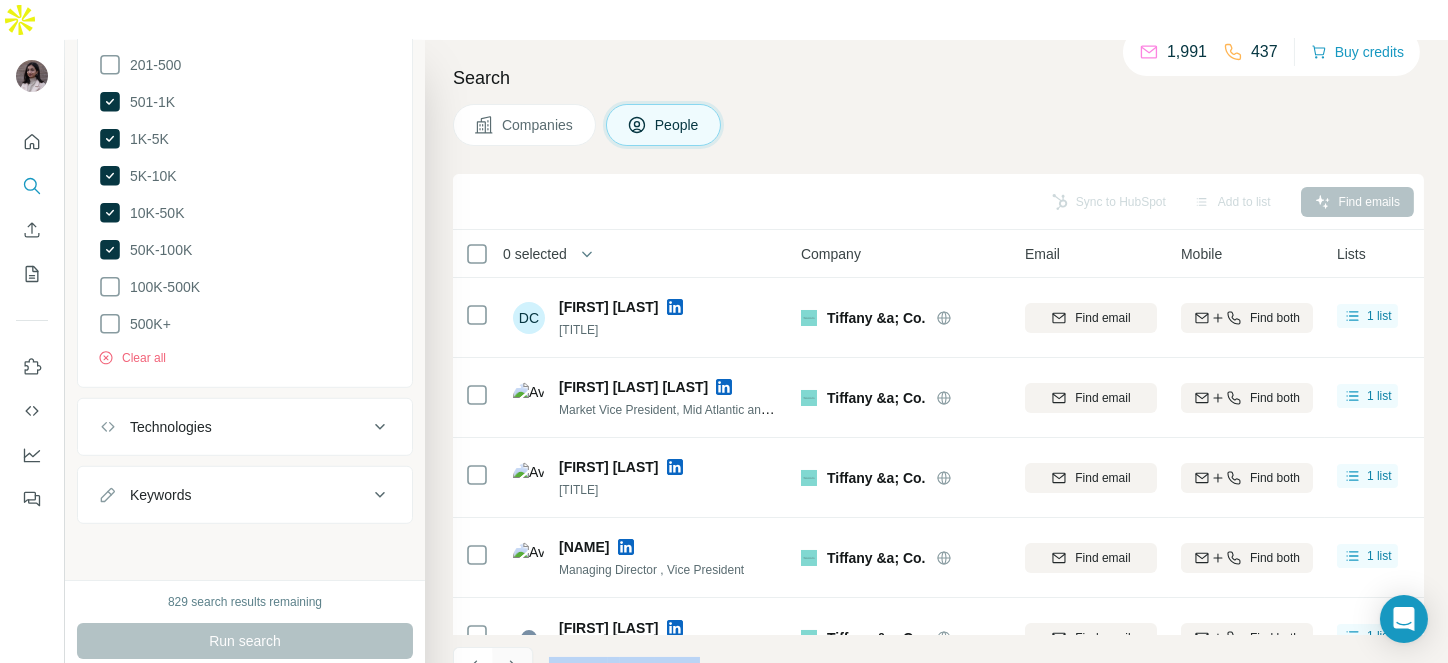 click 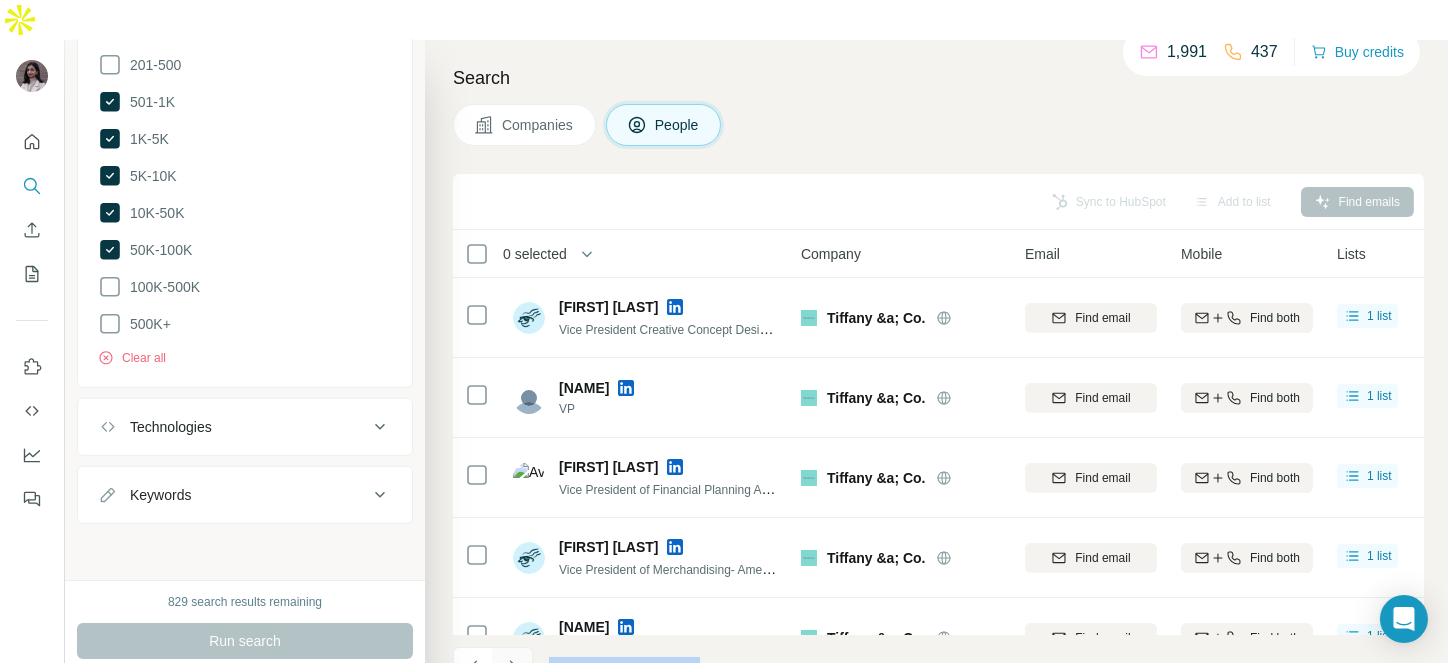 click 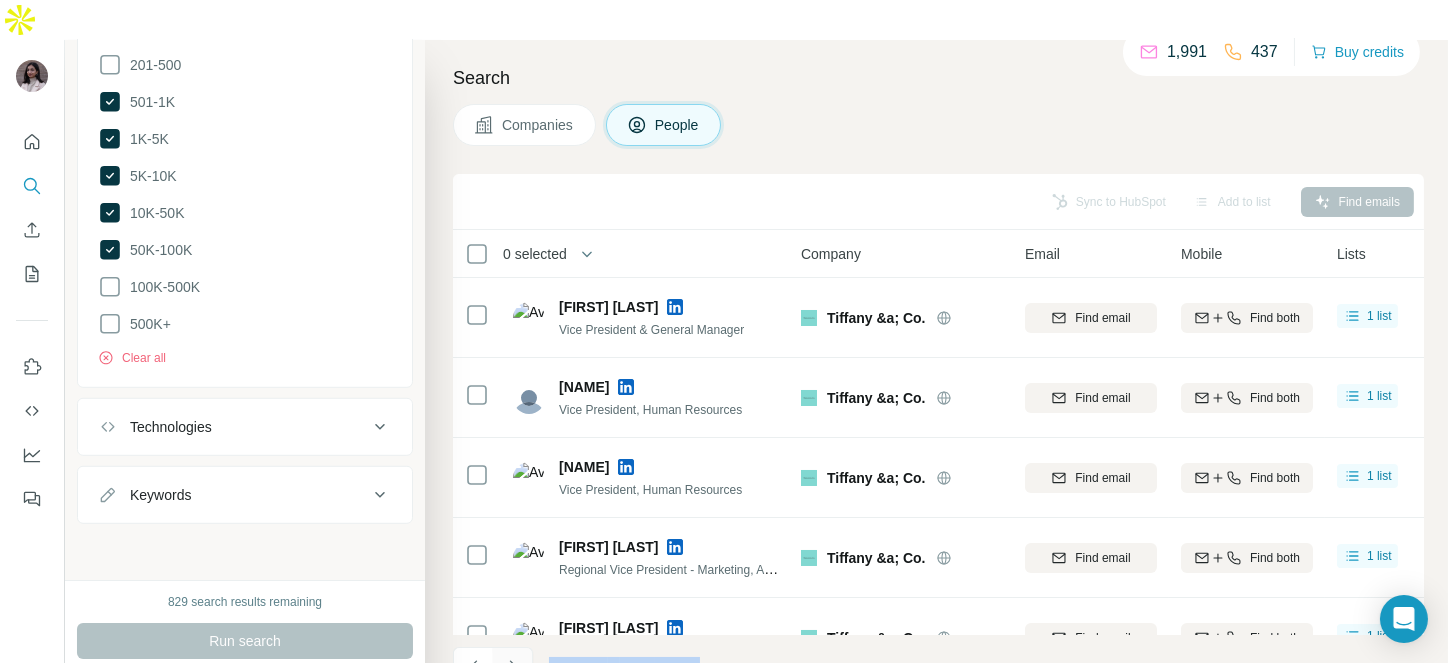 click 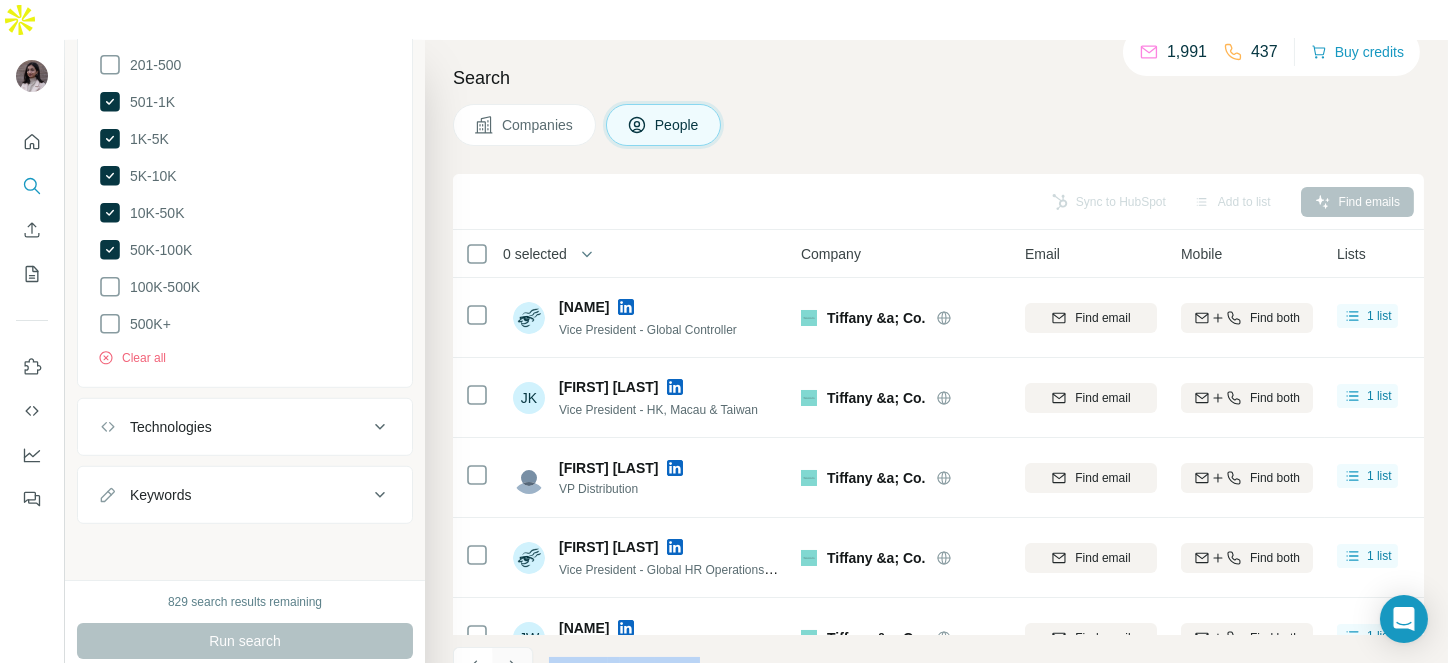 click 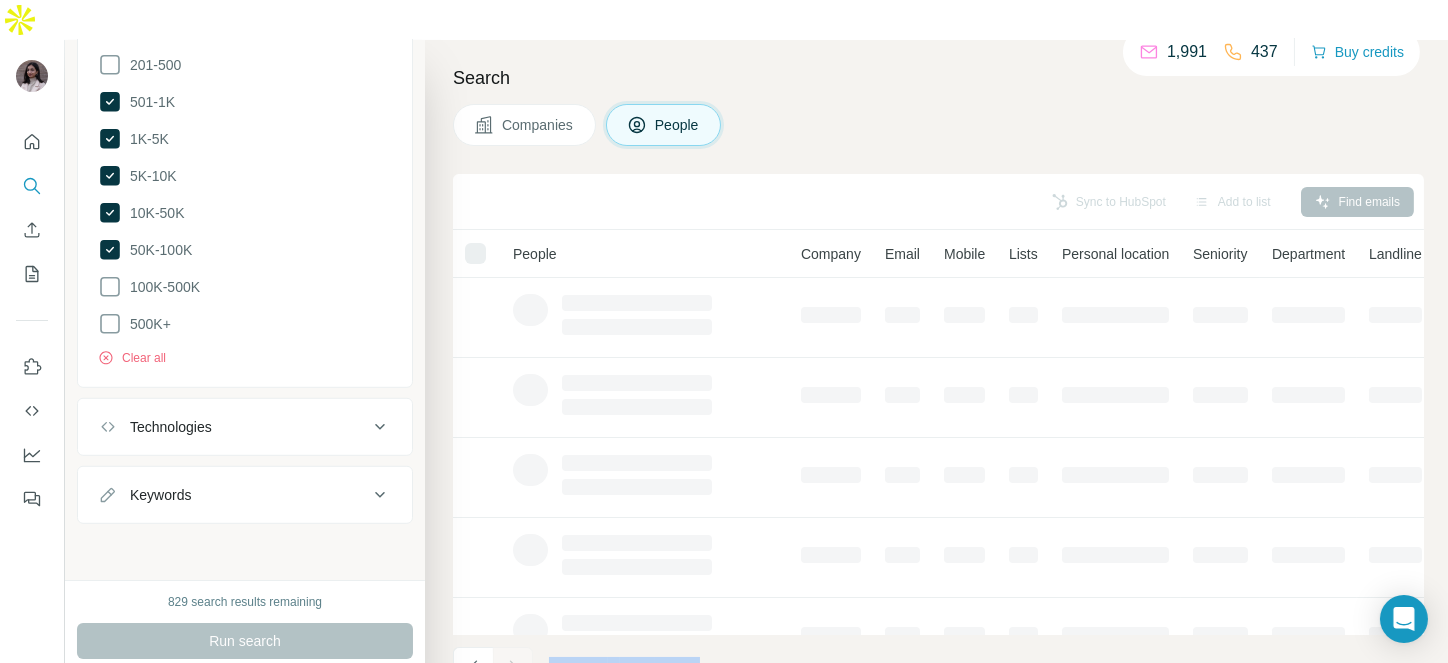 click at bounding box center [513, 667] 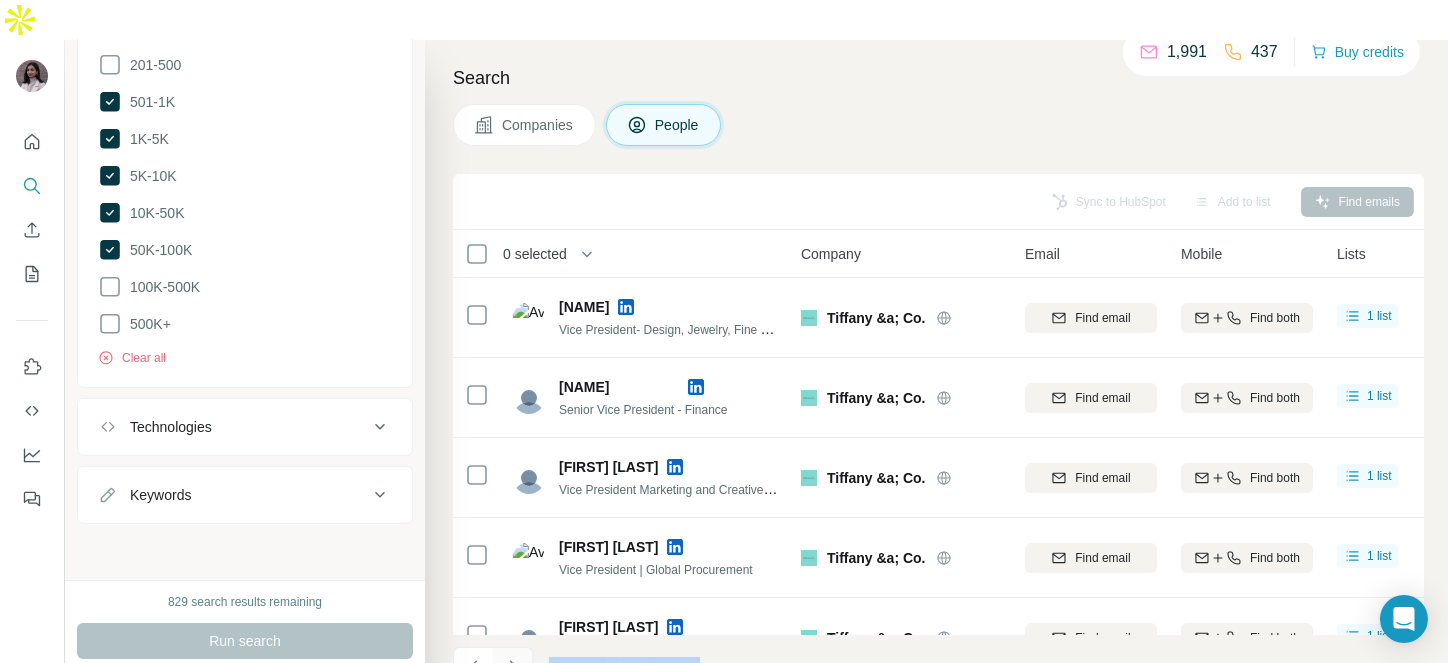 click 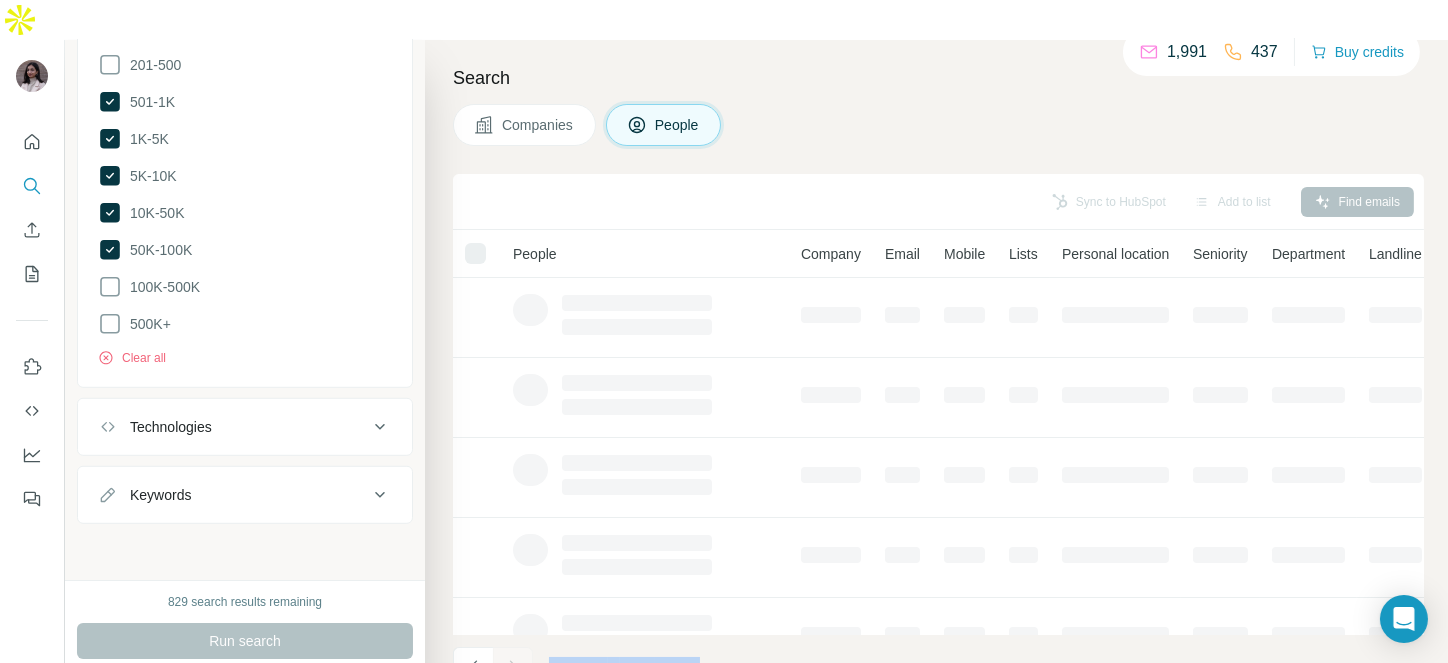 click at bounding box center [513, 667] 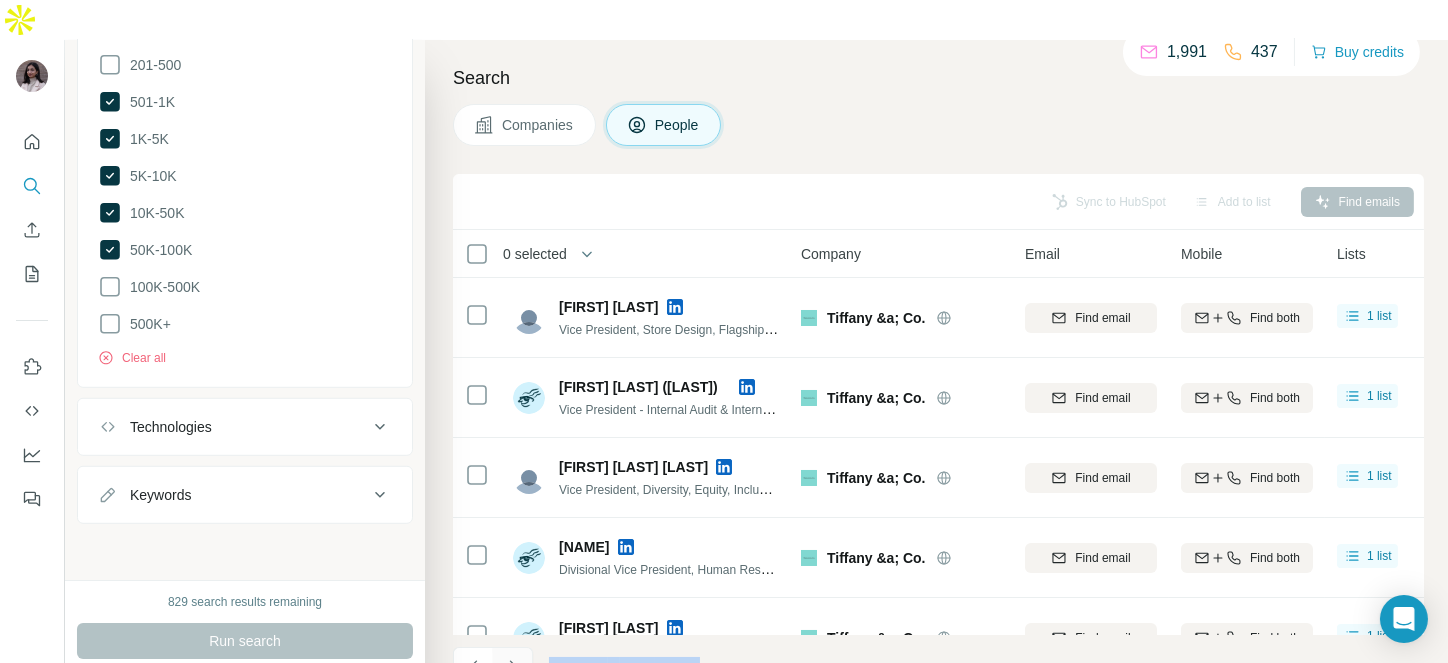 click 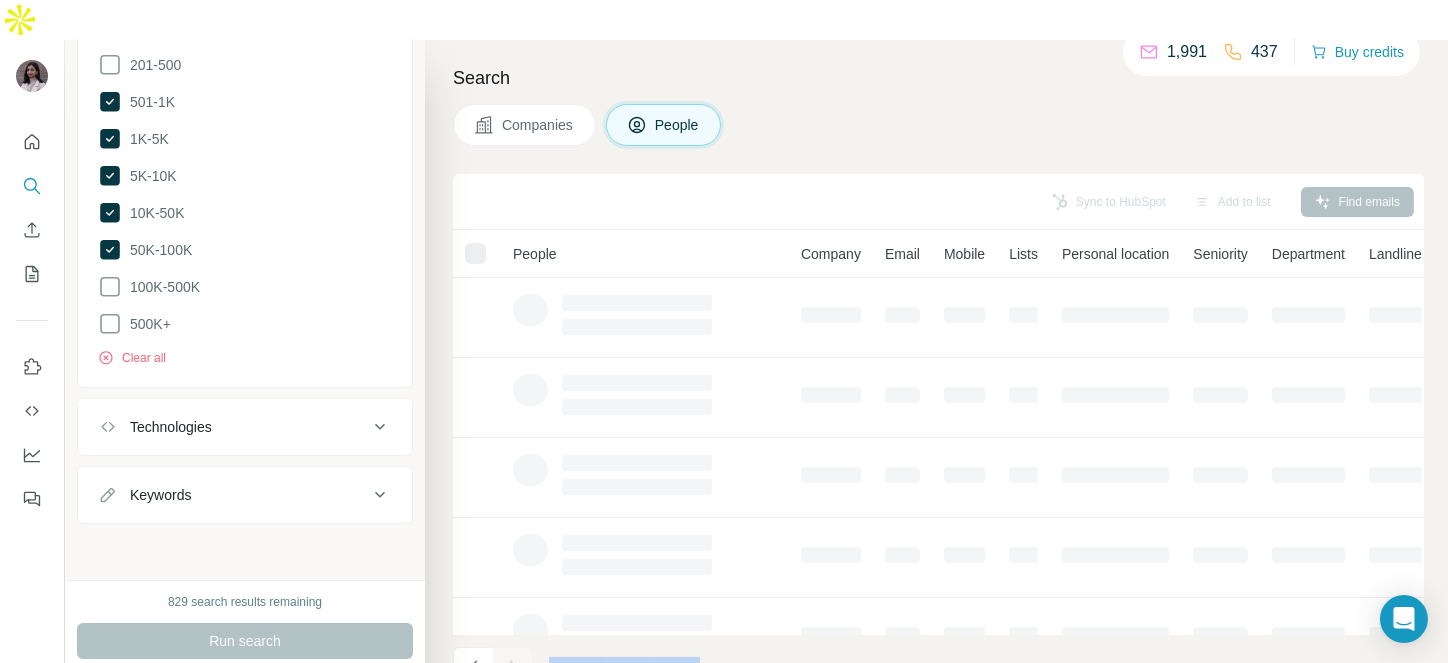 click on "501 - 510  of  5,248  results" at bounding box center (938, 669) 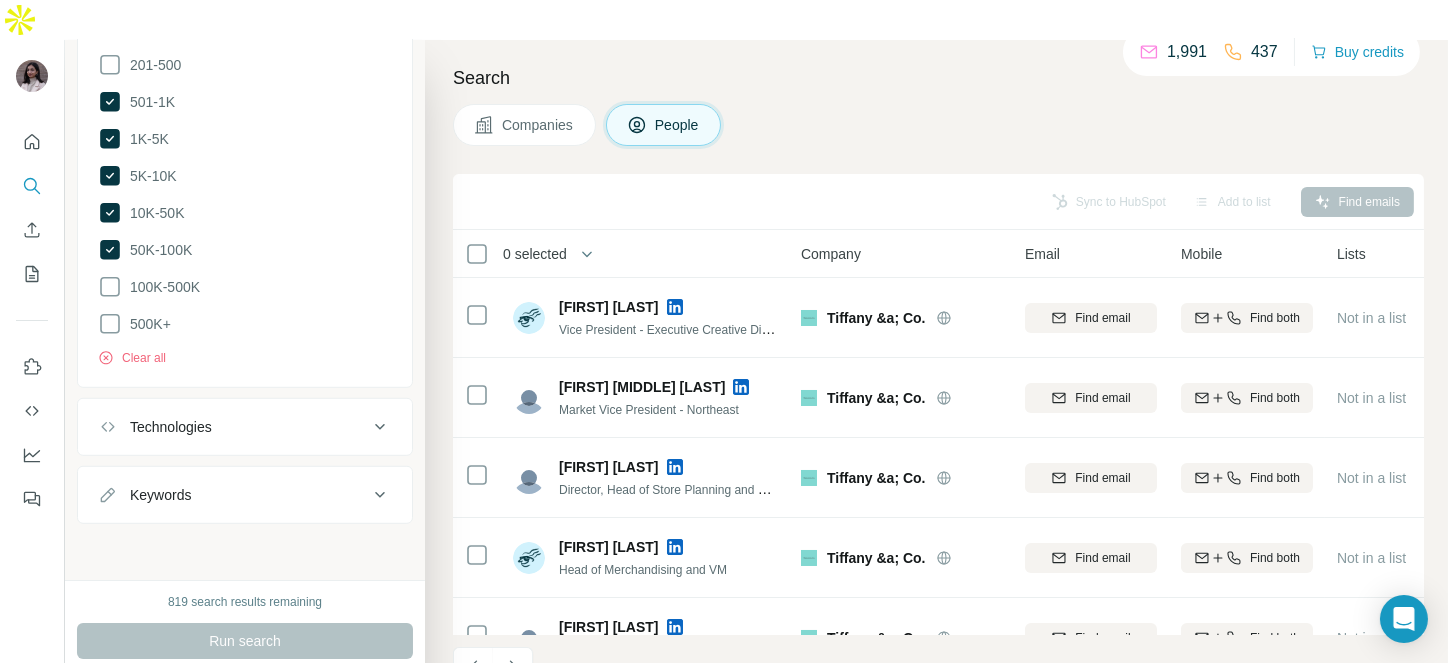 click on "0 selected" at bounding box center (535, 254) 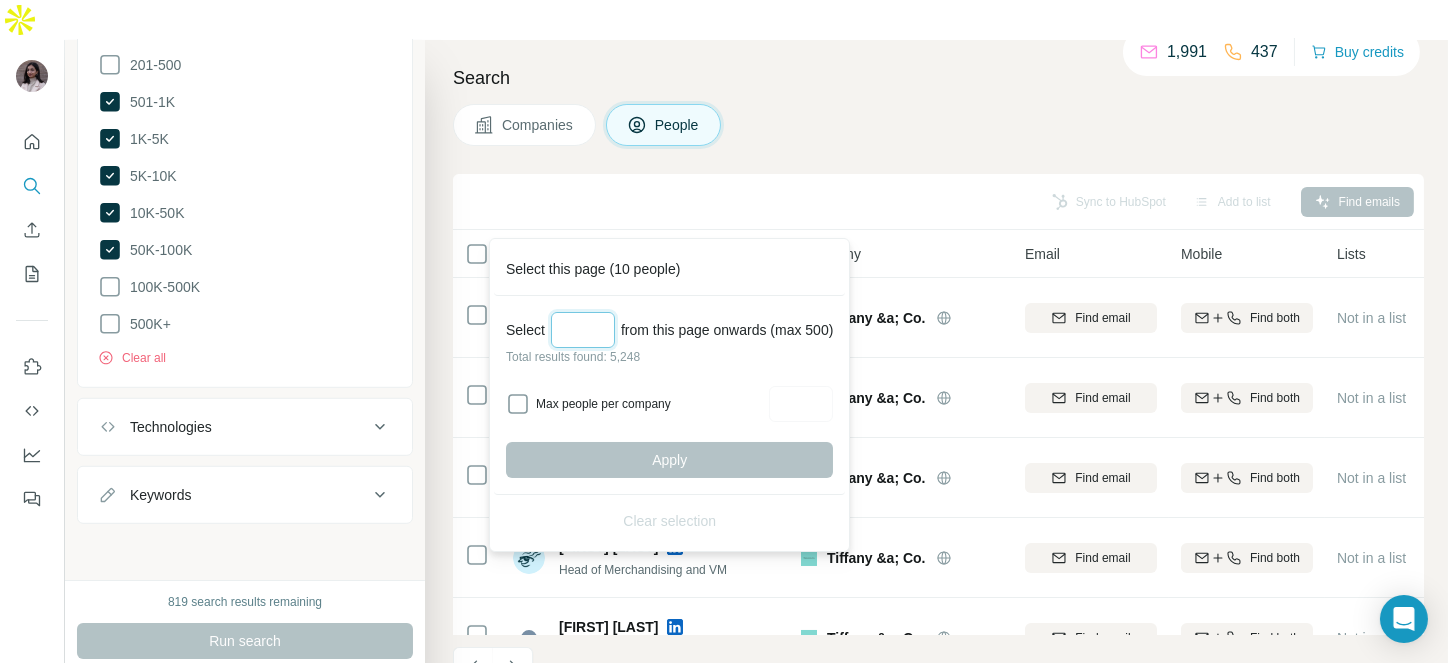 click at bounding box center (583, 330) 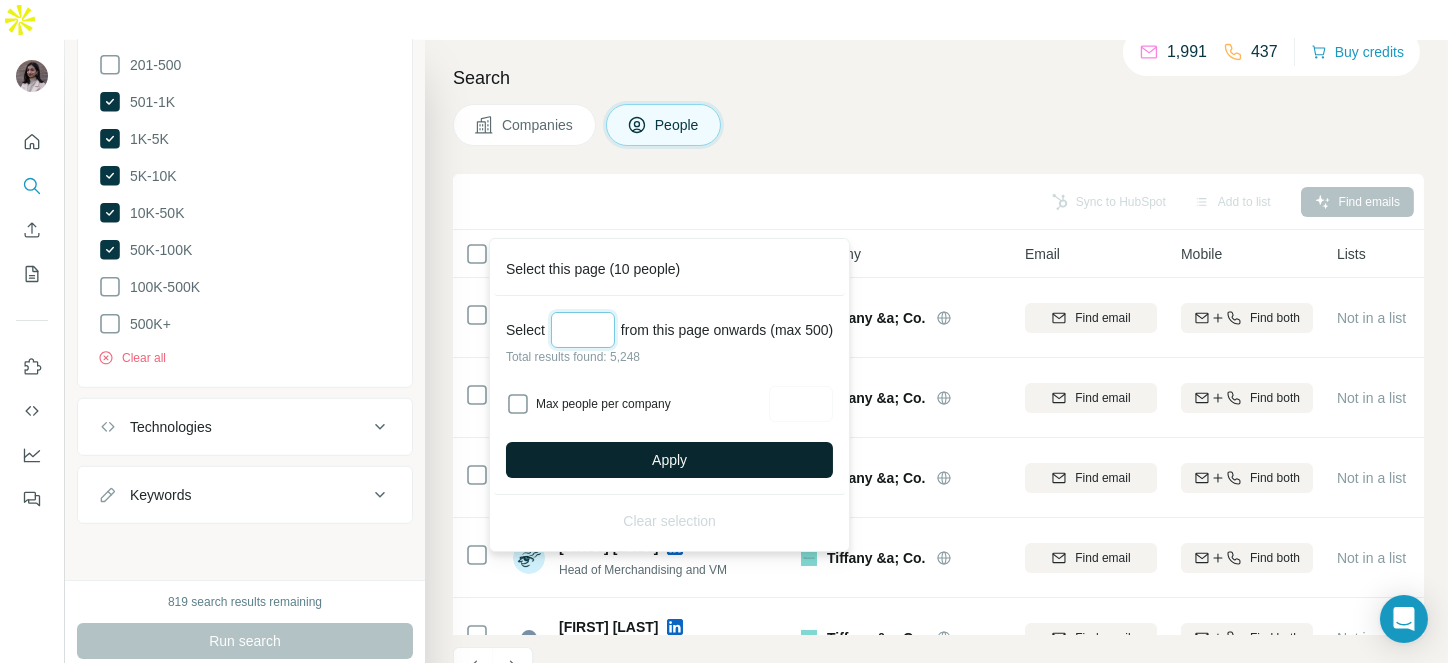 type on "***" 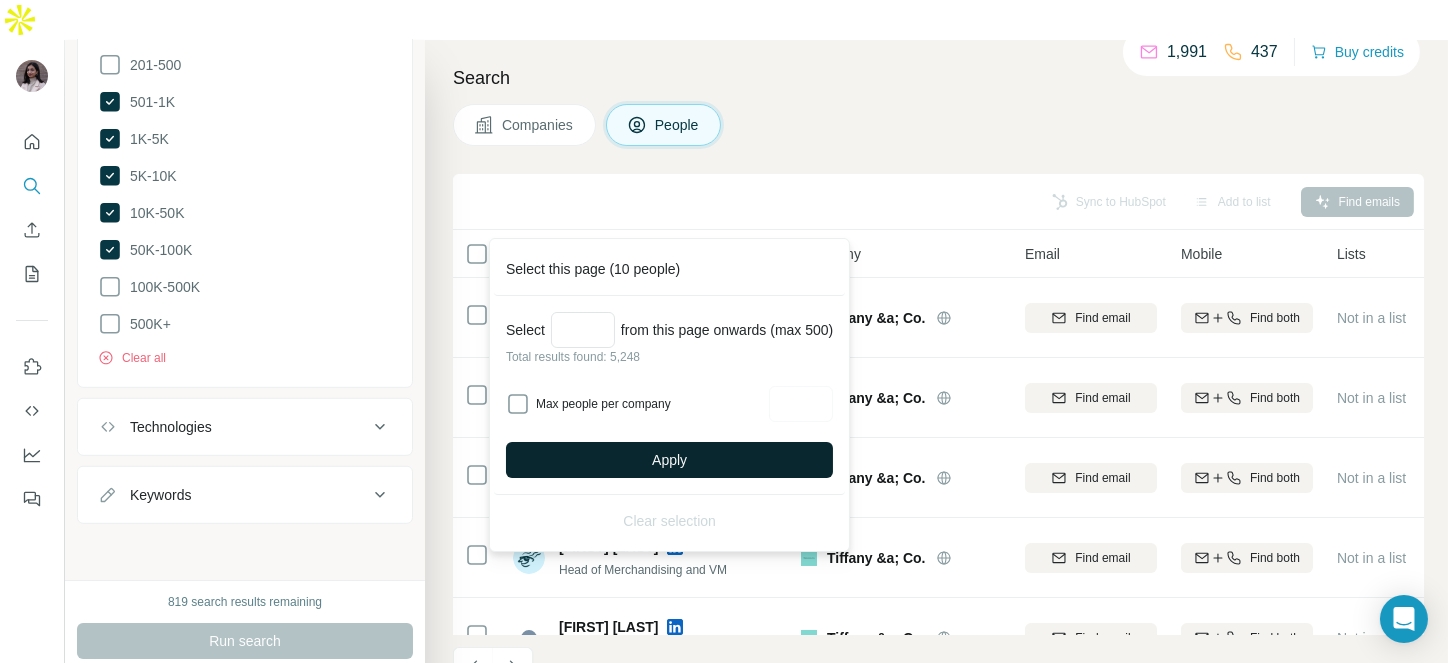 click on "Apply" at bounding box center (669, 460) 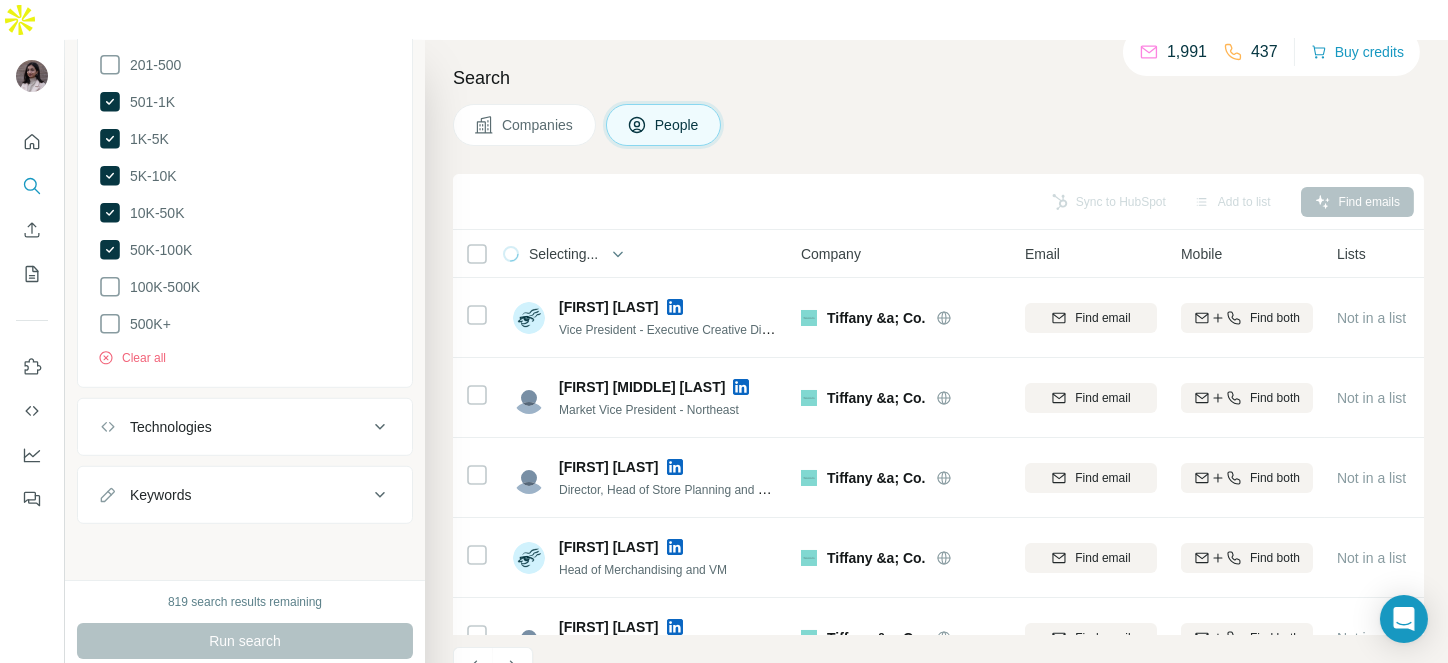 type 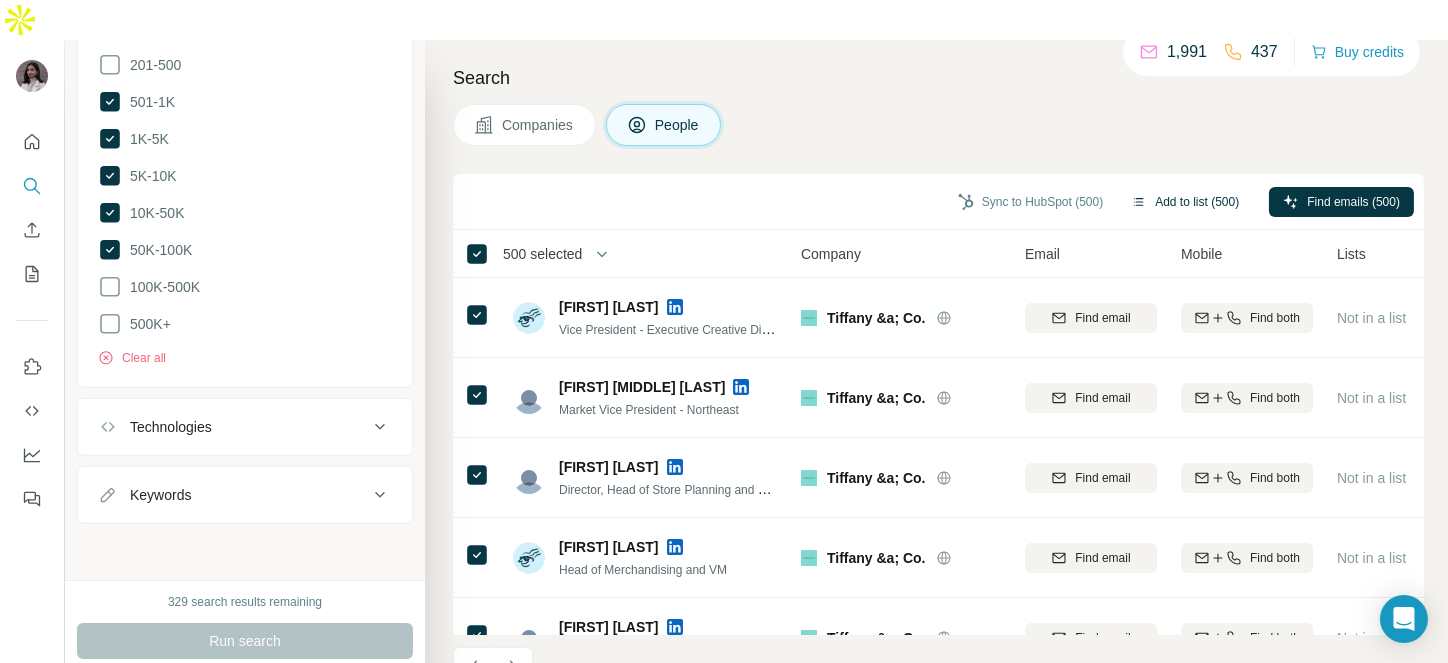 click on "Add to list (500)" at bounding box center [1185, 202] 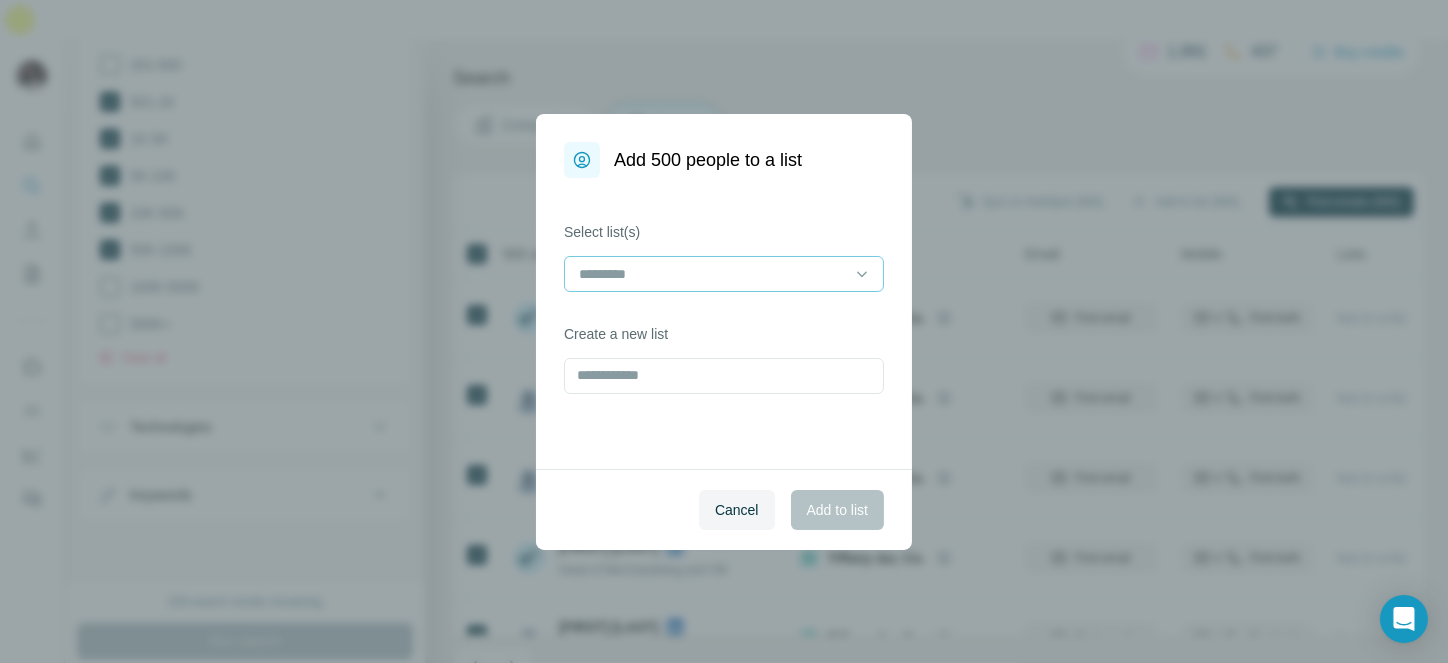 click at bounding box center (712, 274) 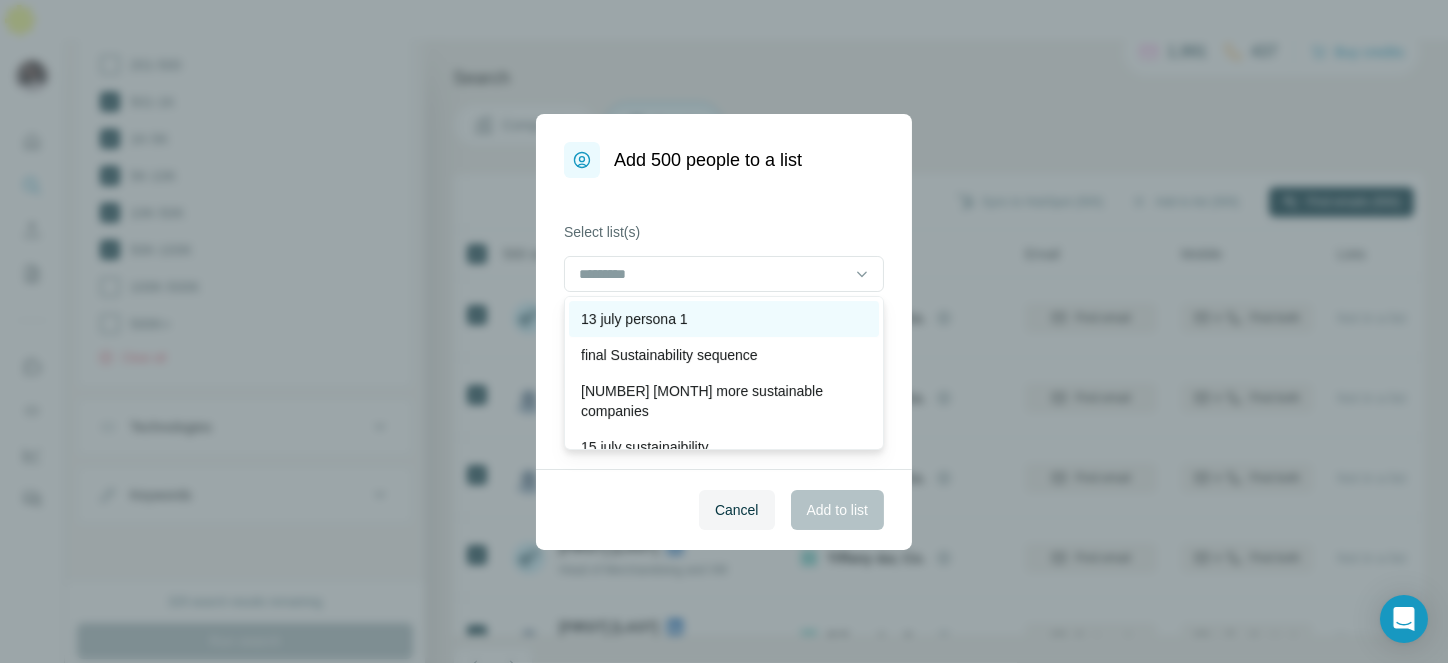 click on "13 july persona 1" at bounding box center [634, 319] 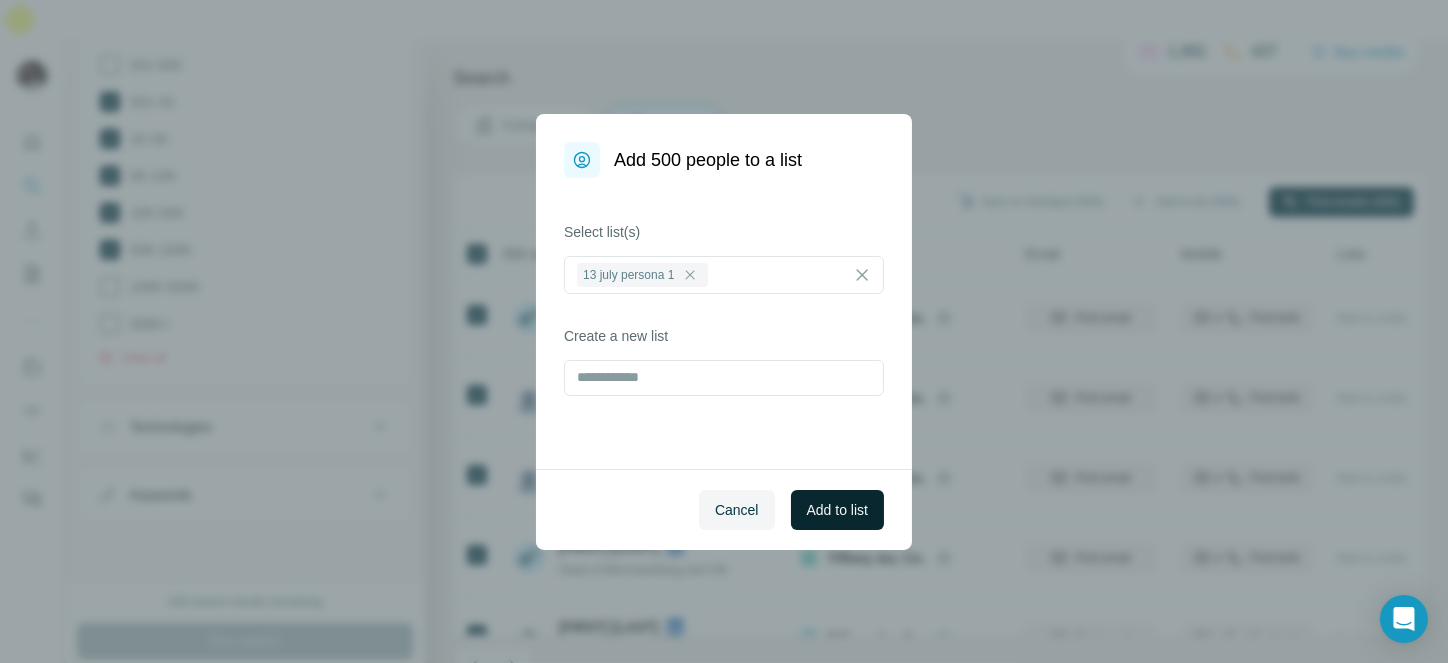 click on "Add to list" at bounding box center (837, 510) 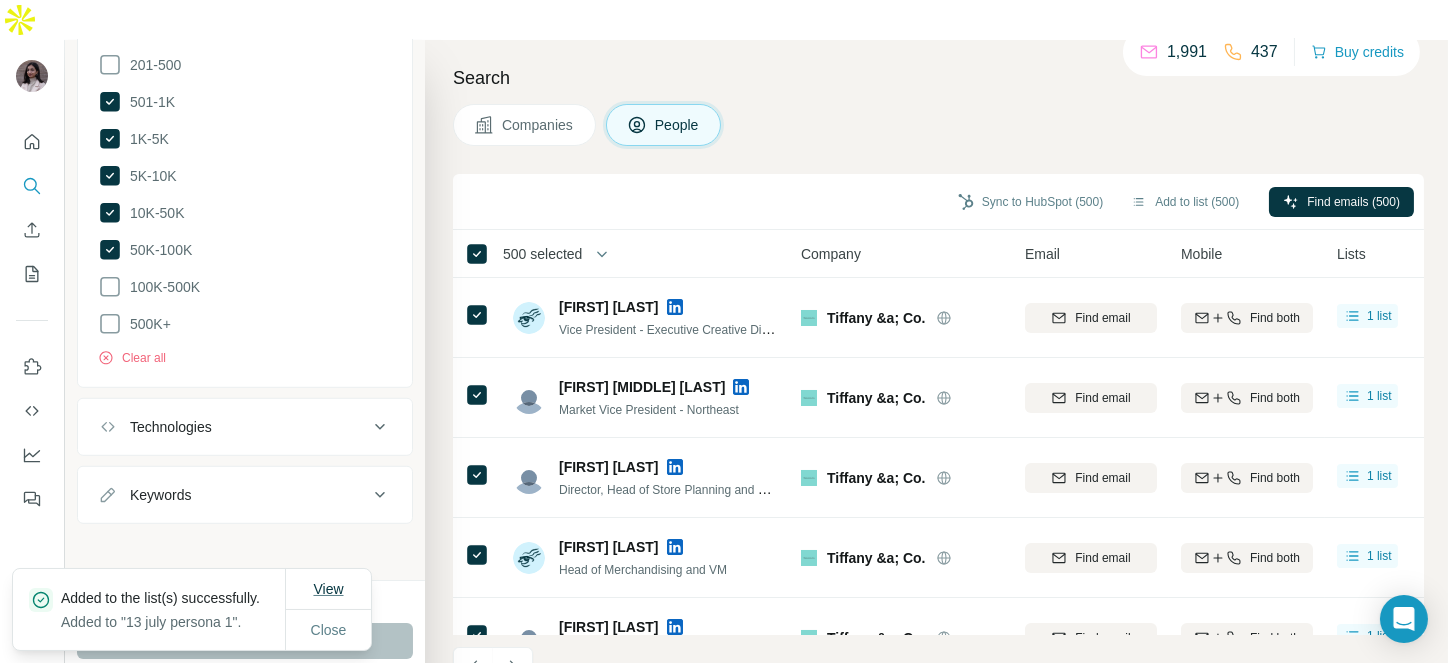 click on "View" at bounding box center (328, 589) 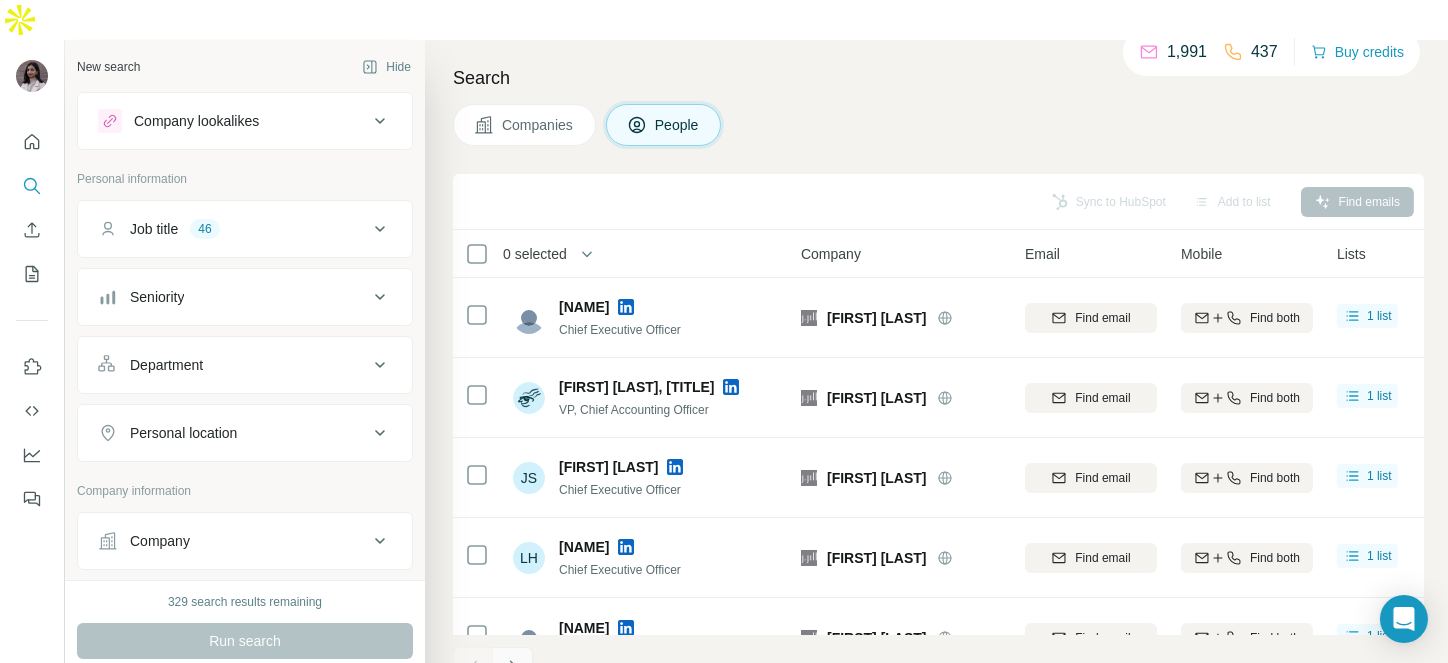 click 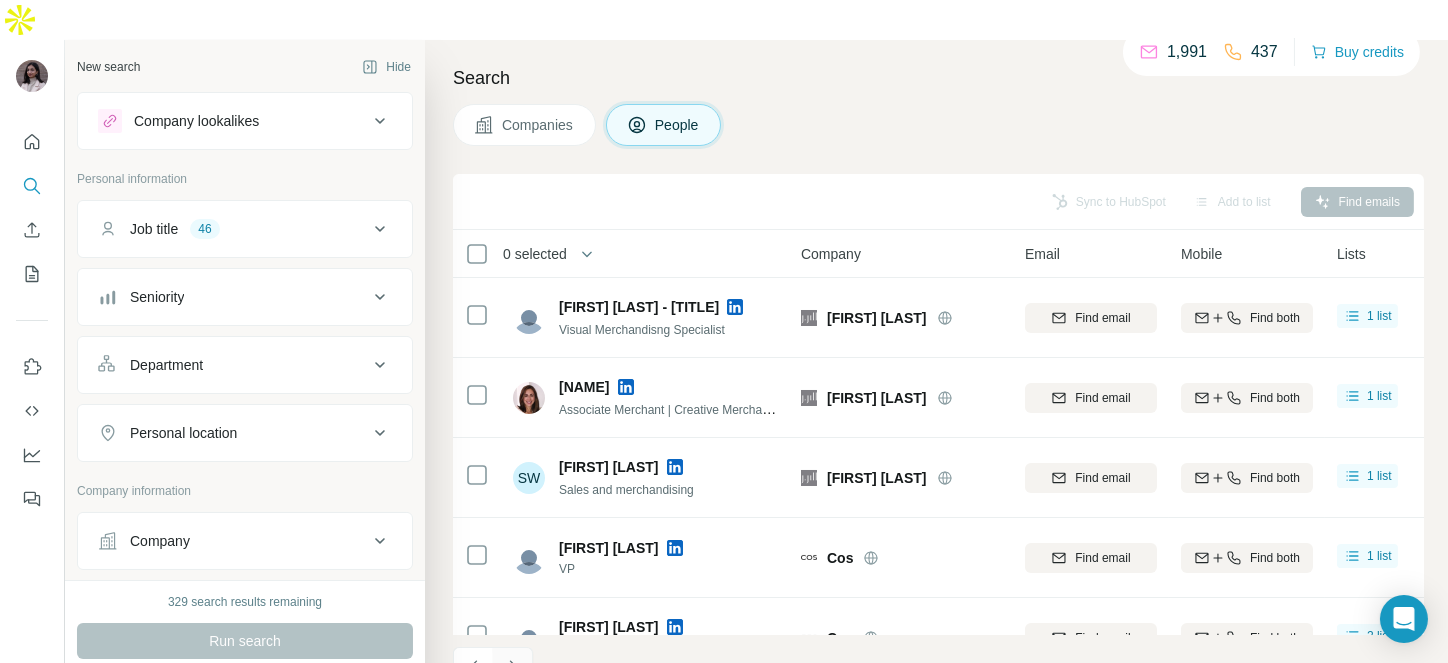 click 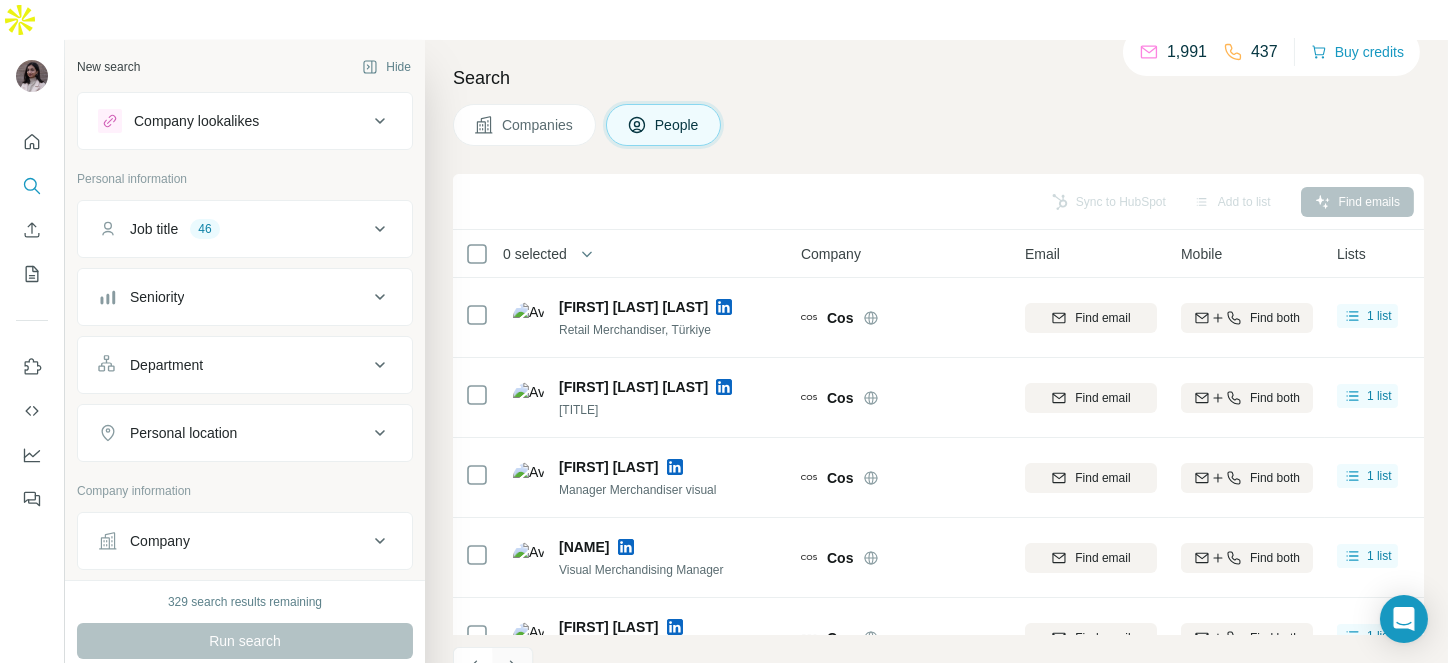 click 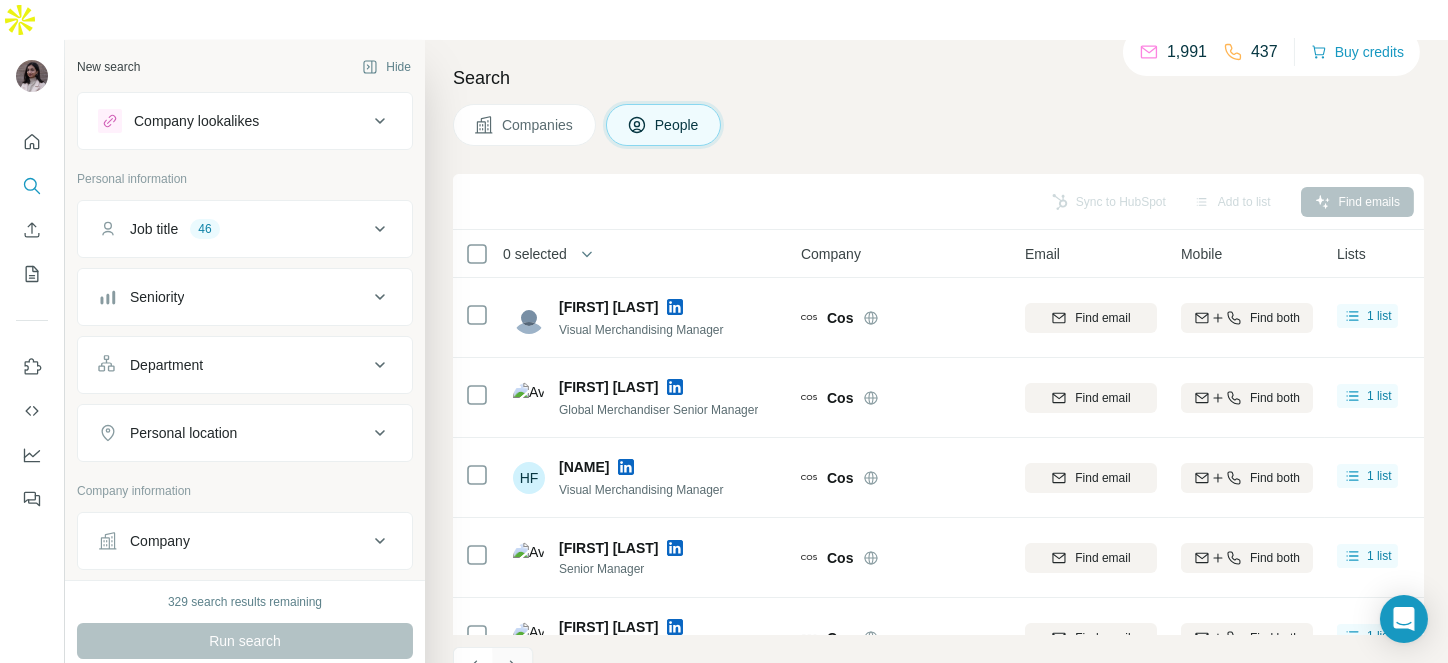 click 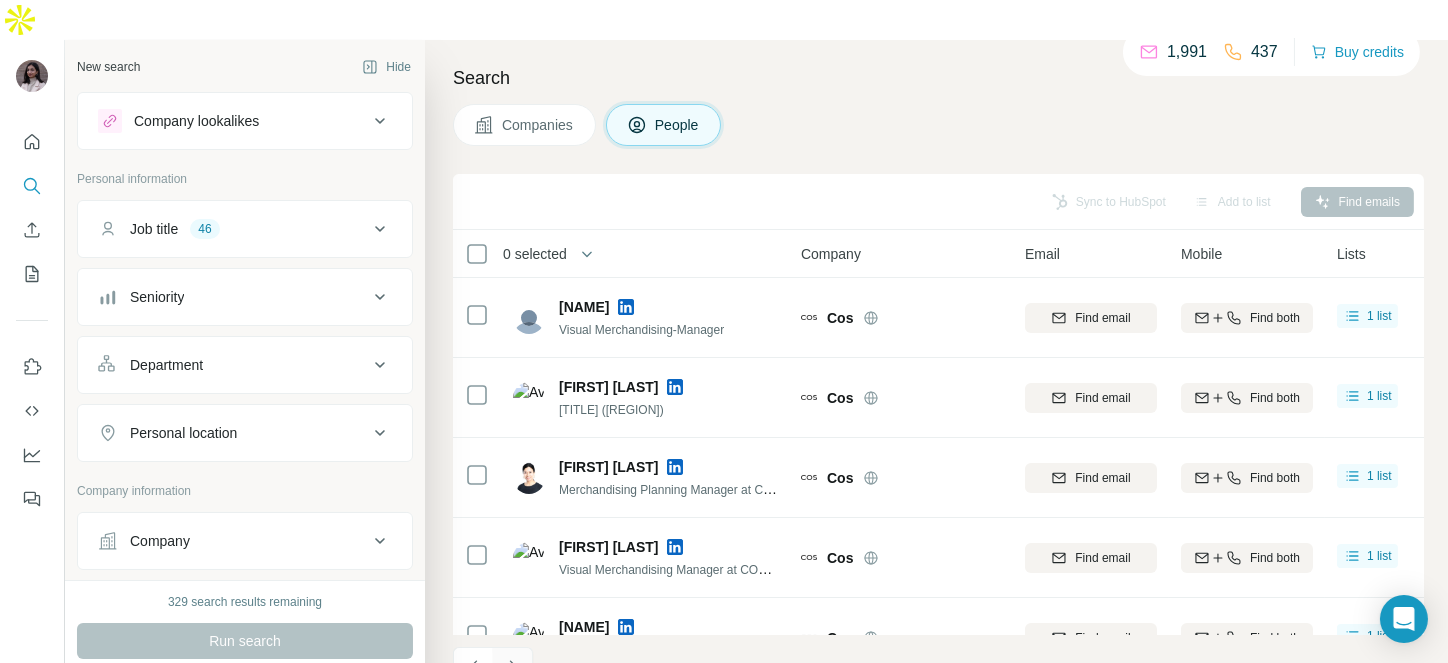 click 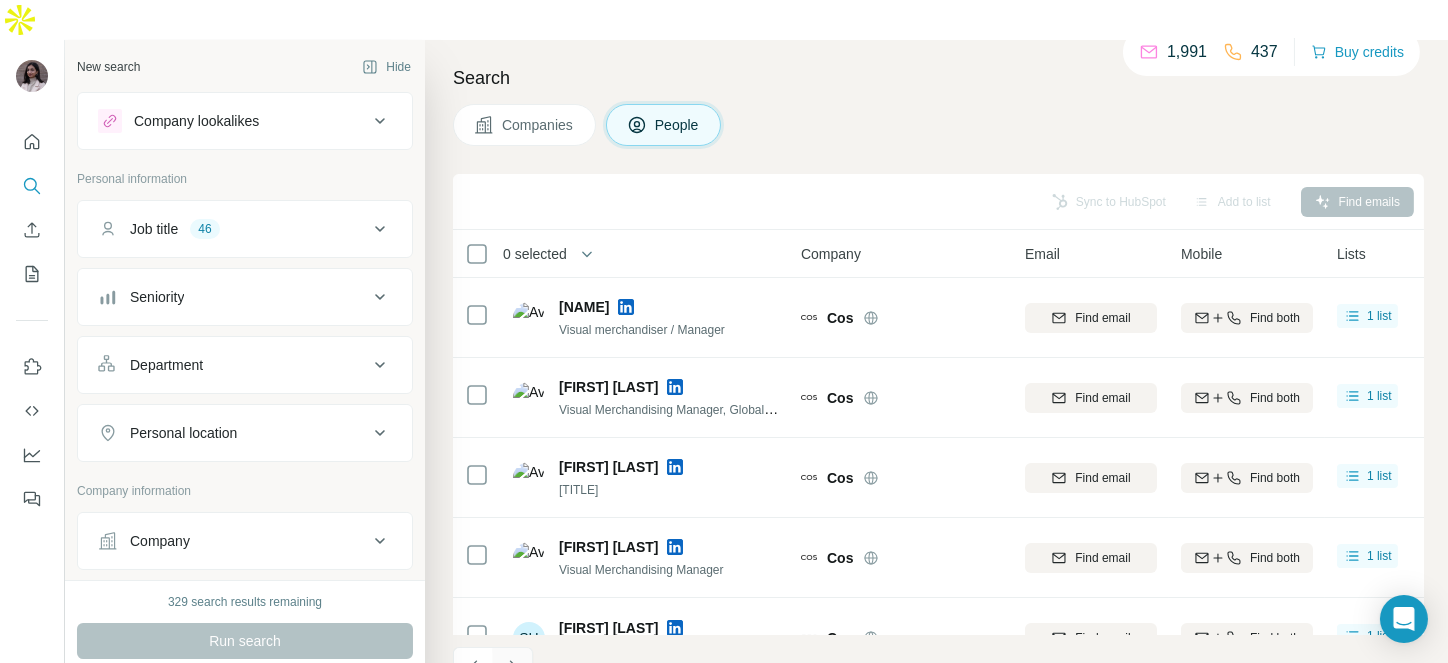 click 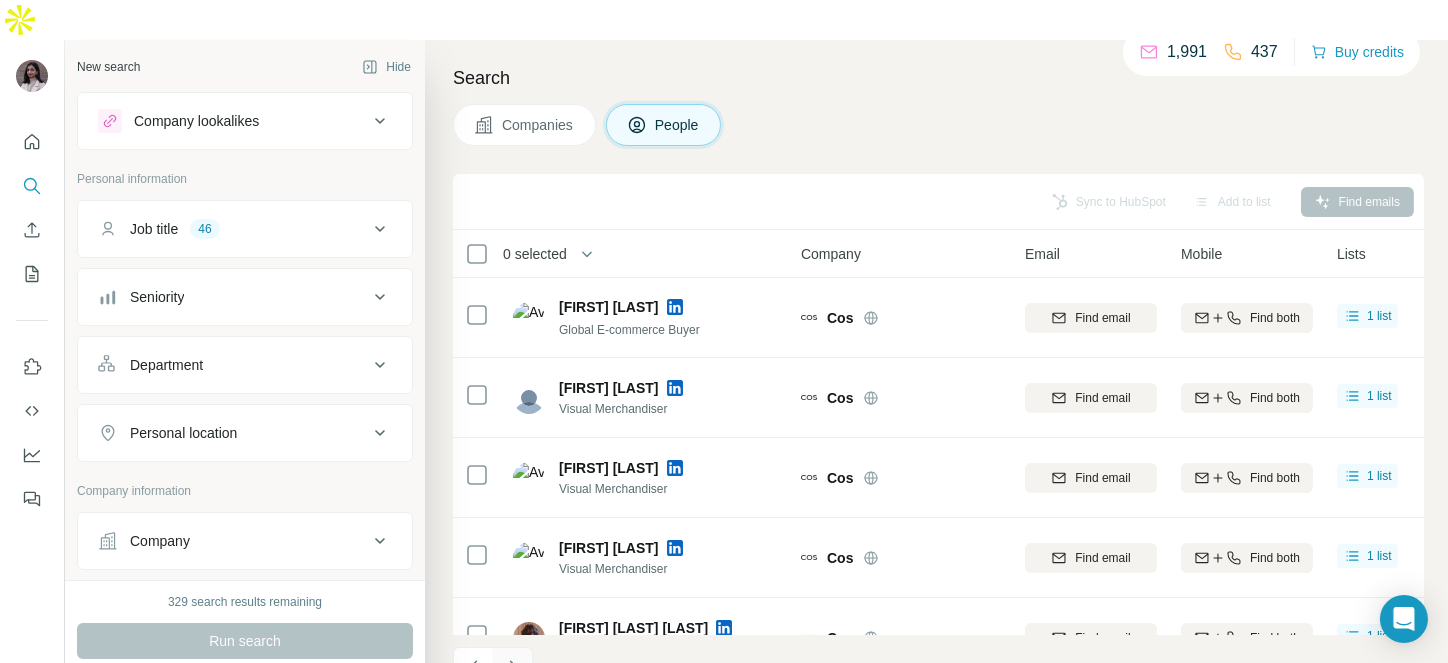 click 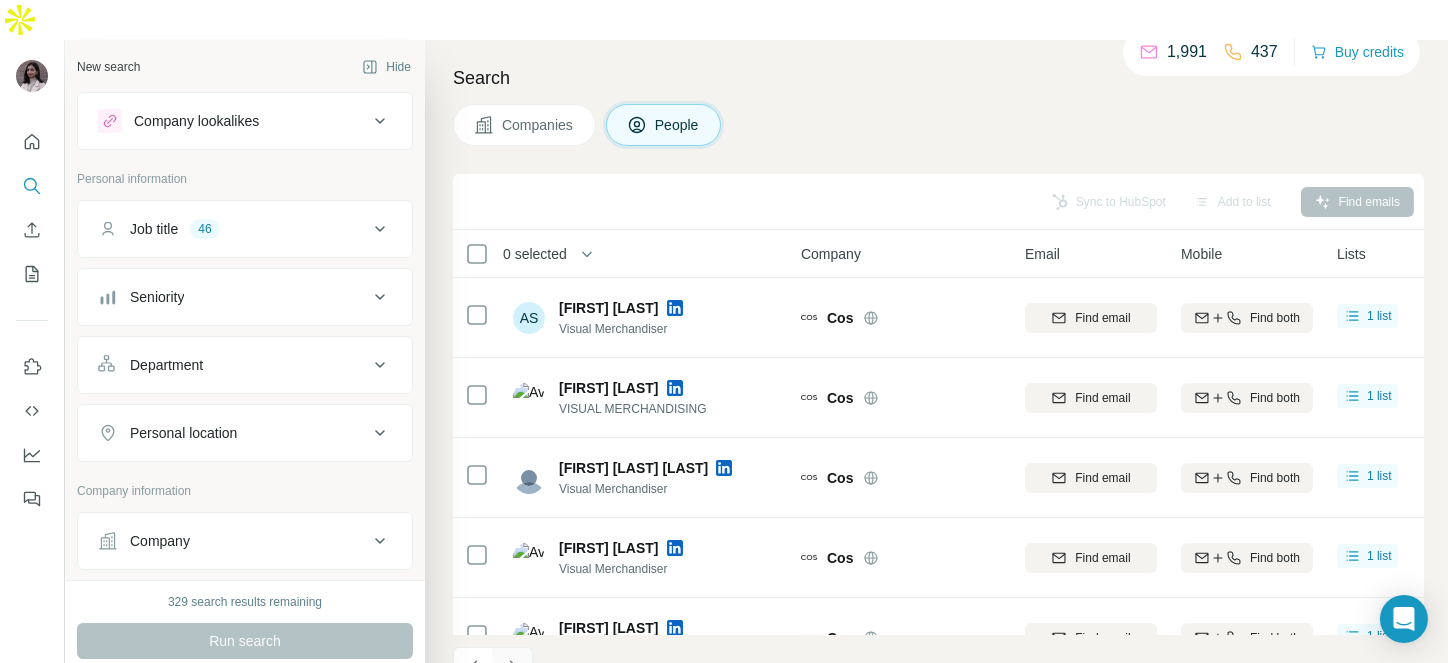 click 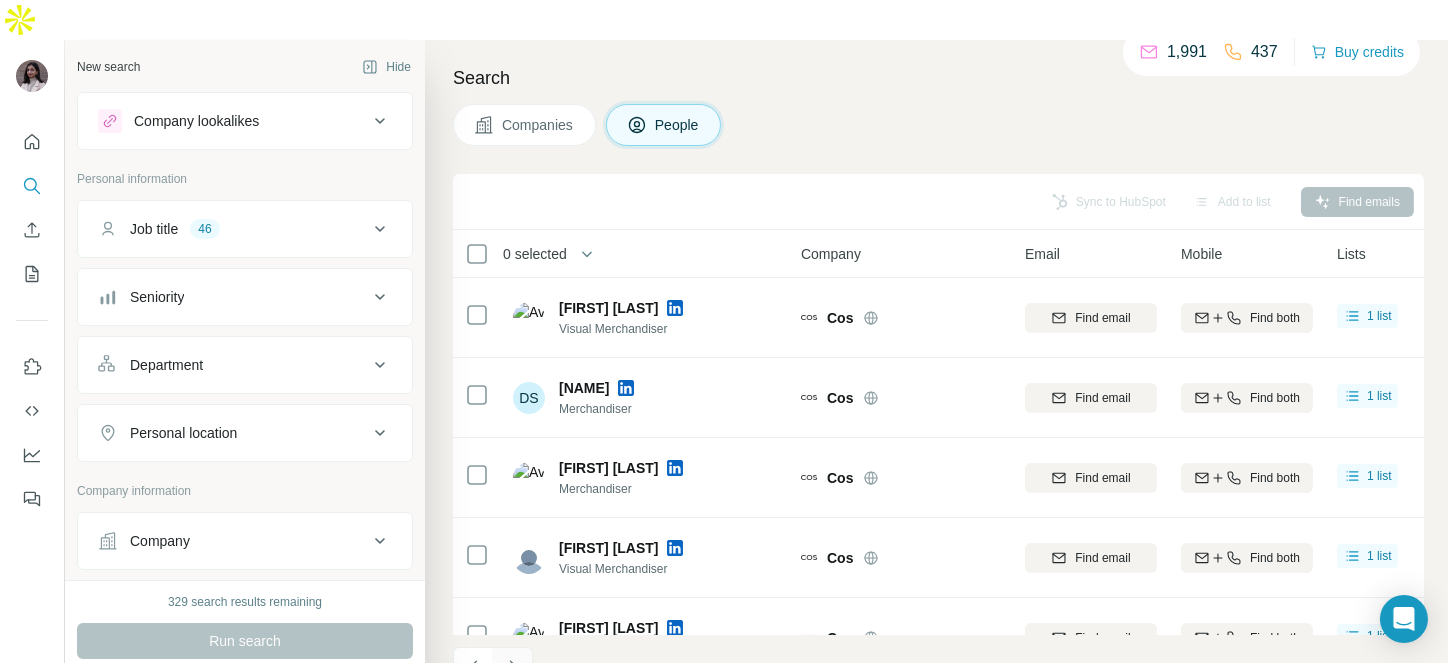 click 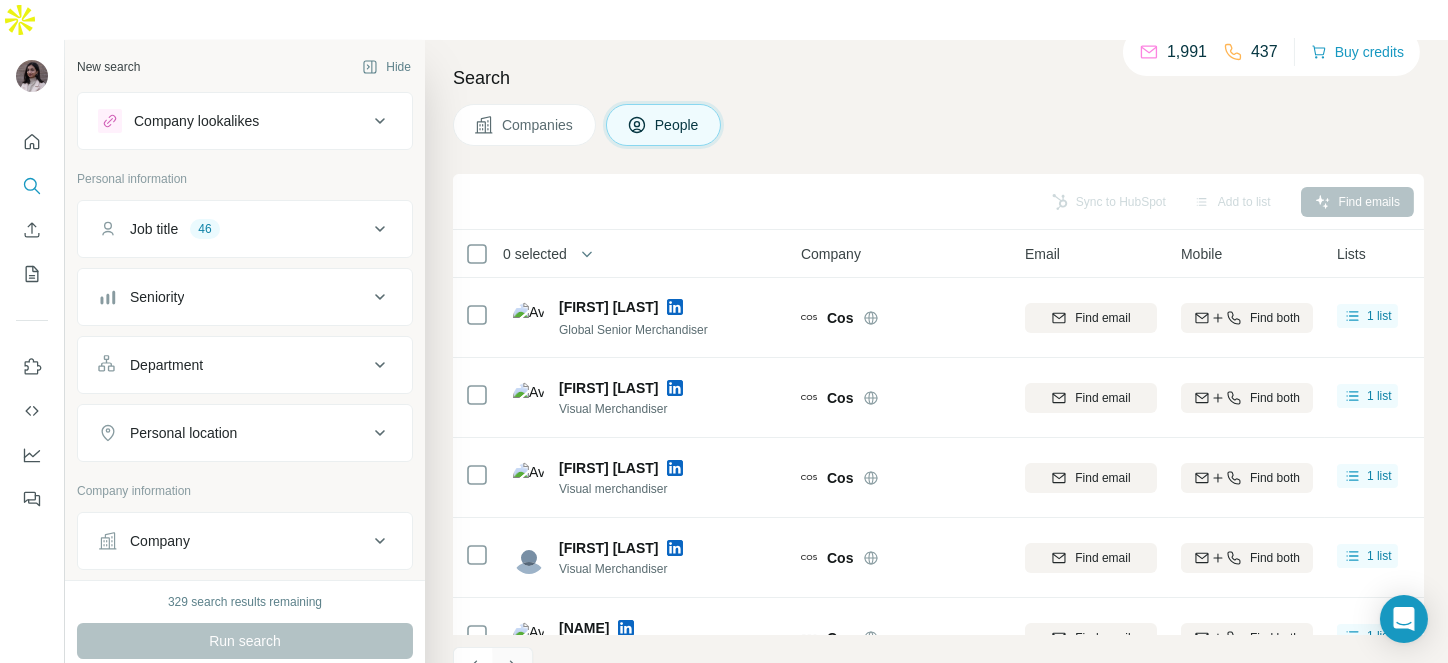 click 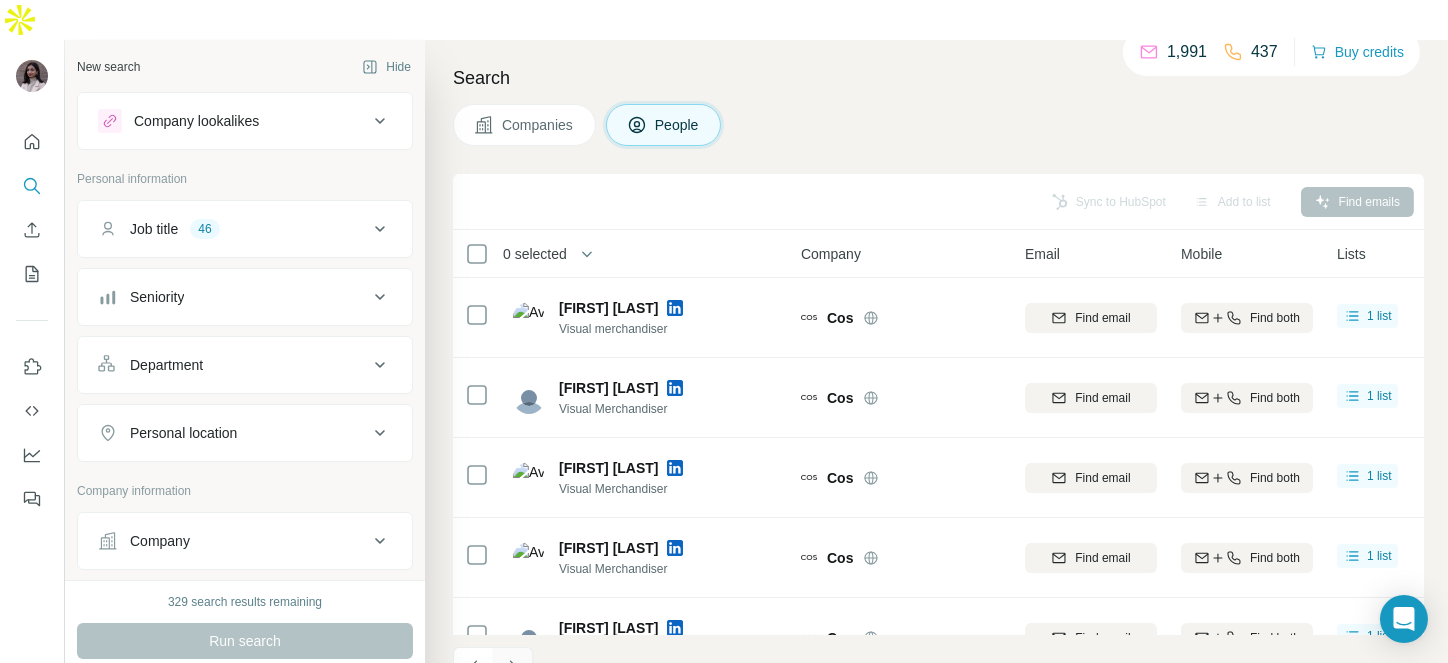 click 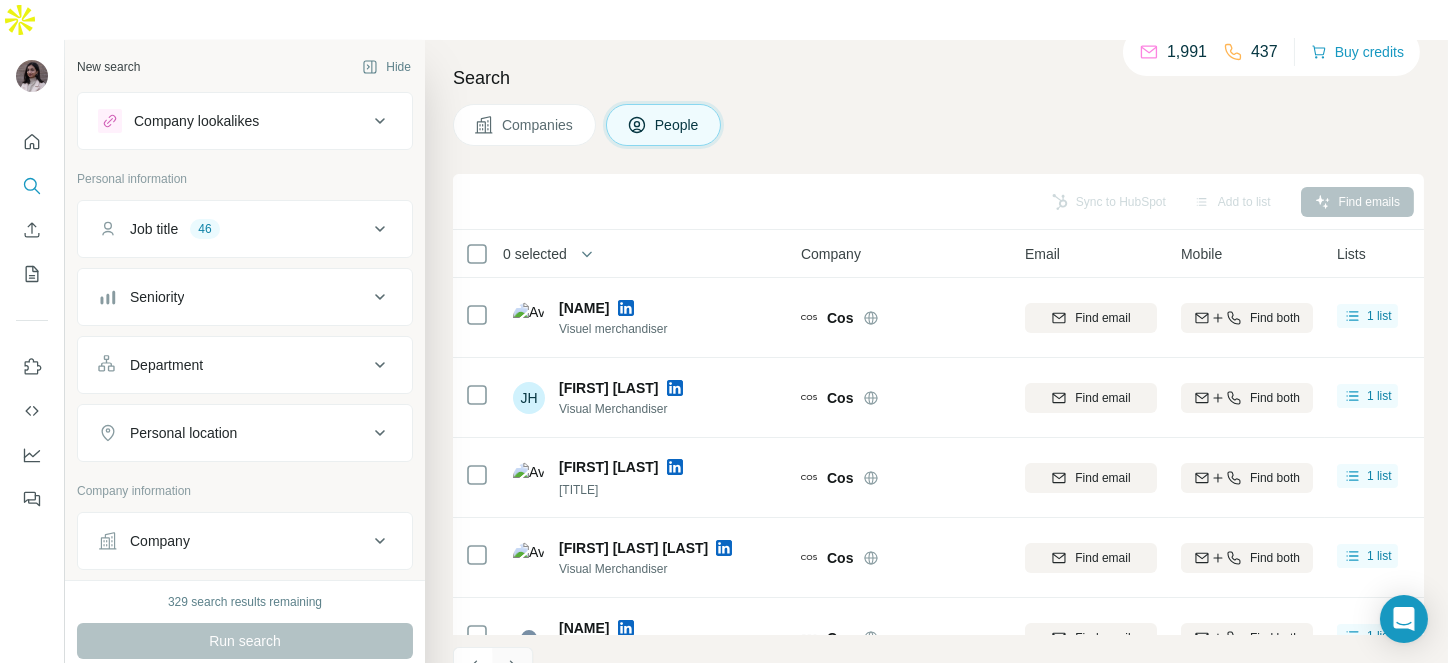 click 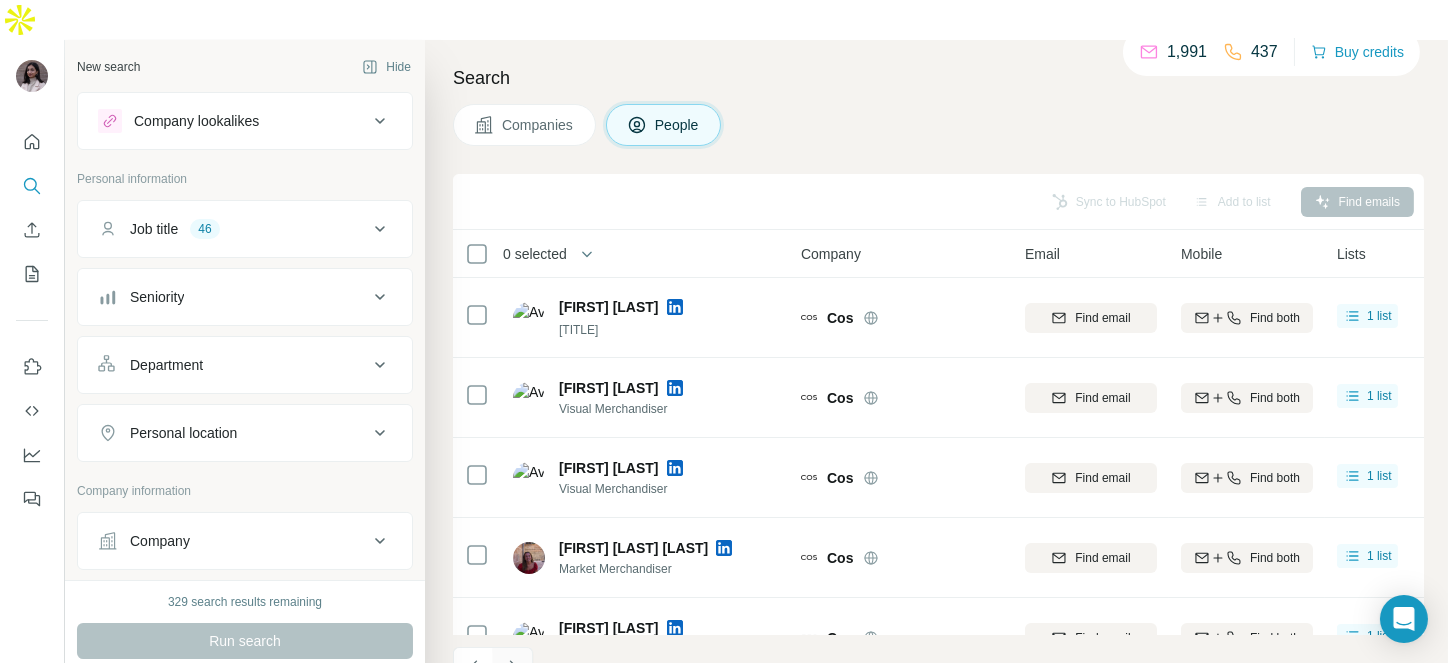 click 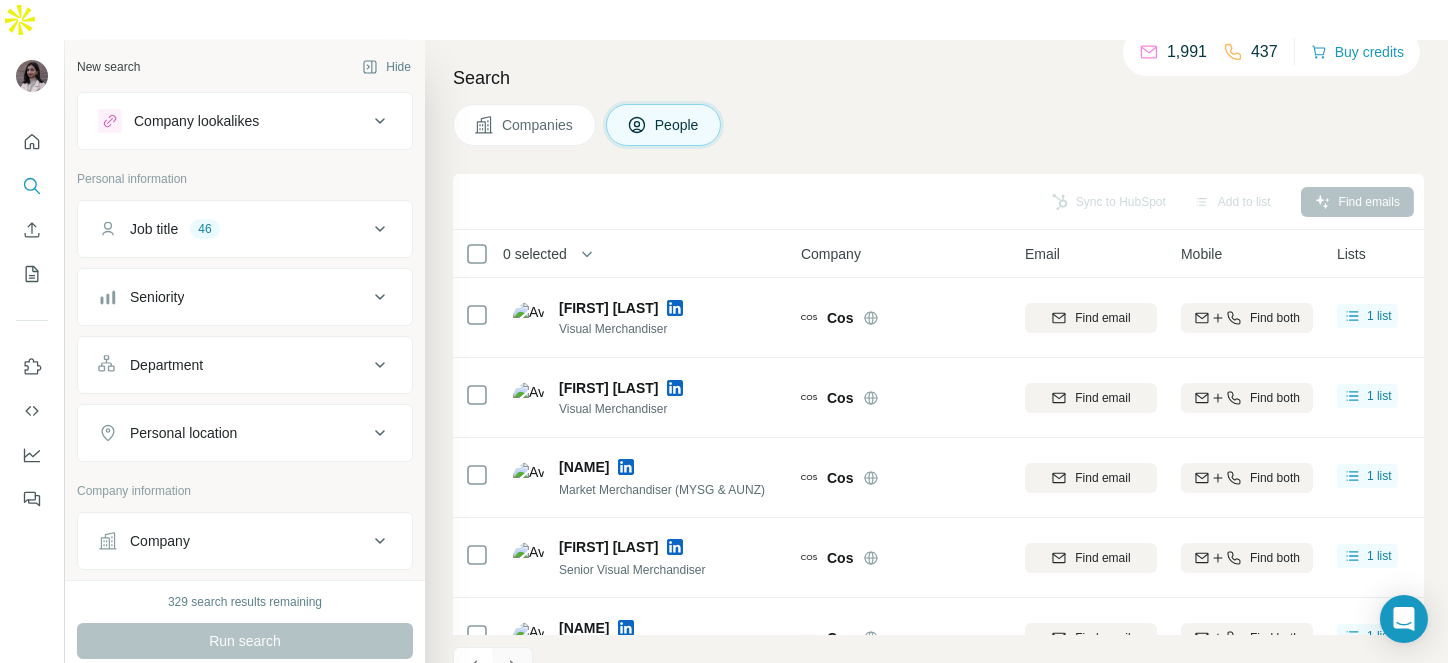 click 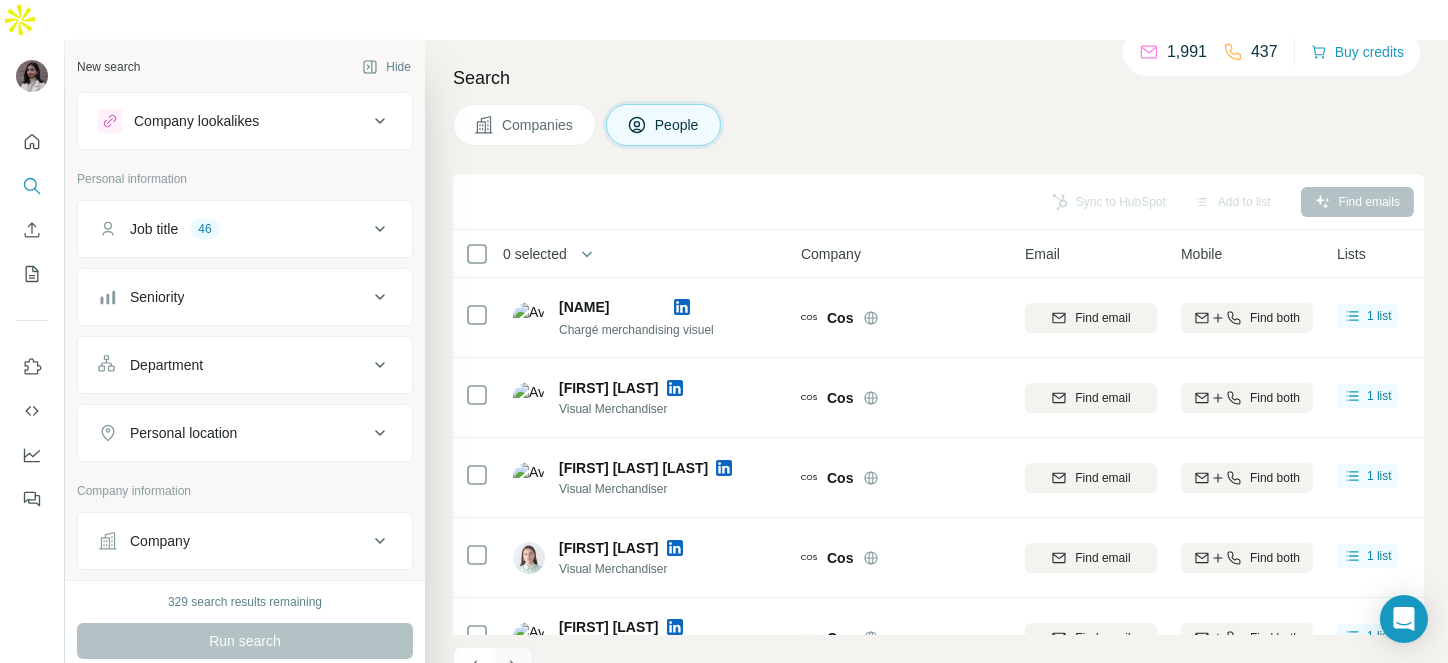click 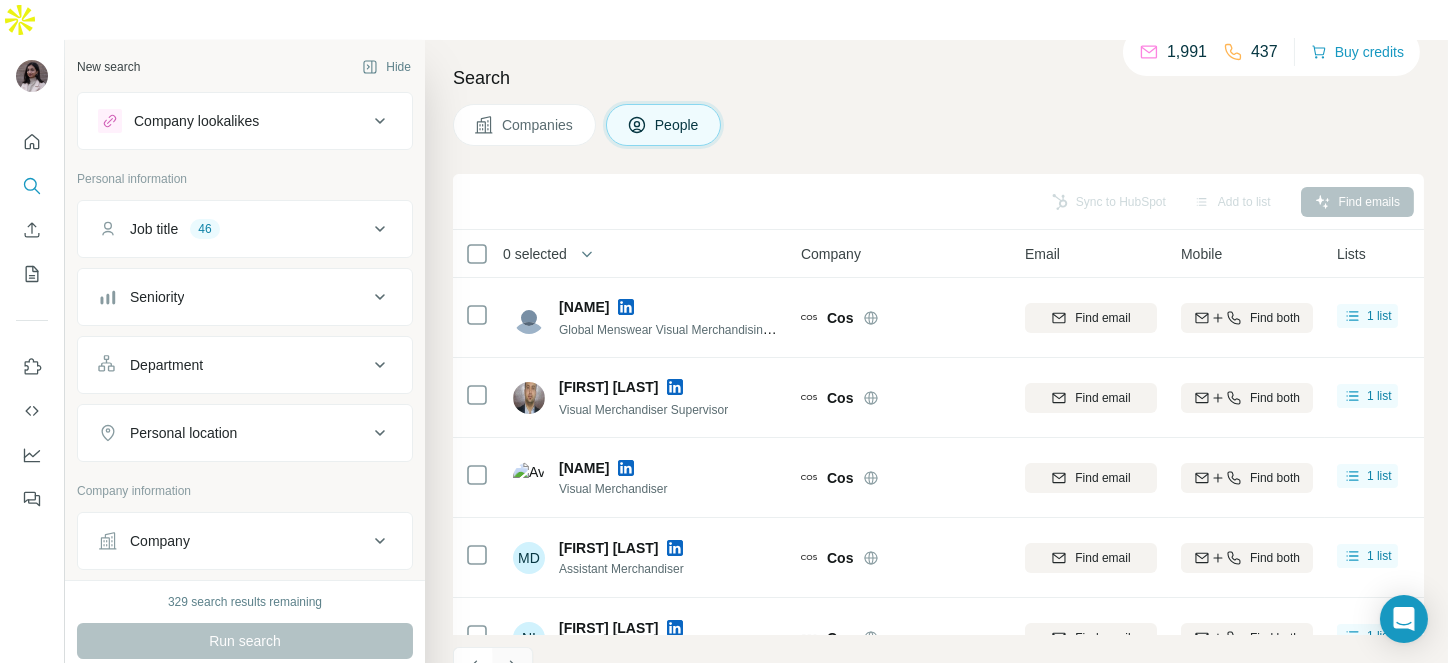 click 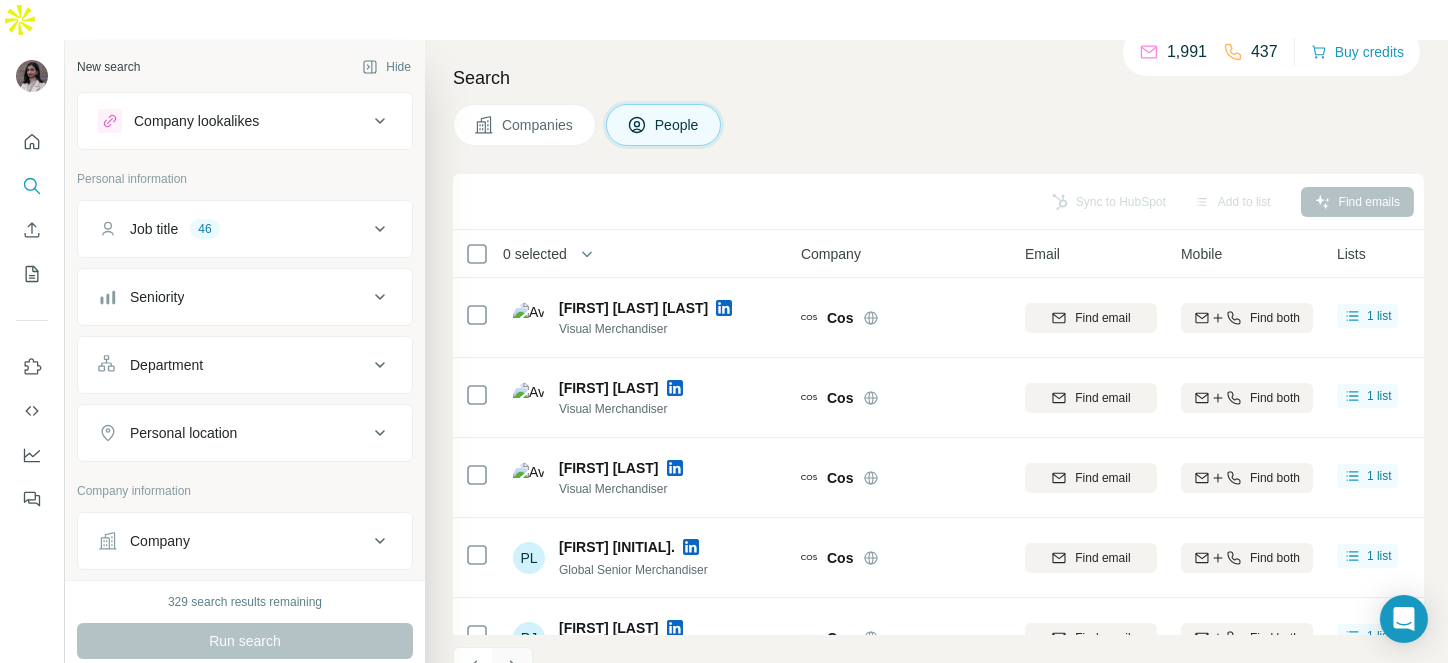 click 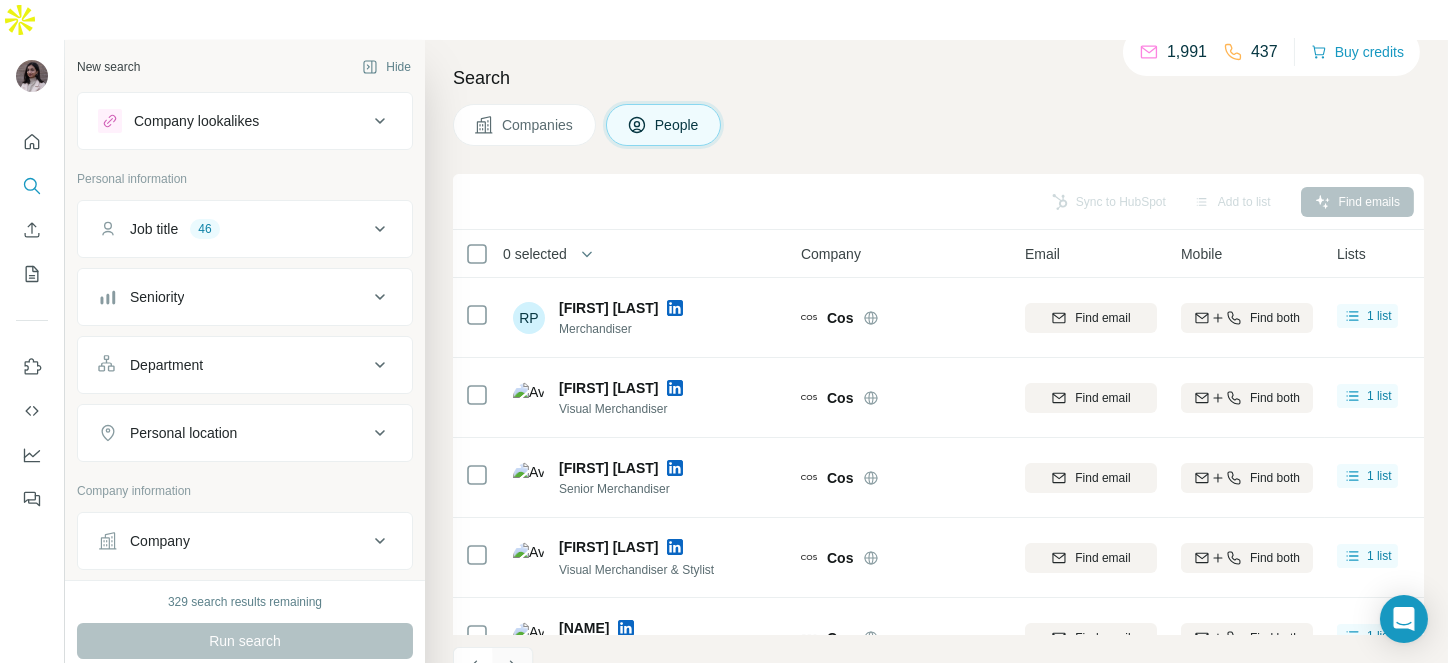 click 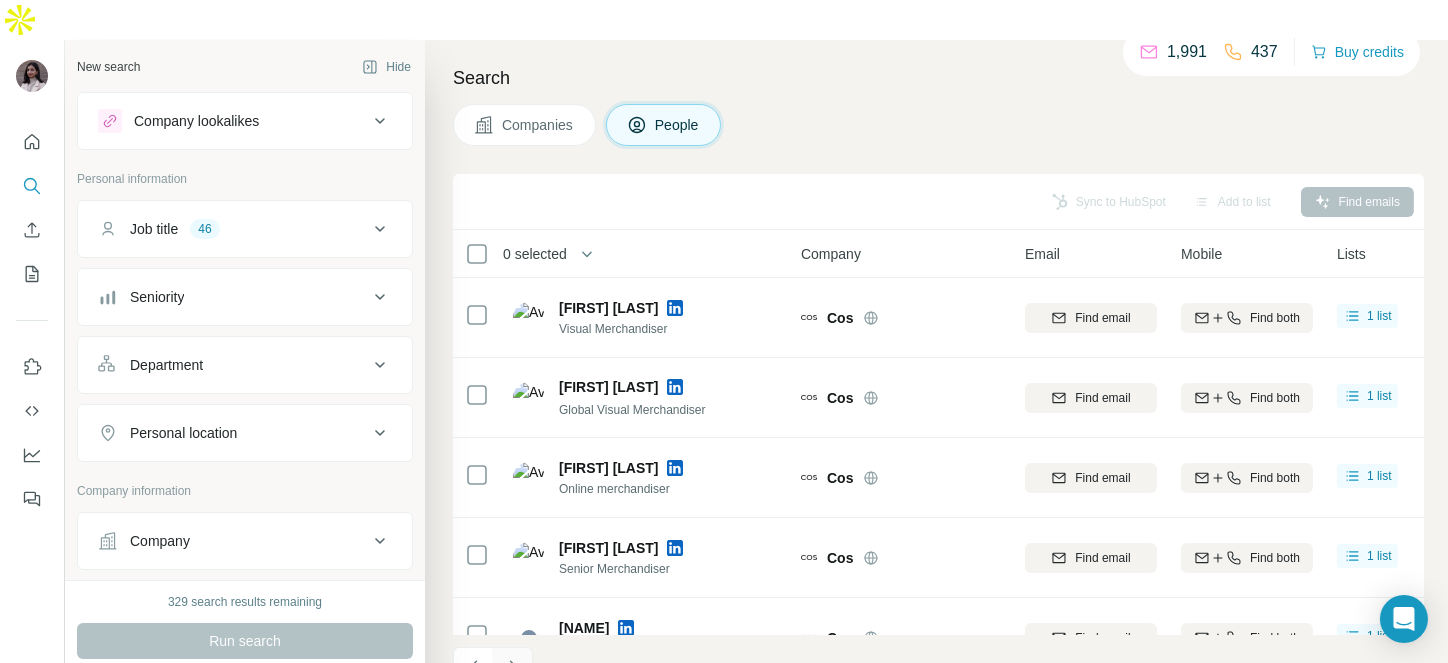 click 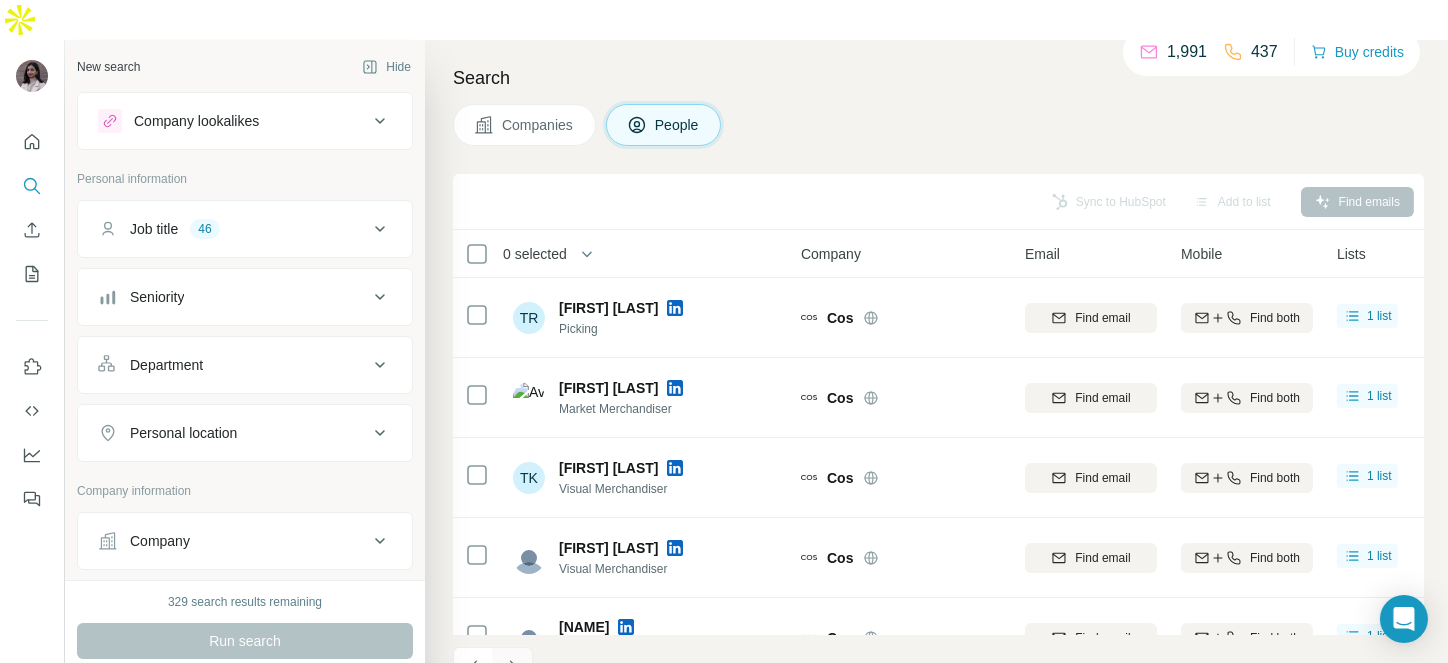 click 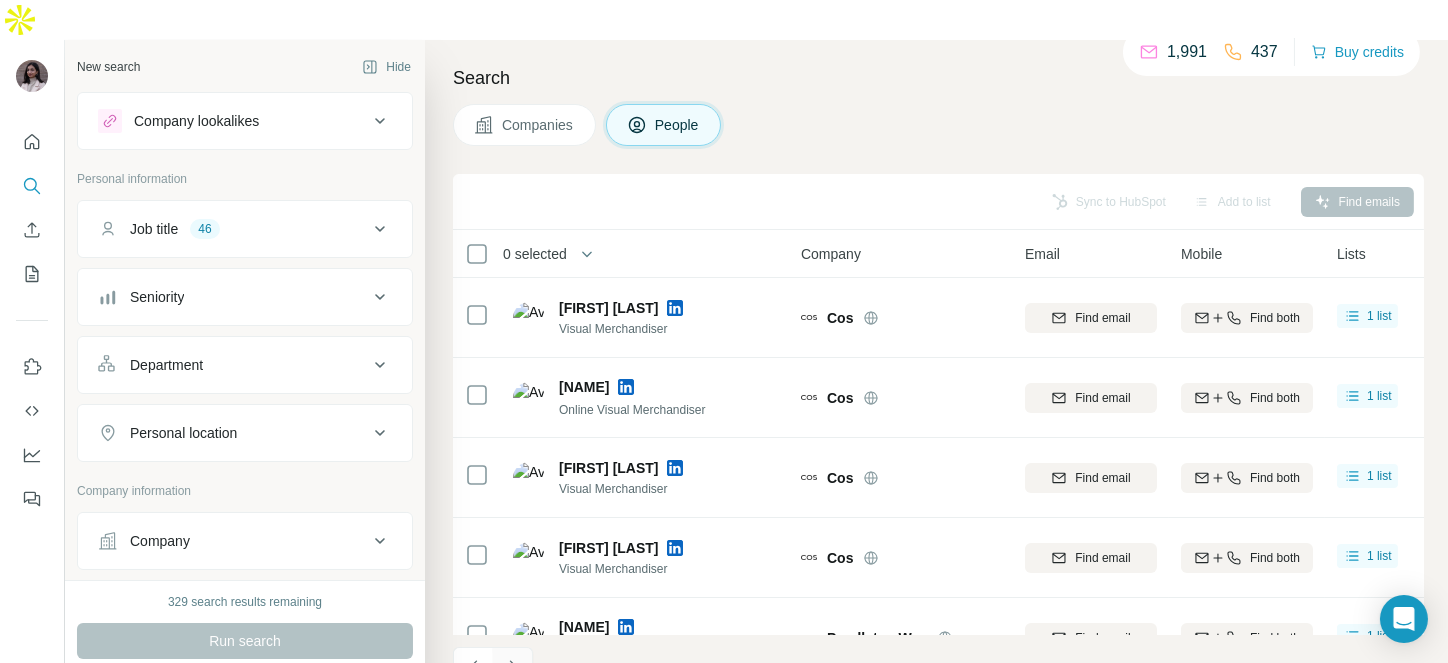 click 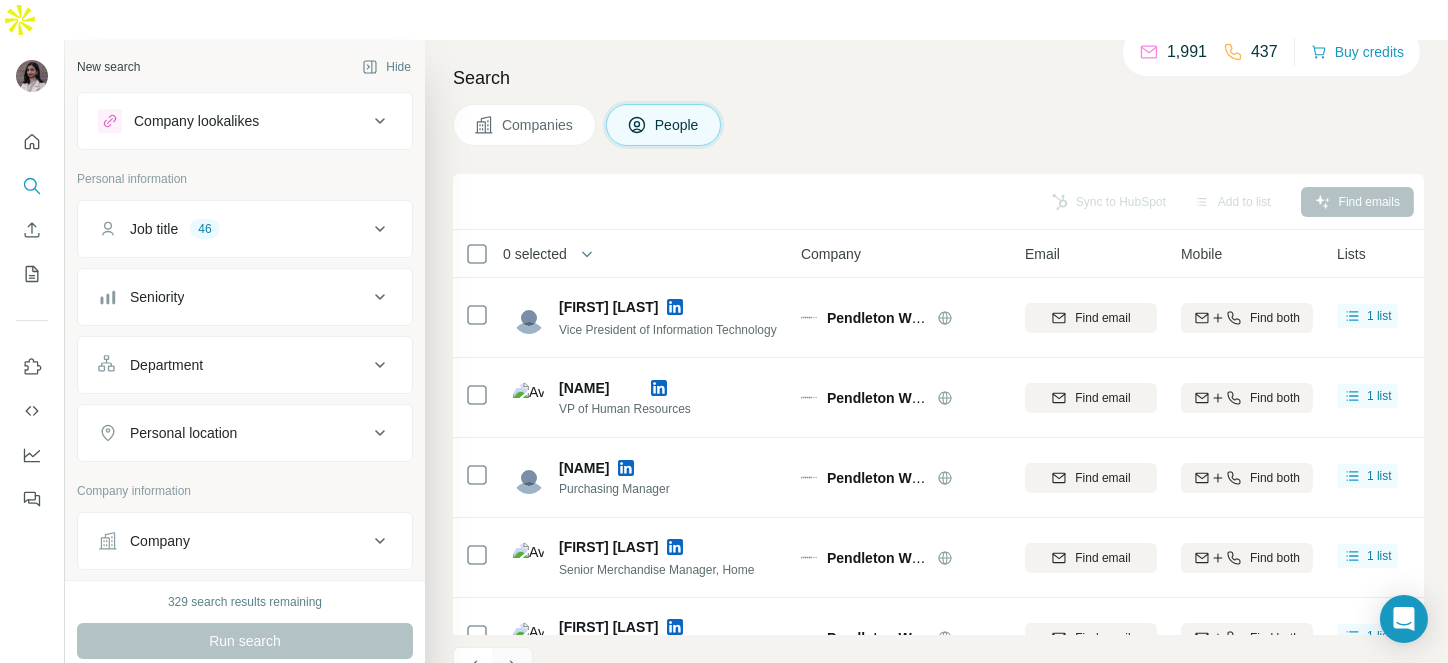 click 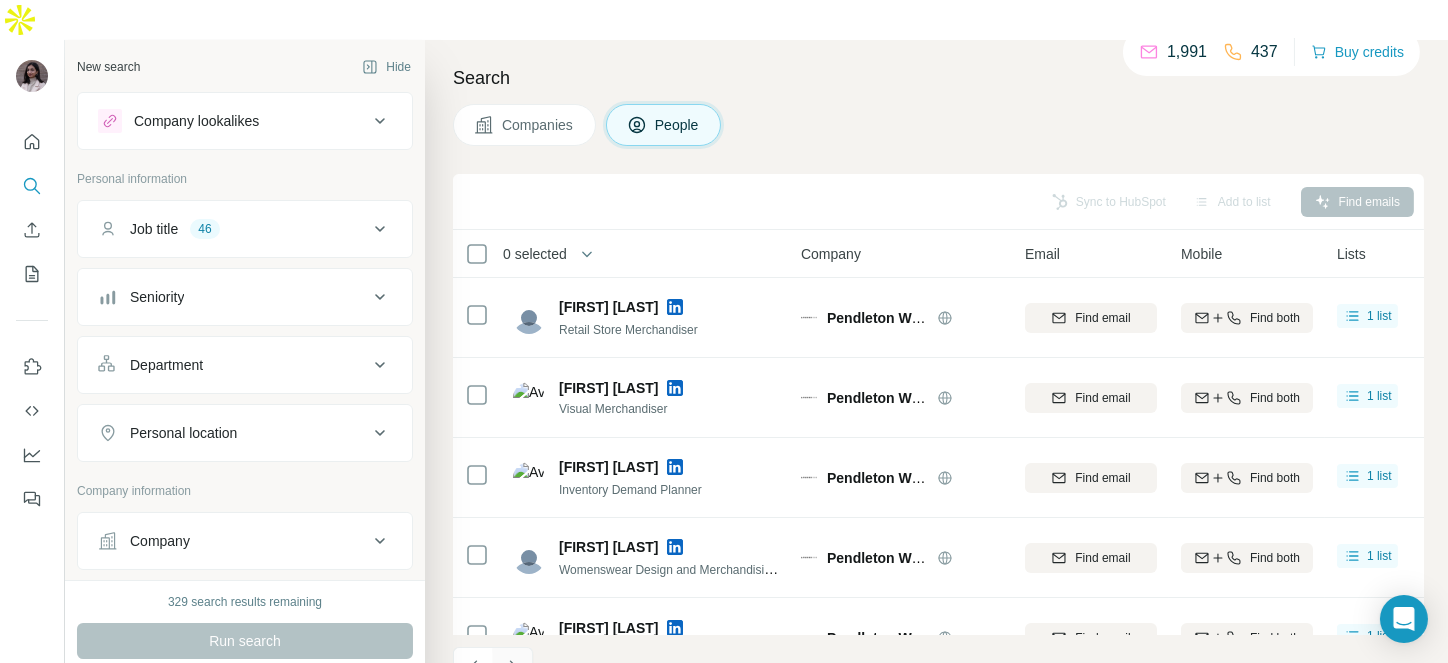 click 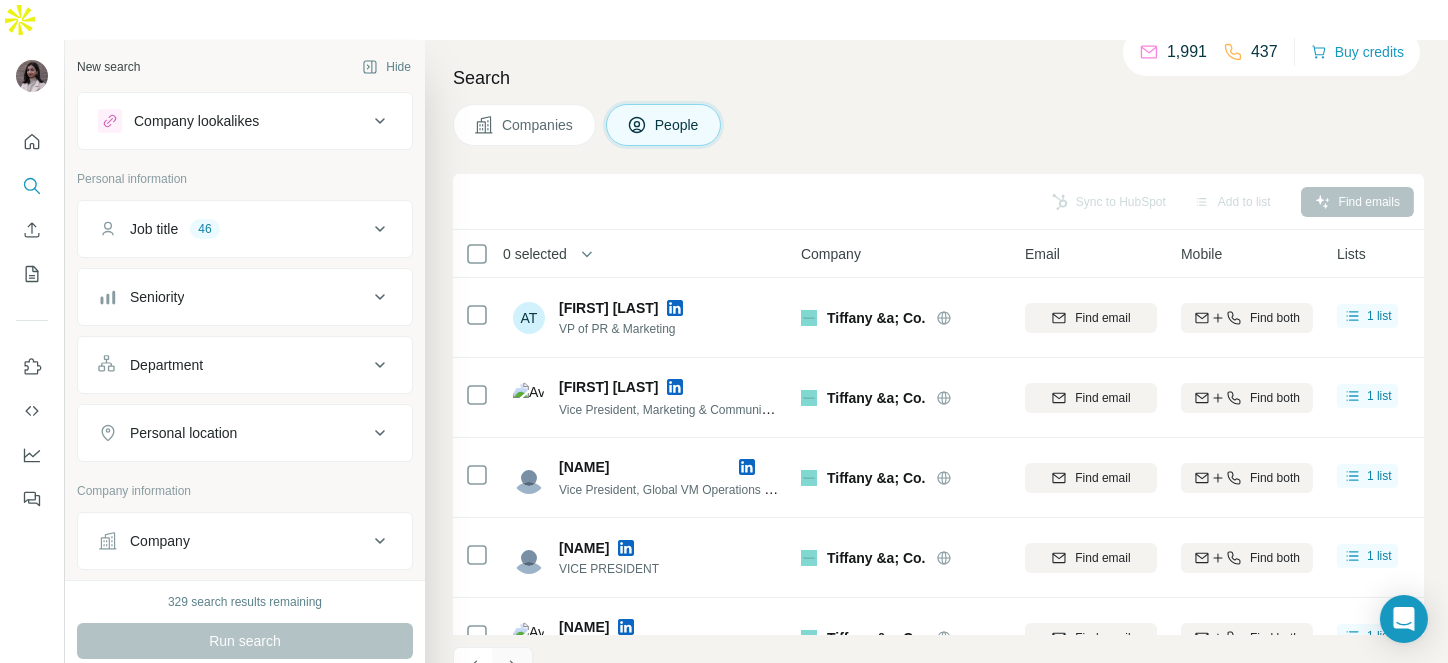 click 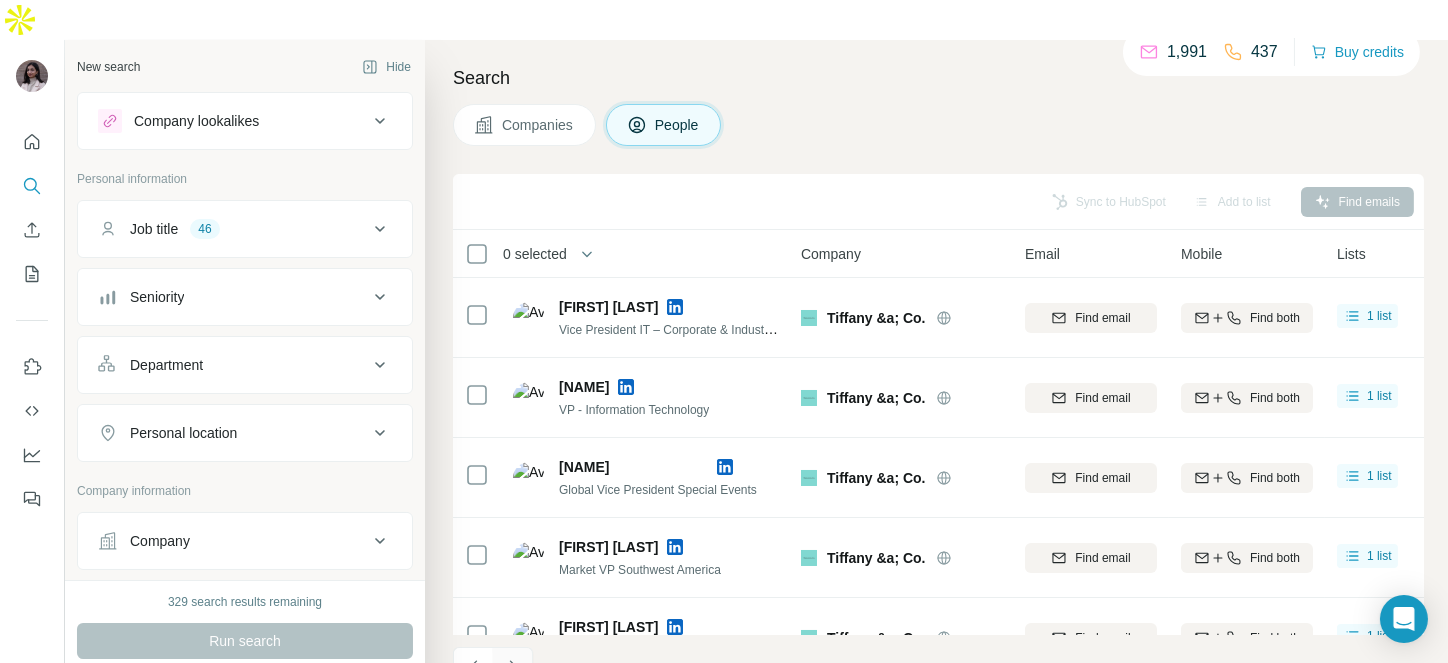 click 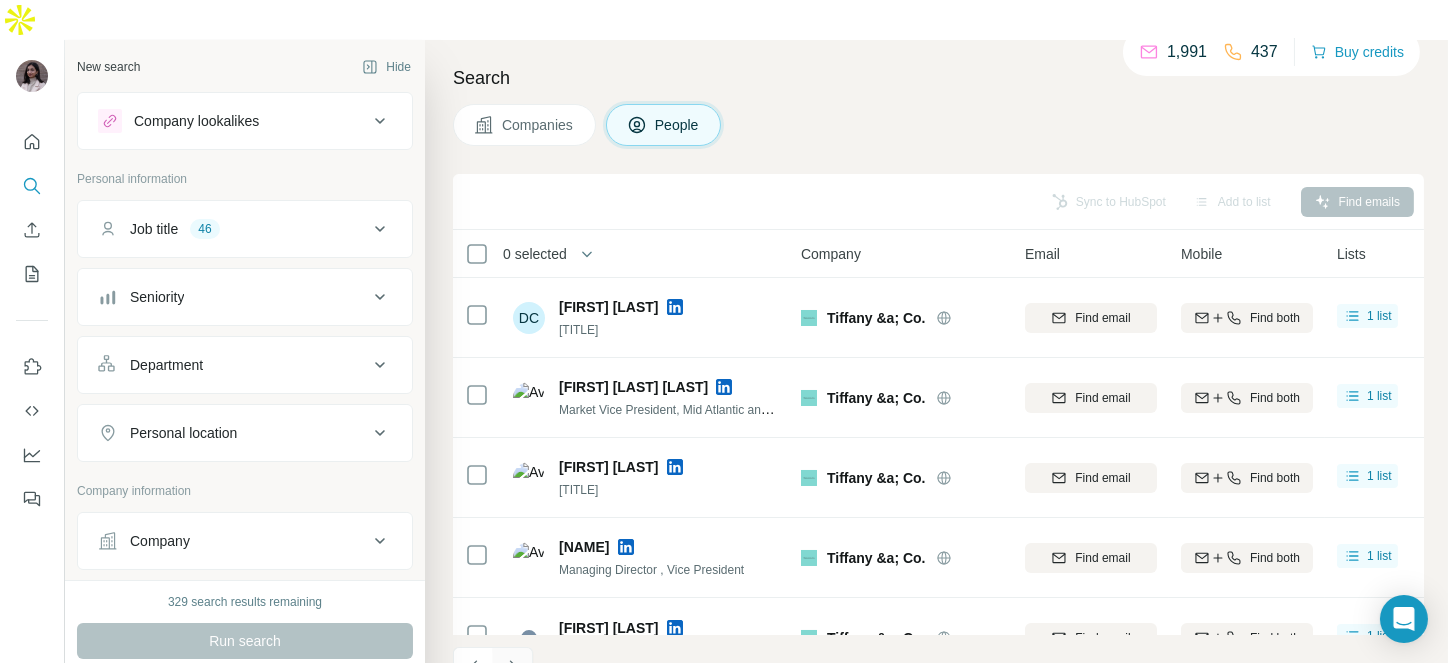 click 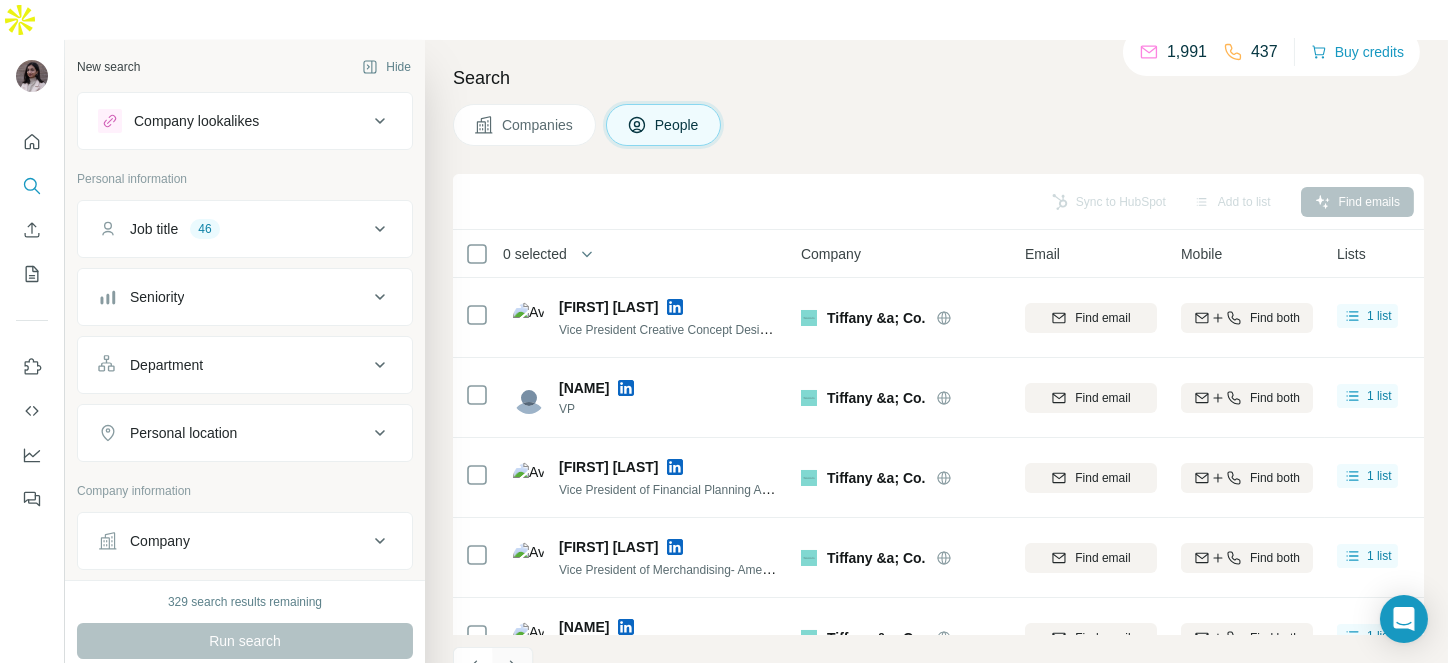 click 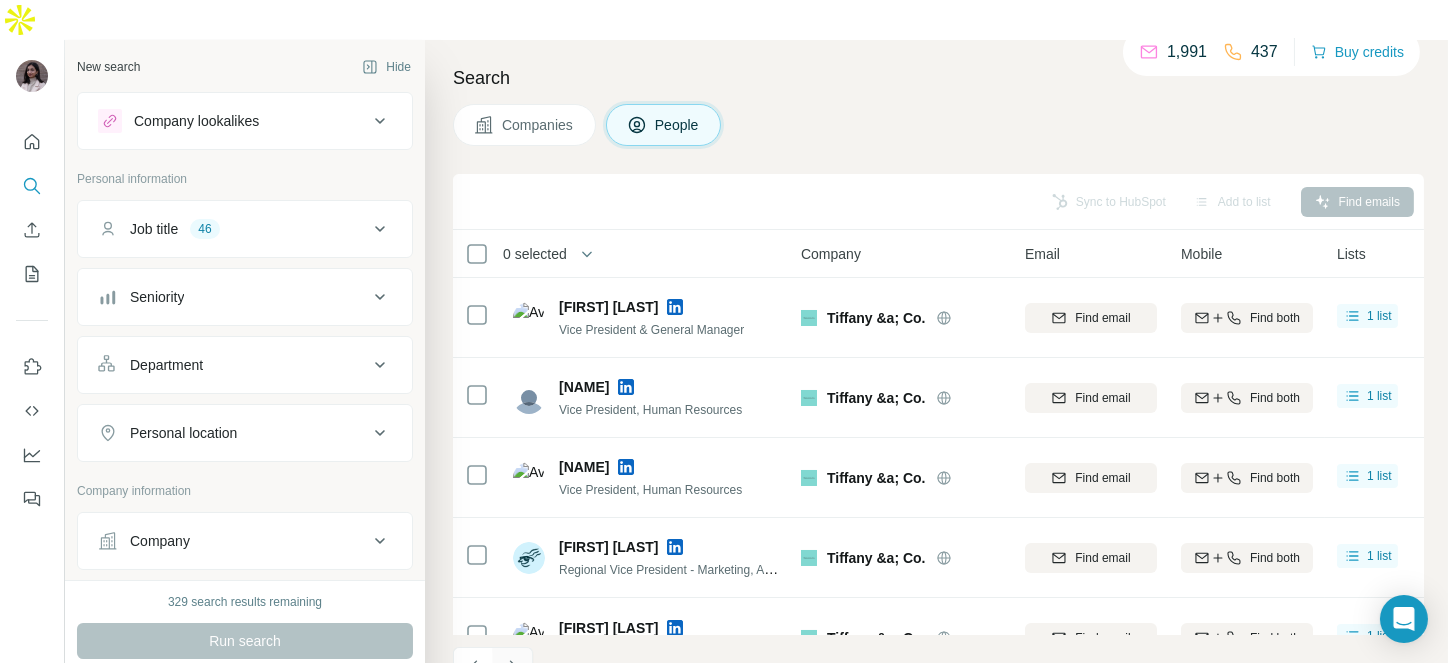 click 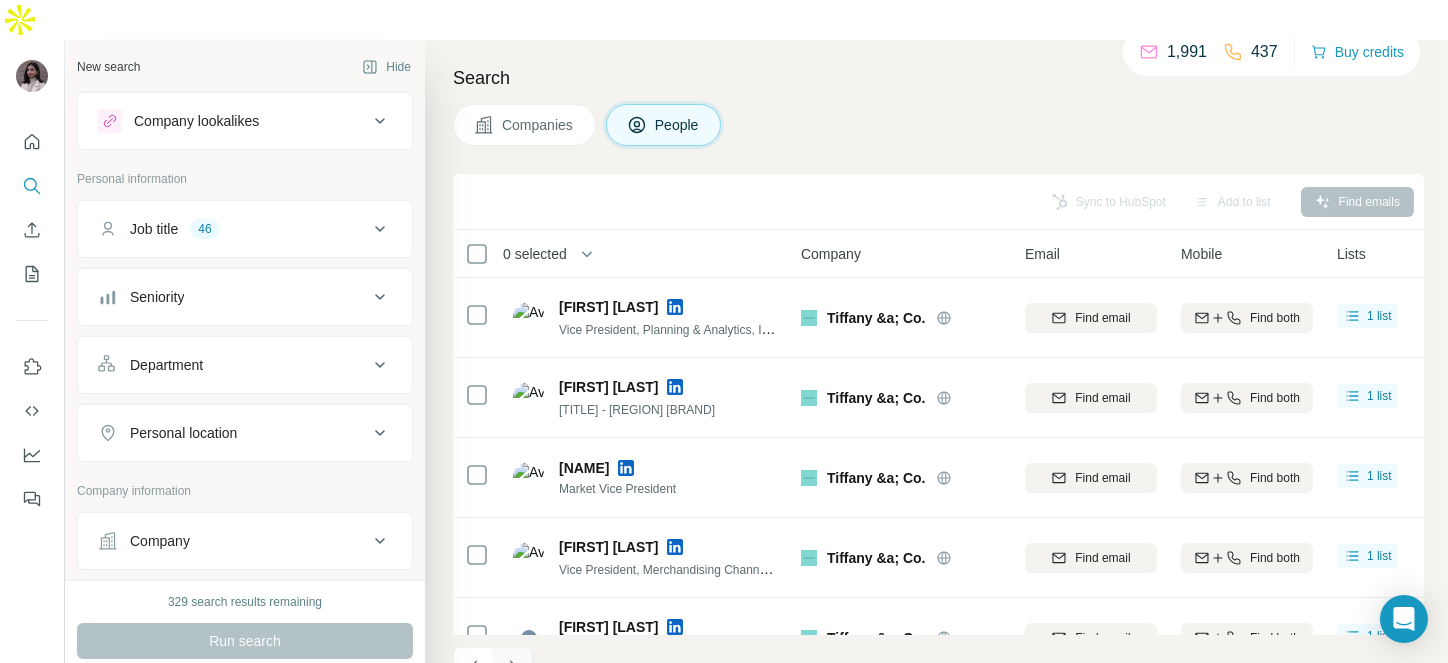 click 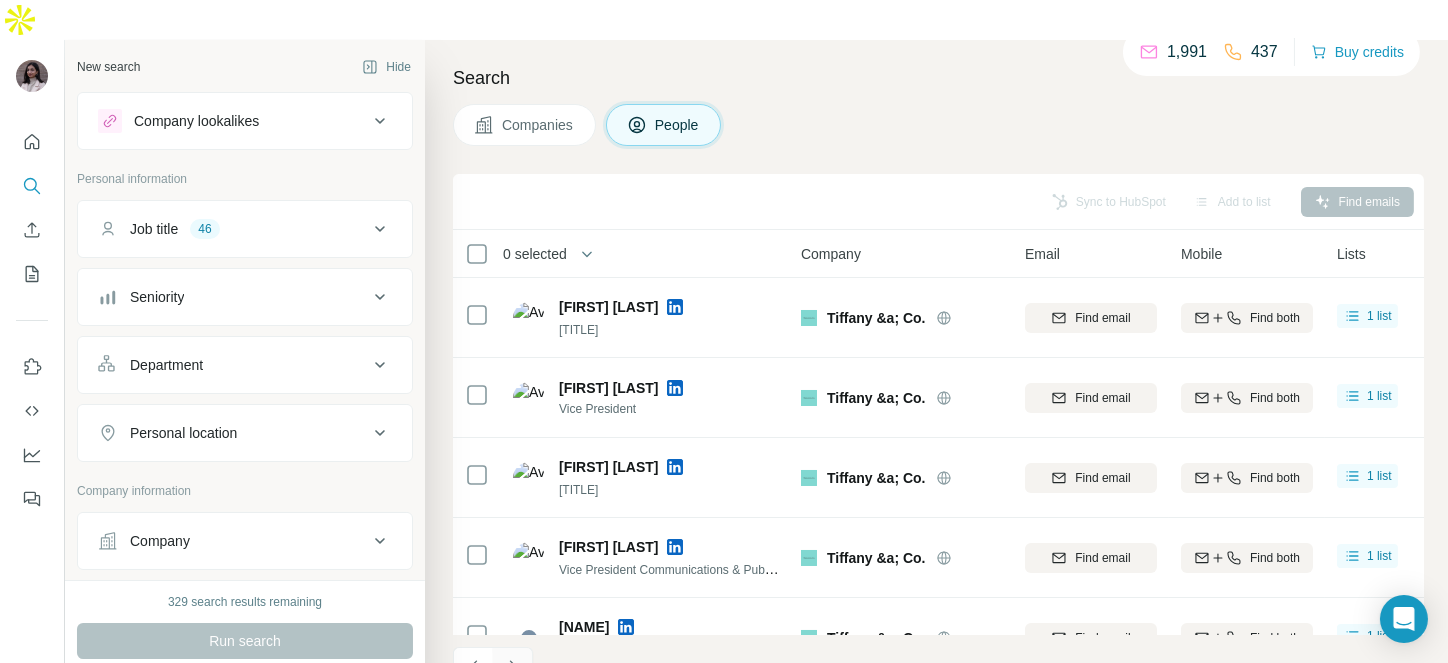 click 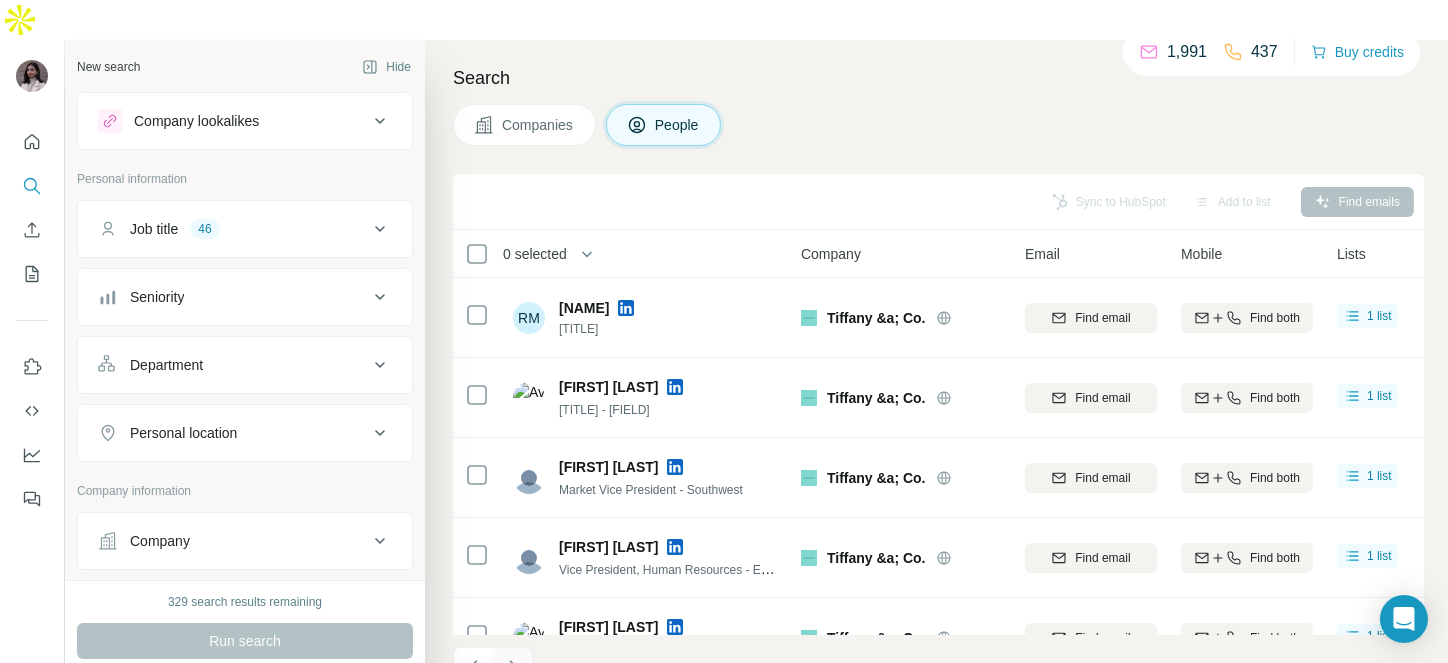 click 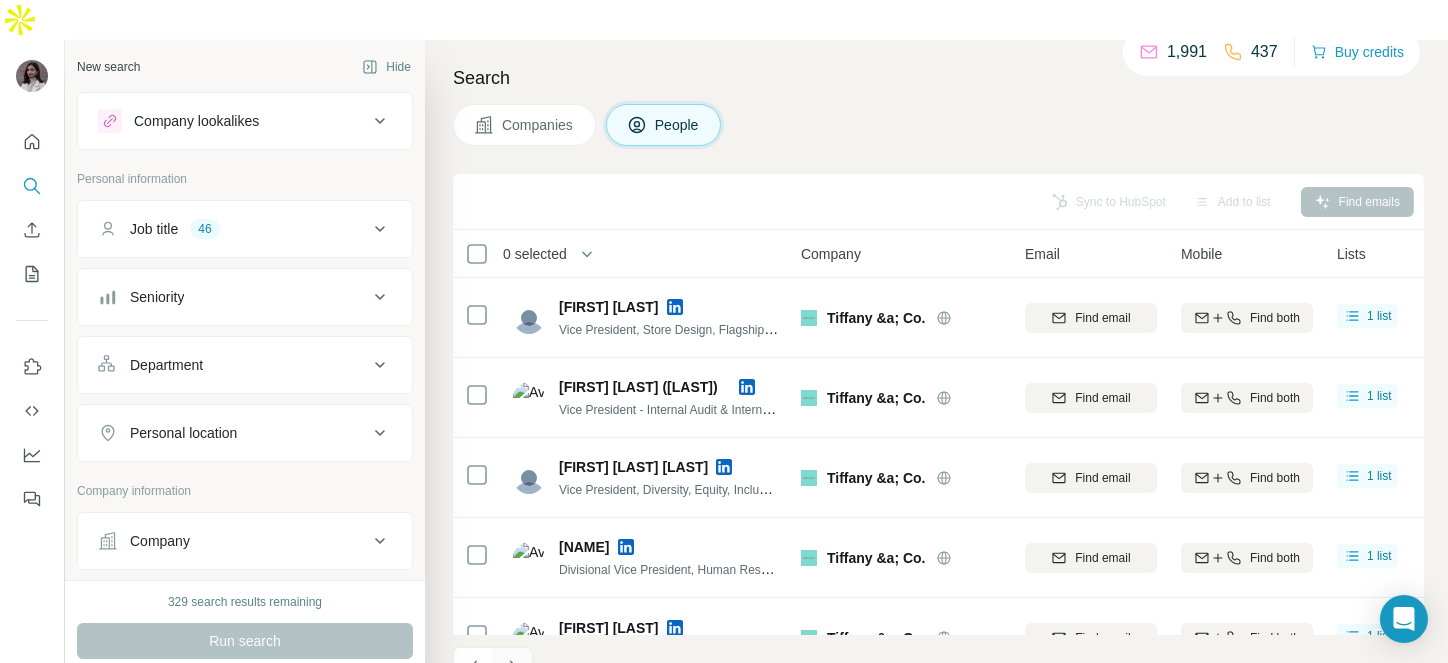 click 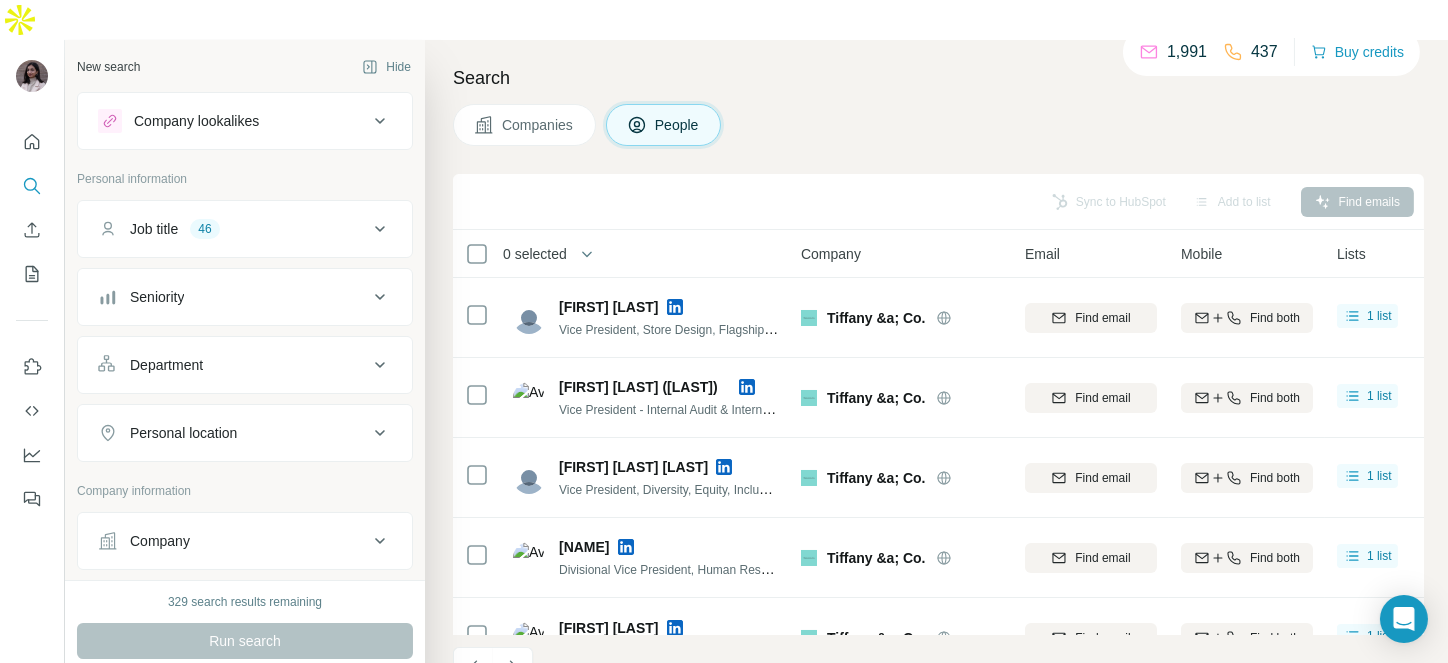 click at bounding box center (513, 667) 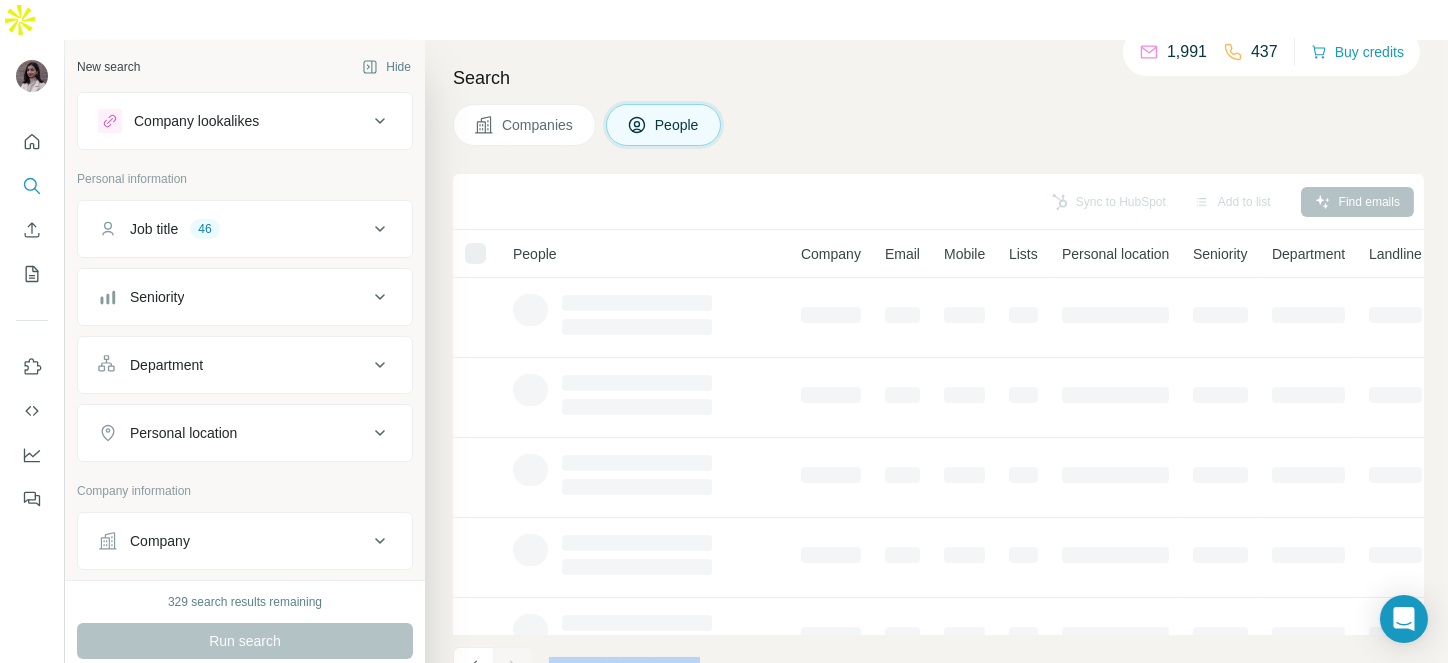 click at bounding box center (513, 667) 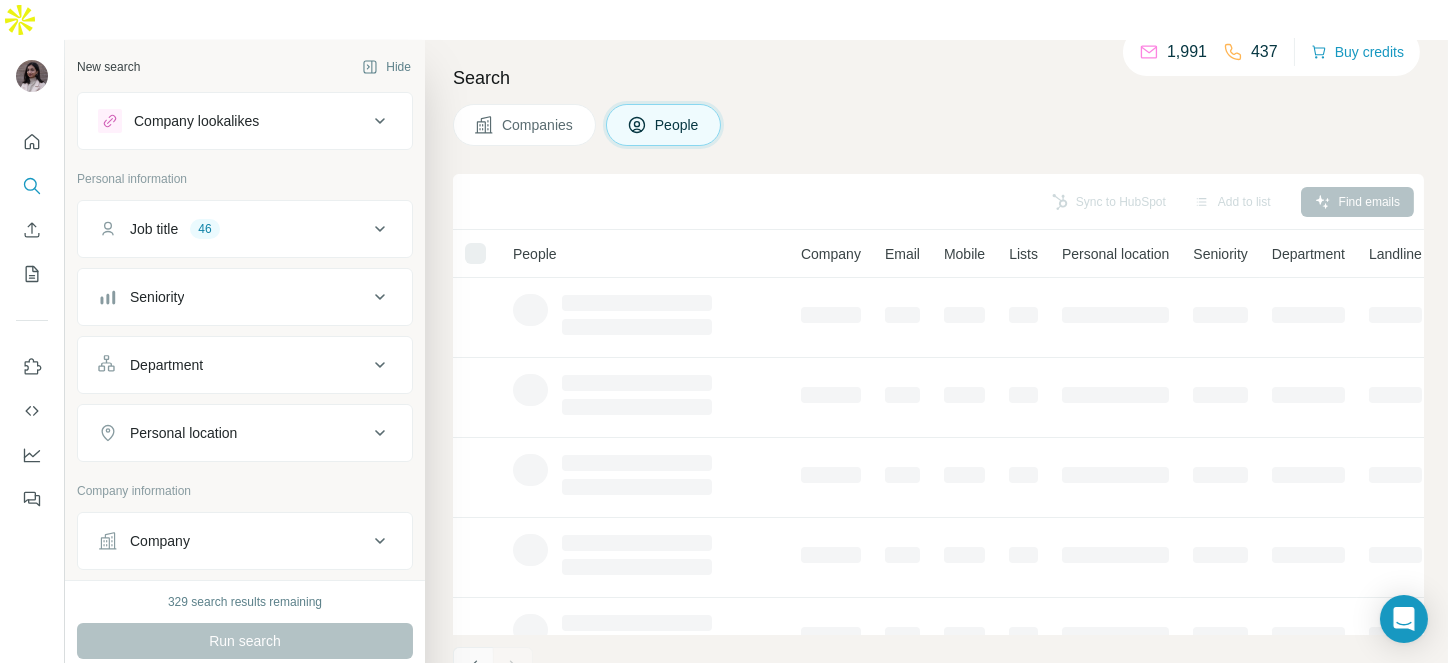 click 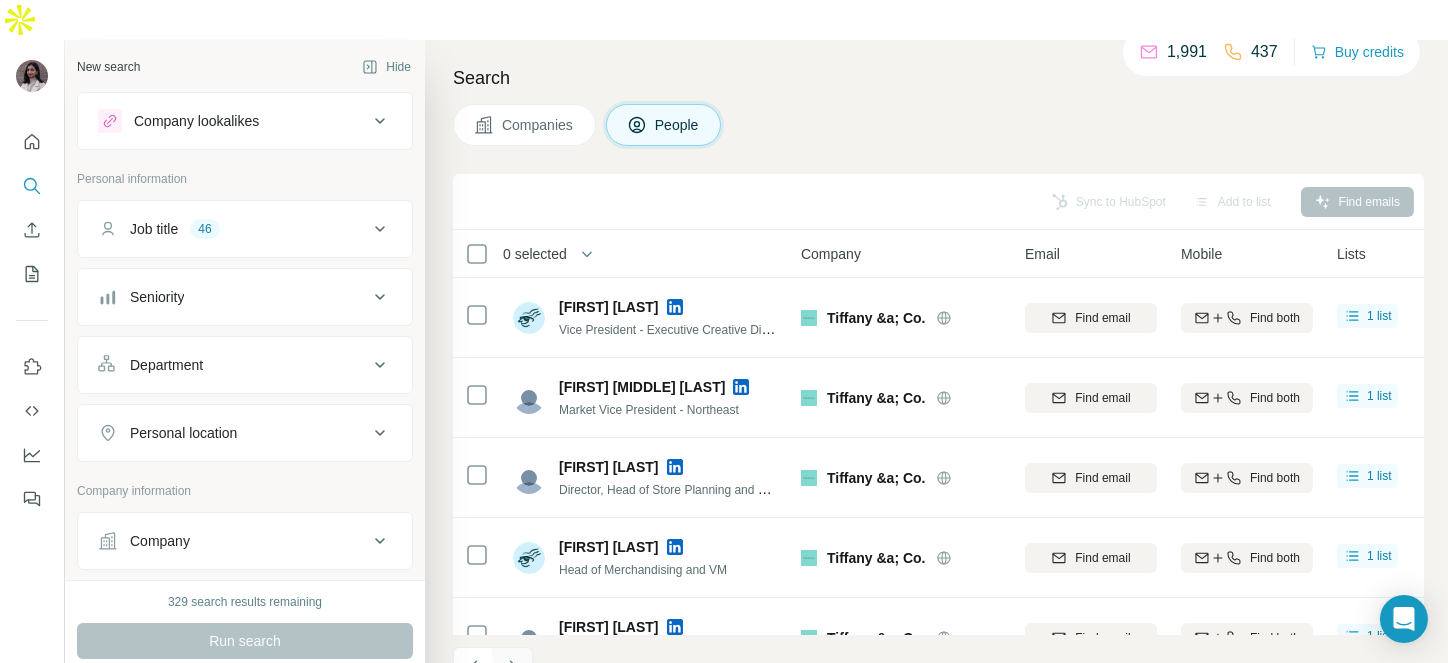 click 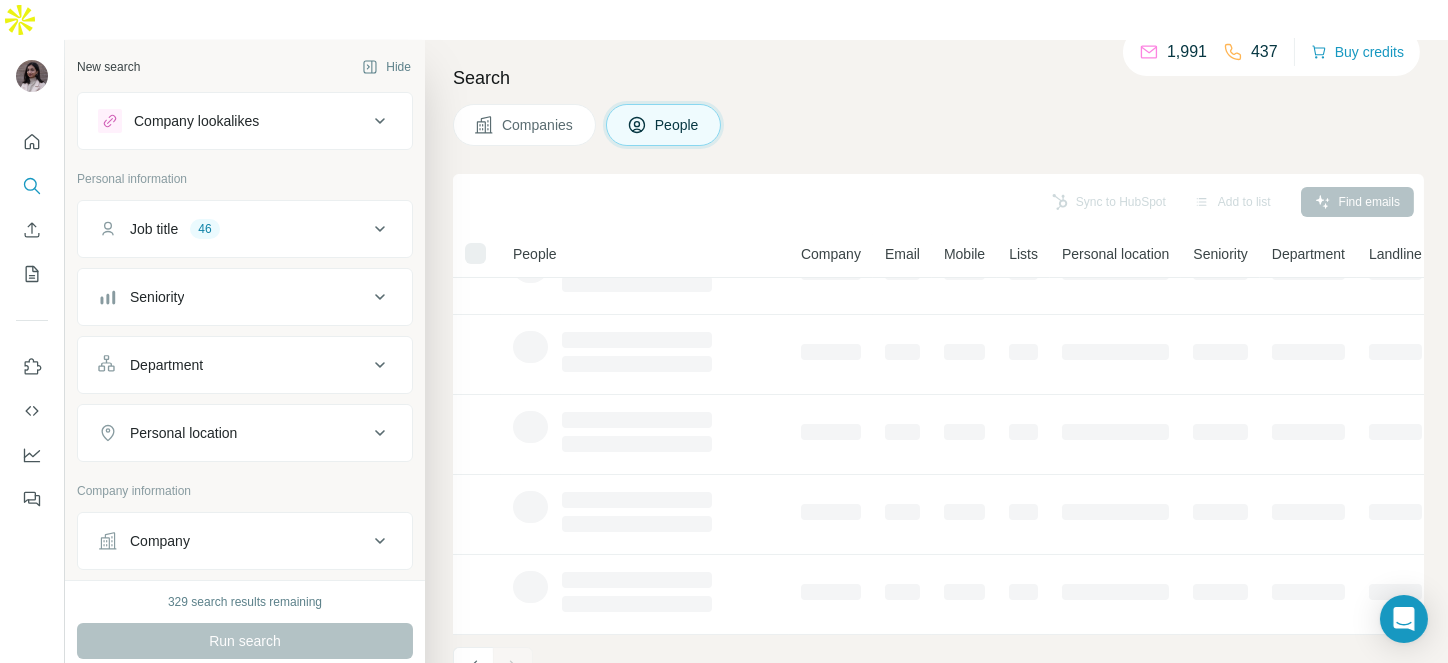 scroll, scrollTop: 0, scrollLeft: 0, axis: both 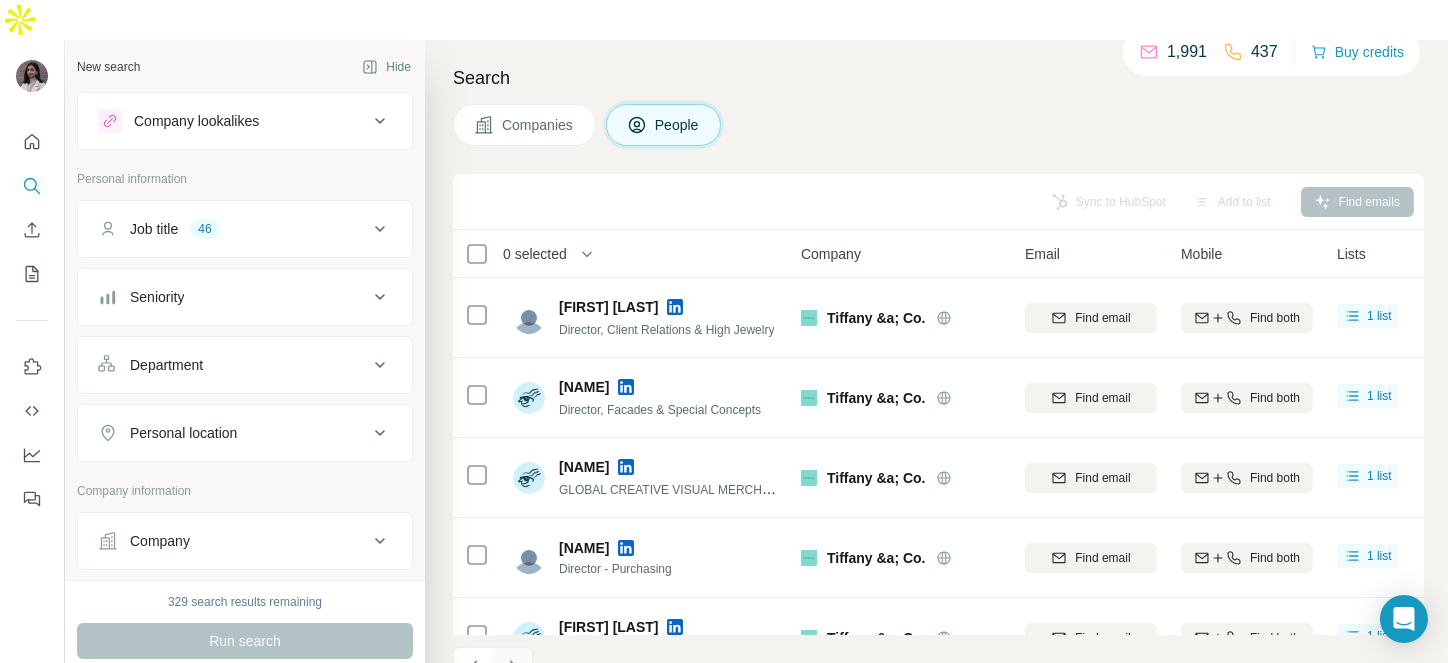 click 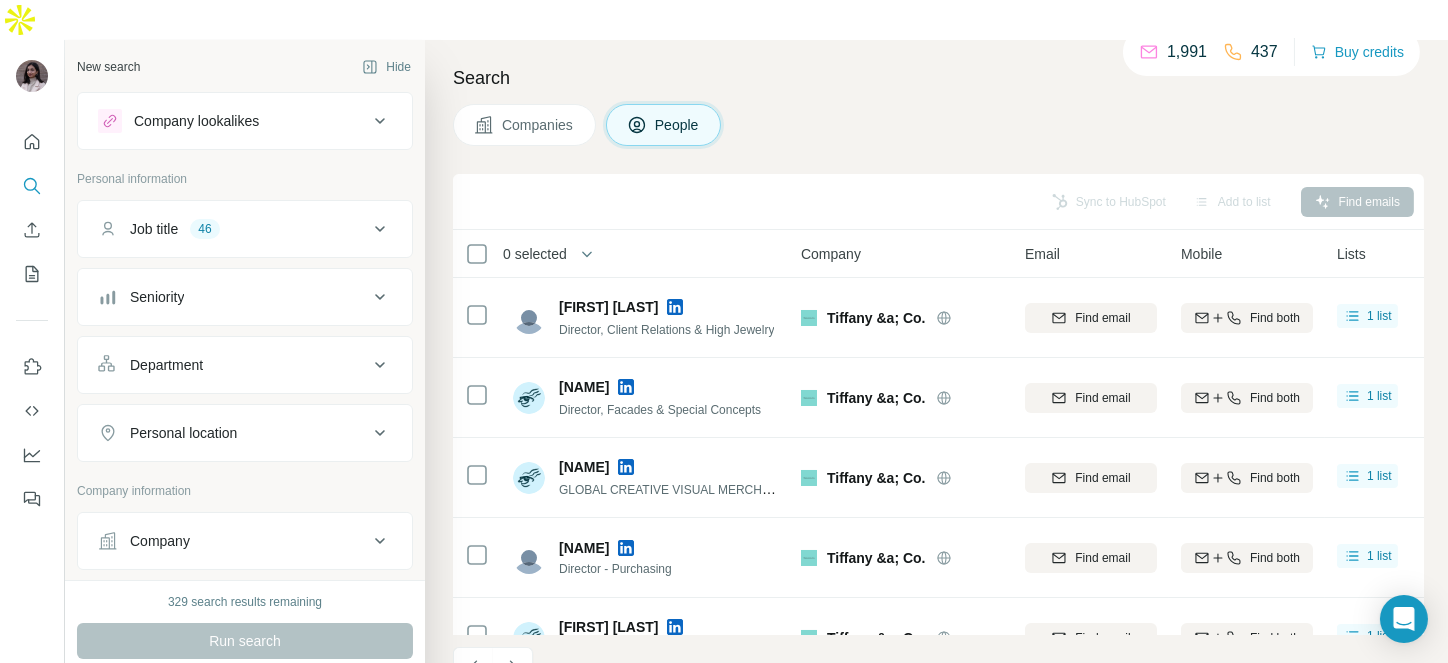 click at bounding box center [513, 667] 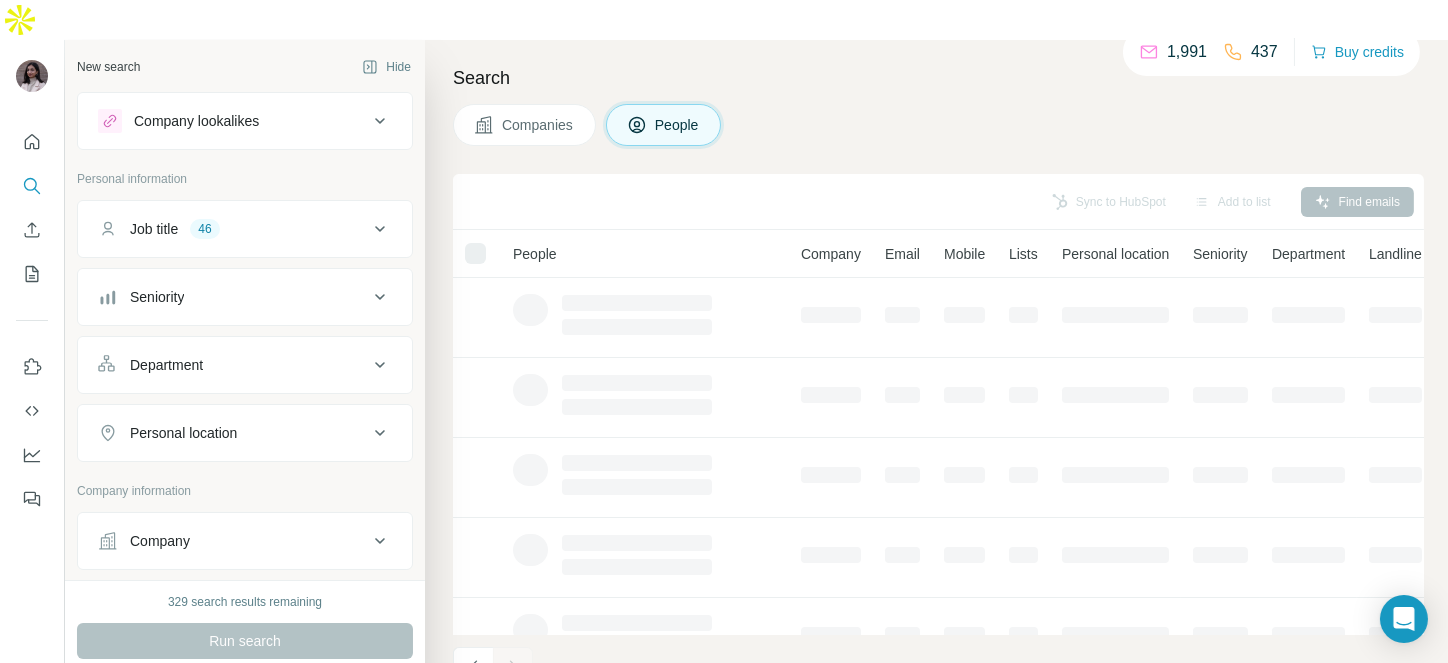 click at bounding box center [513, 667] 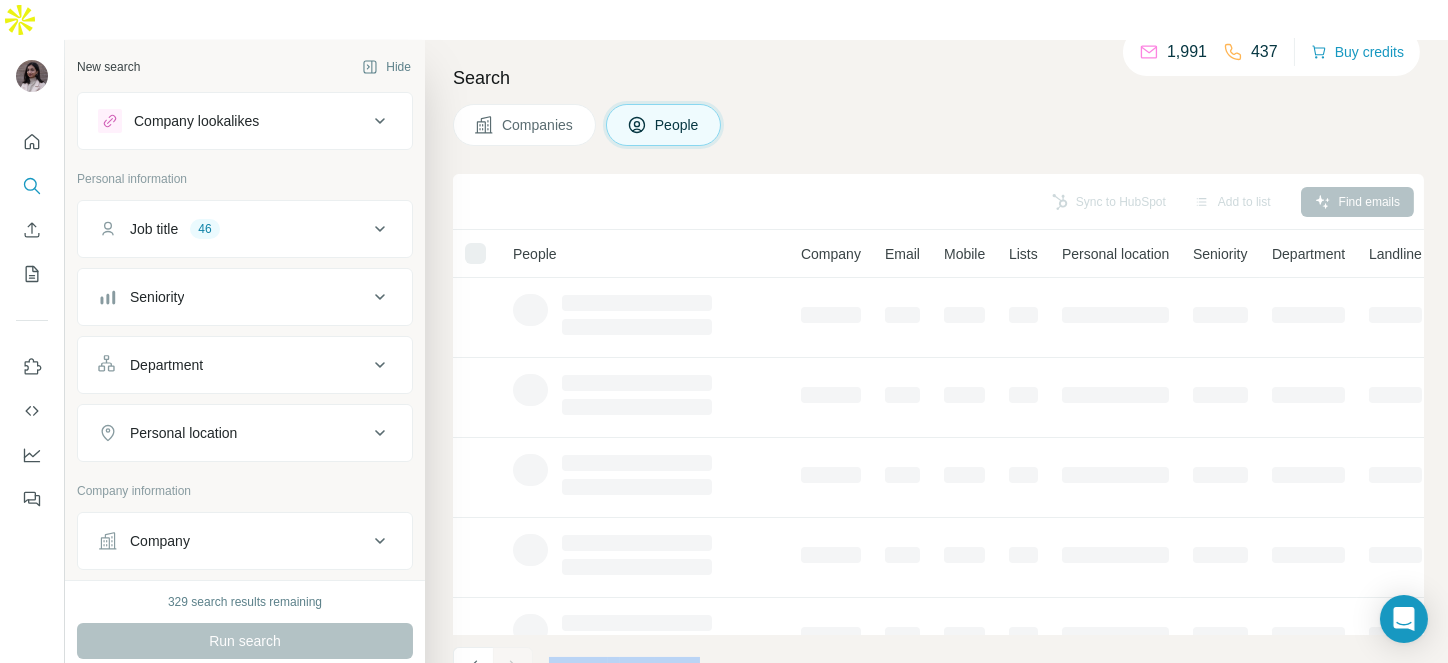 click at bounding box center (513, 667) 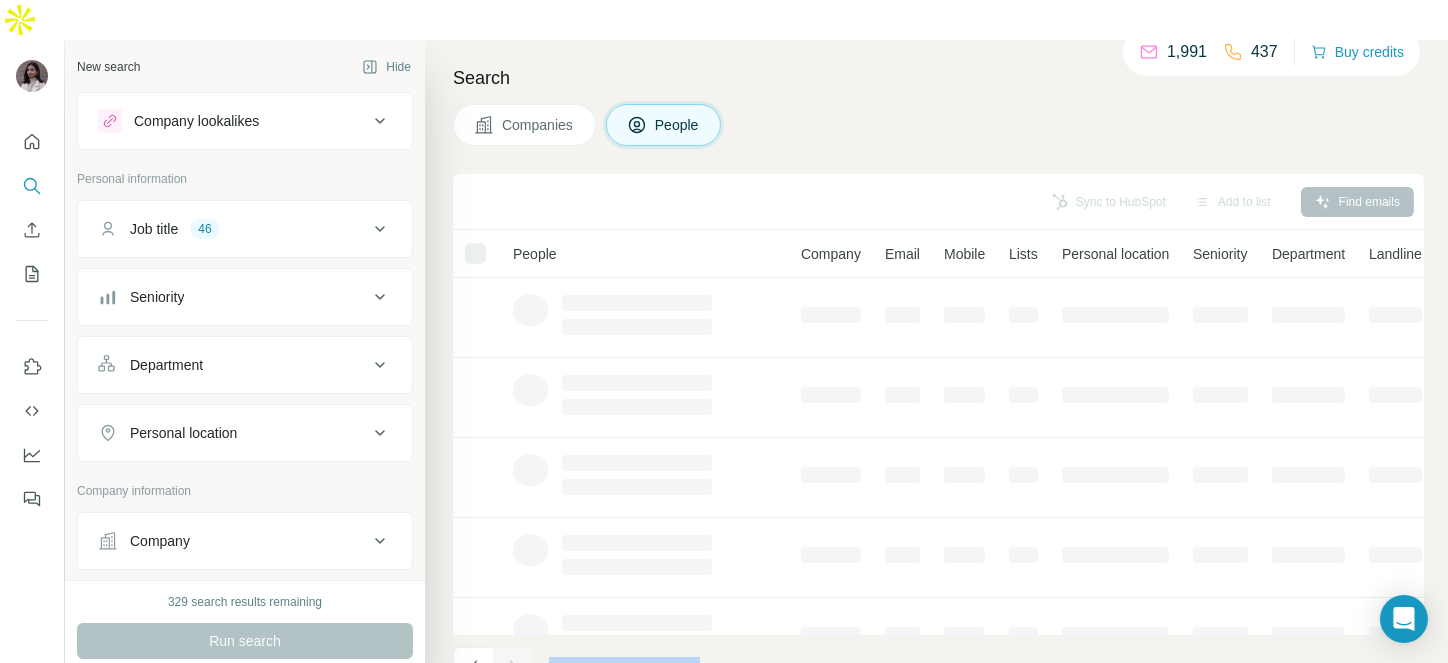 click at bounding box center (513, 667) 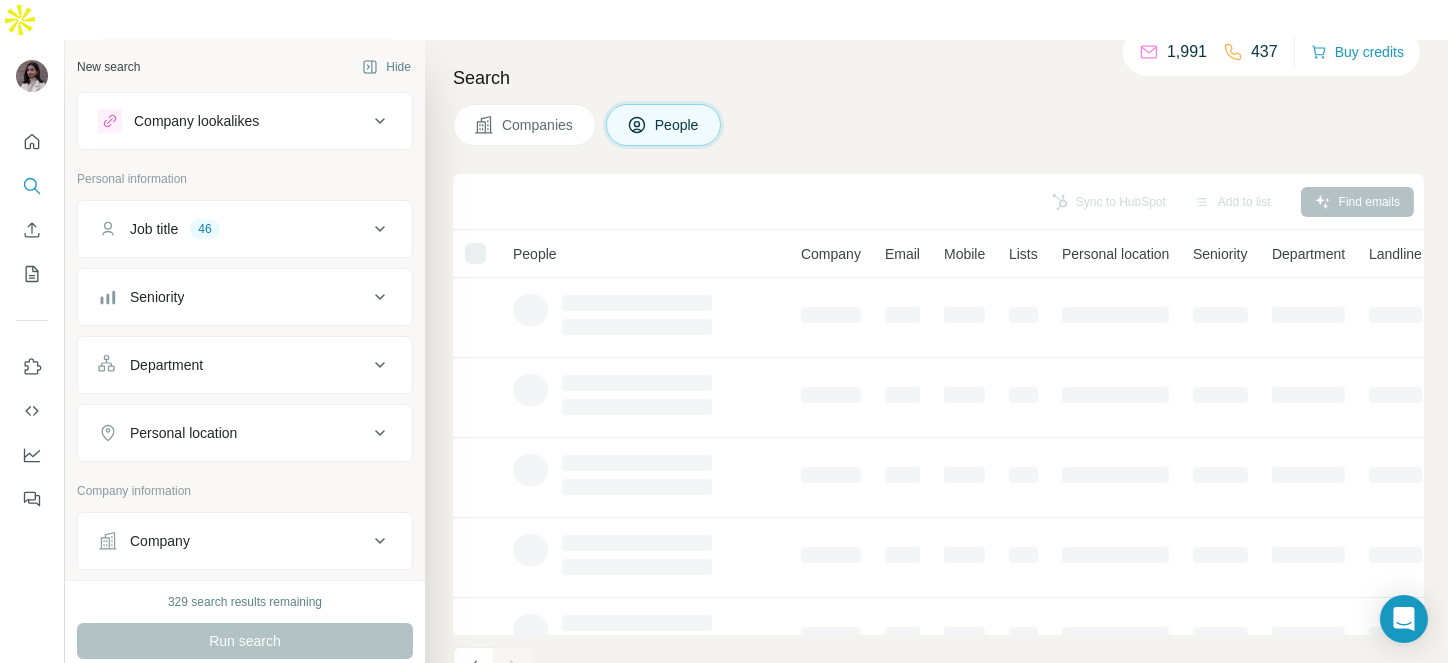 click at bounding box center (513, 667) 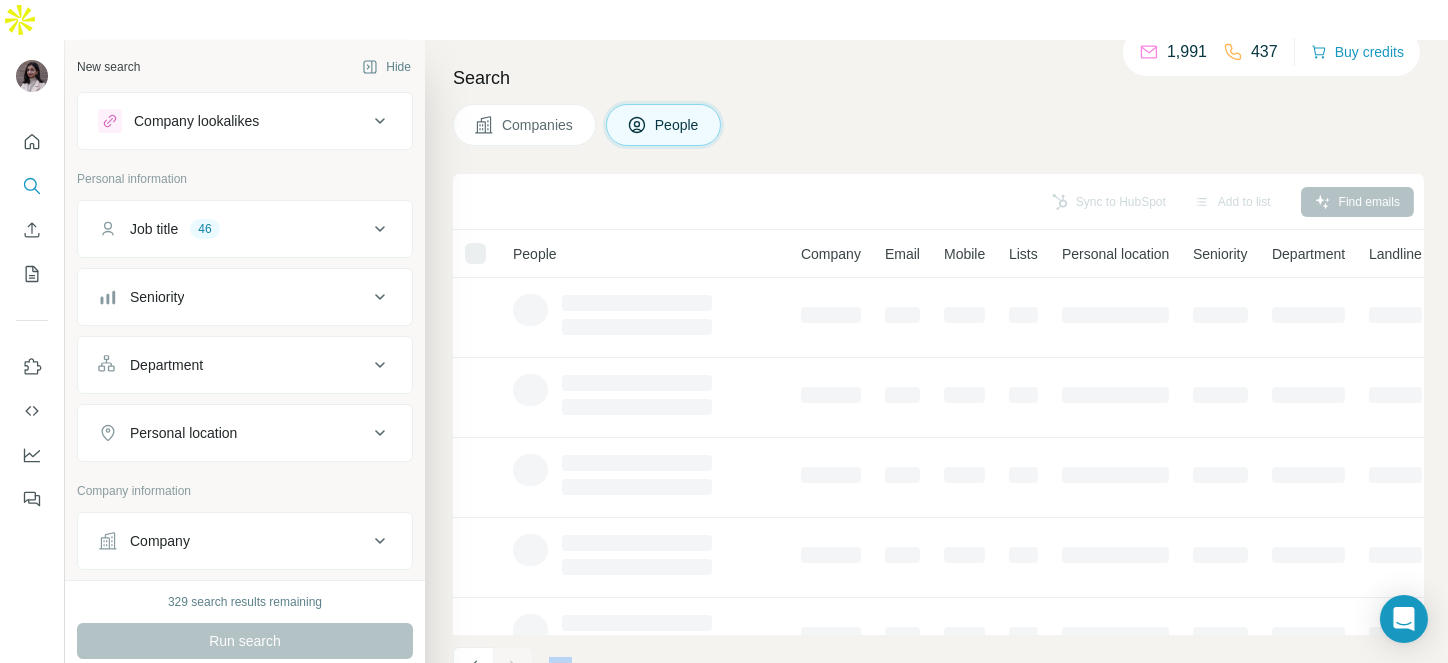 click at bounding box center (513, 667) 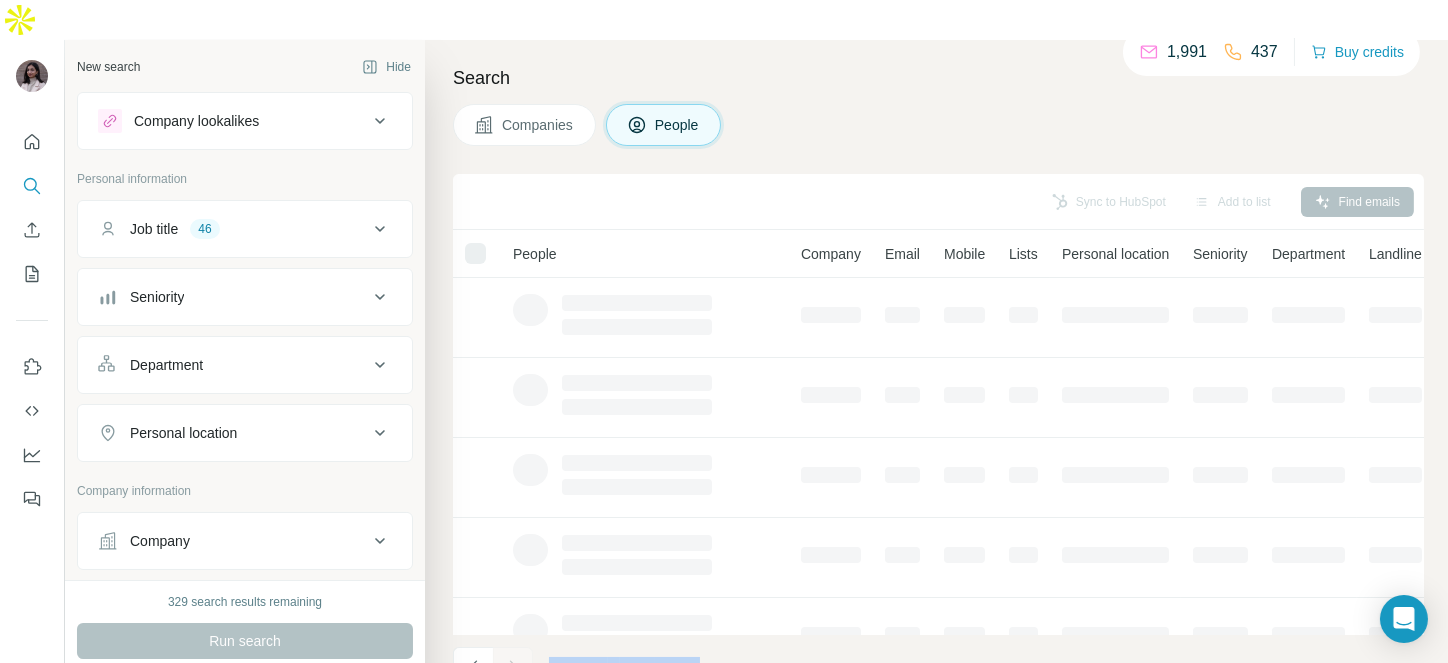 click at bounding box center [513, 667] 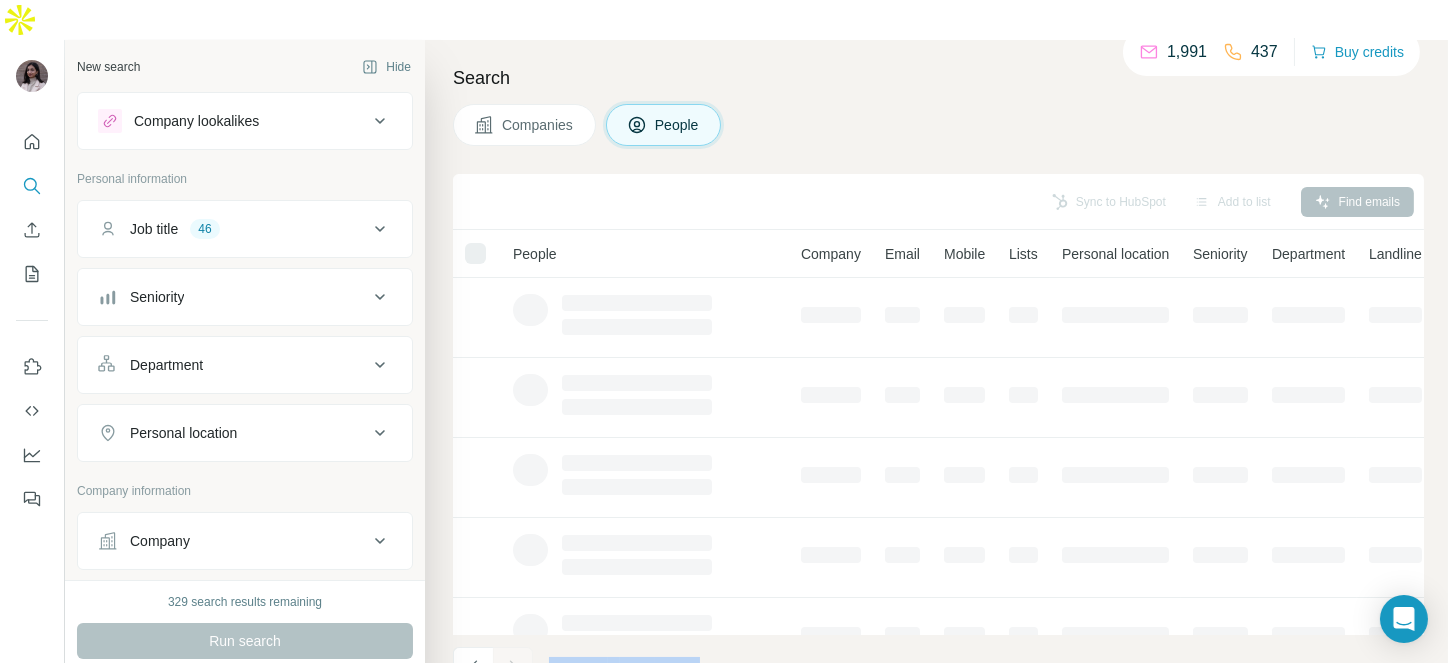 click at bounding box center (513, 667) 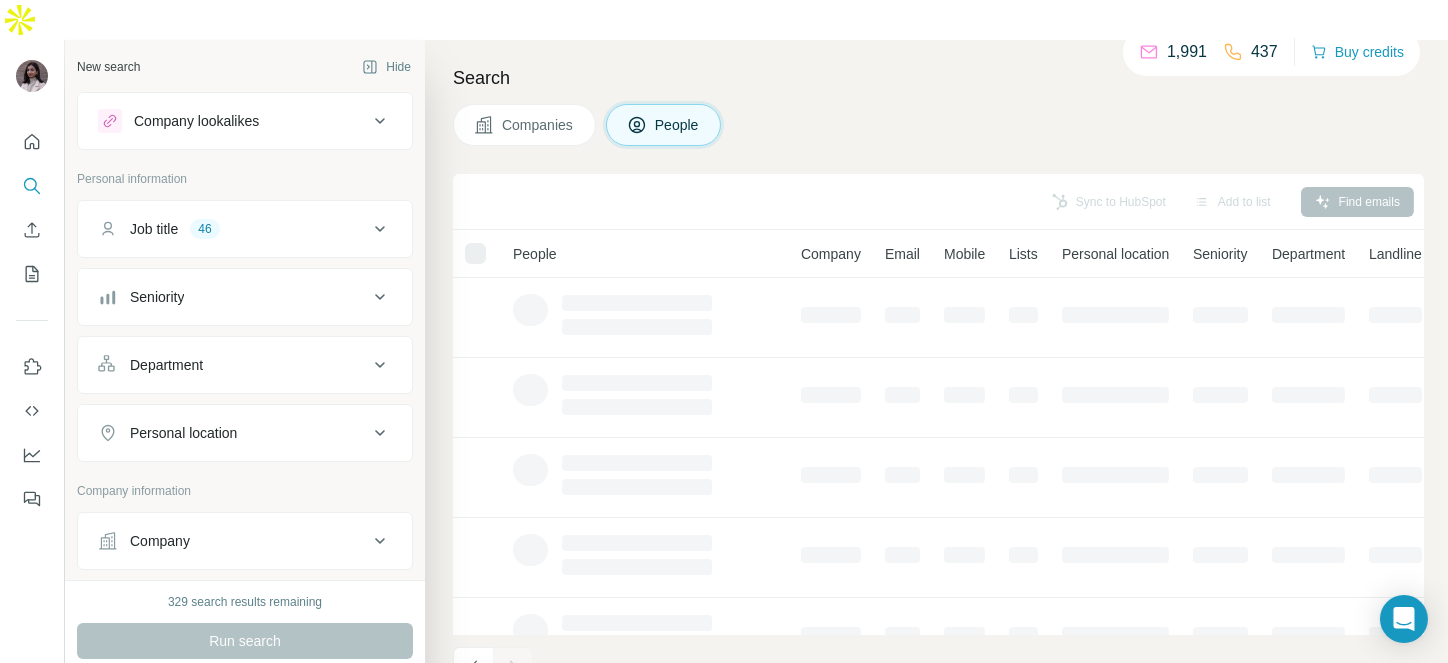 click at bounding box center [513, 667] 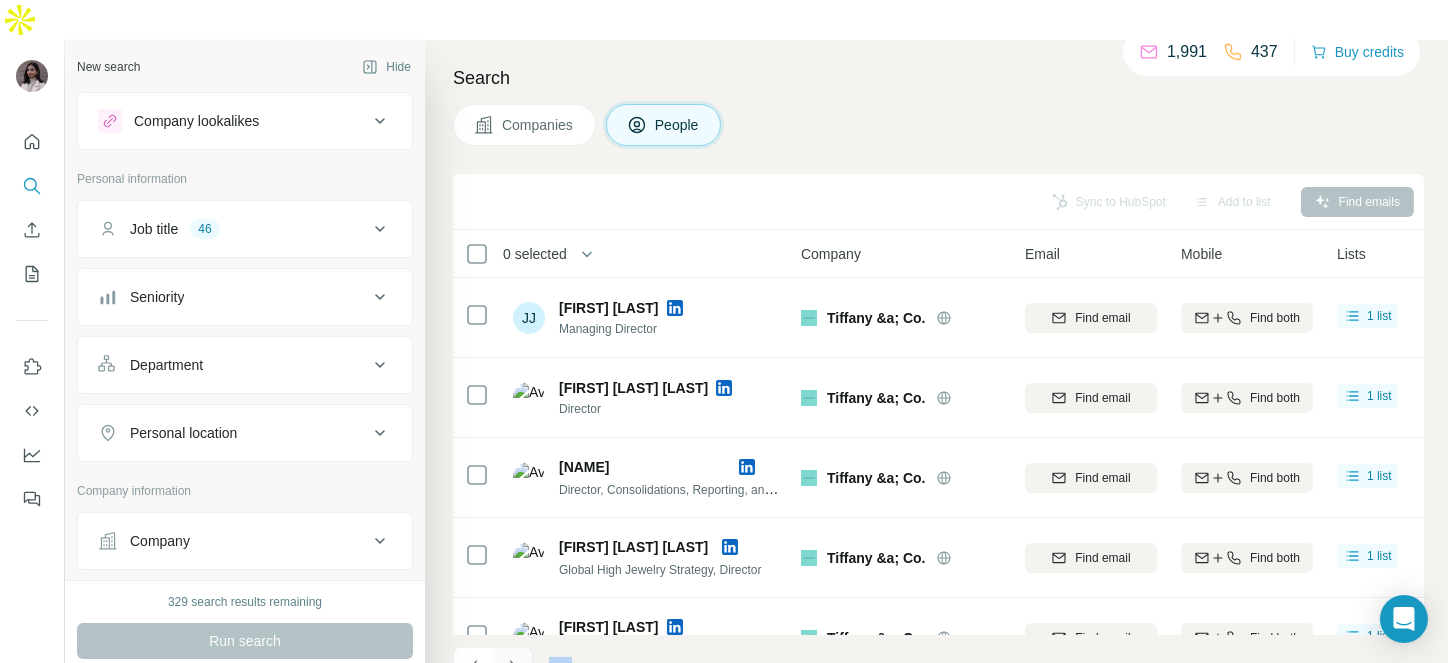 click 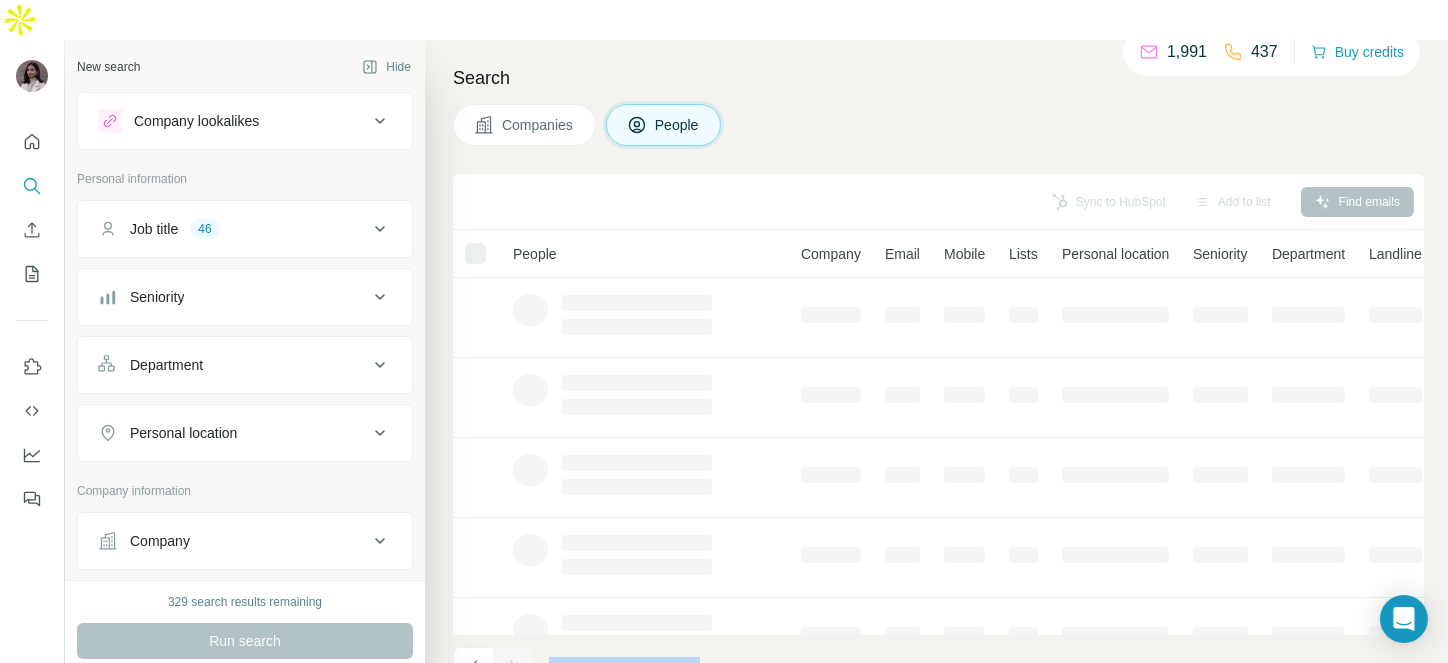 click at bounding box center (513, 667) 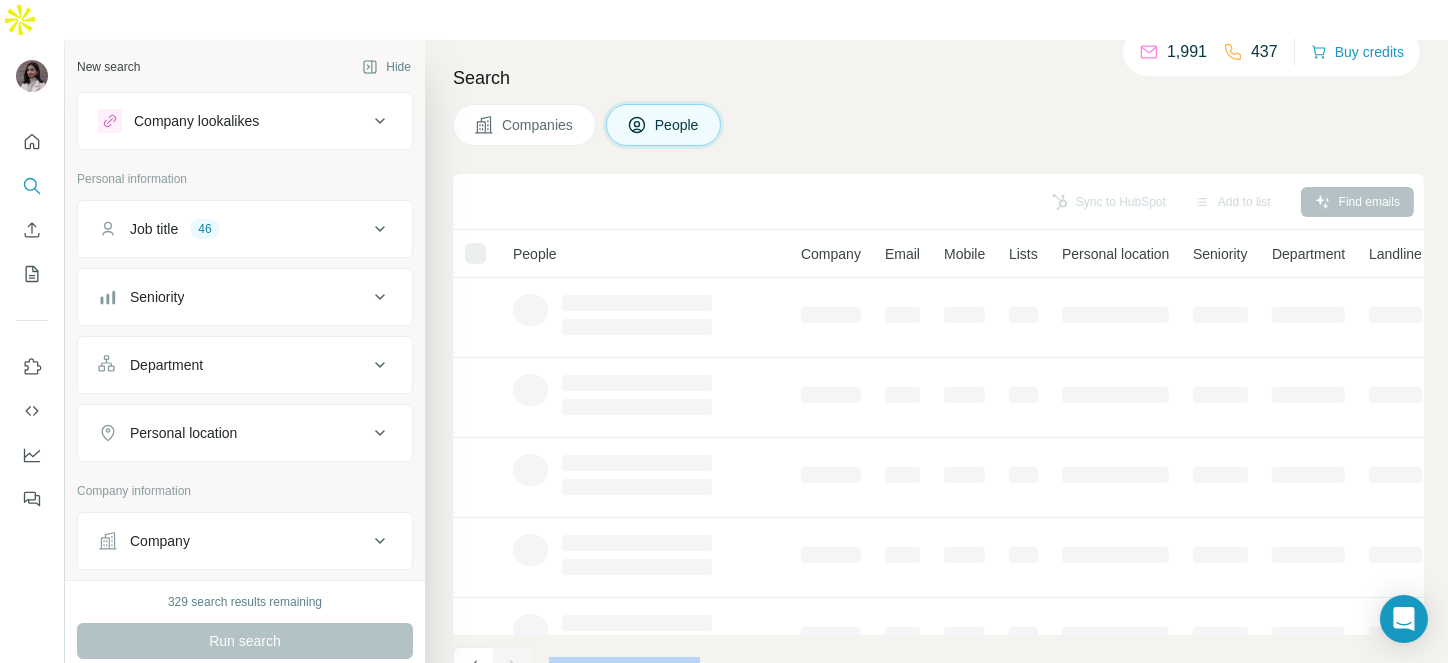 click at bounding box center [513, 667] 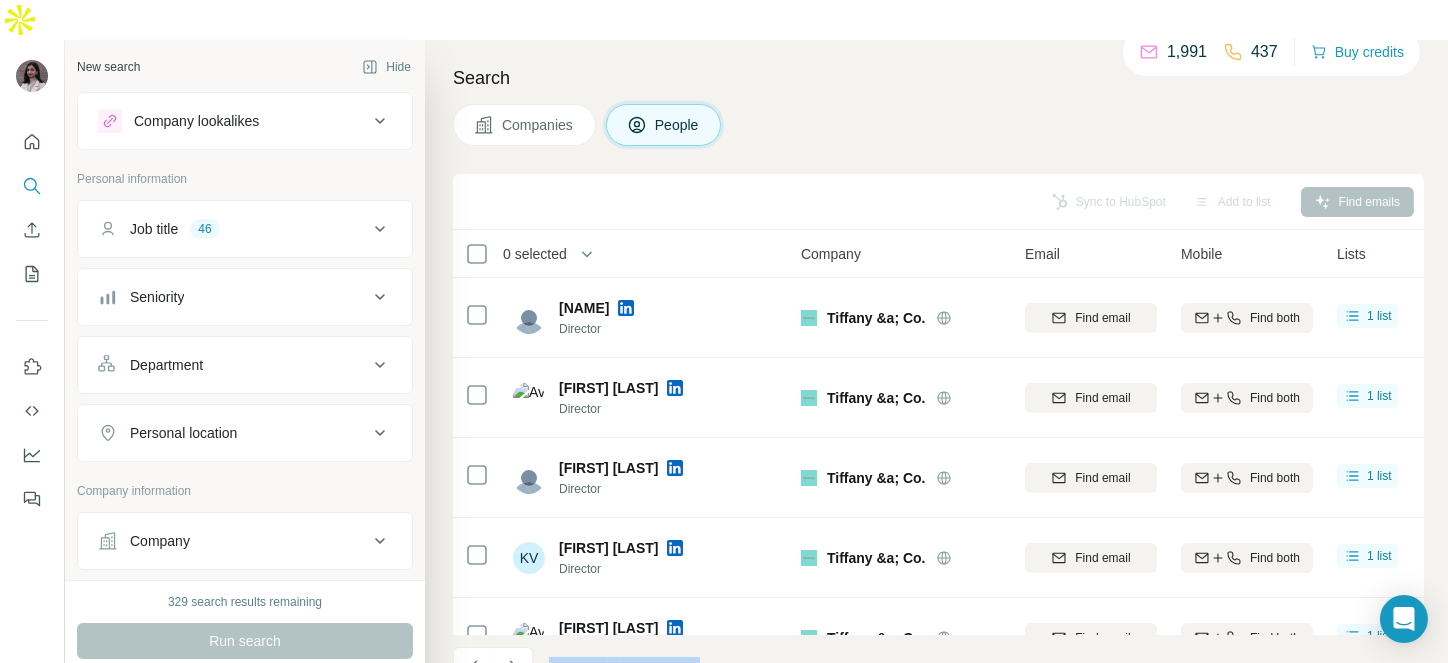 click 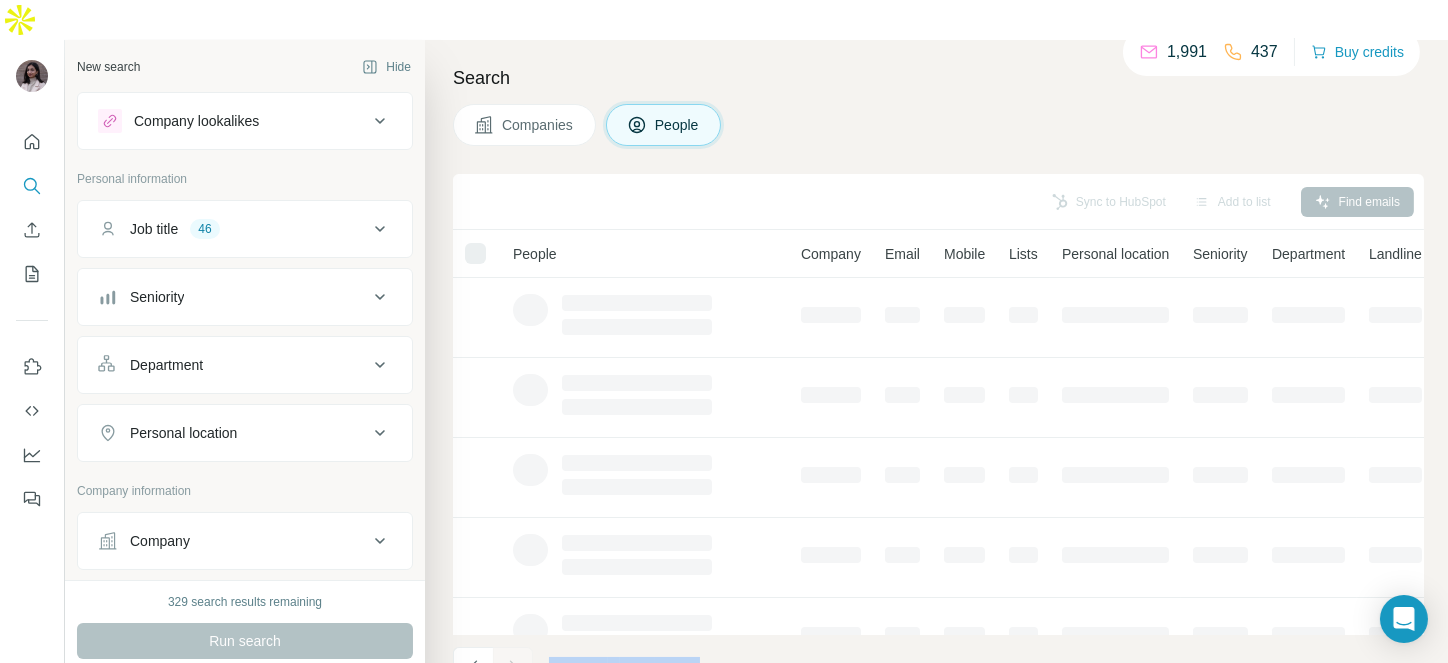 click at bounding box center (513, 667) 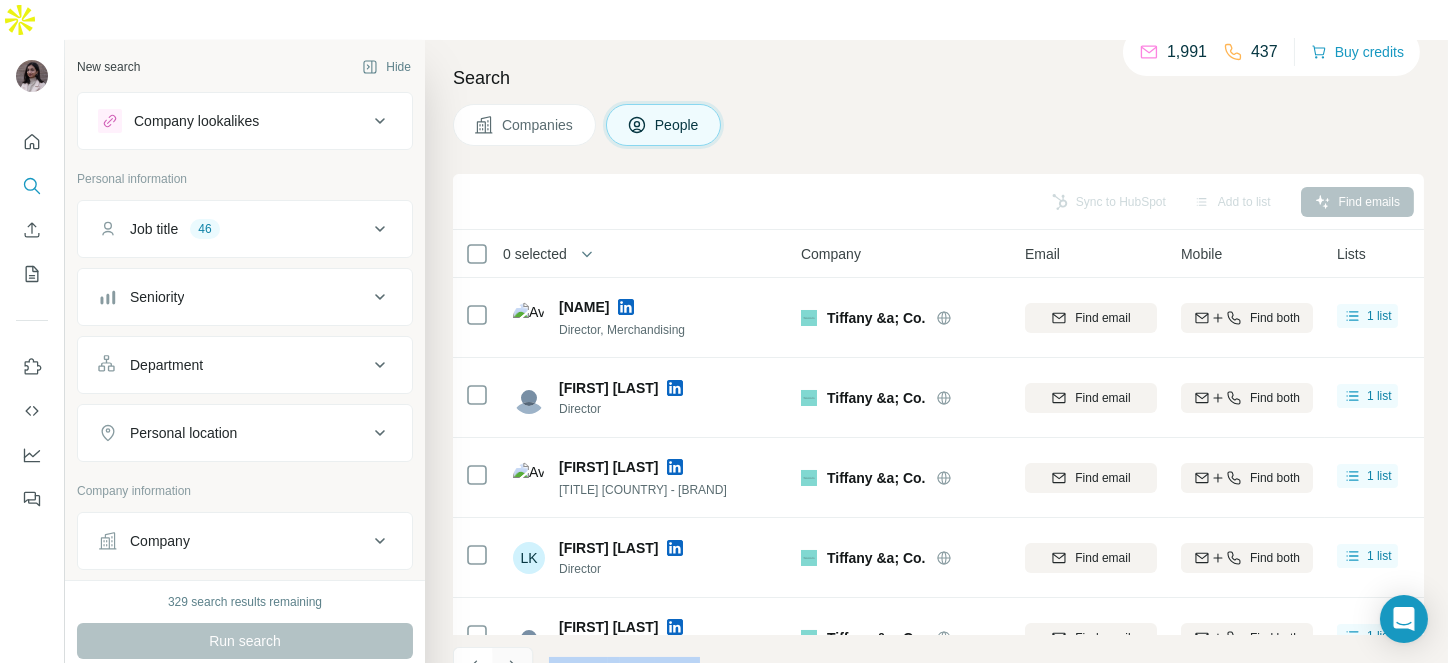 click 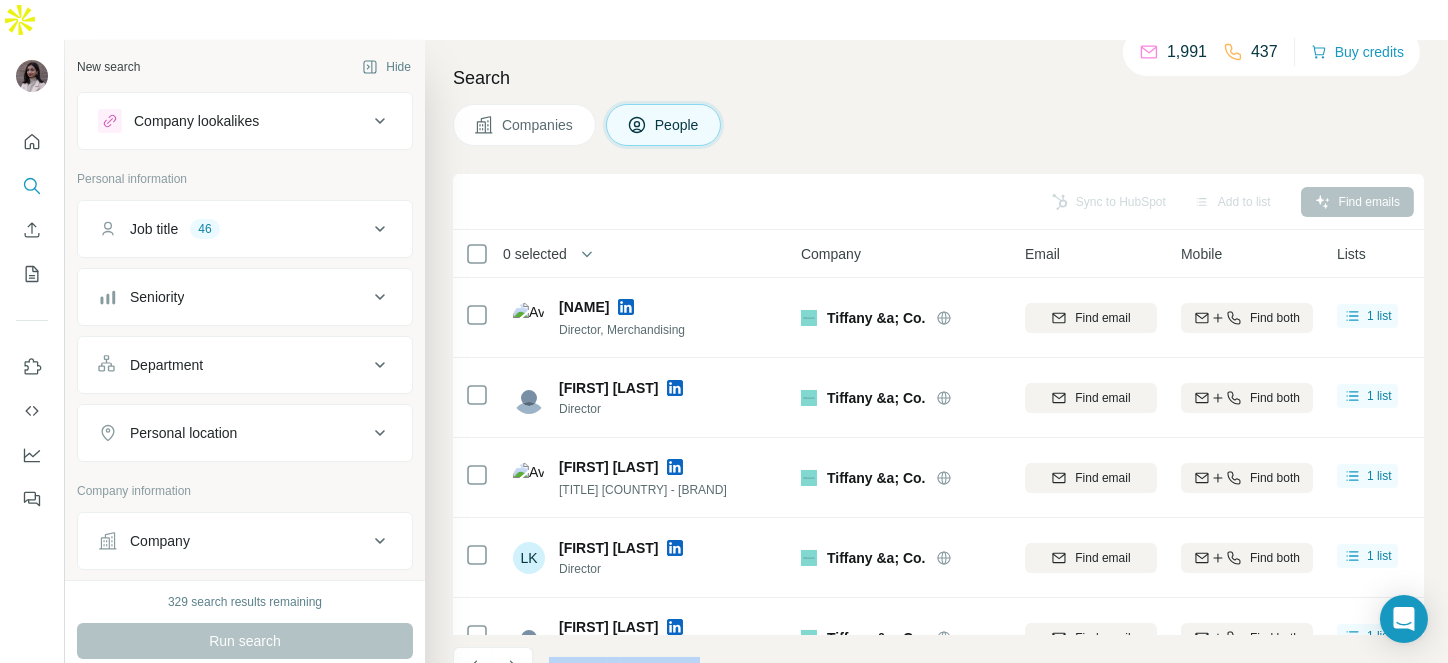 click at bounding box center [513, 667] 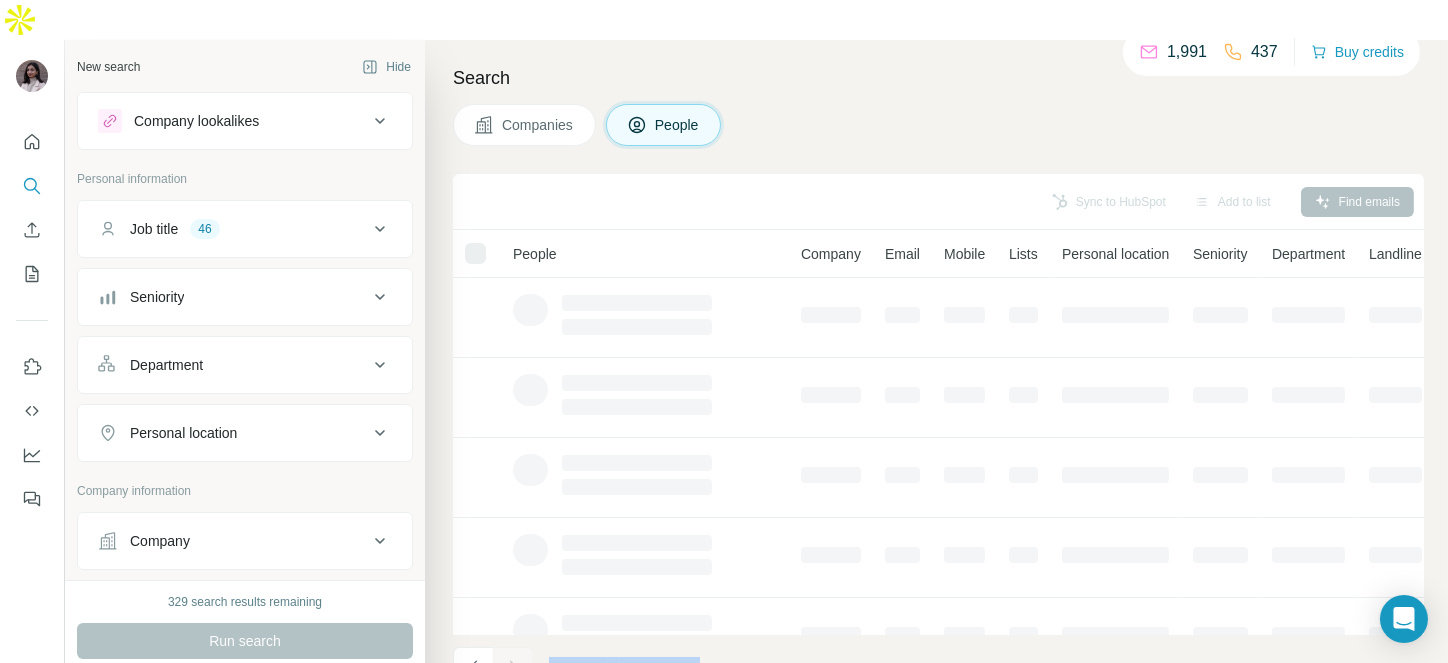 click at bounding box center [513, 667] 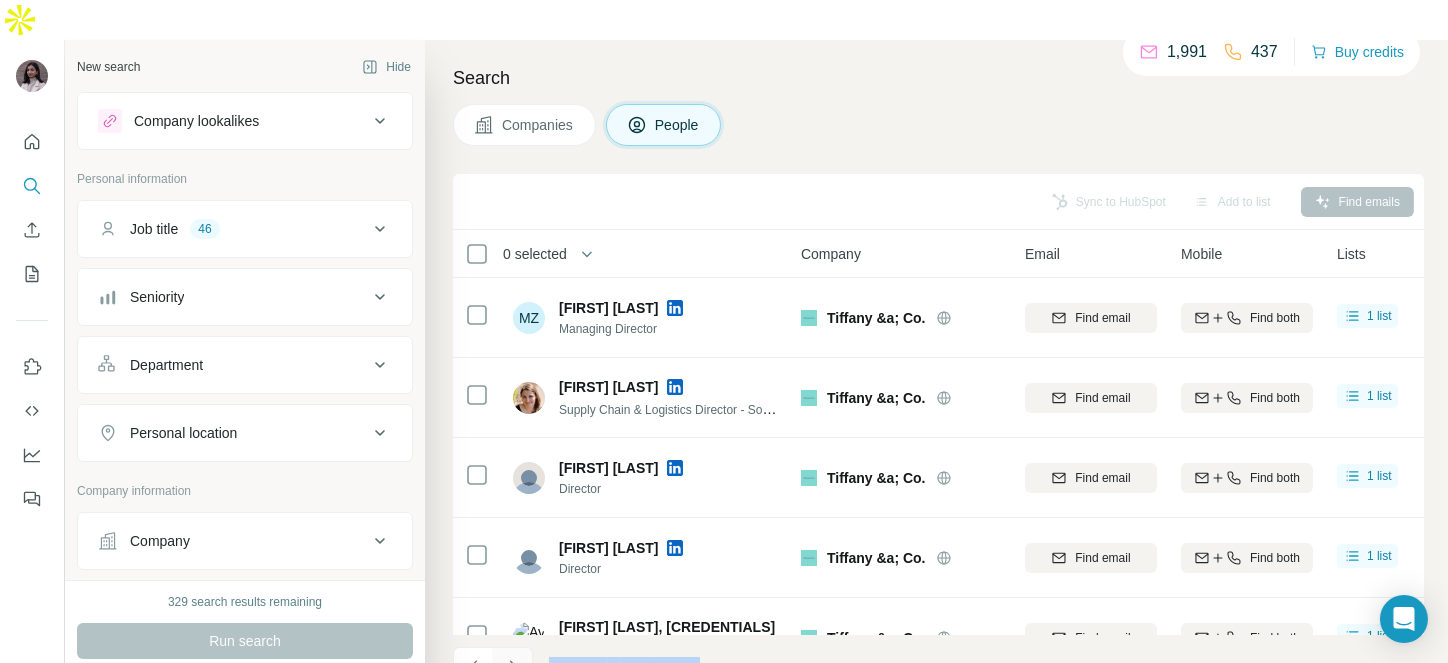 click 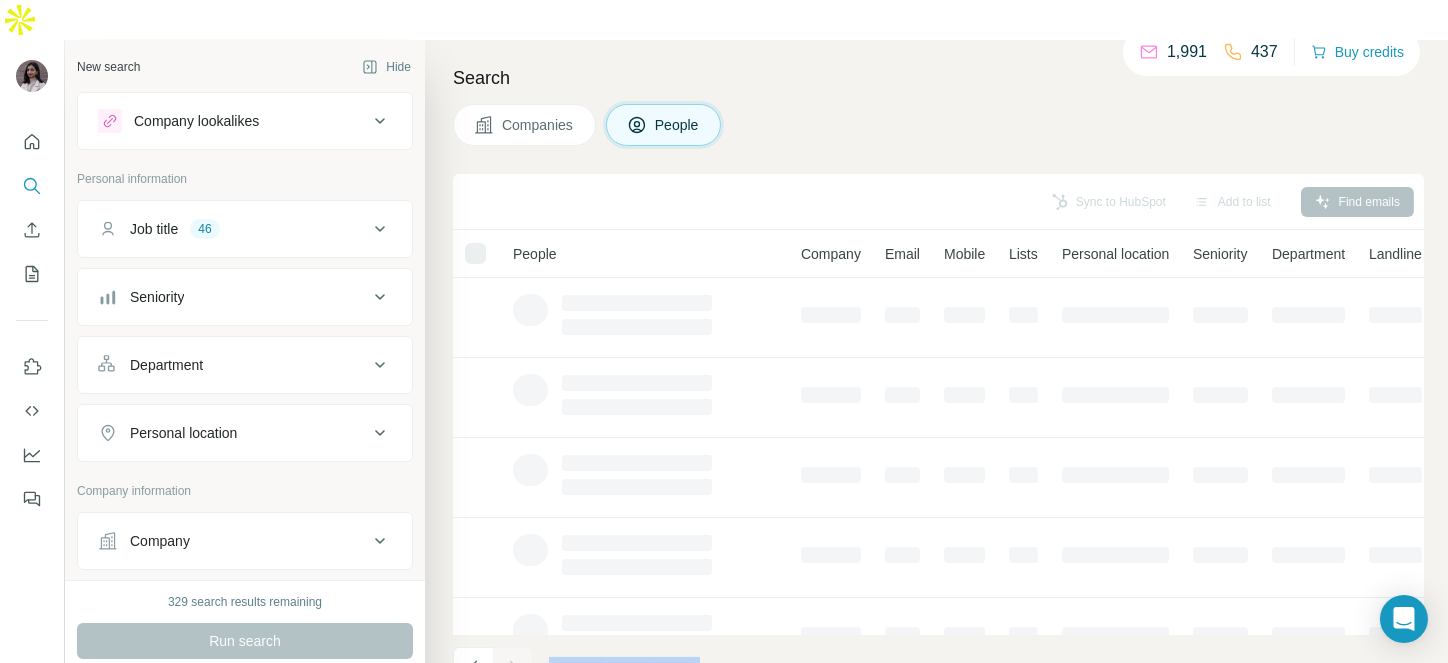 click at bounding box center [513, 667] 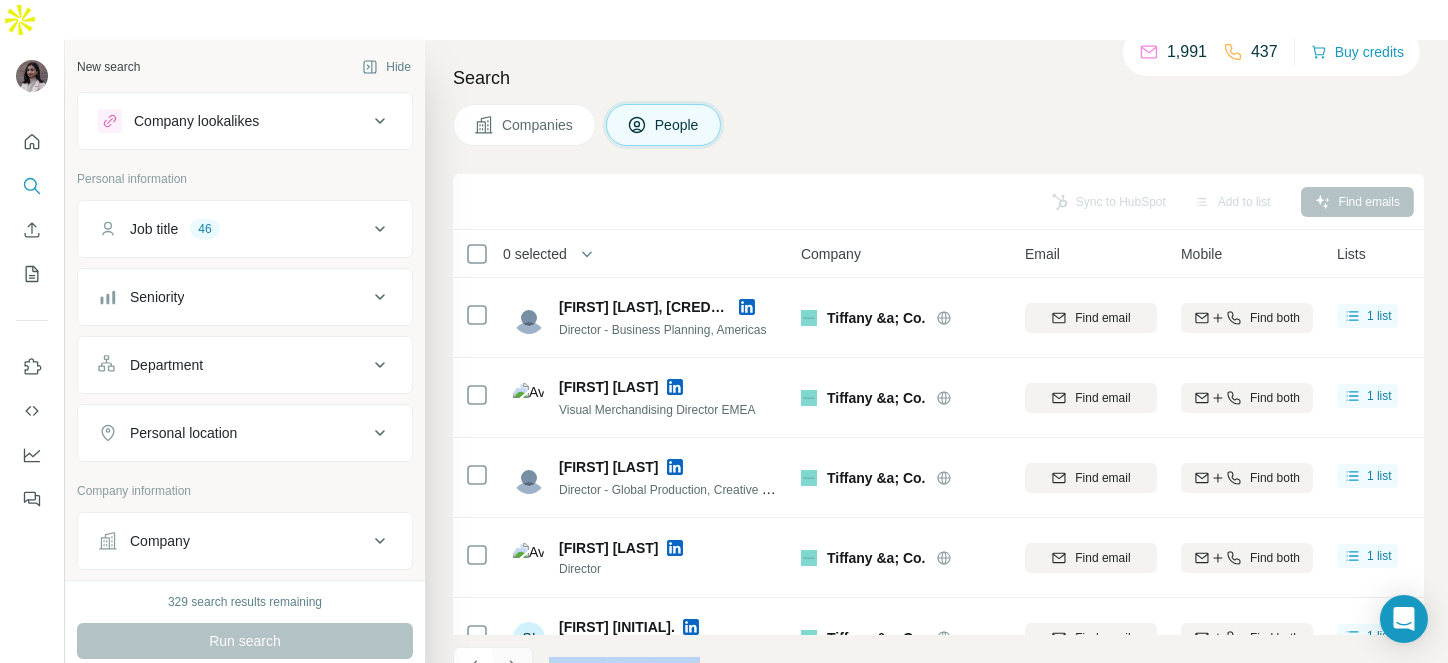 click 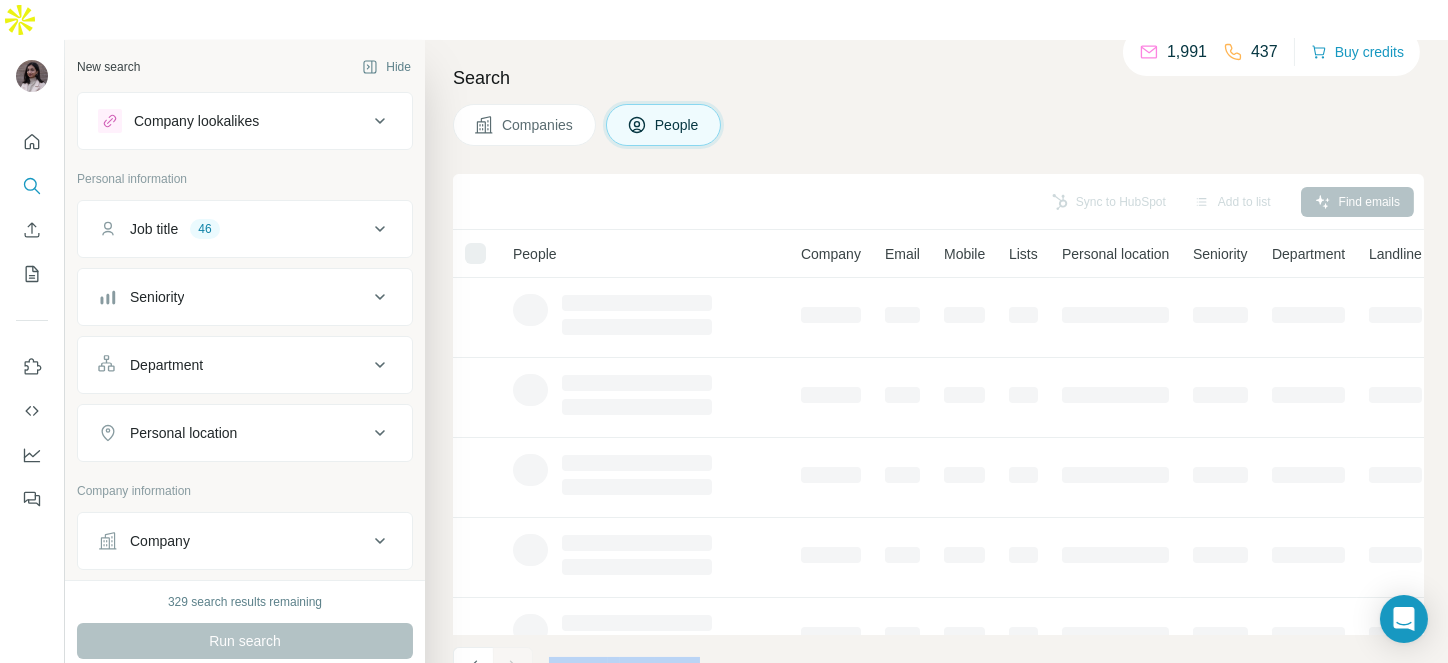 click at bounding box center [513, 667] 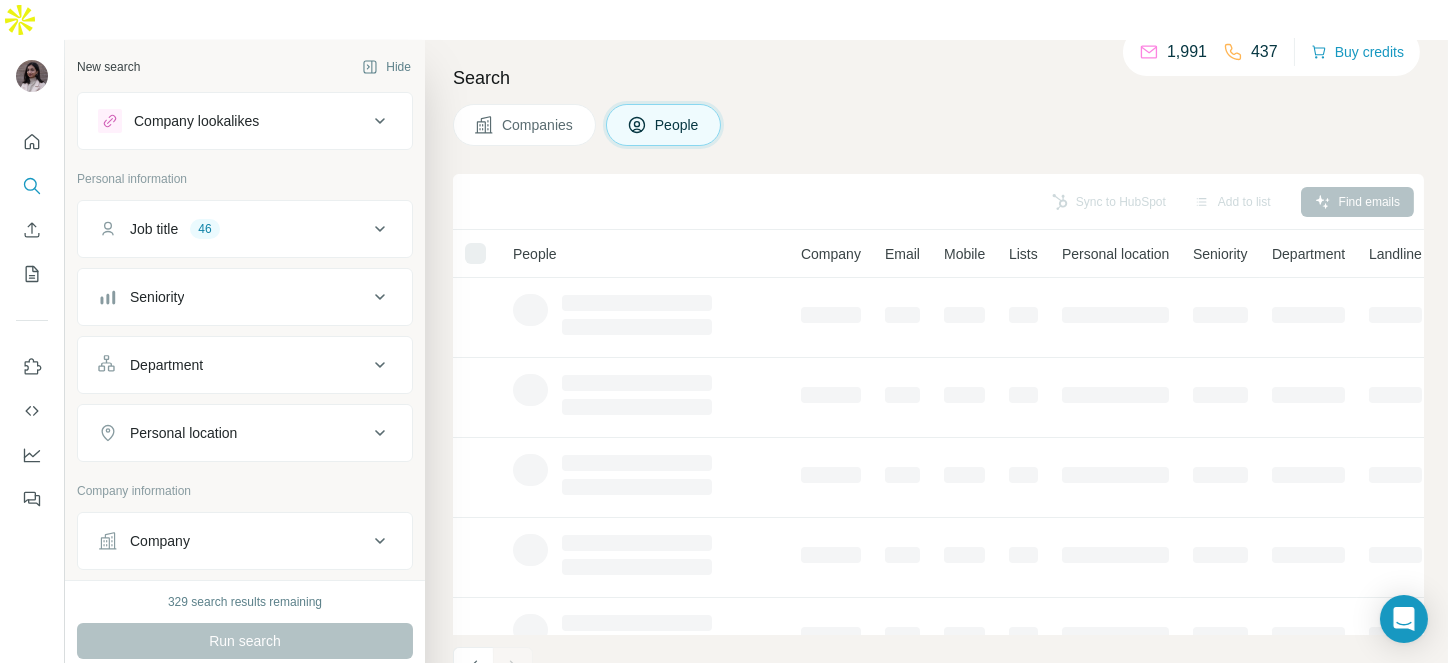 click at bounding box center (513, 667) 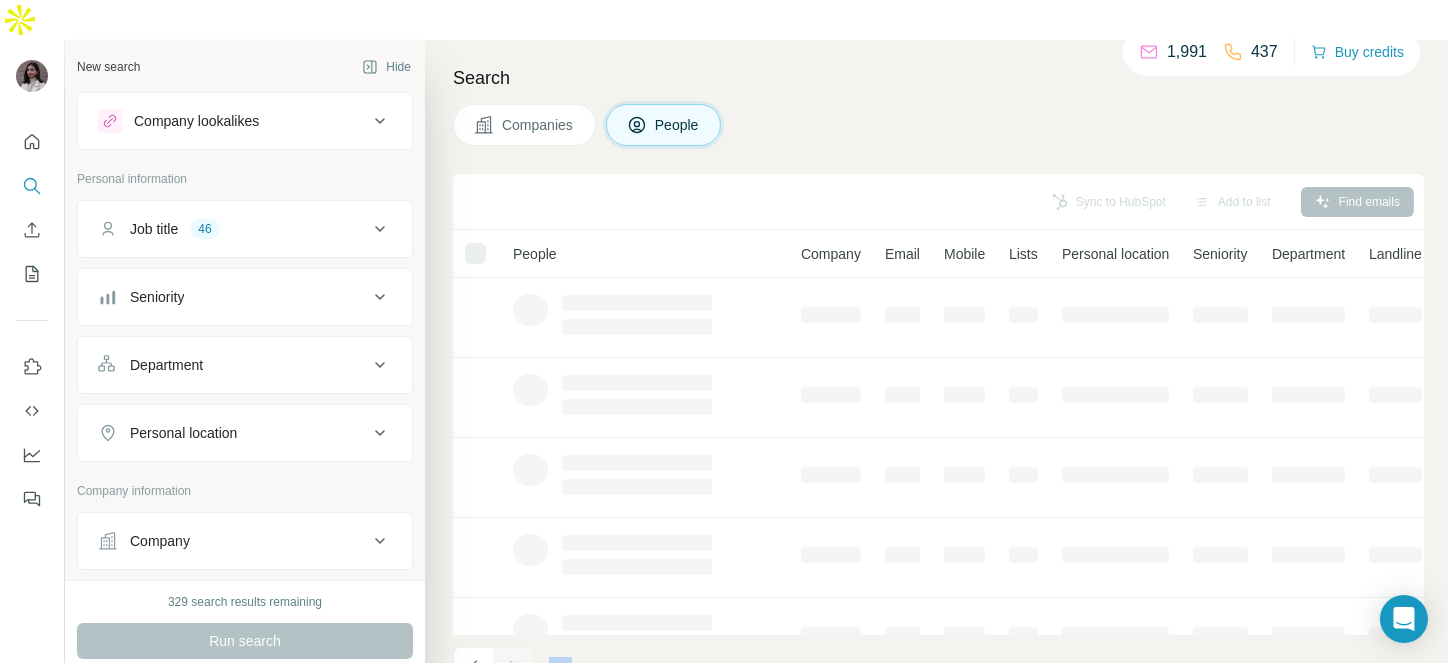 click at bounding box center (513, 667) 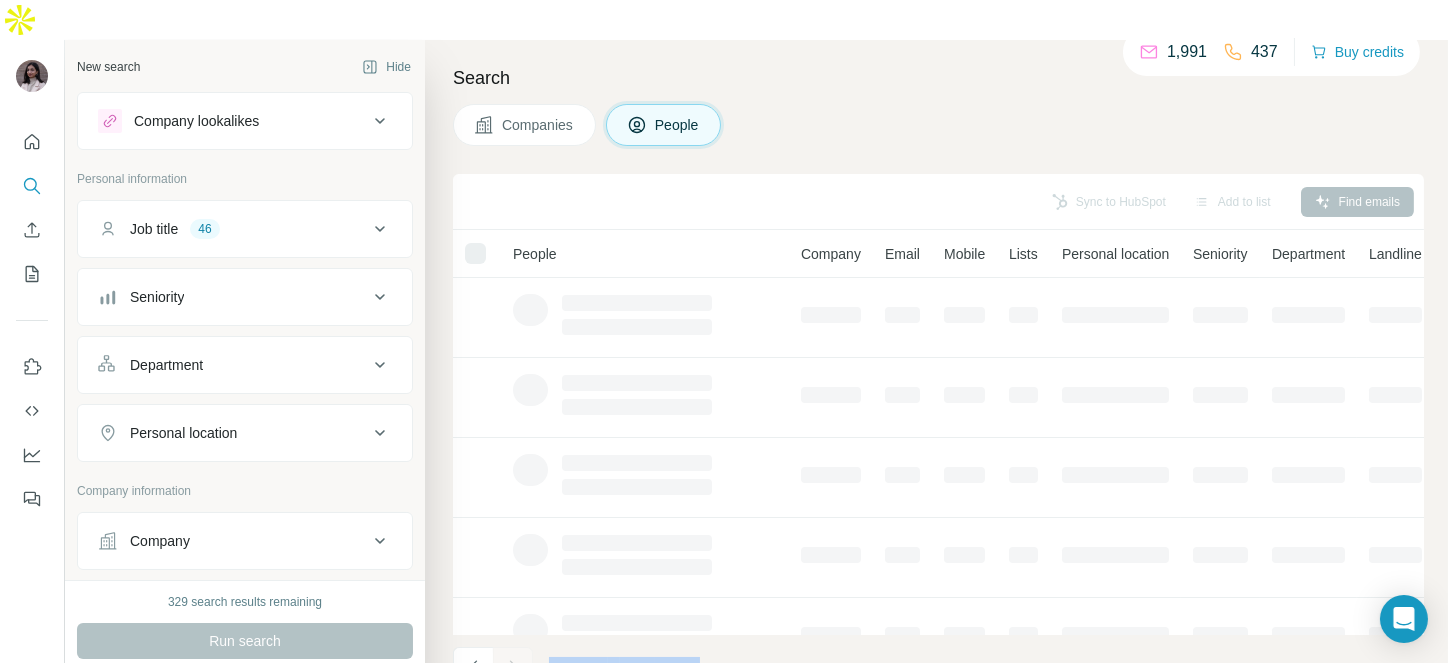 click at bounding box center [513, 667] 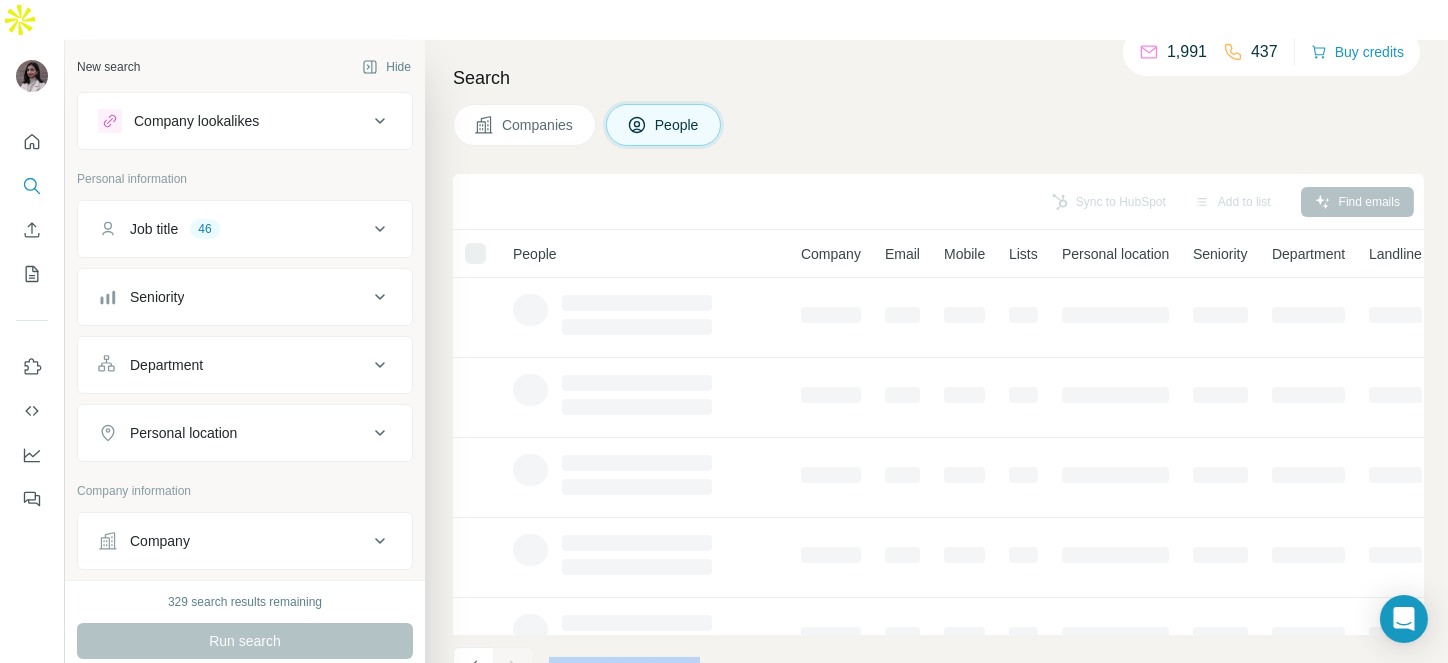 click at bounding box center (513, 667) 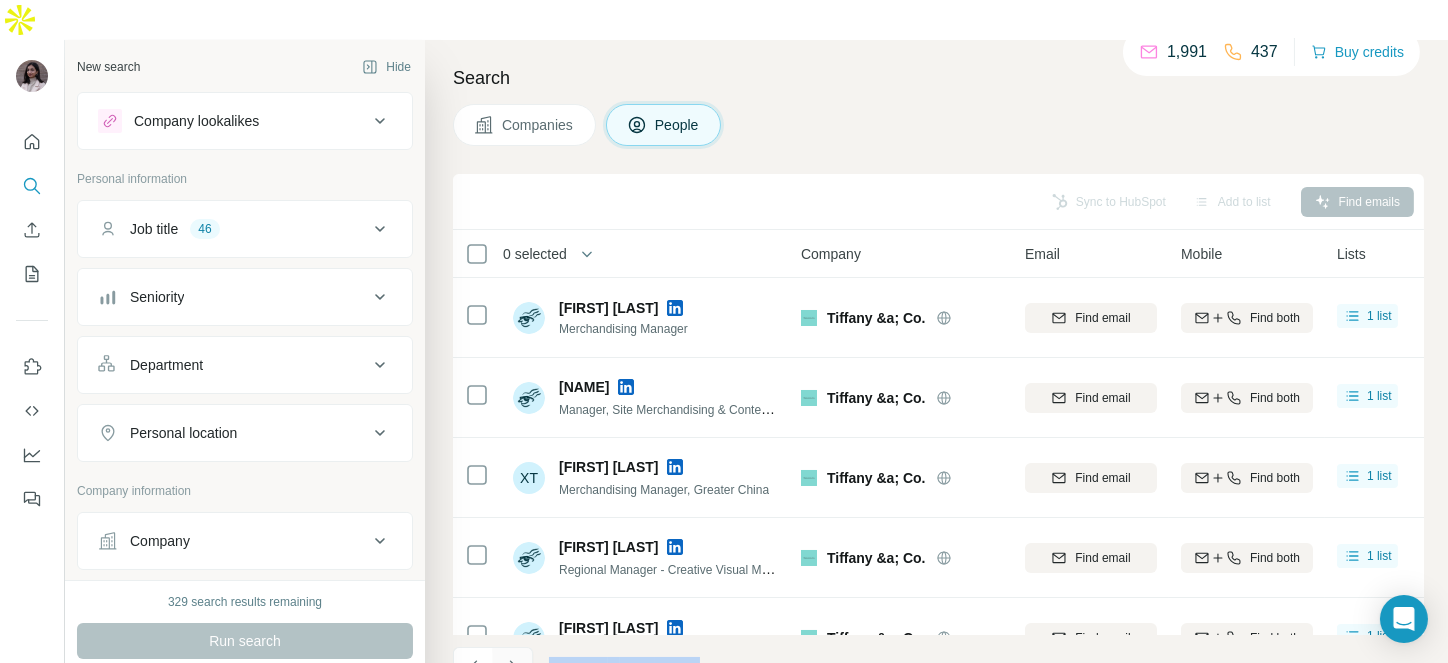 click 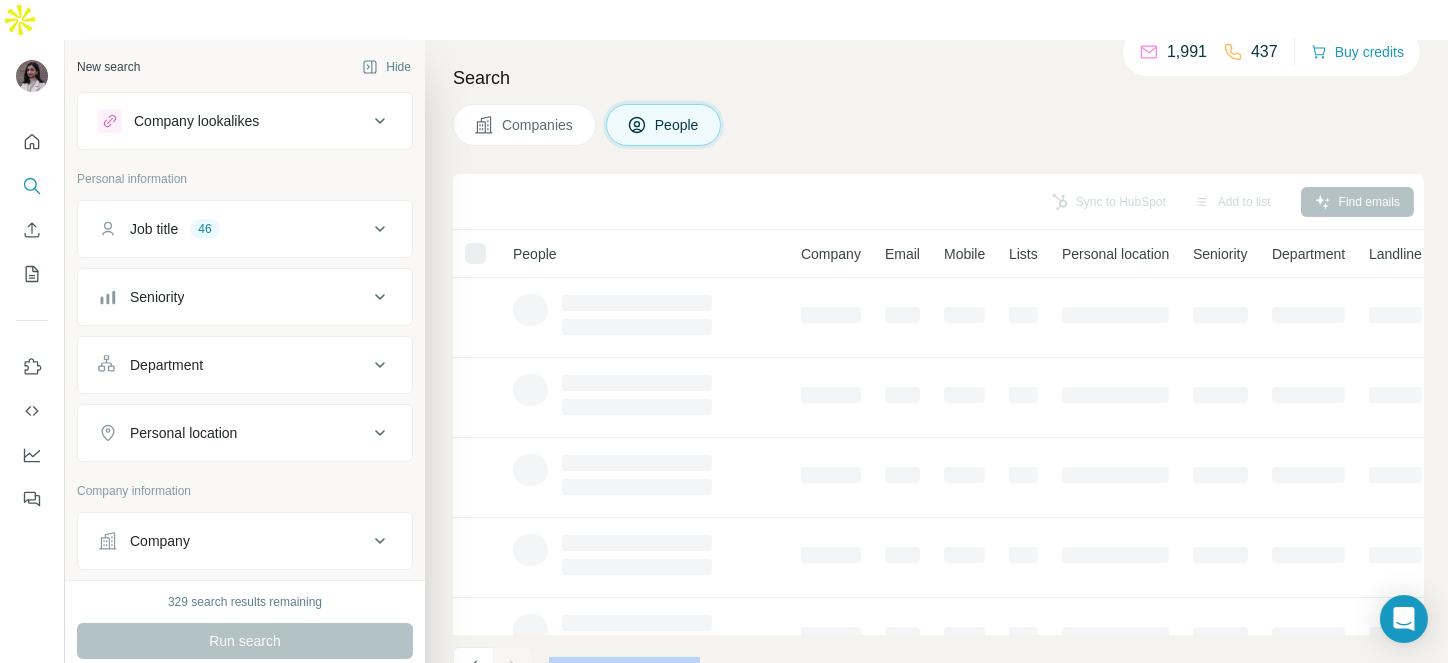 click 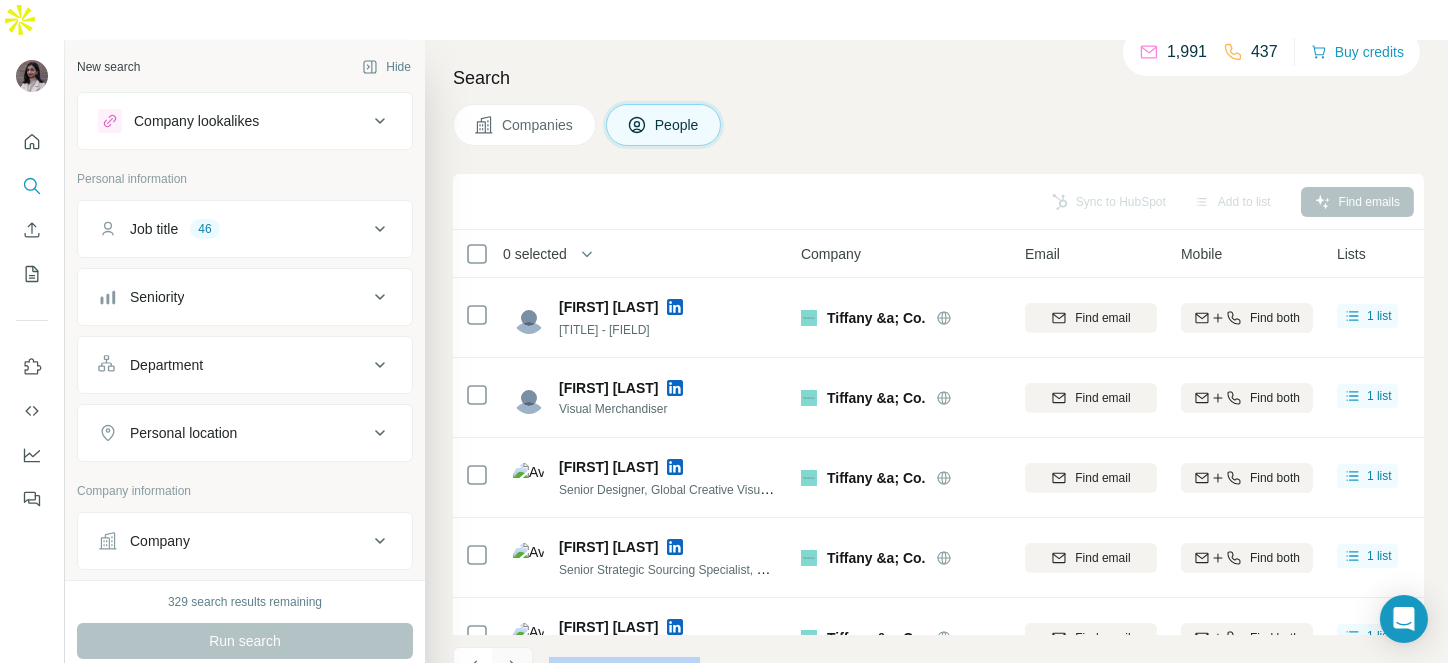 click 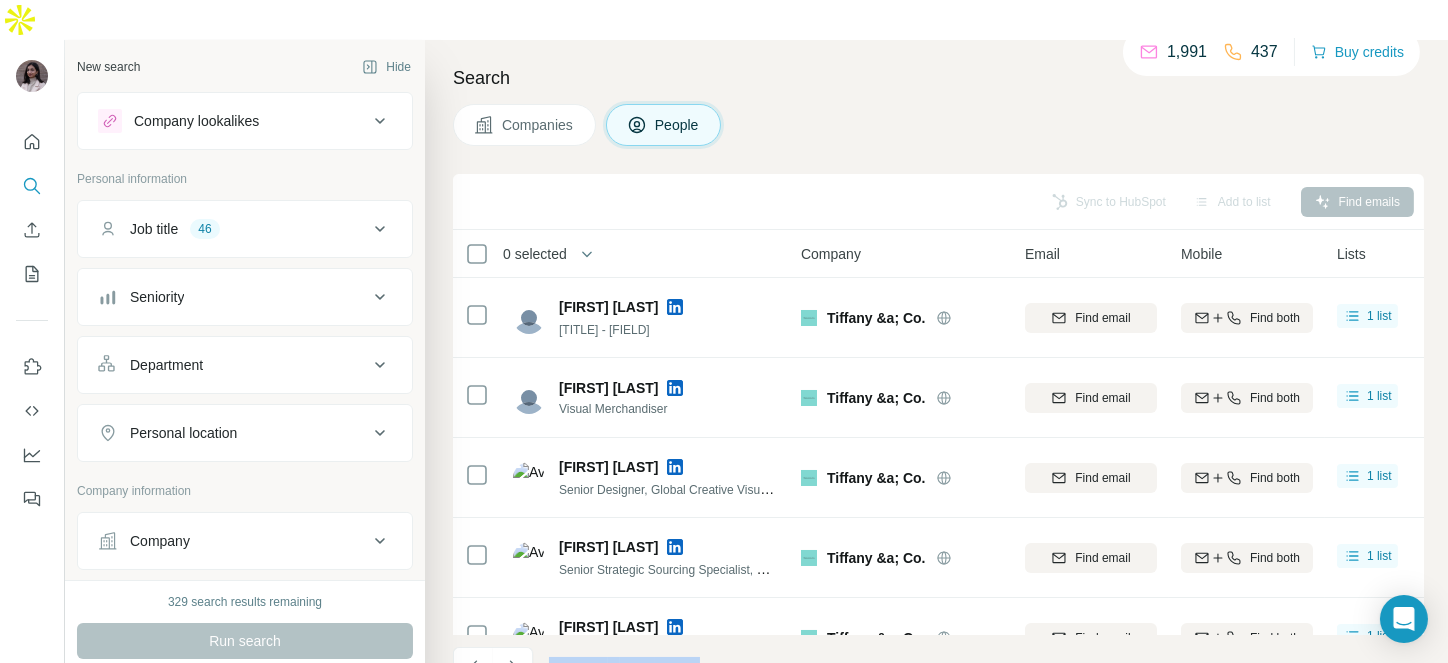 click at bounding box center [513, 667] 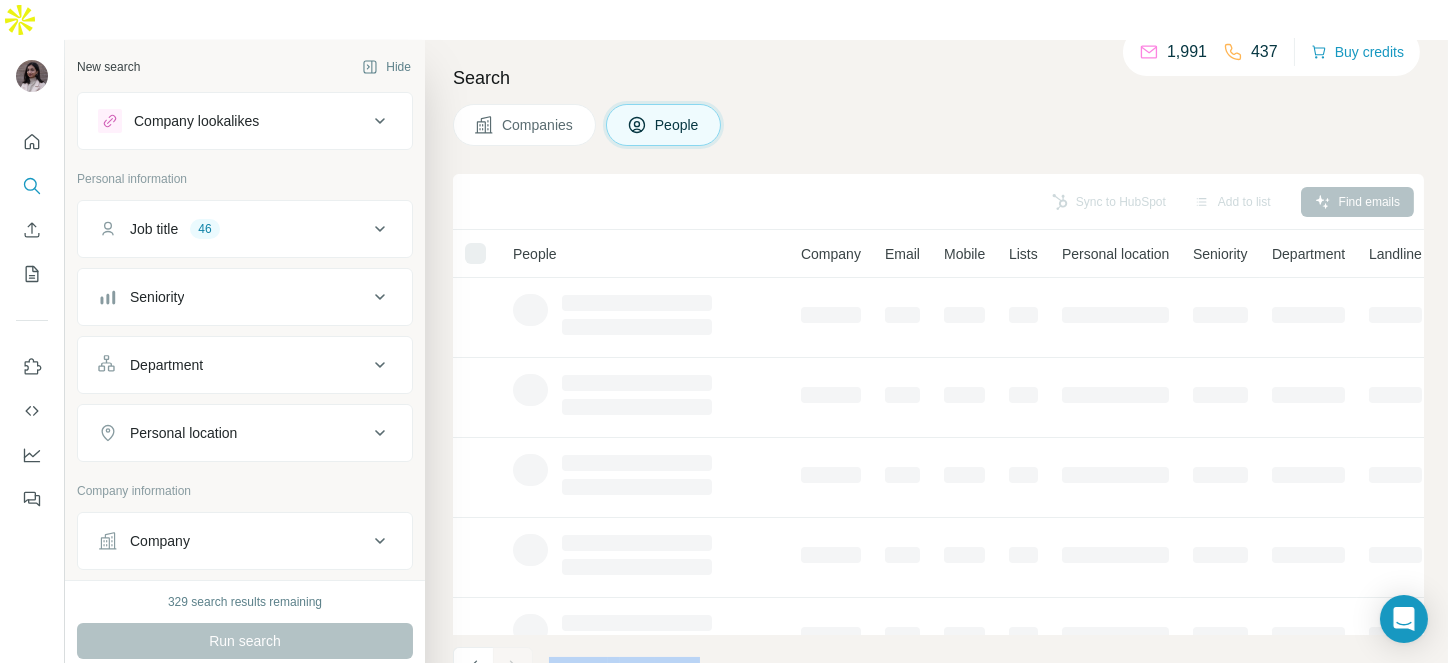click at bounding box center (513, 667) 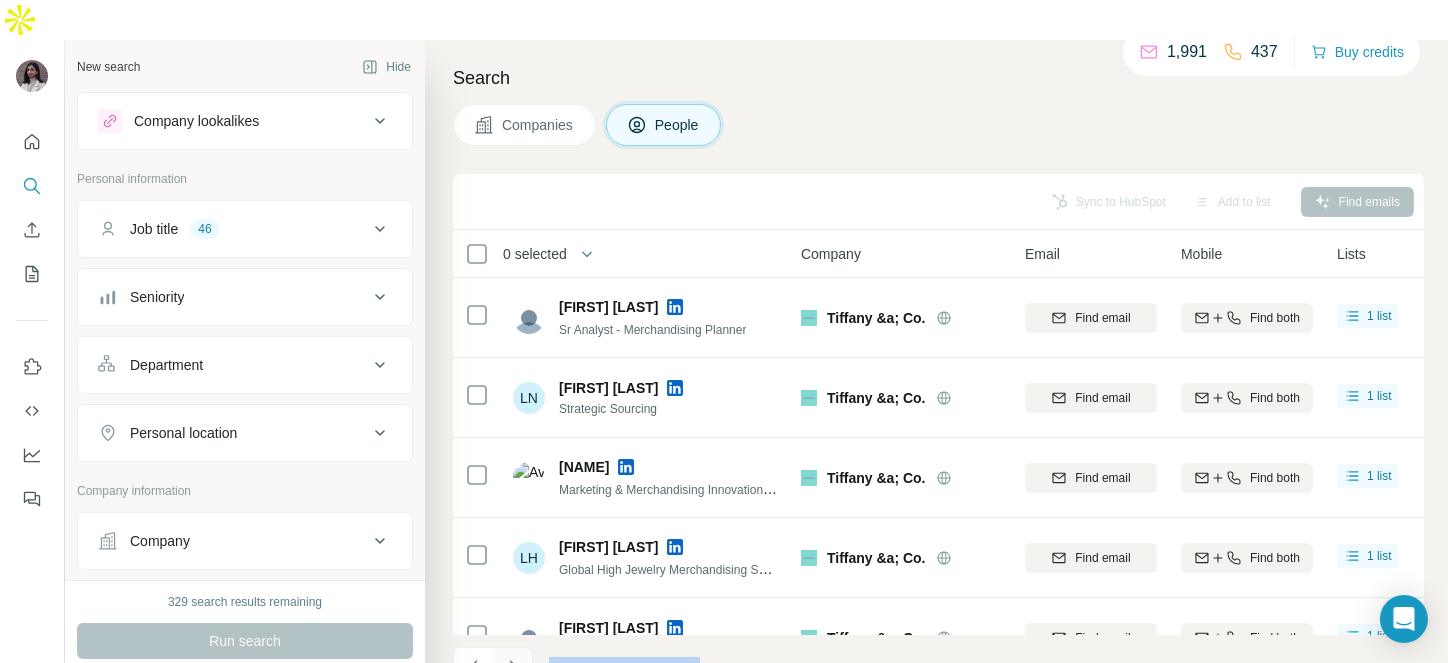click 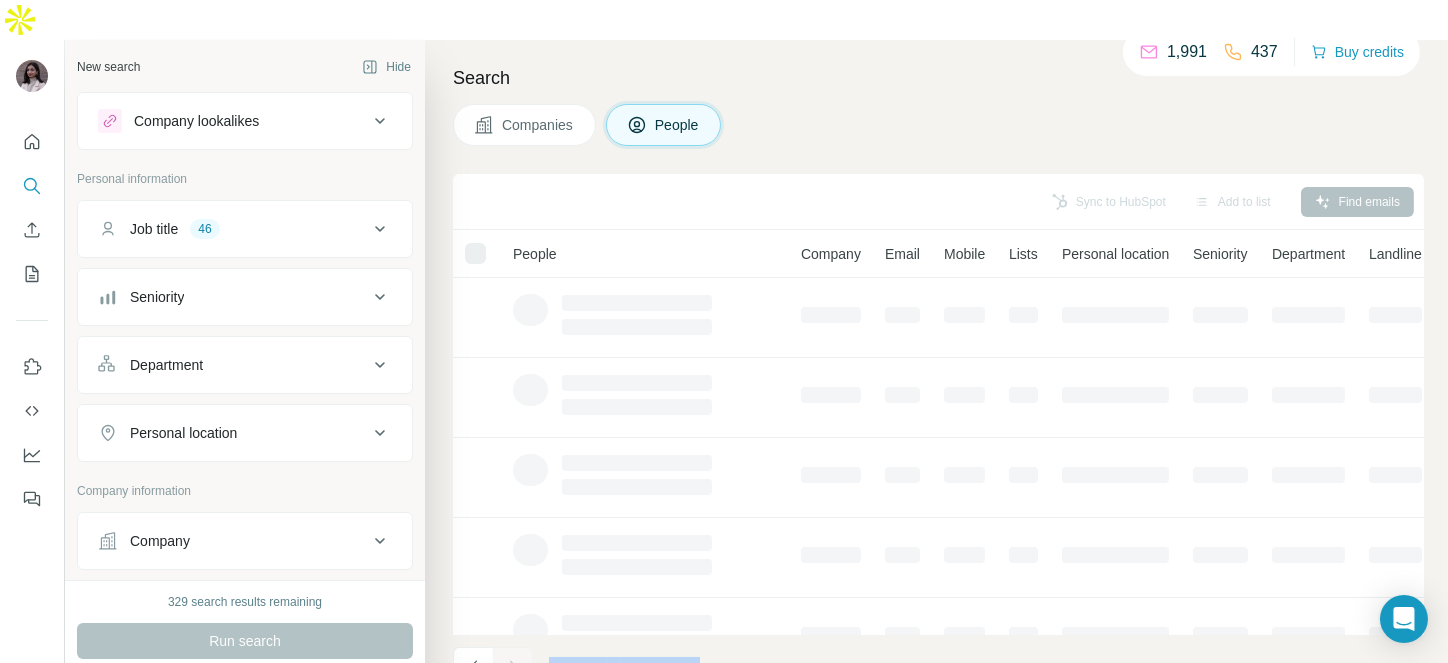 click at bounding box center (513, 667) 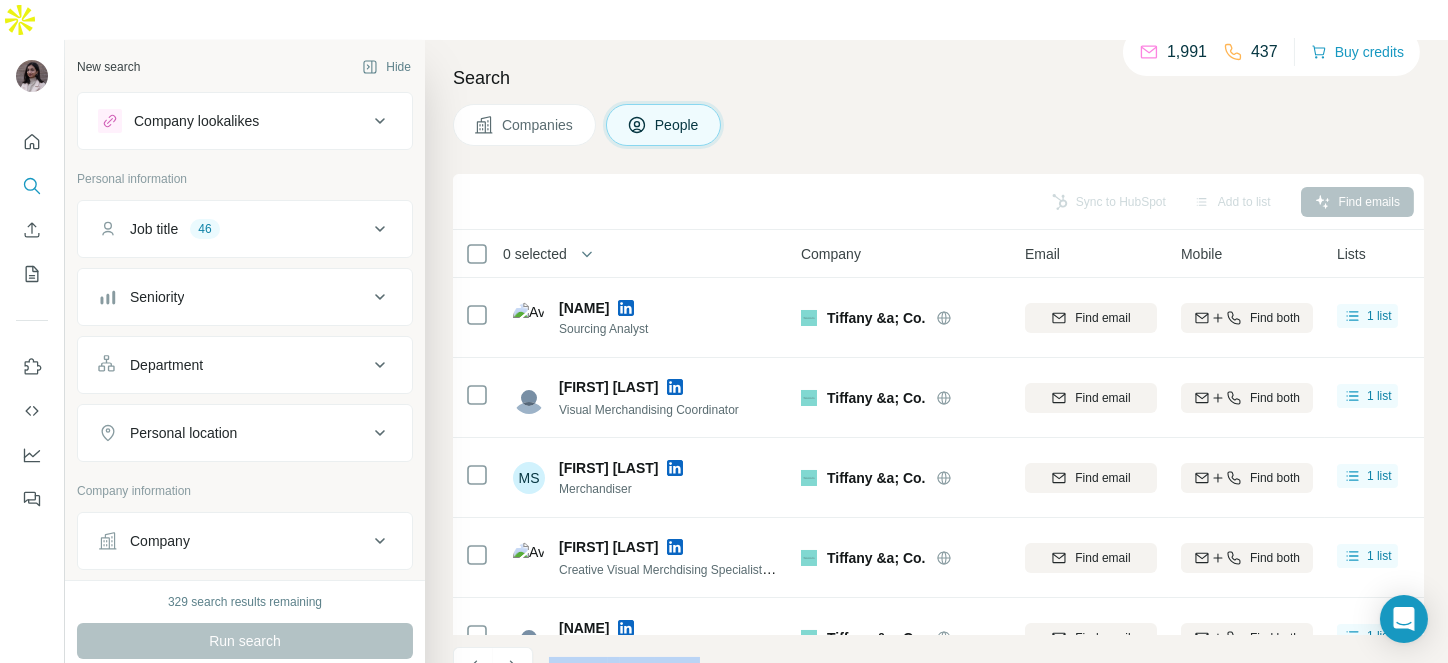 click 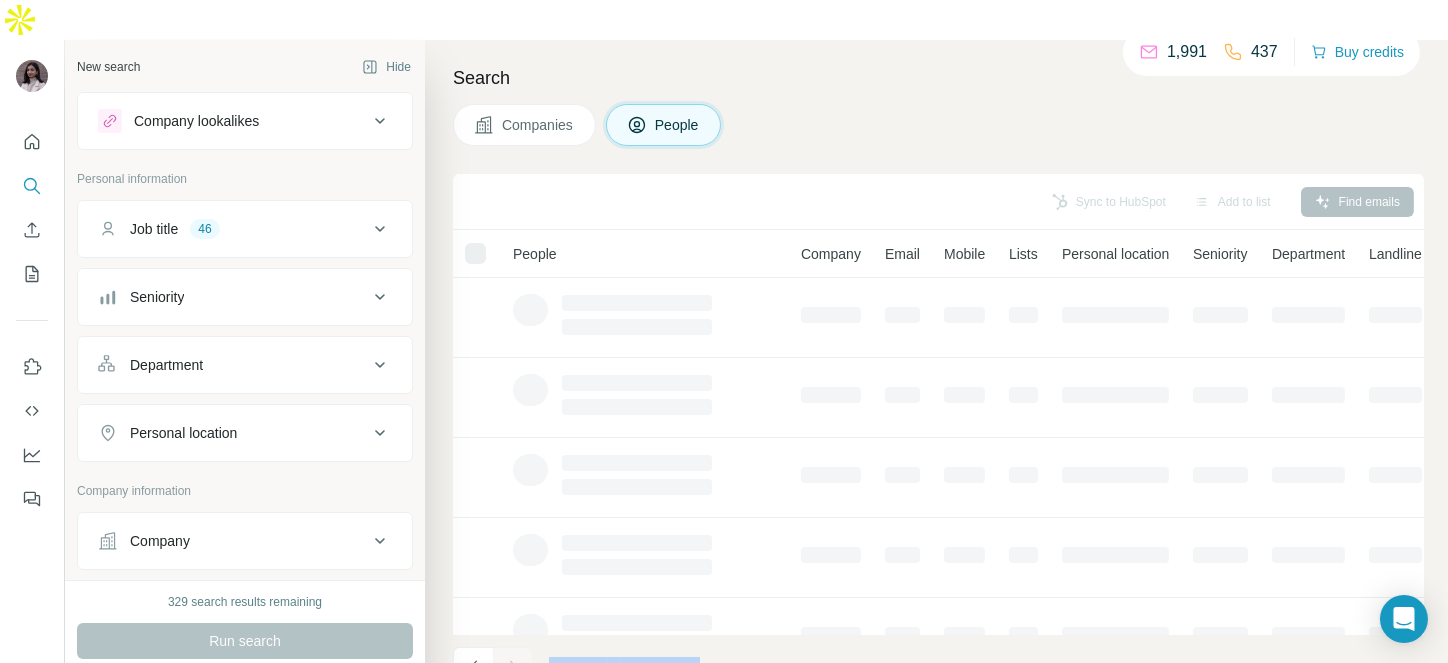 click at bounding box center (513, 667) 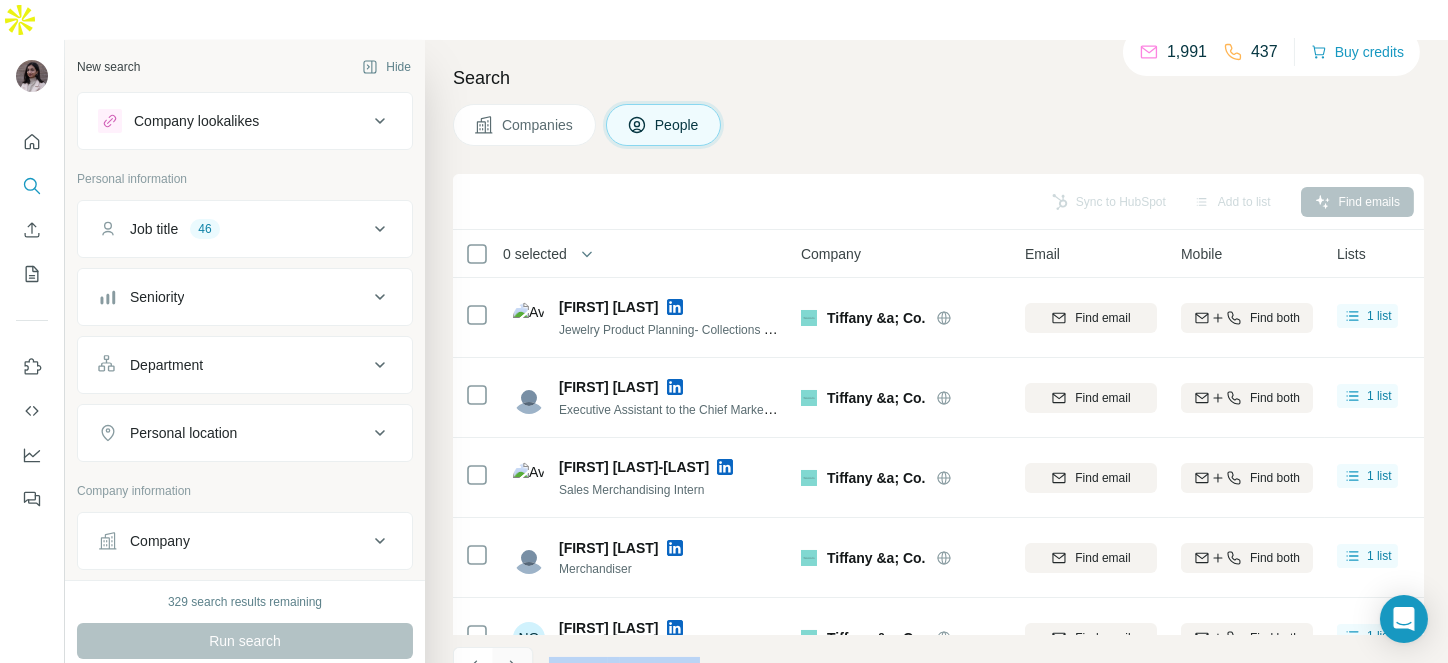 click 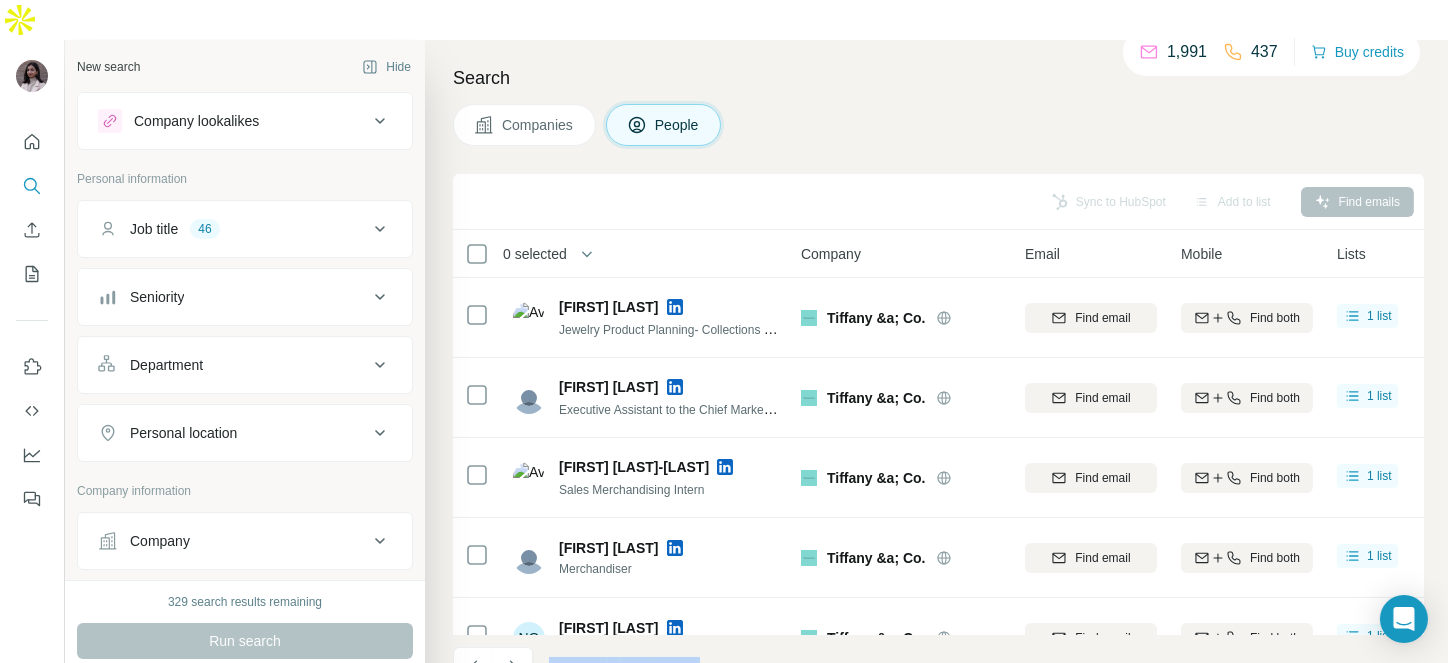 click at bounding box center [513, 667] 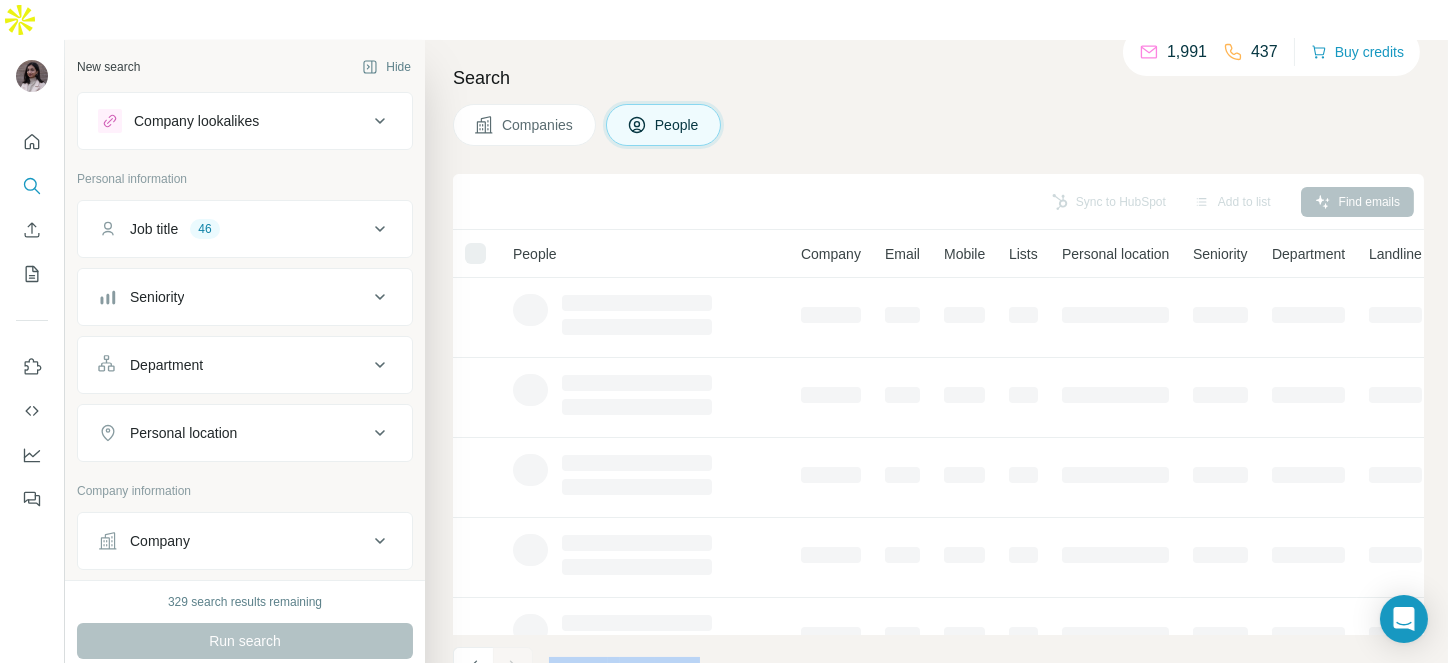 click at bounding box center (513, 667) 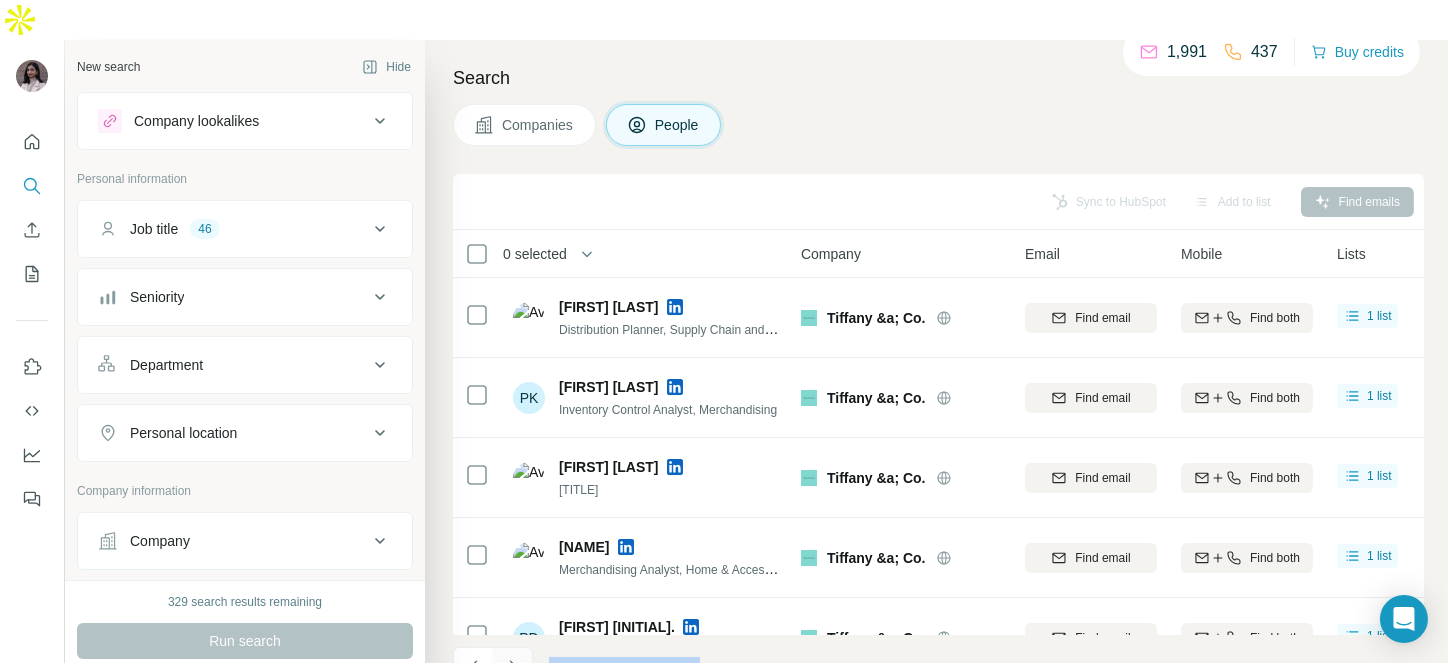 click 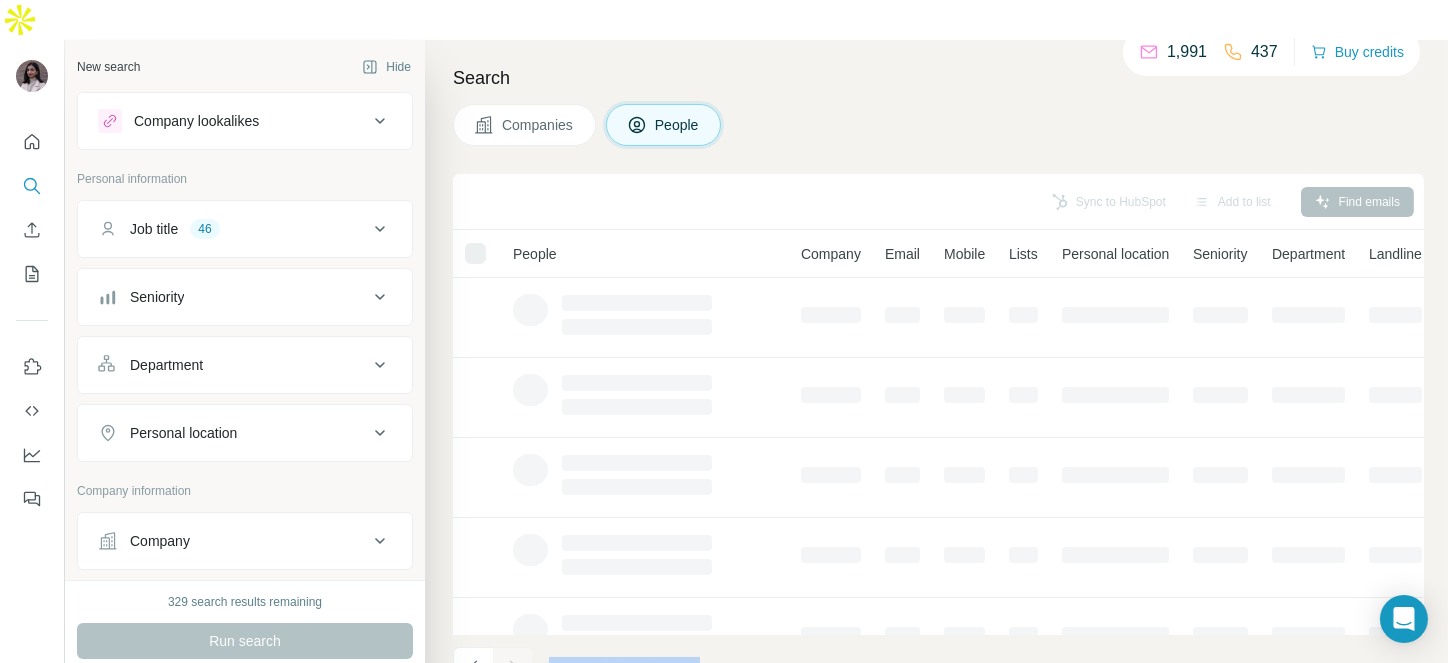 click at bounding box center (513, 667) 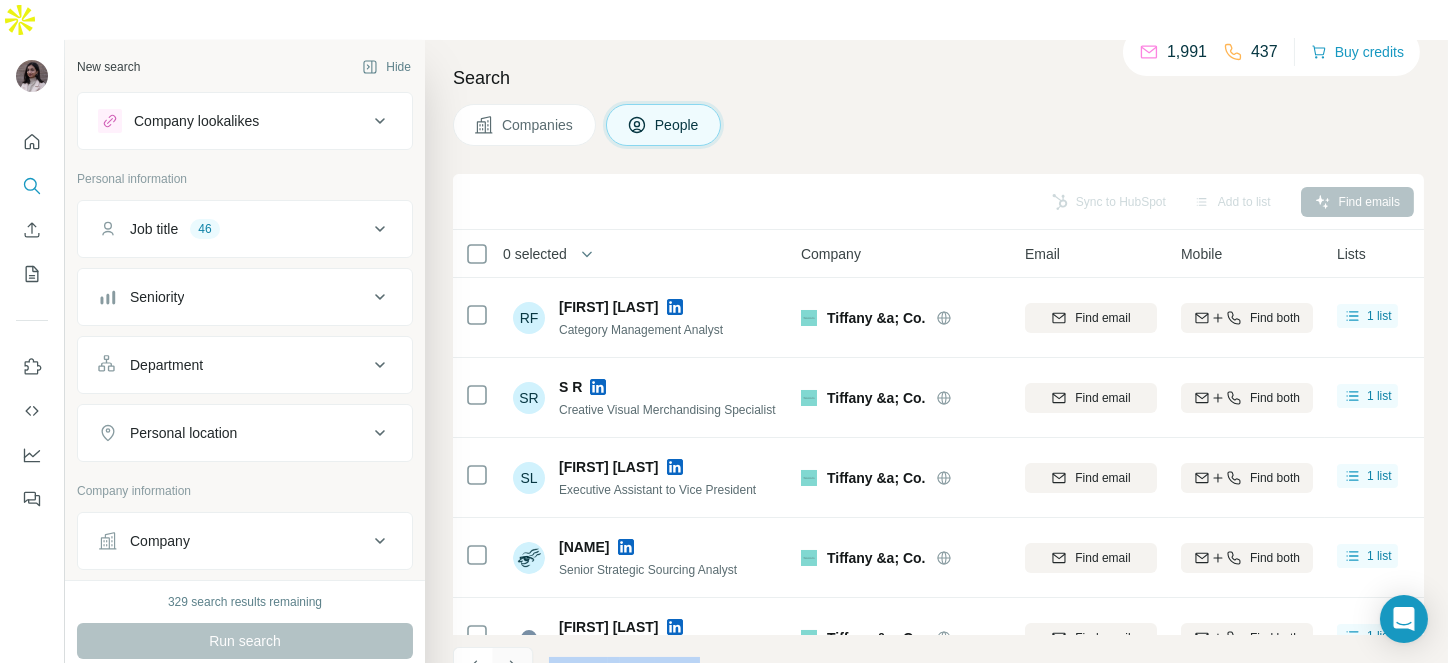 click 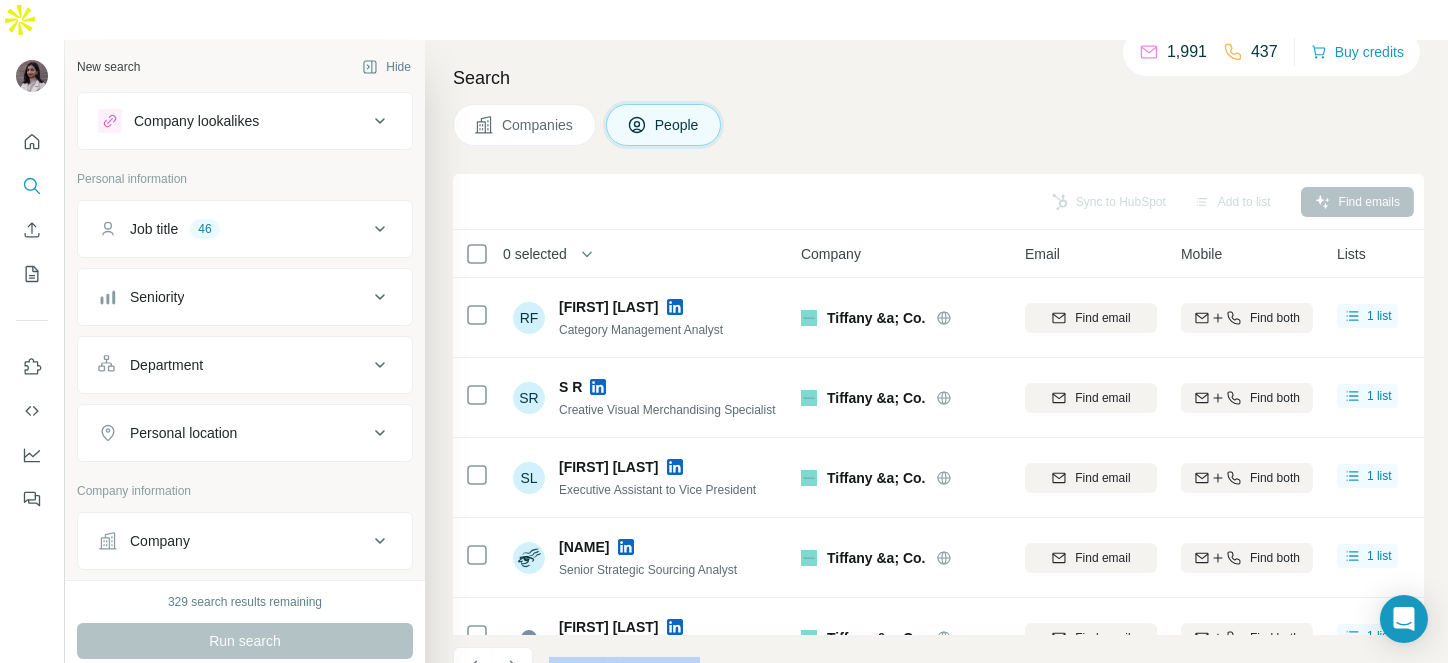 click at bounding box center [513, 667] 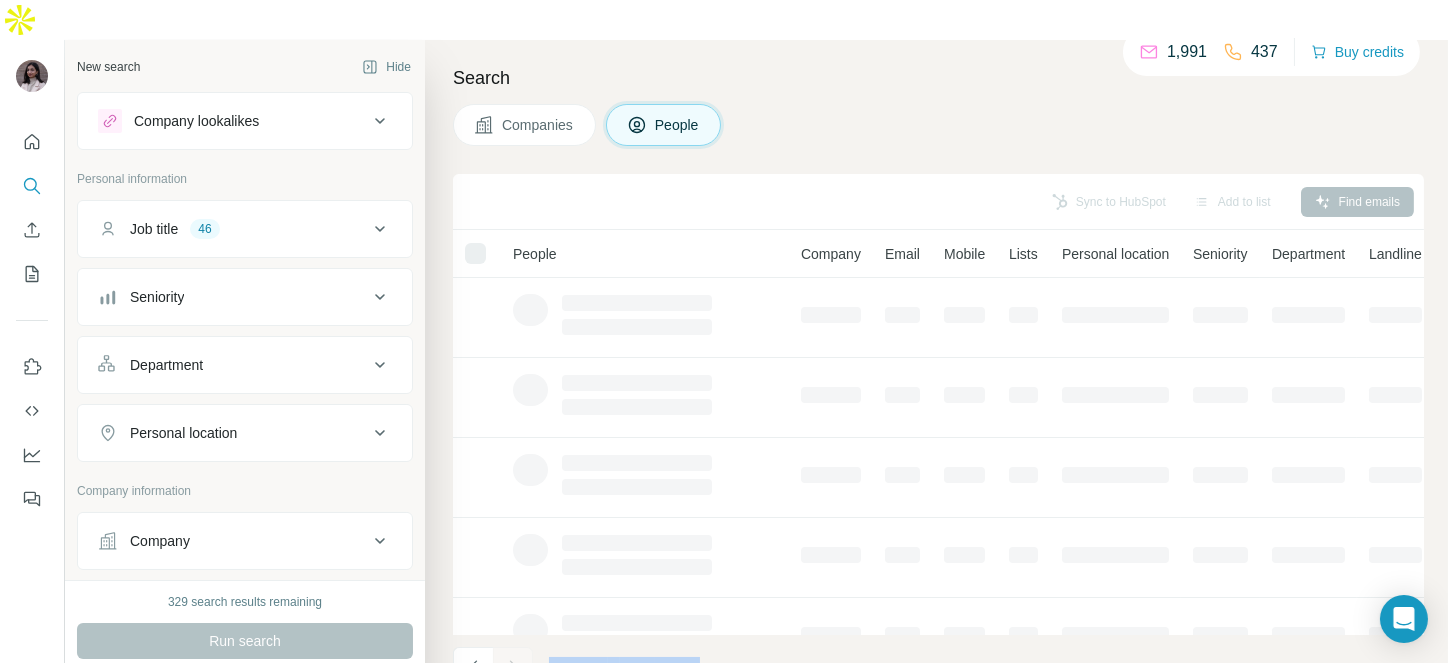 click at bounding box center (513, 667) 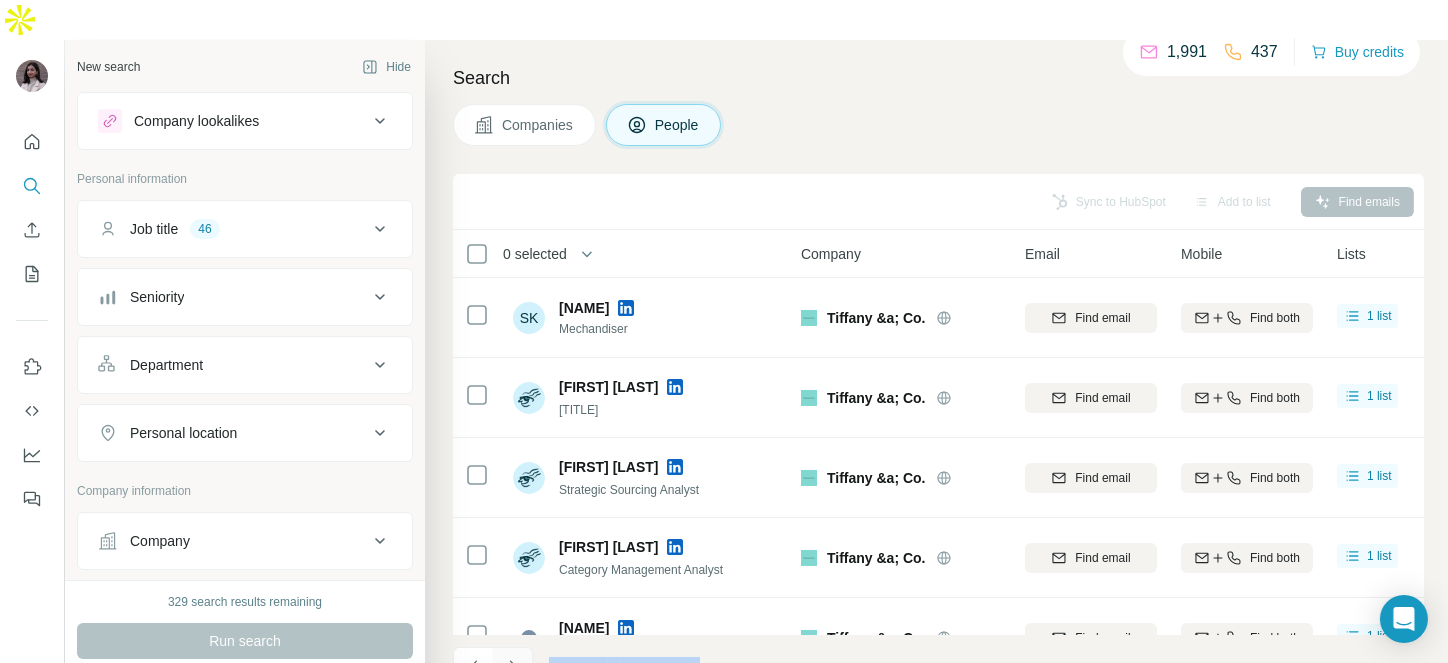 click 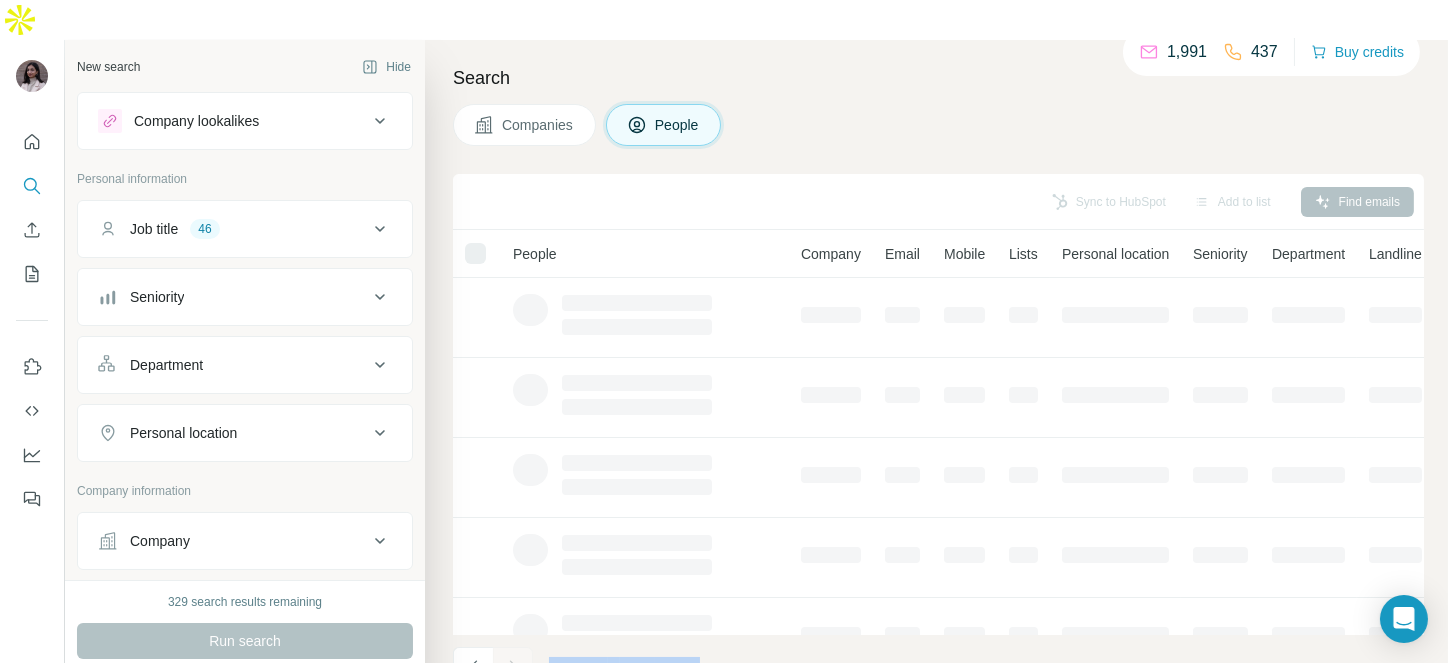 click at bounding box center [513, 667] 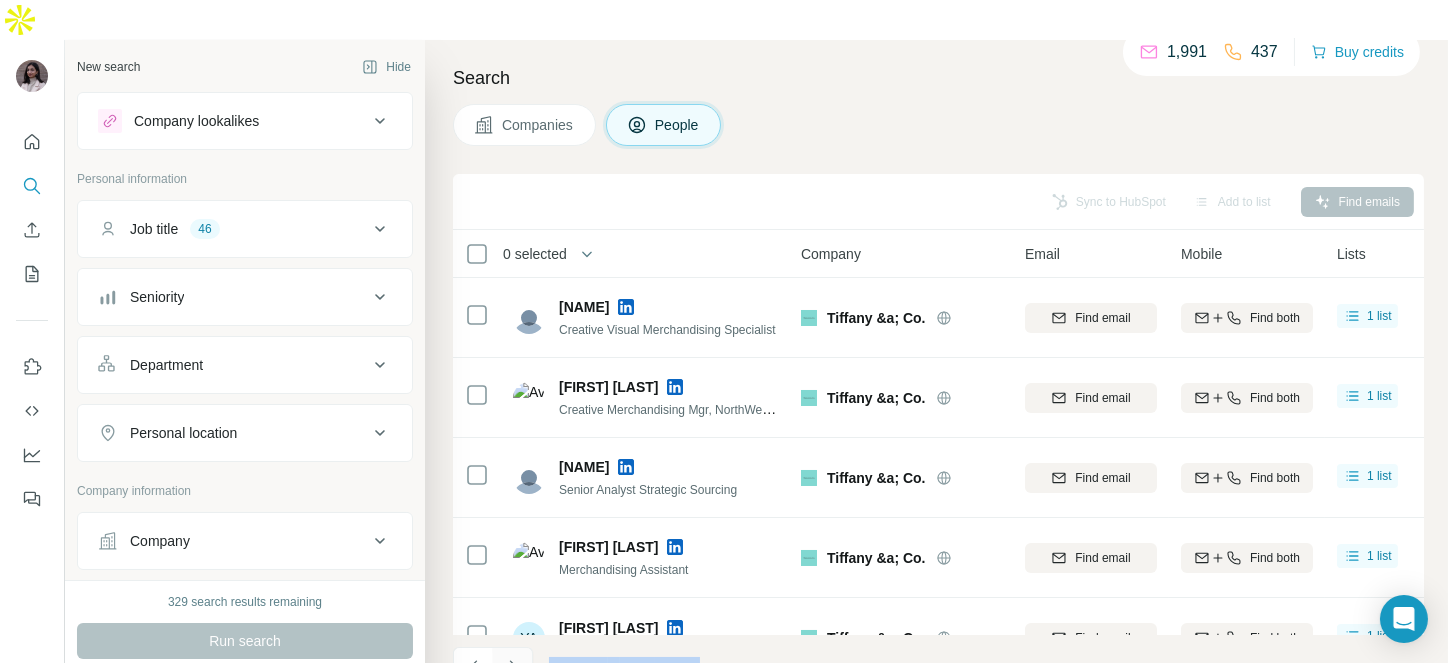 click 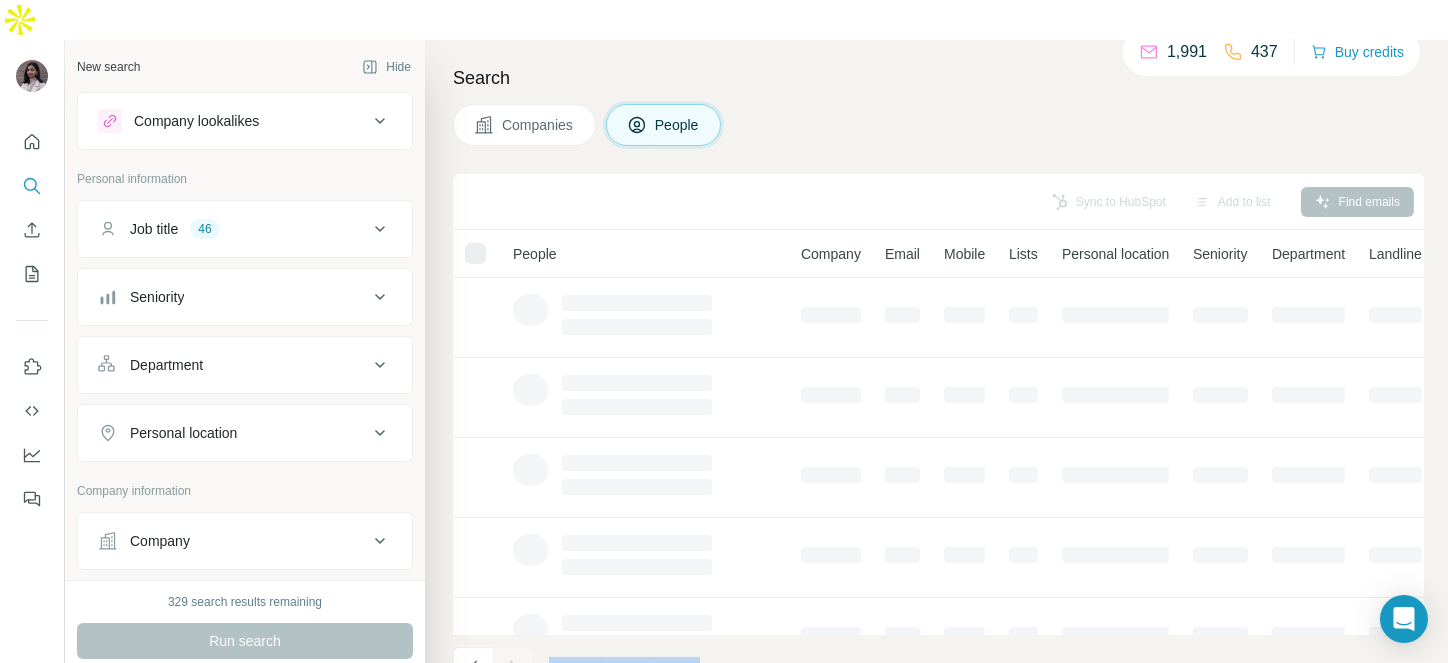 click at bounding box center (513, 667) 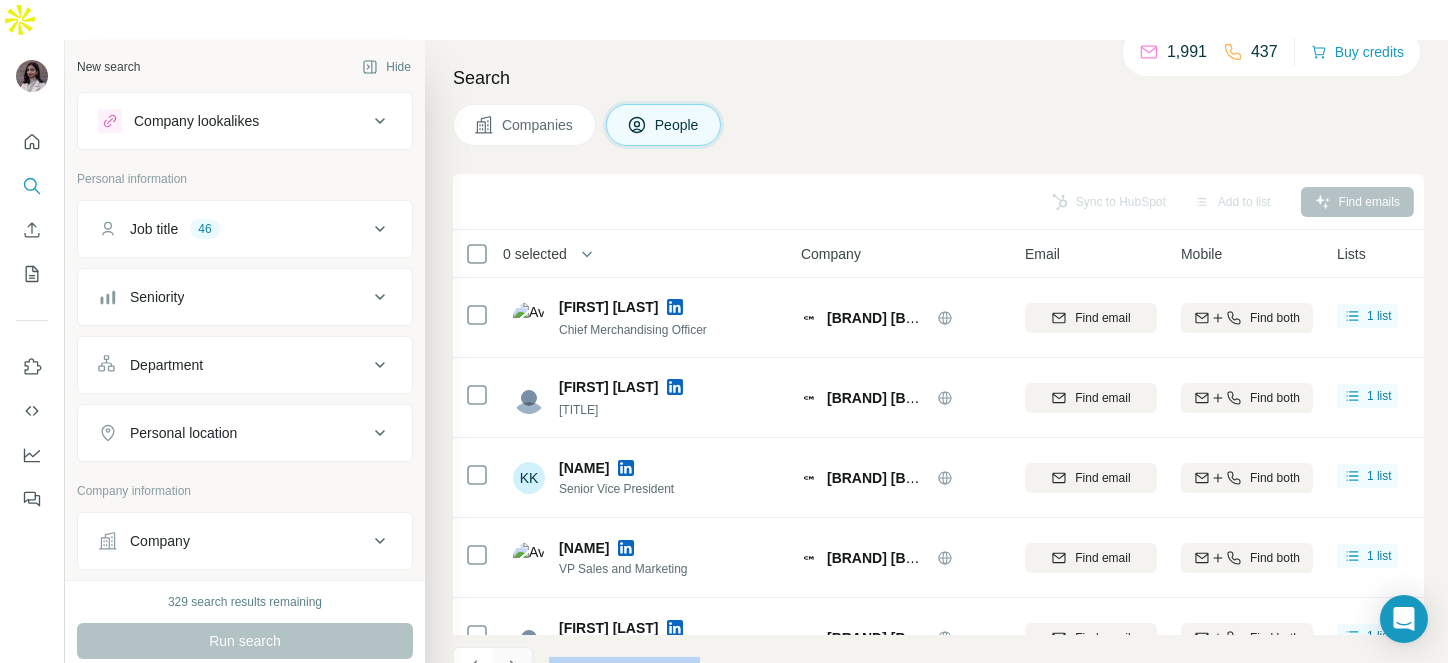 click 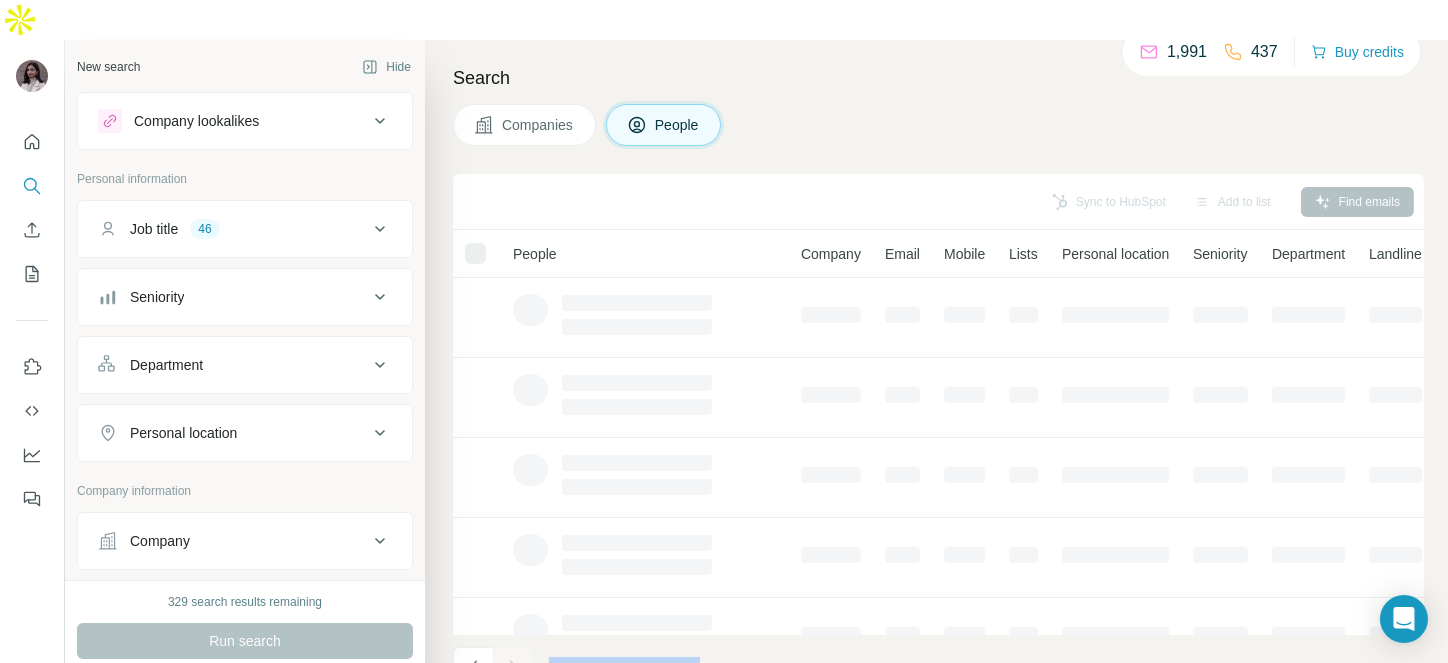 click at bounding box center [513, 667] 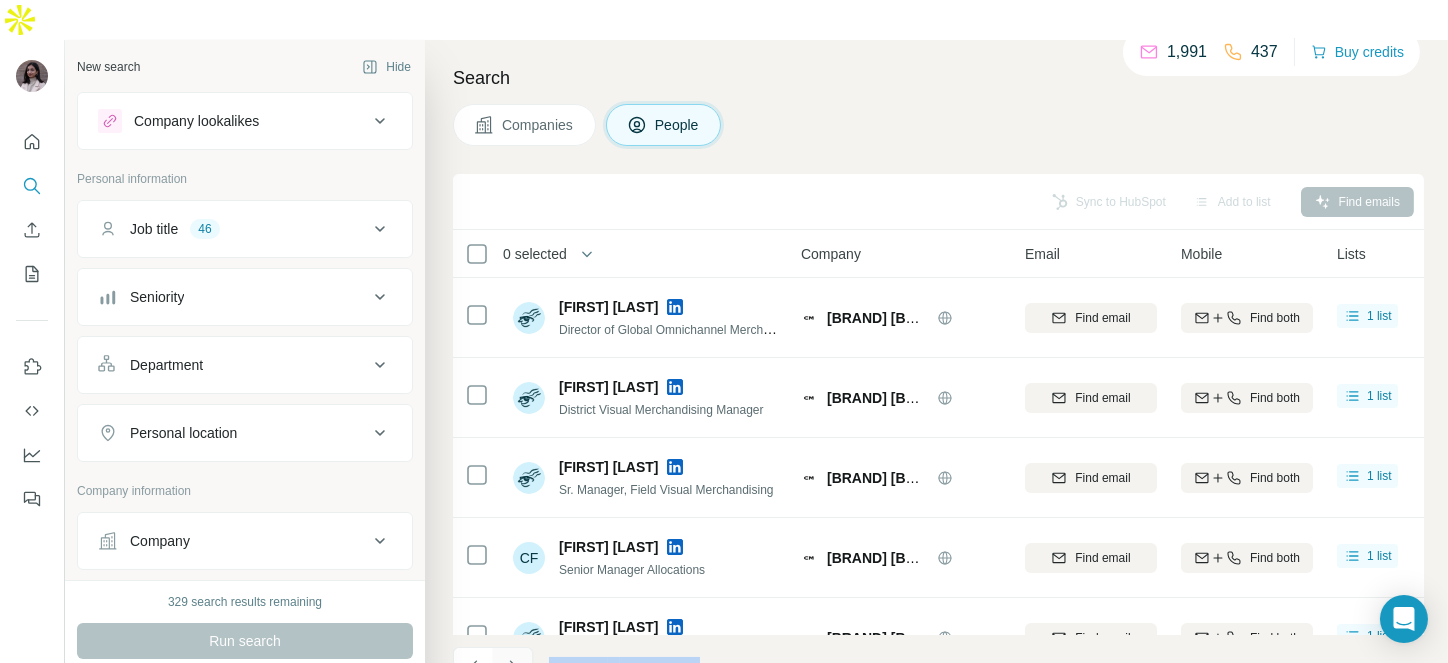 click 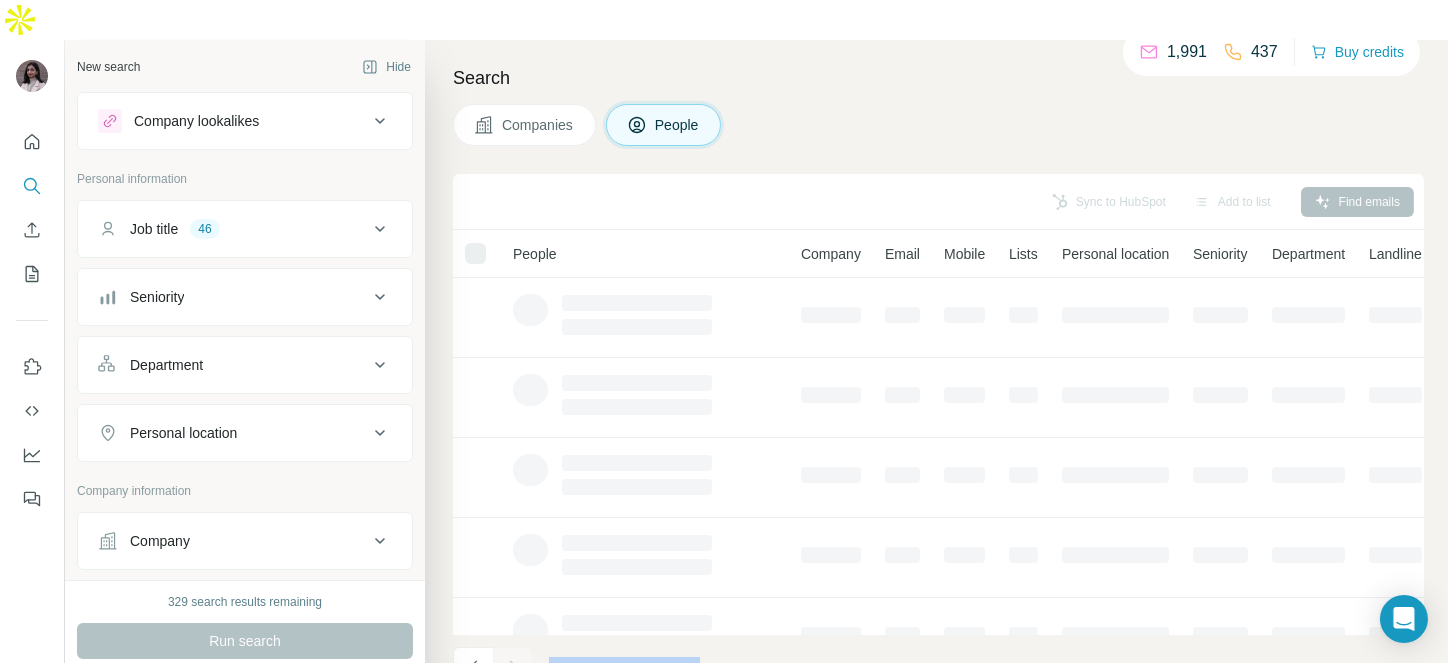 click at bounding box center [513, 667] 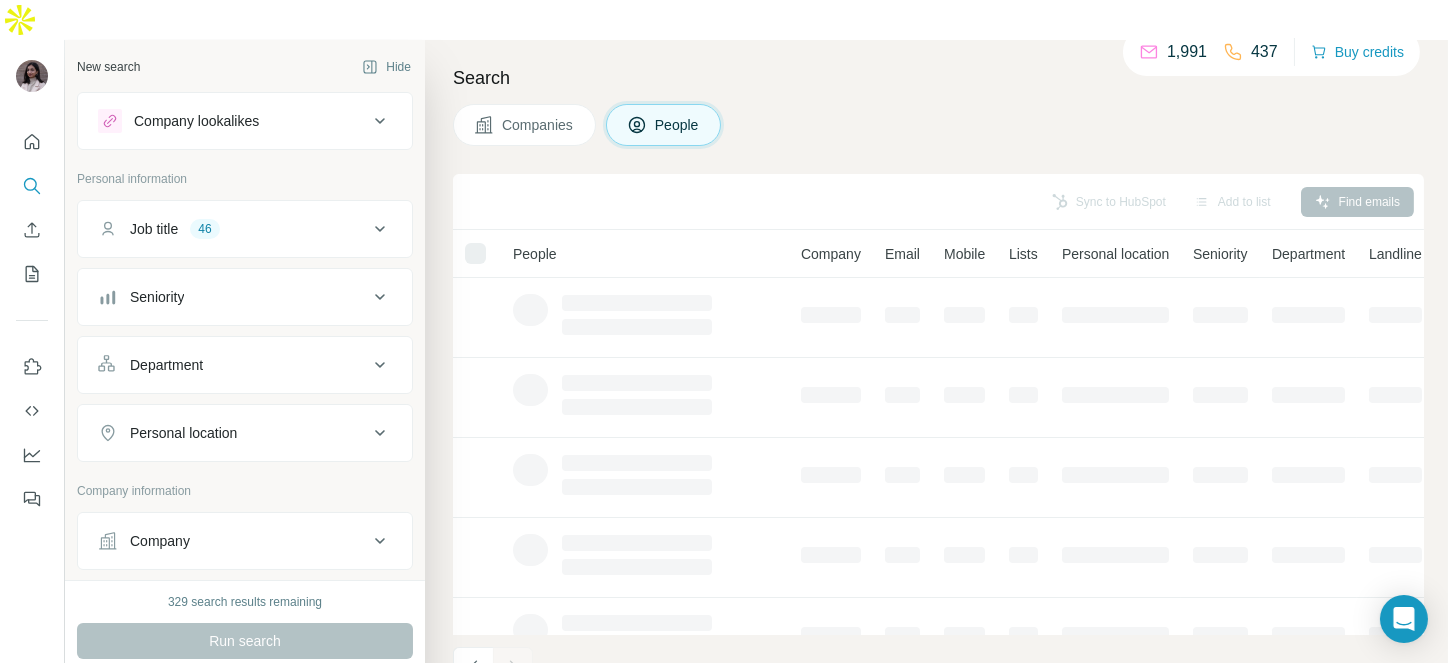 click at bounding box center (513, 667) 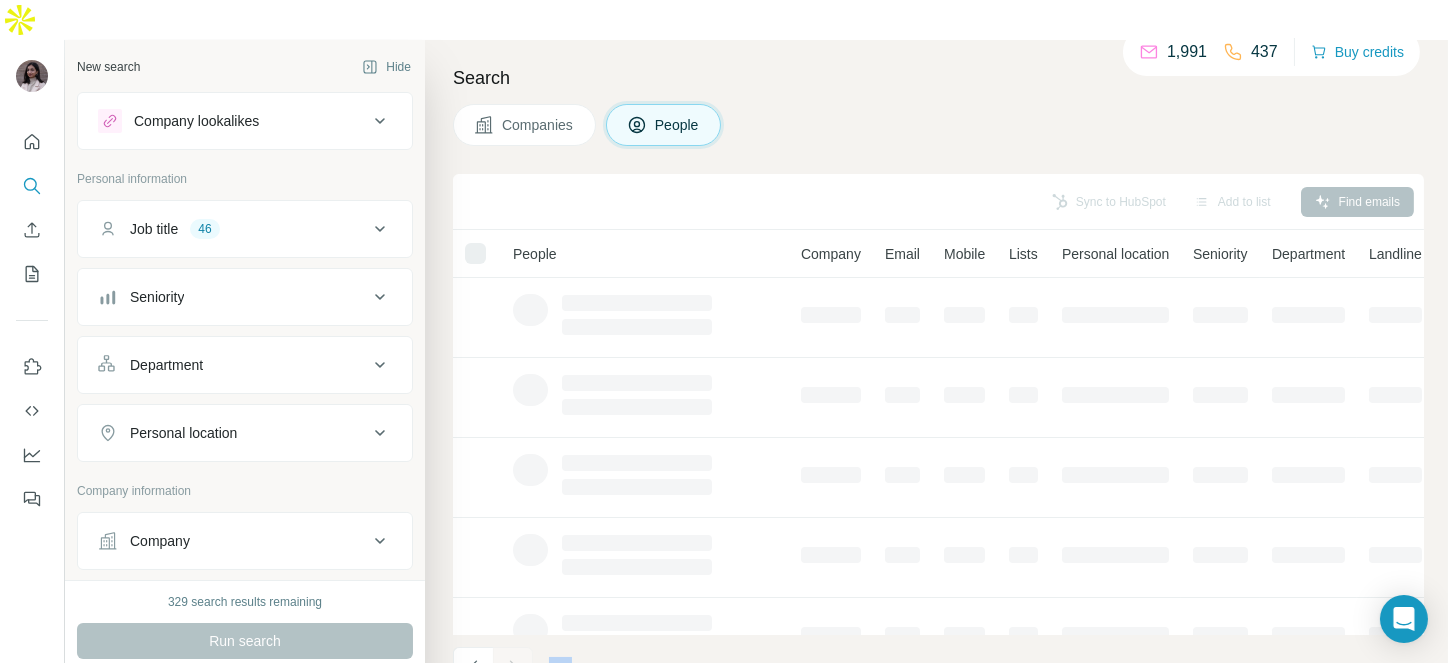click at bounding box center (513, 667) 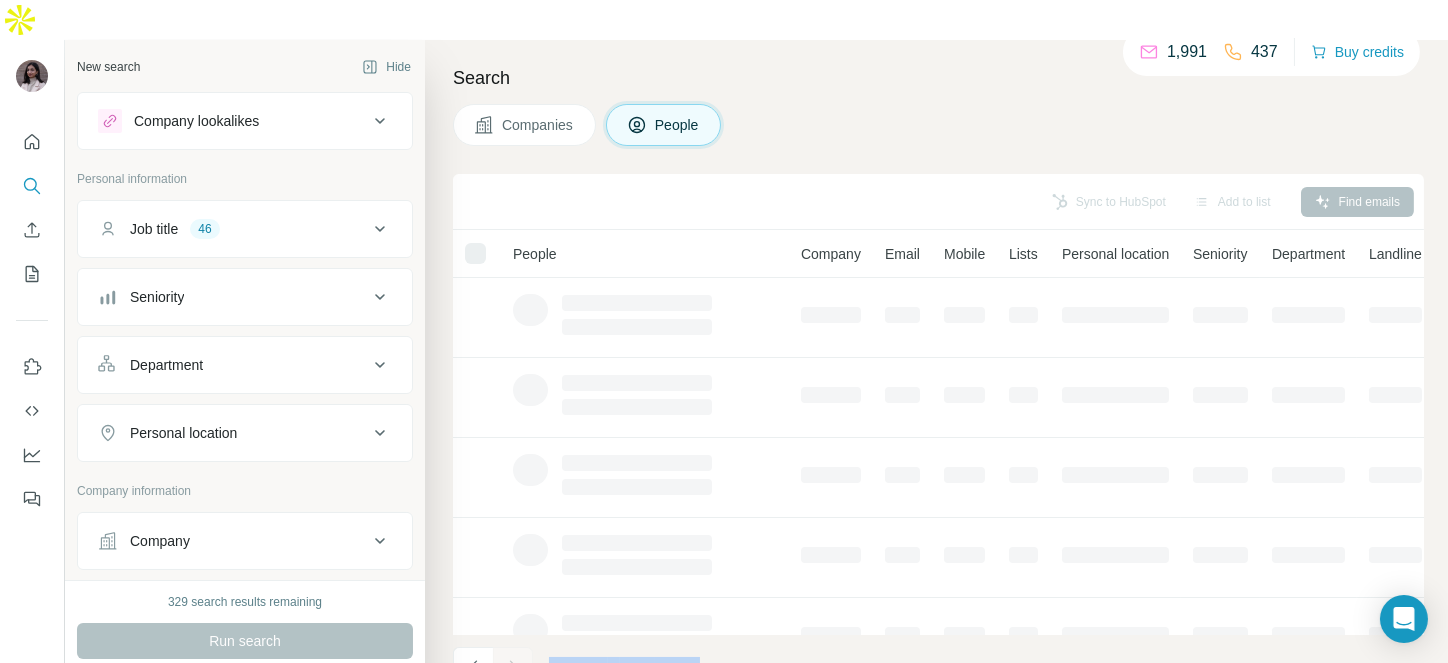 click at bounding box center [513, 667] 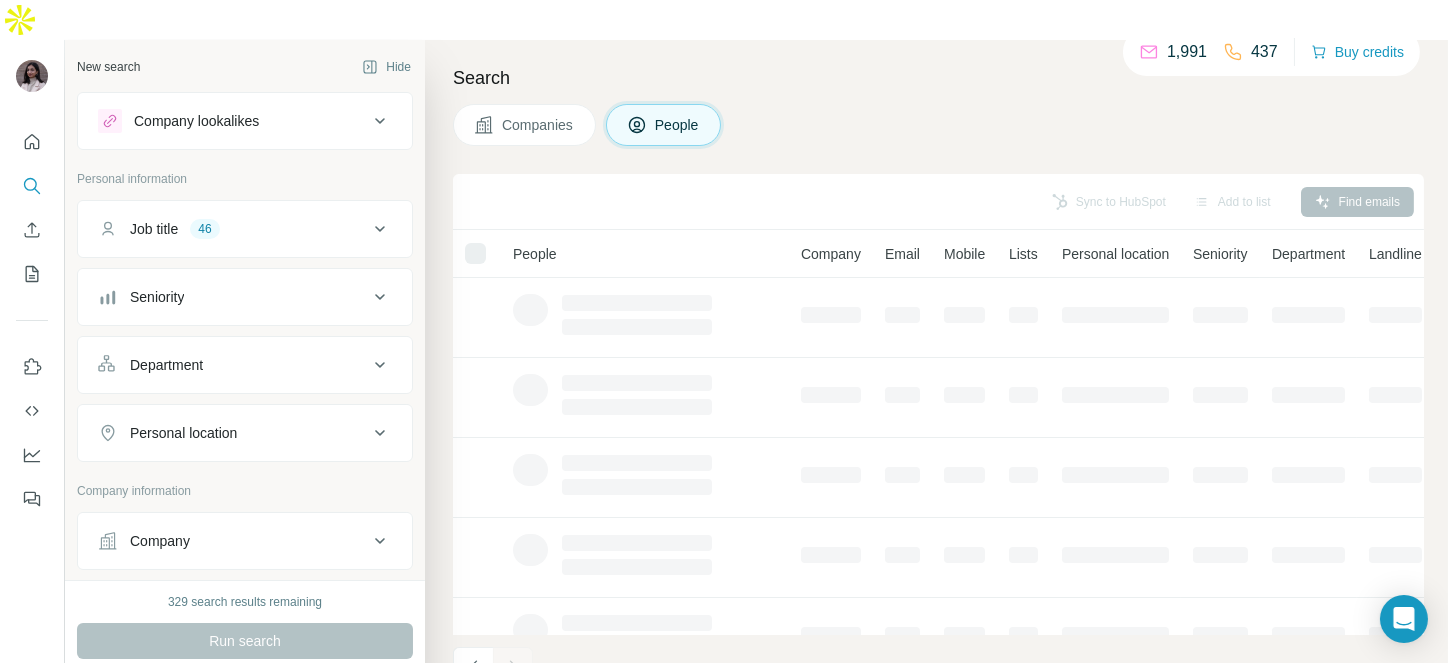 click at bounding box center [513, 667] 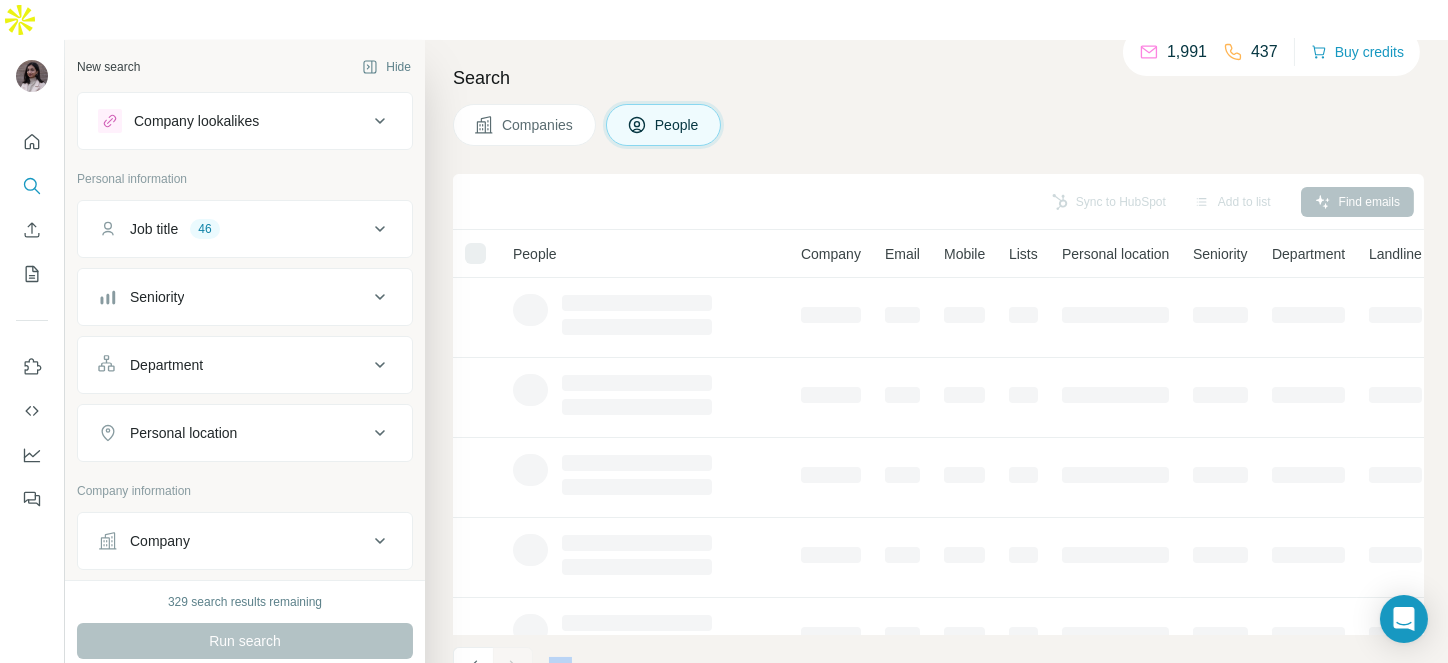 click at bounding box center [513, 667] 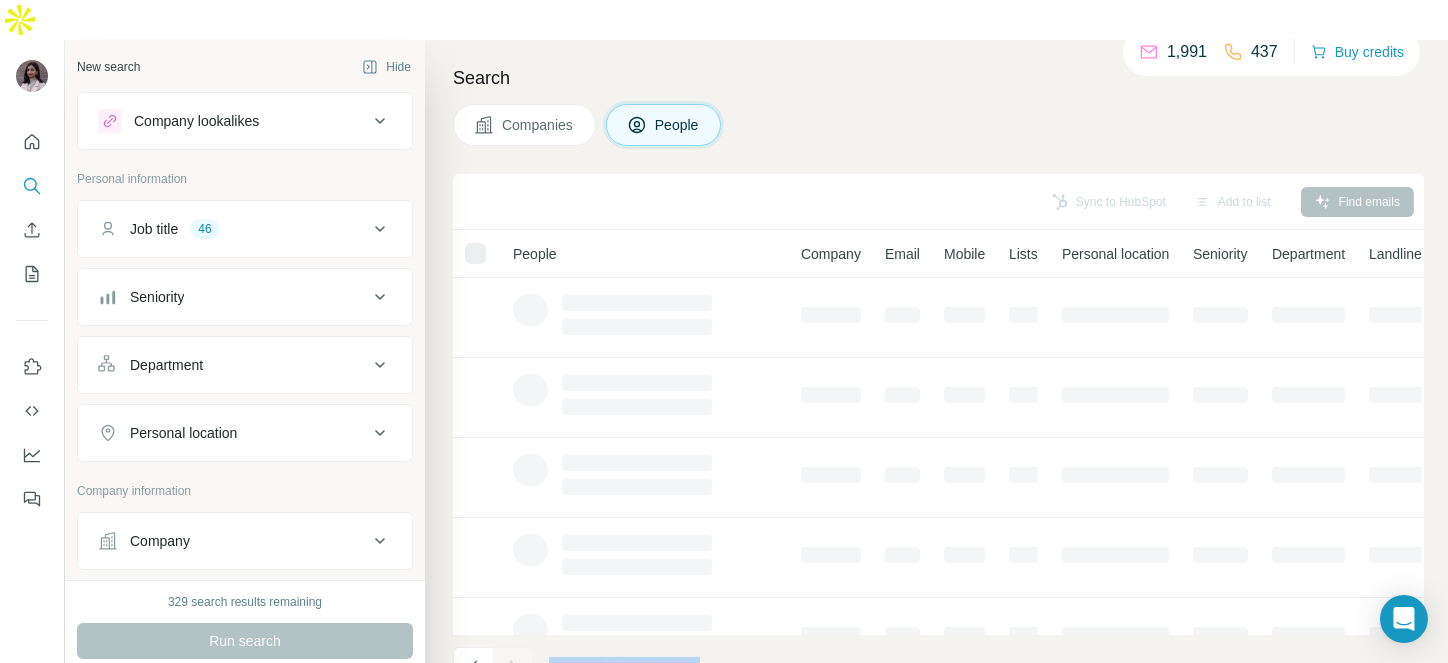 click at bounding box center [513, 667] 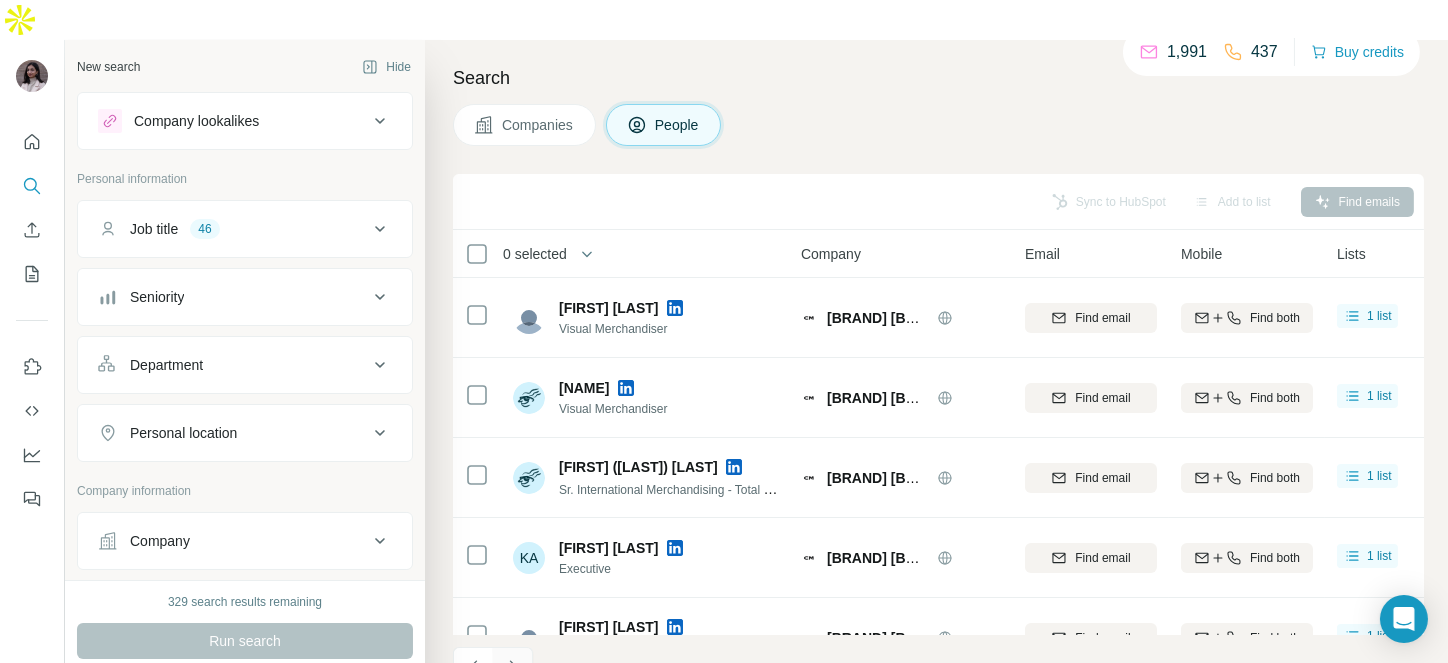 click 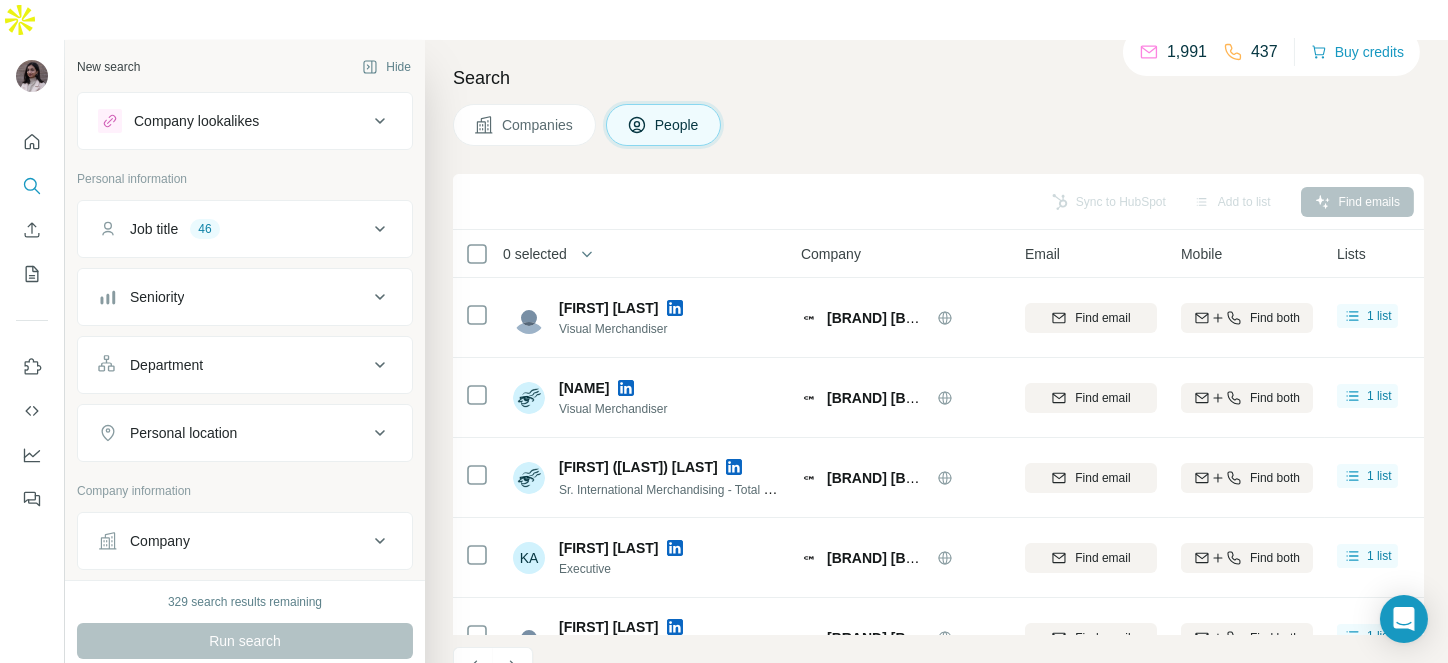 click at bounding box center (513, 667) 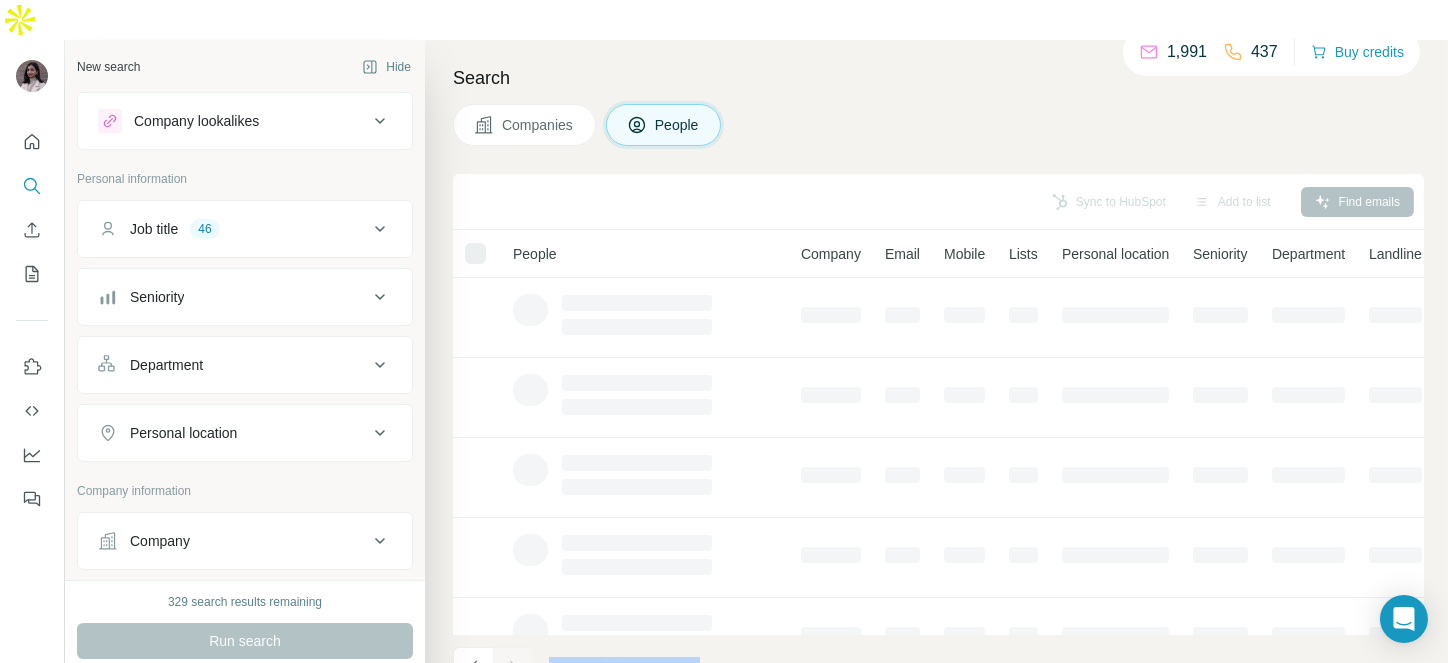 click at bounding box center (513, 667) 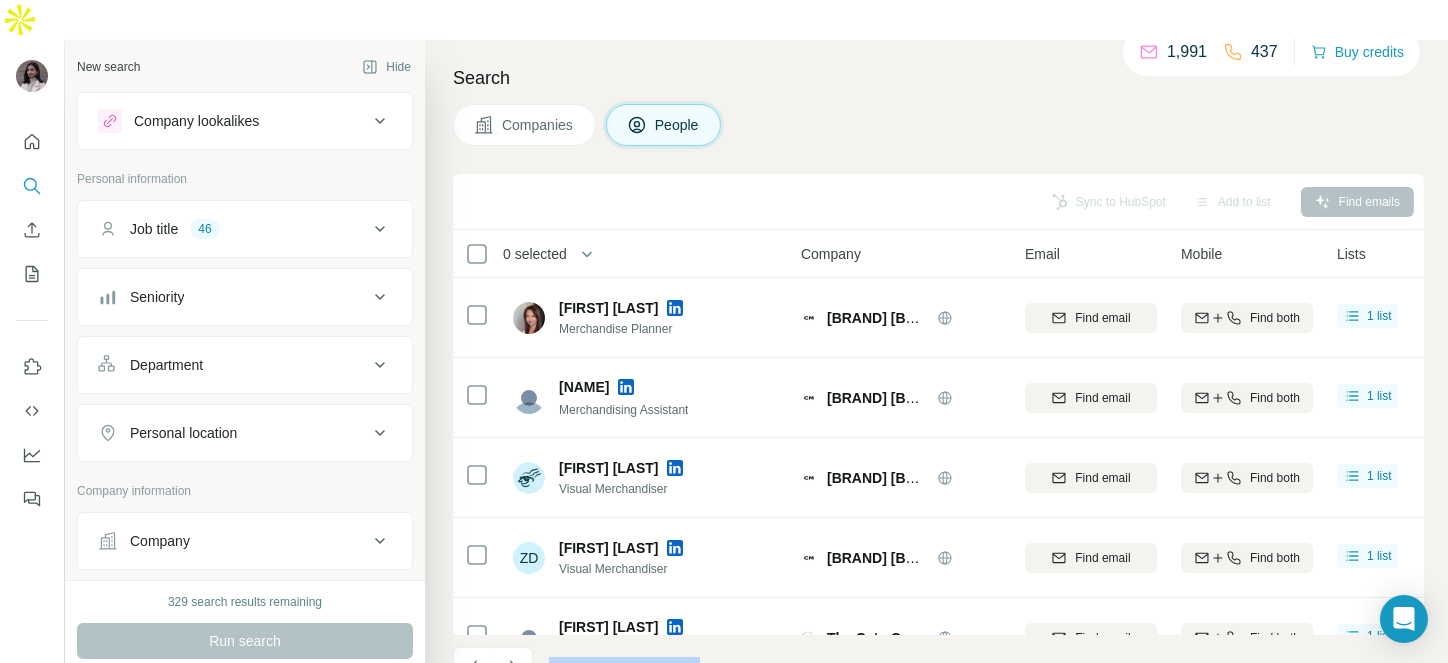 click 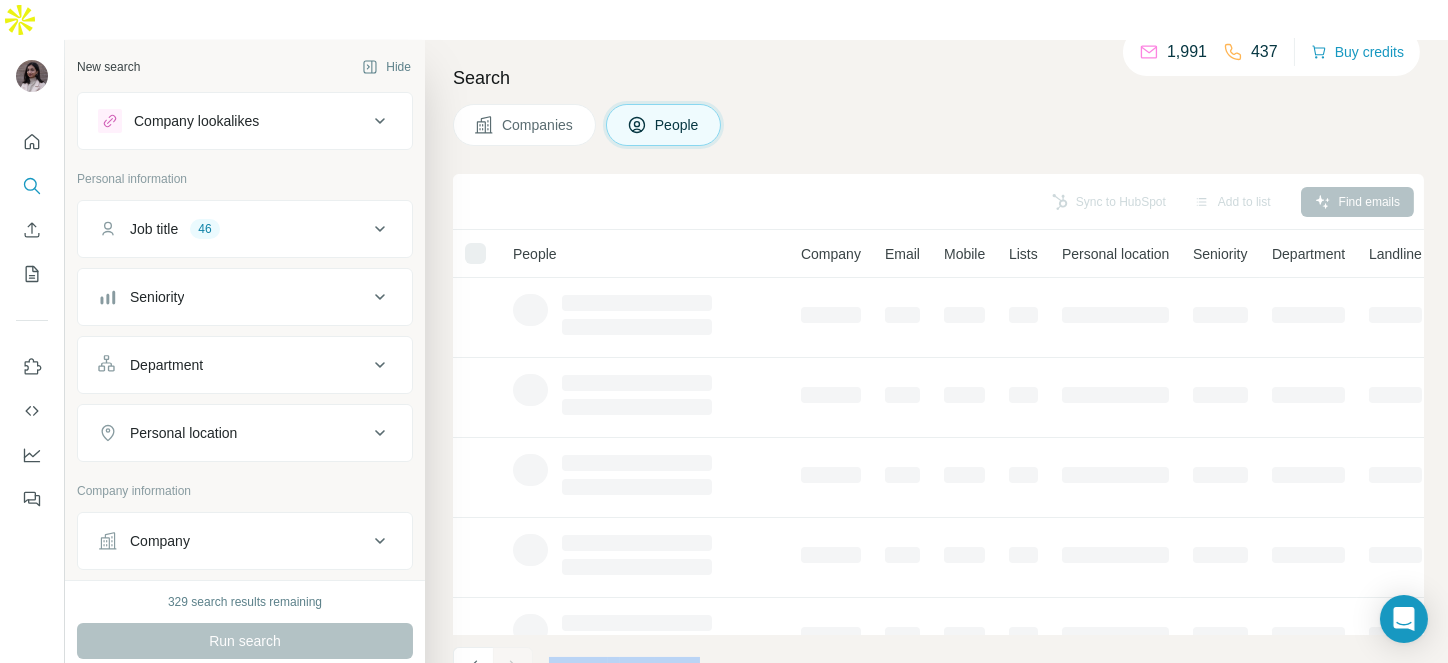 click at bounding box center (513, 667) 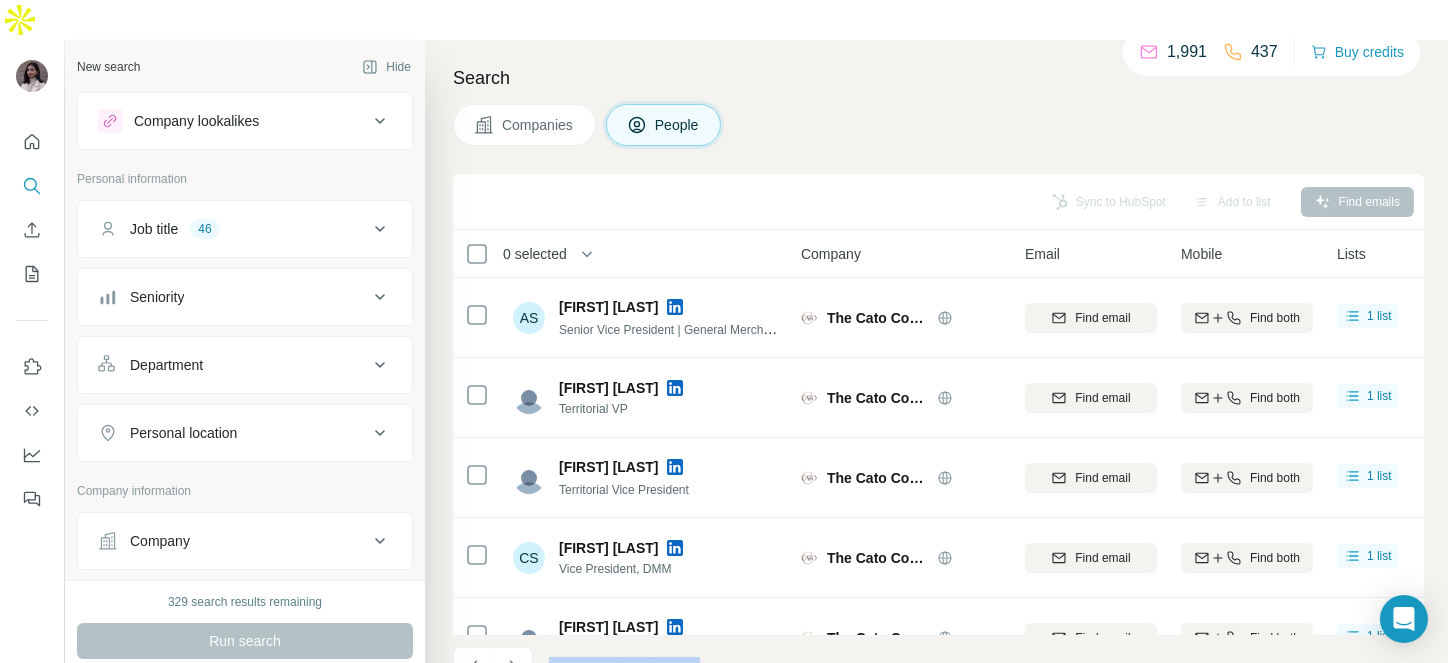 click 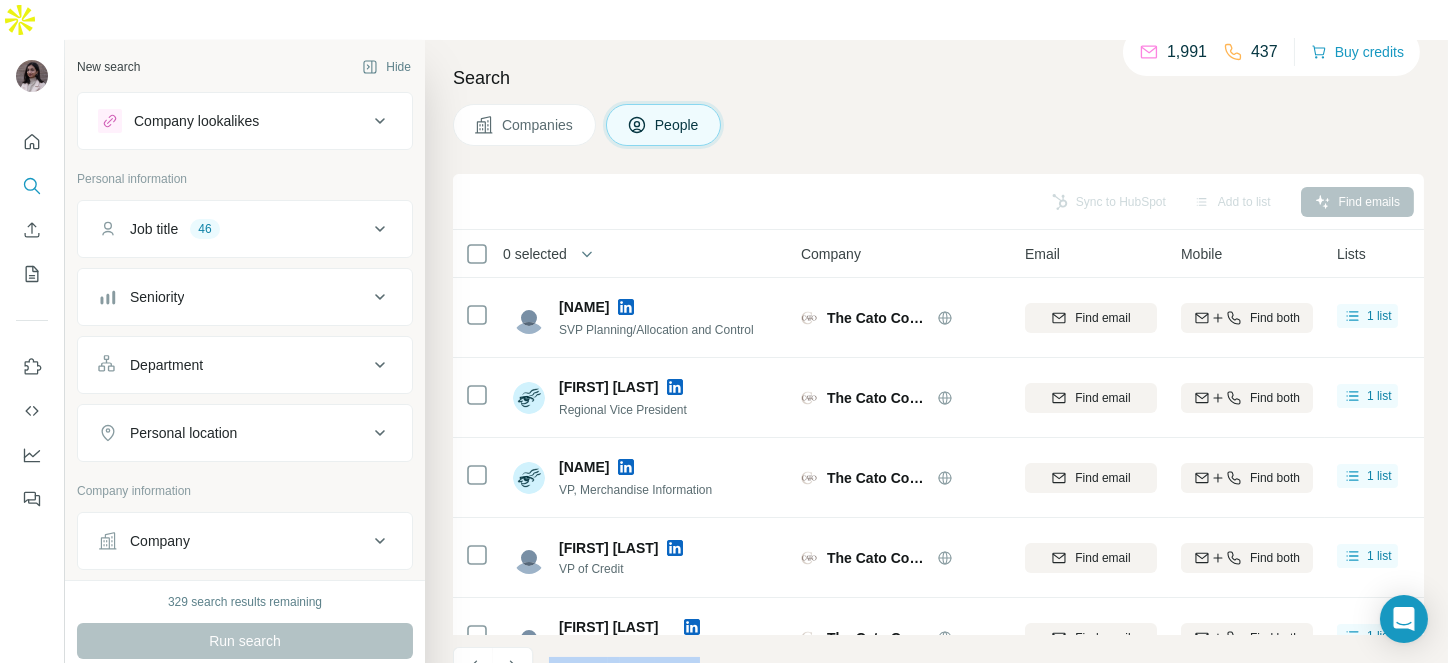 click 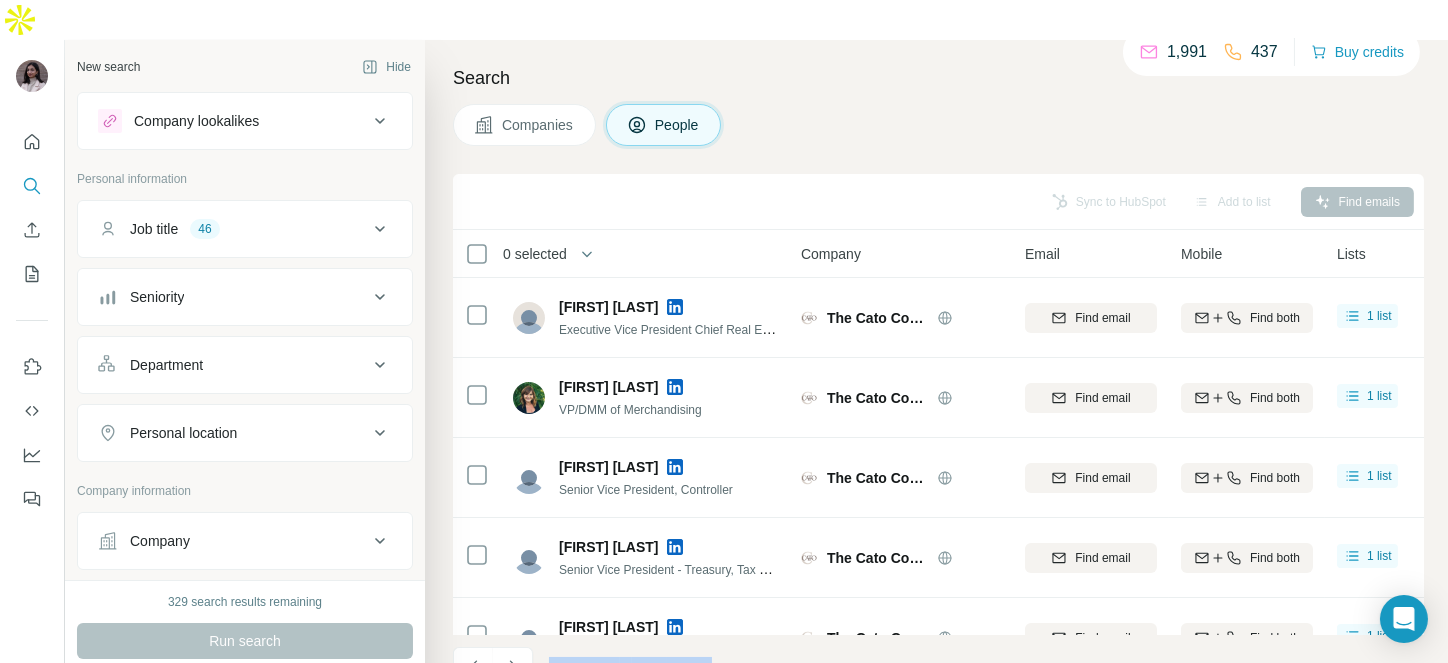 click 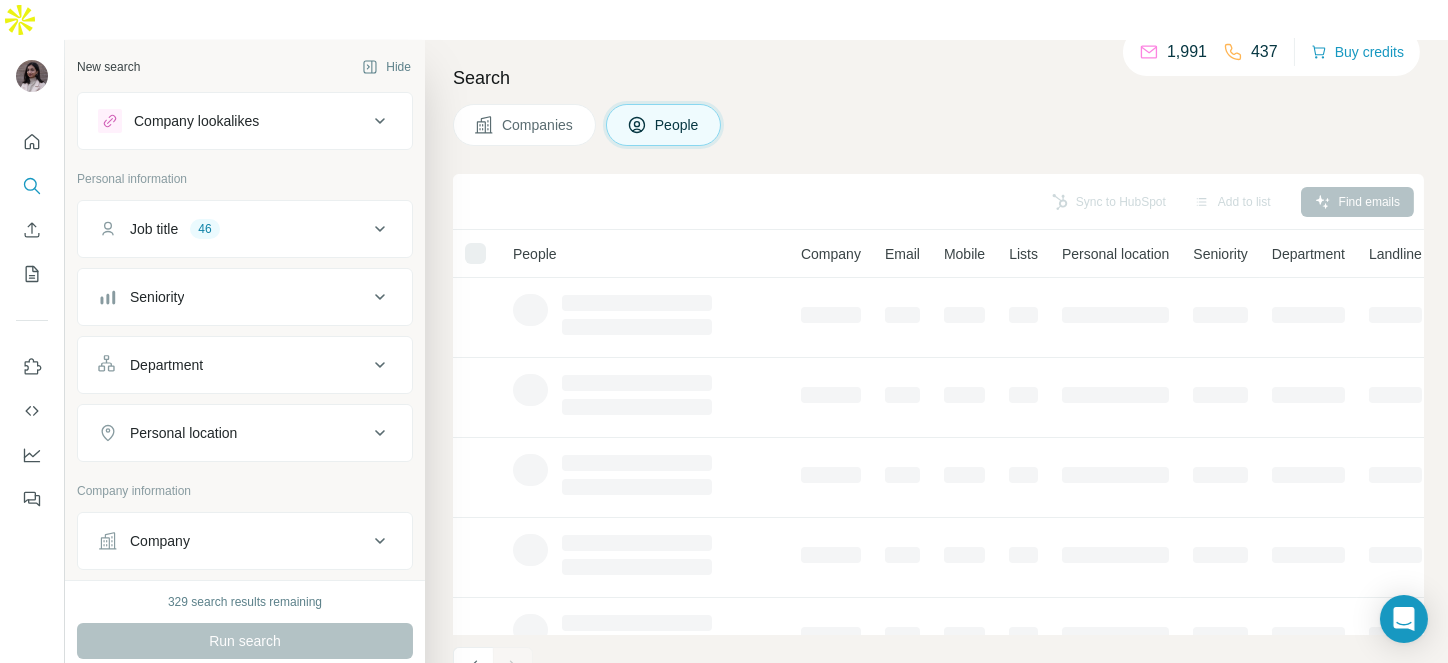 click at bounding box center [513, 667] 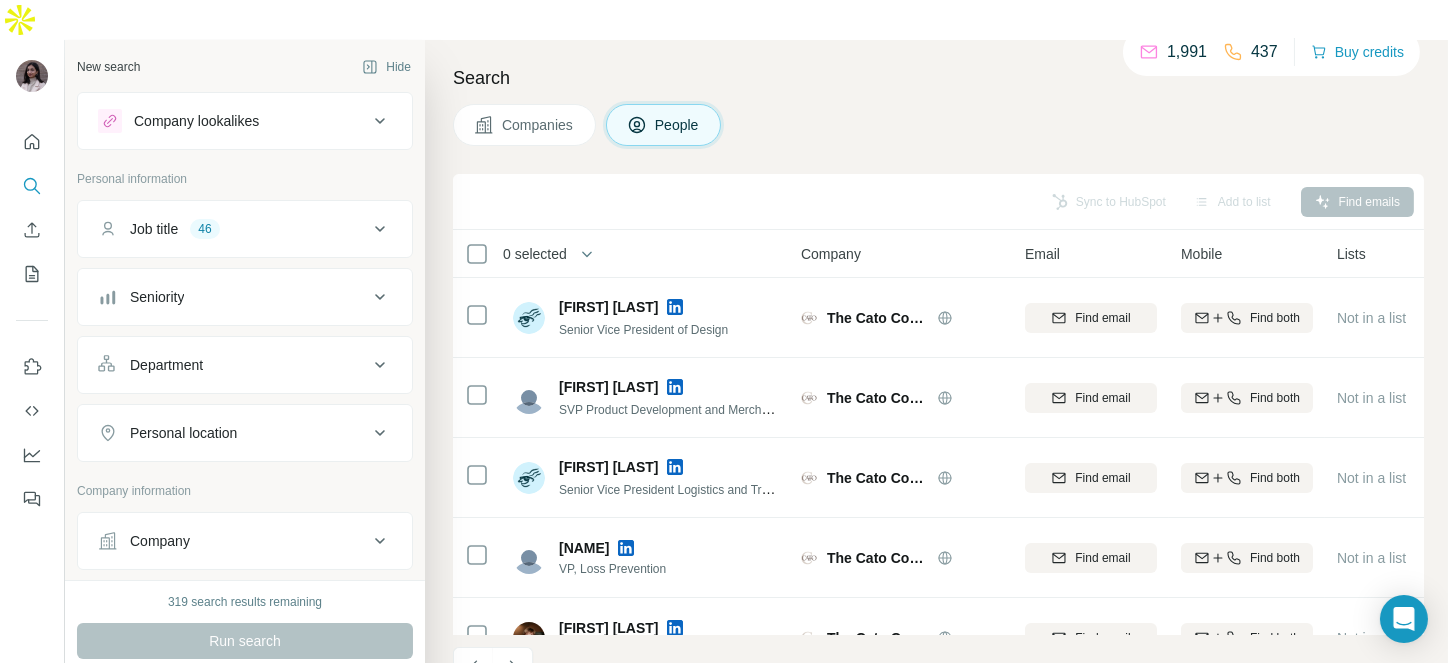click on "0 selected" at bounding box center [535, 254] 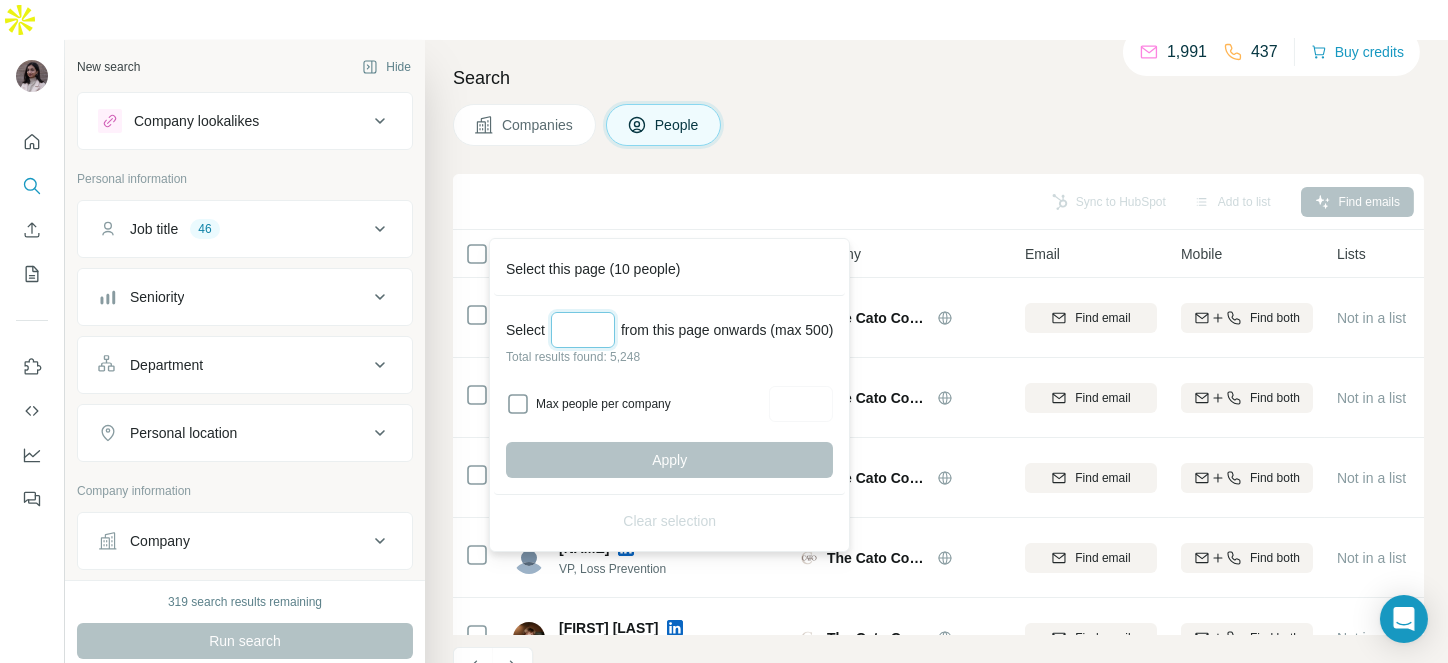 click at bounding box center (583, 330) 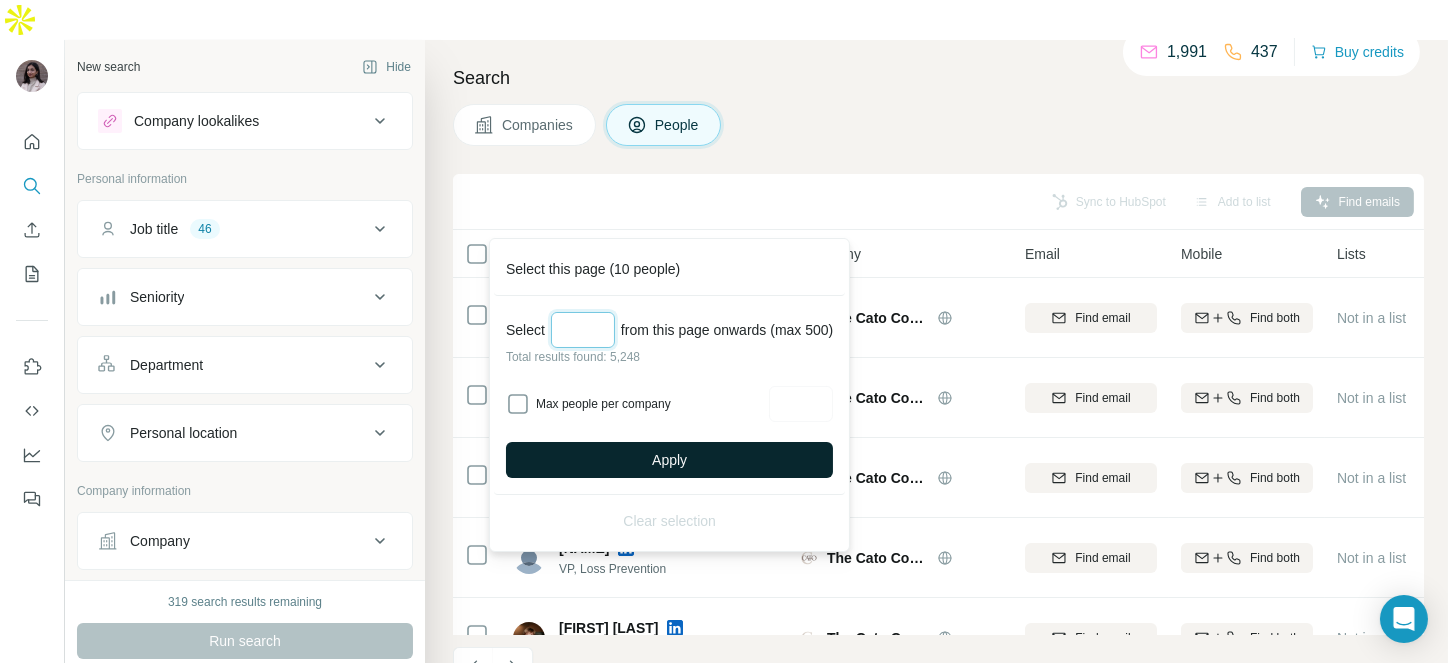 type on "***" 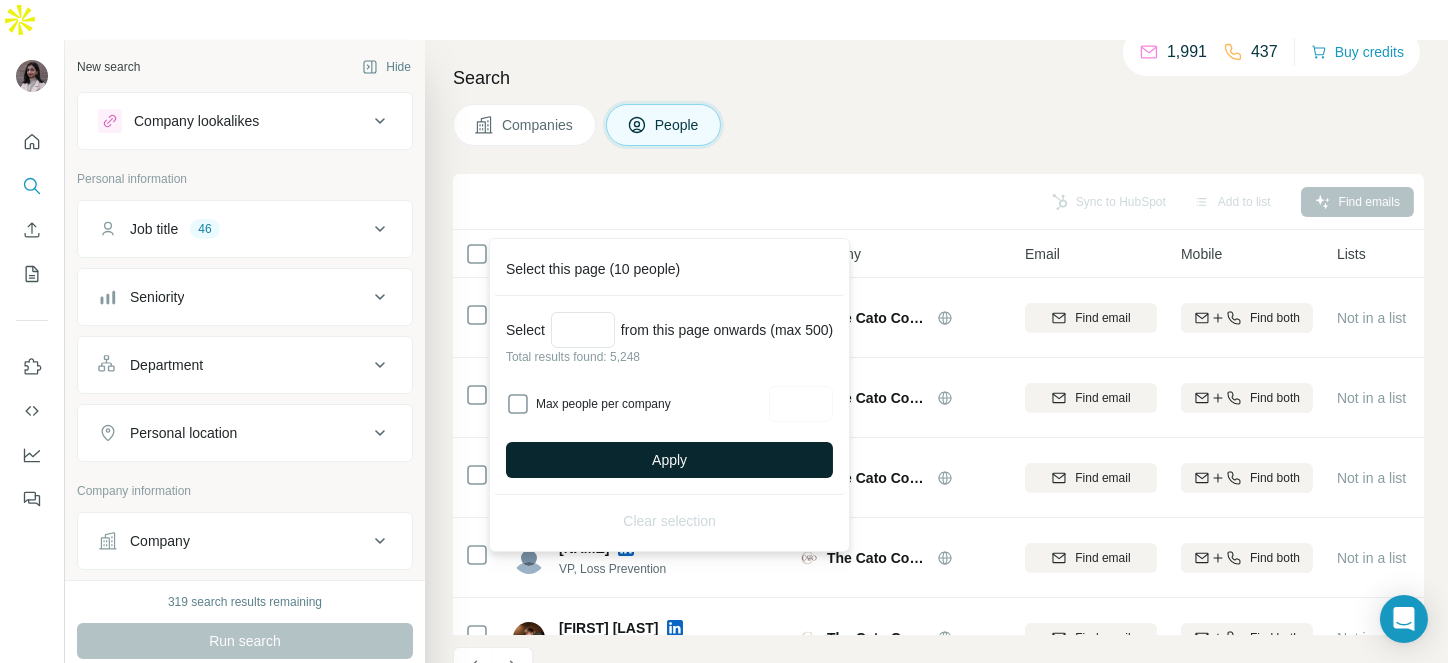click on "Apply" at bounding box center (669, 460) 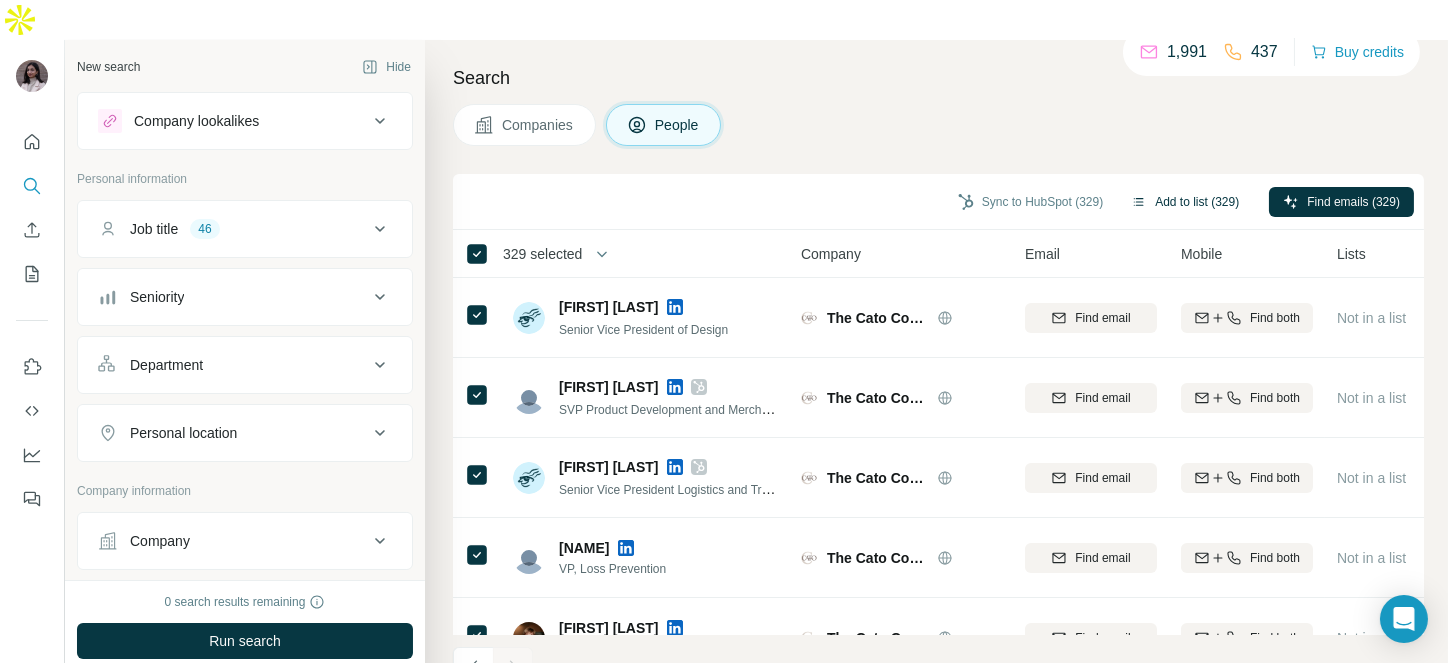 click on "Add to list (329)" at bounding box center [1185, 202] 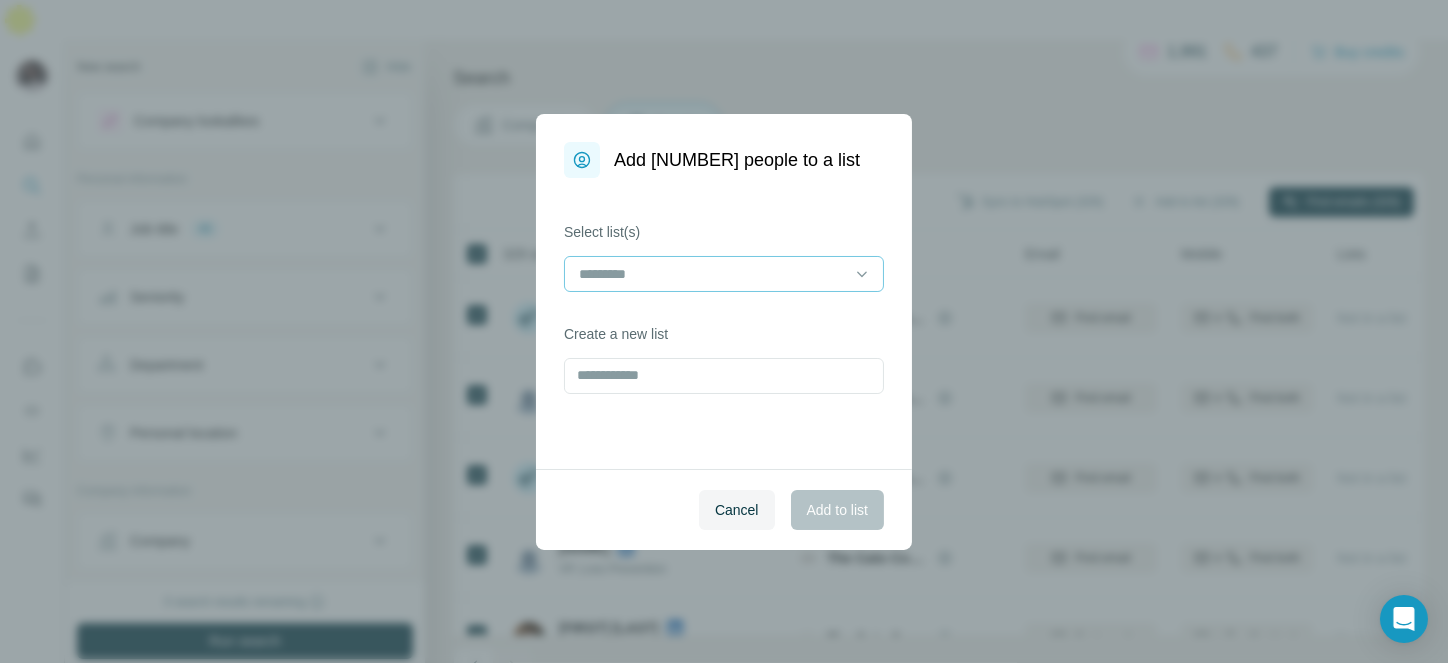 click at bounding box center [712, 274] 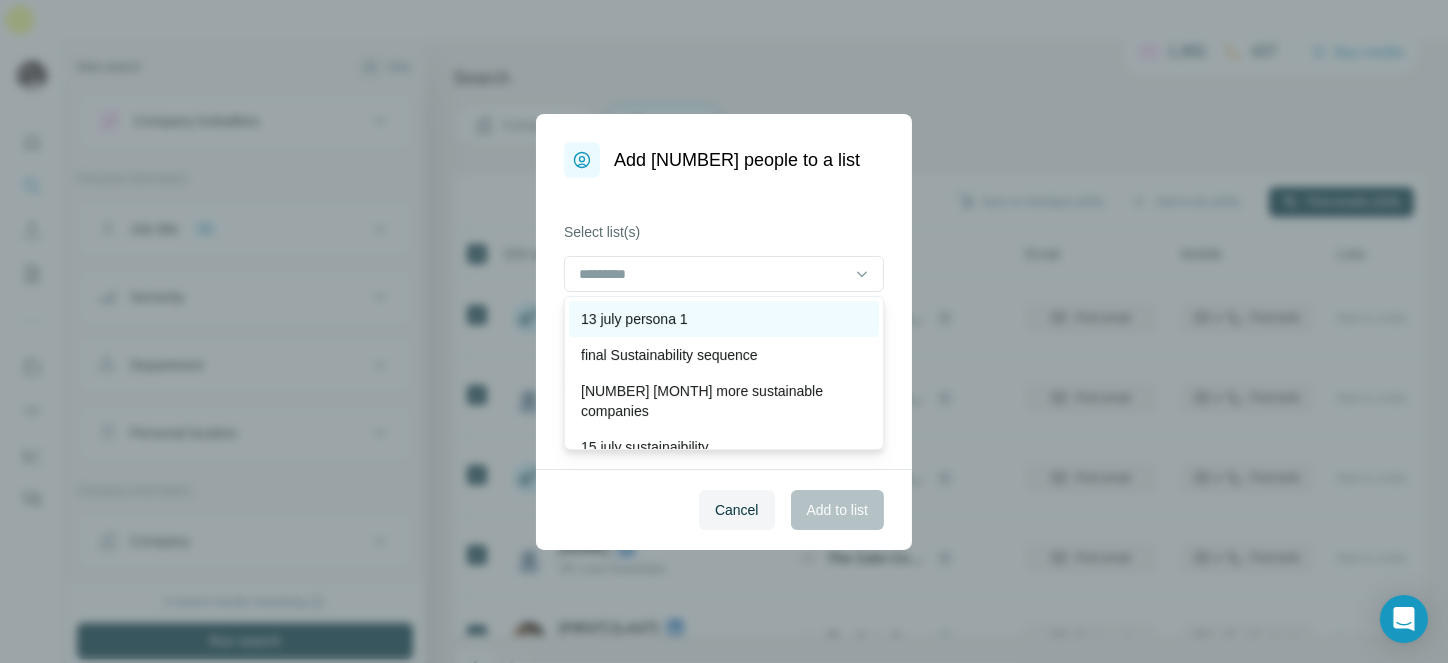 click on "13 july persona 1" at bounding box center [724, 319] 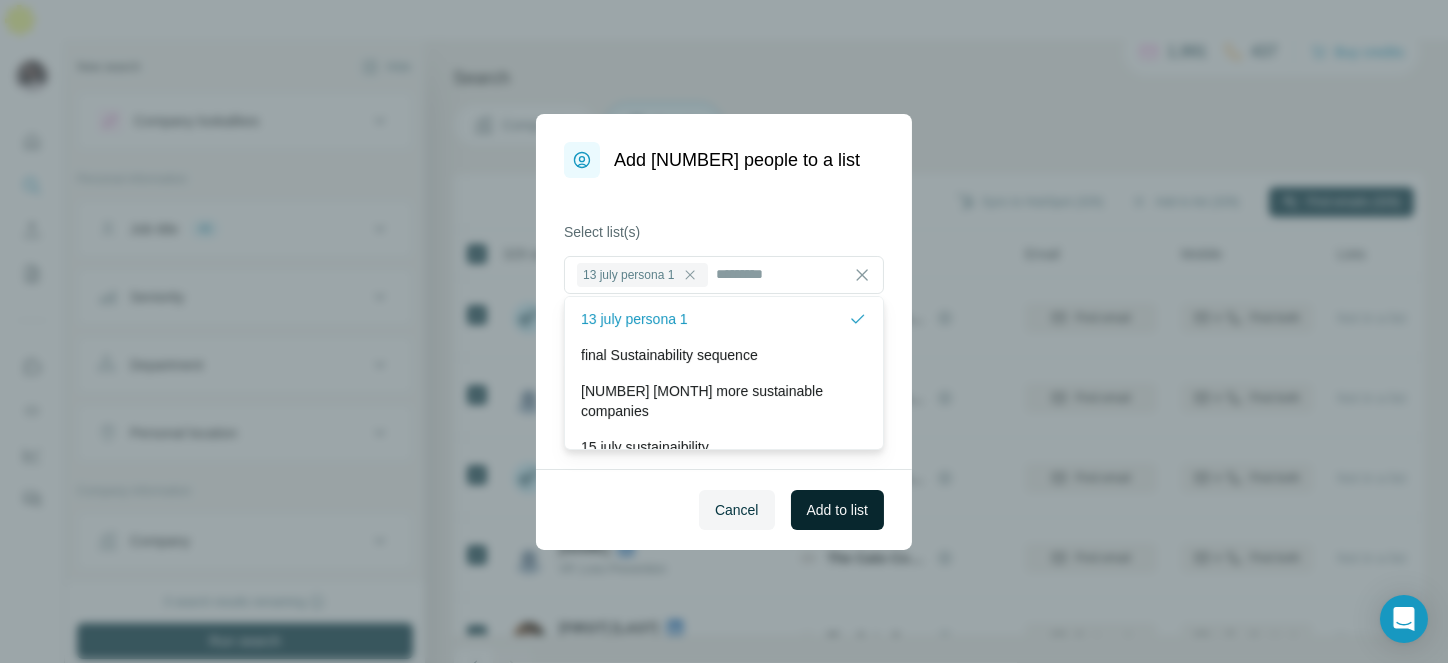 click on "Add to list" at bounding box center (837, 510) 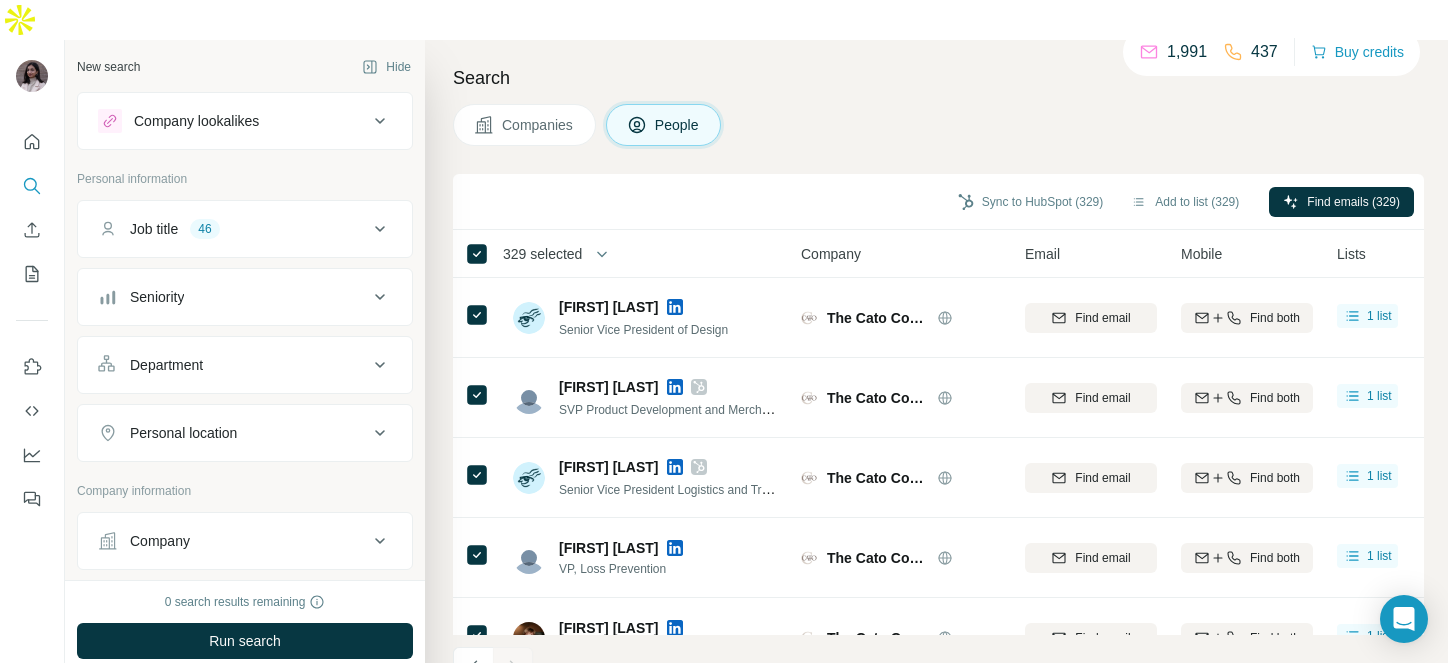 scroll, scrollTop: 0, scrollLeft: 0, axis: both 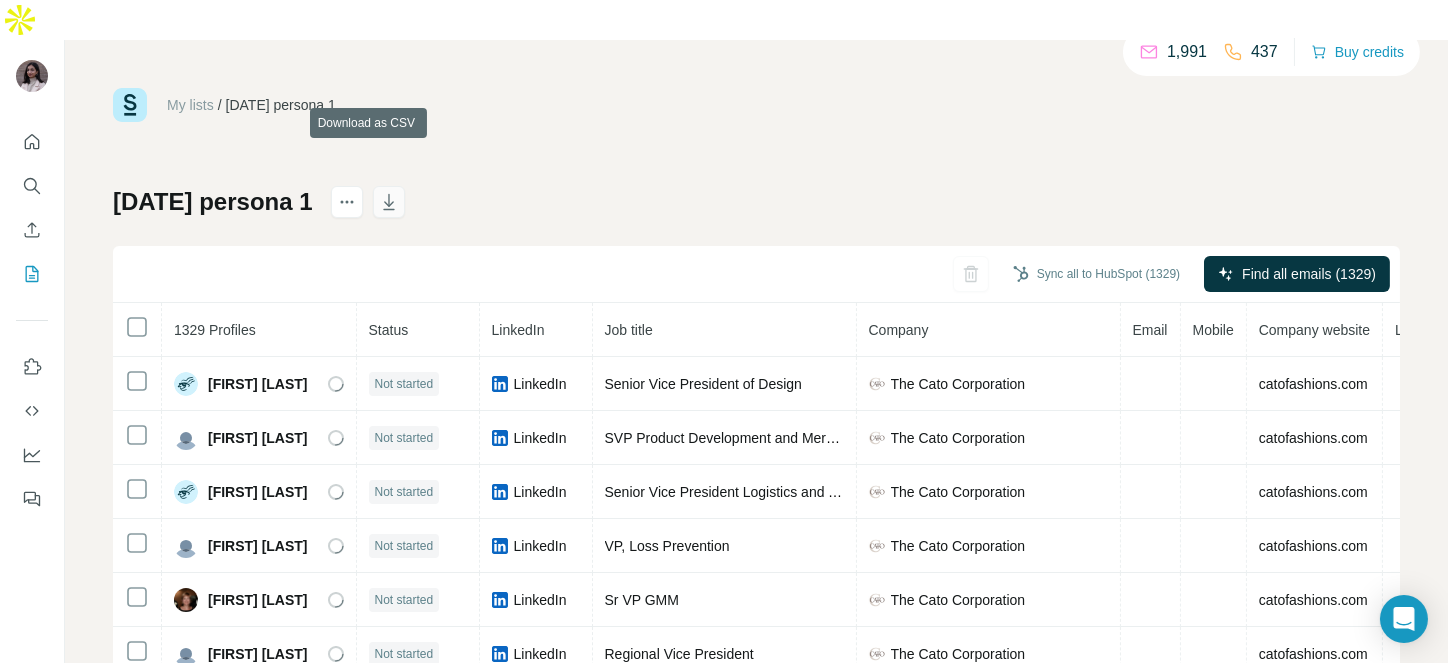 click 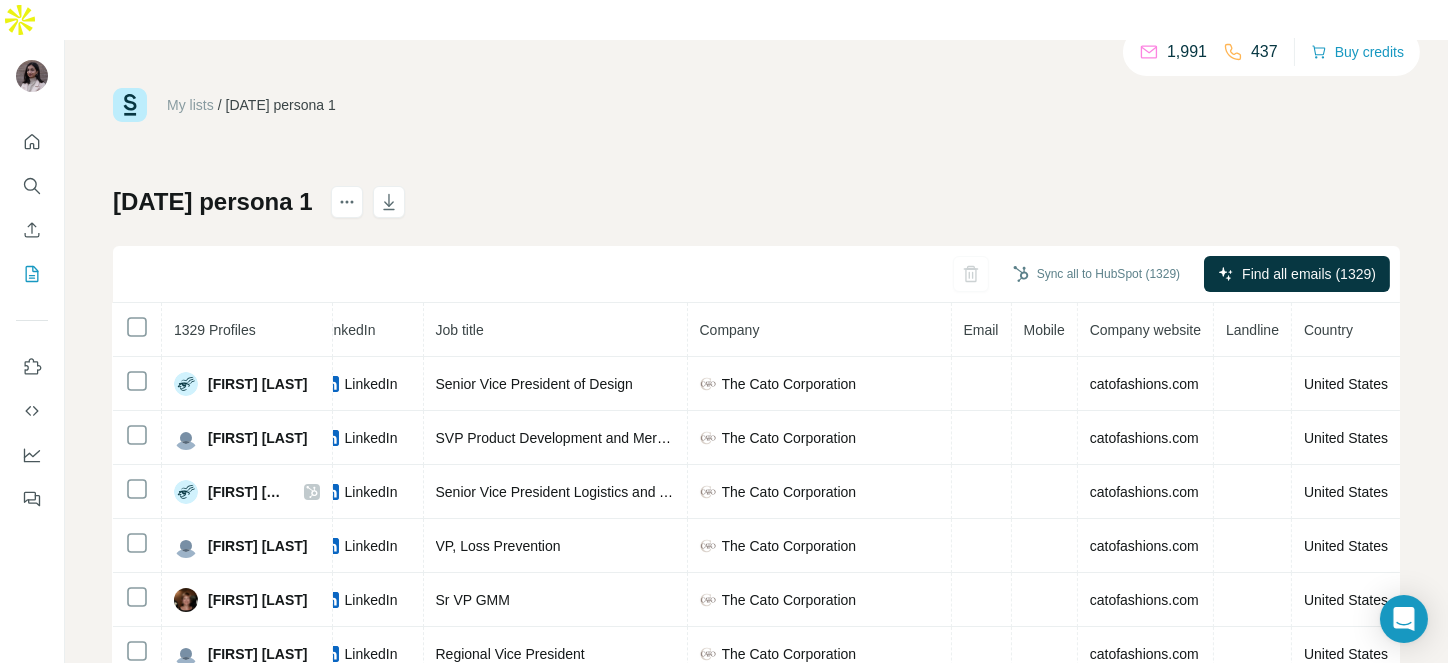 scroll, scrollTop: 1, scrollLeft: 207, axis: both 